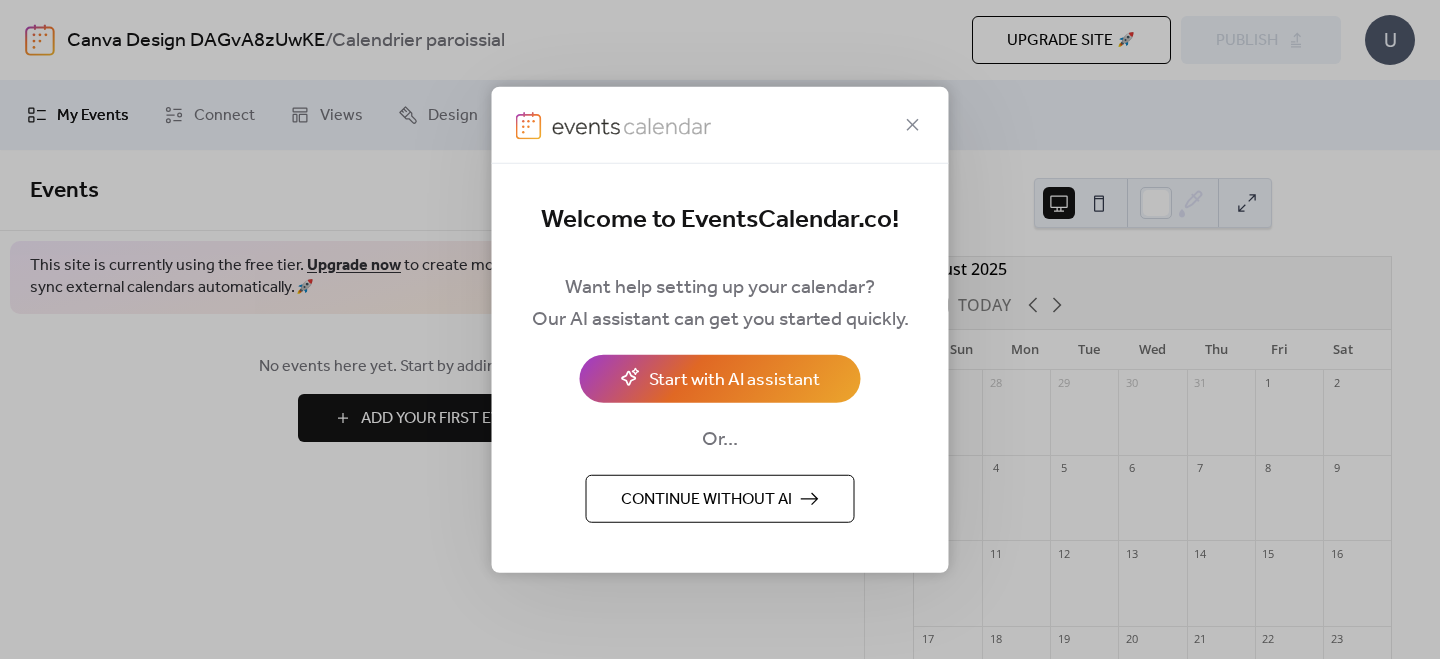 scroll, scrollTop: 0, scrollLeft: 0, axis: both 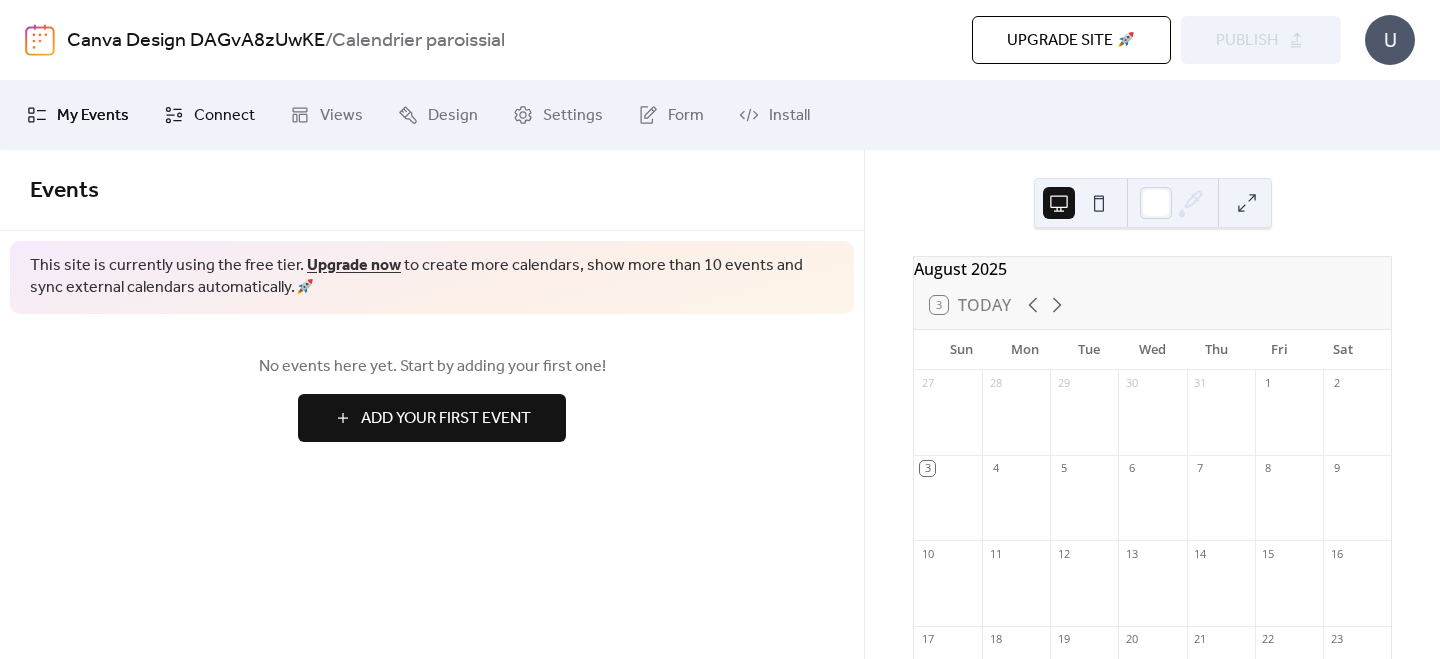 click on "Connect" at bounding box center (224, 116) 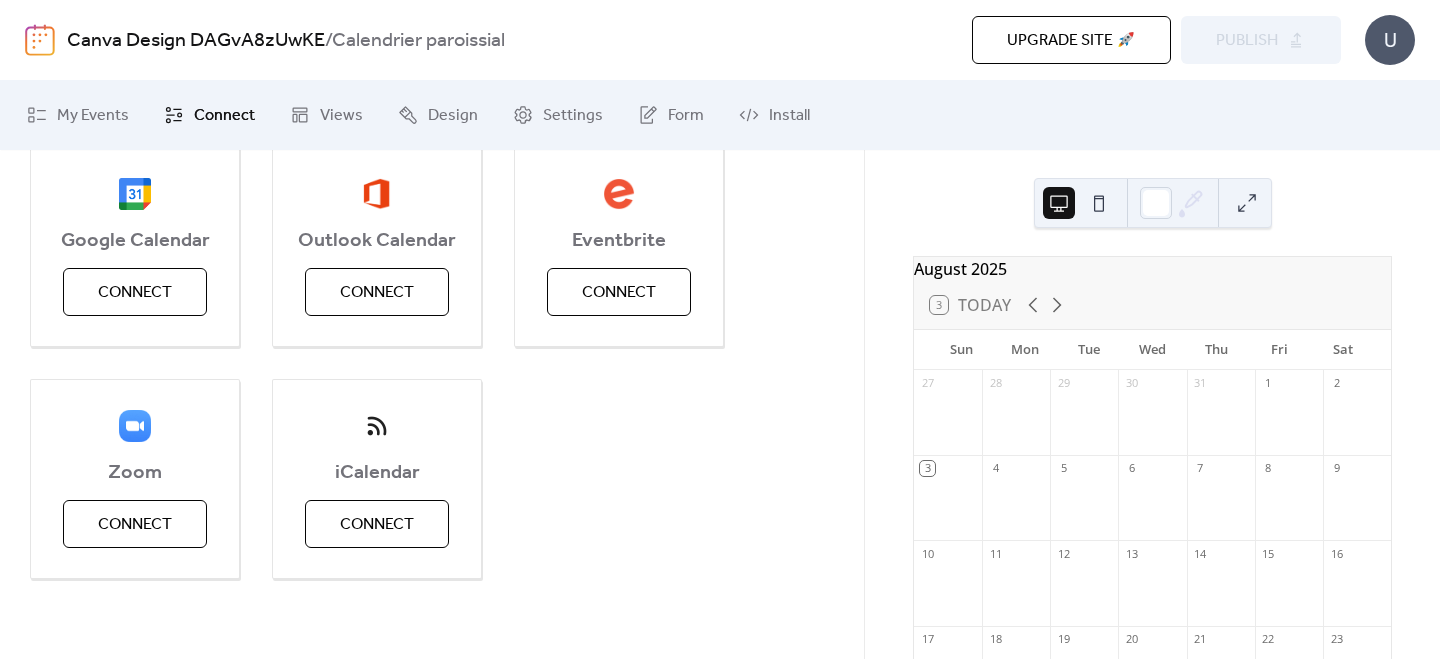 scroll, scrollTop: 0, scrollLeft: 0, axis: both 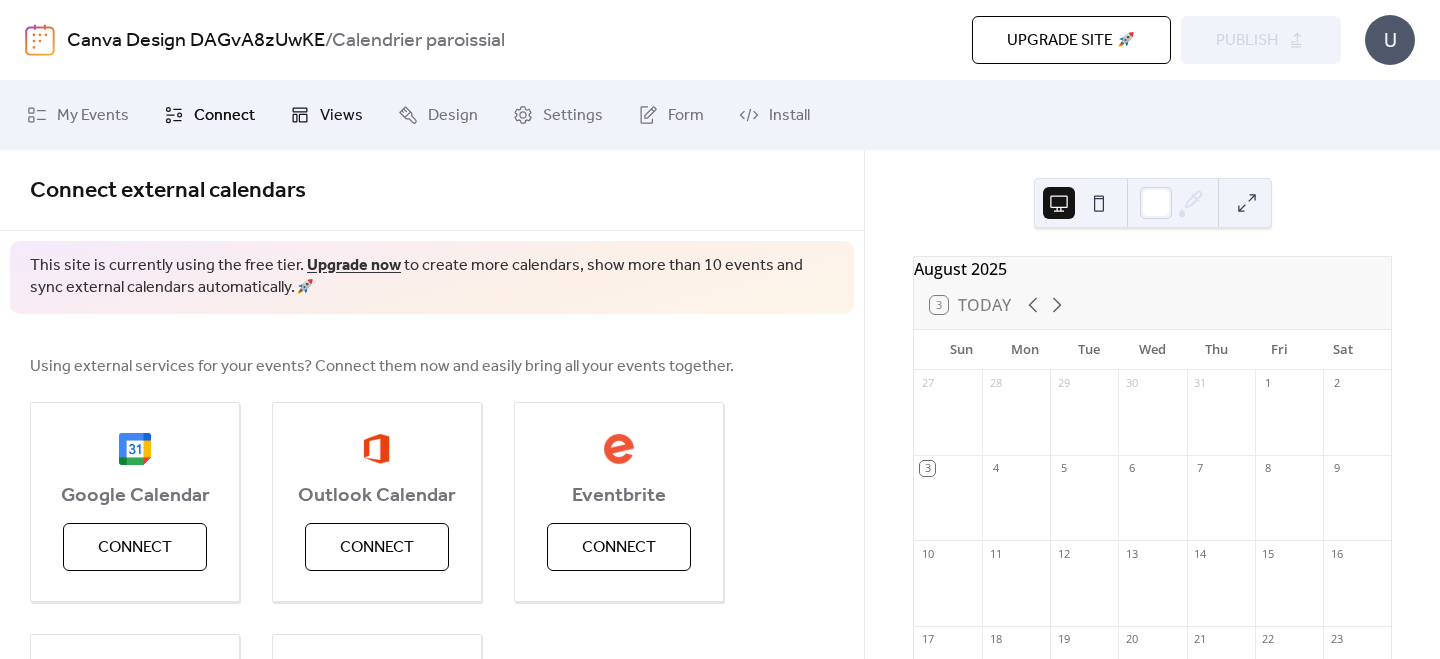 click on "Views" at bounding box center (341, 116) 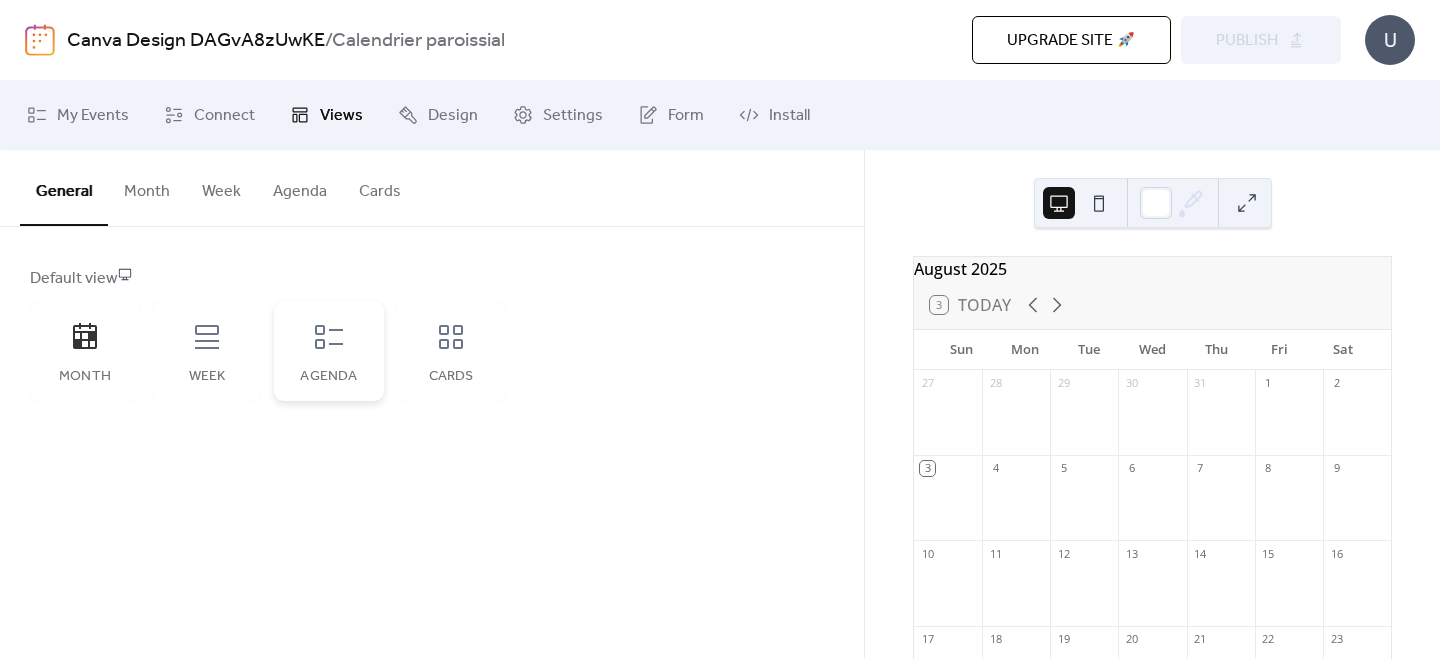 click on "Agenda" at bounding box center (329, 351) 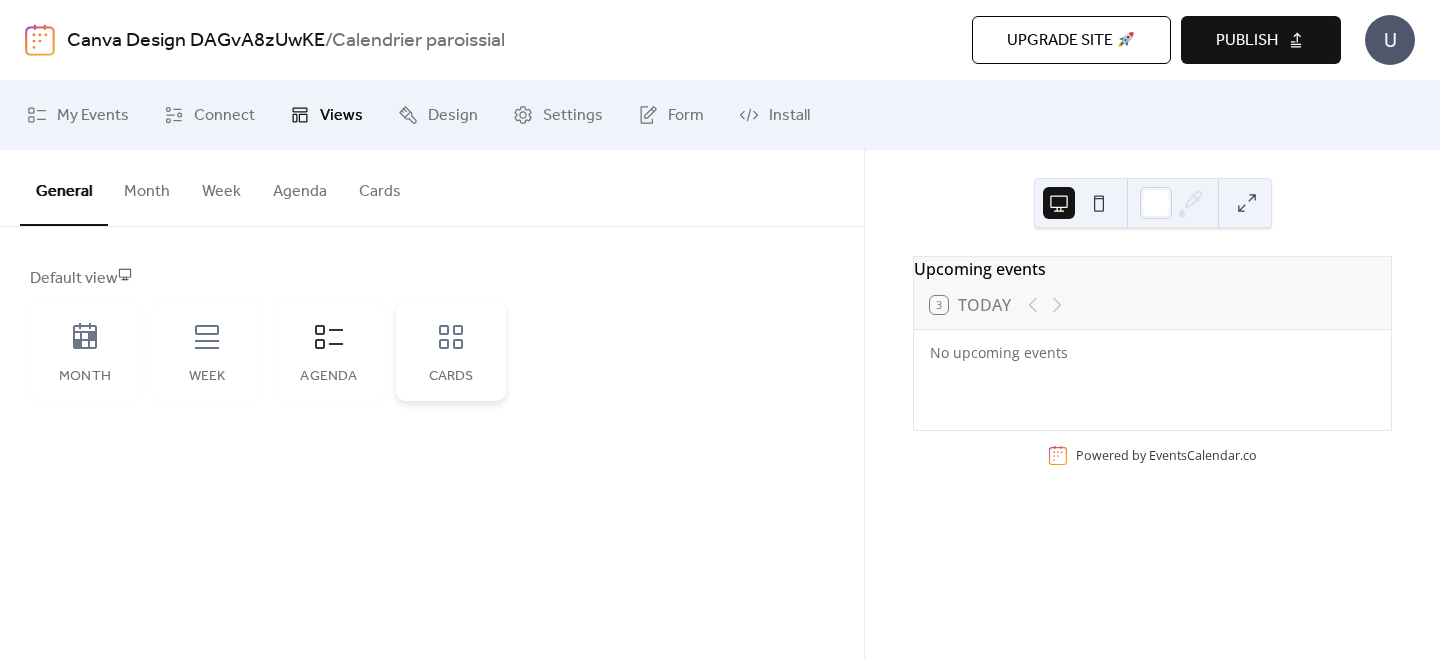 click on "Cards" at bounding box center (451, 351) 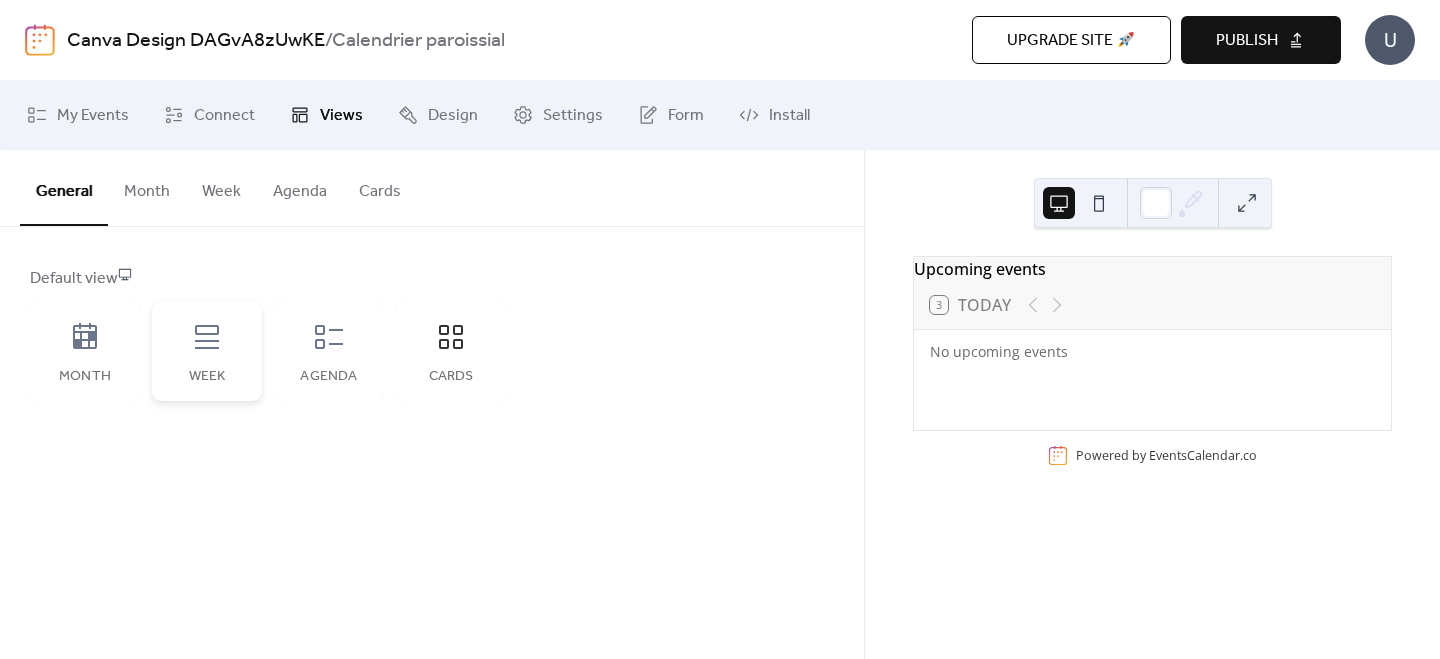 click 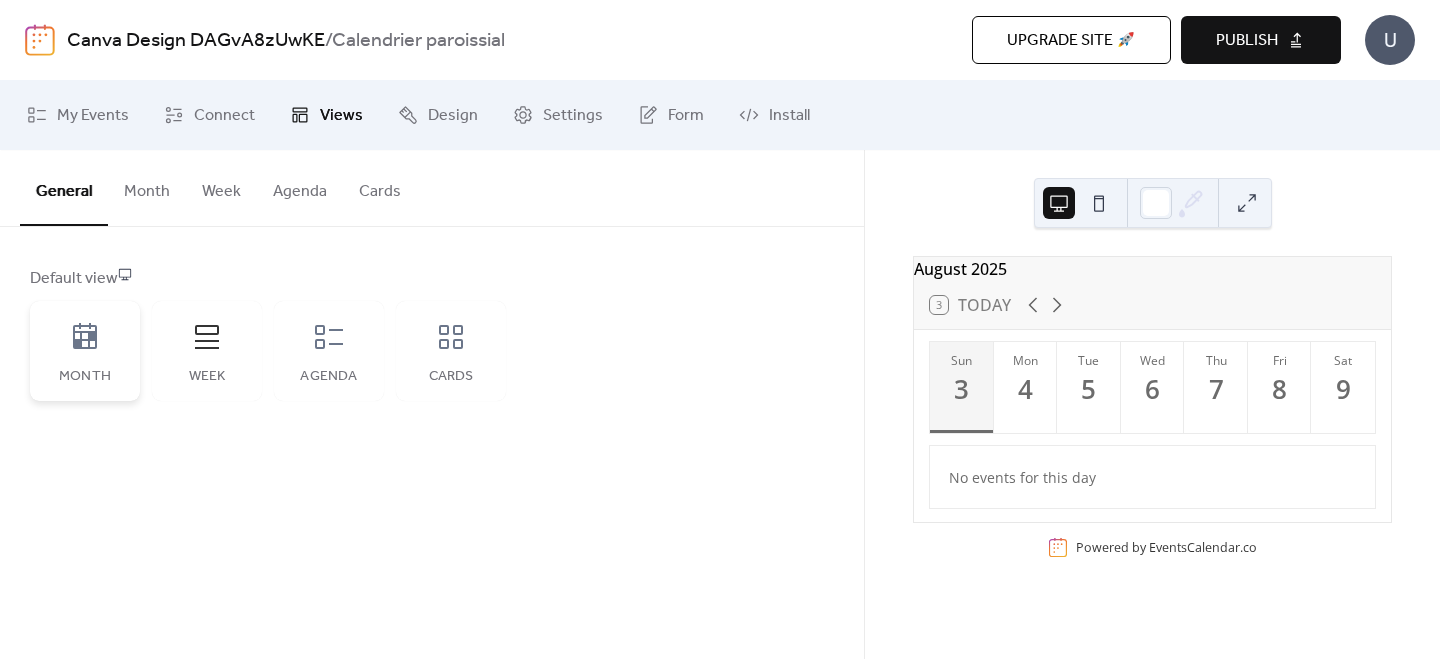 click on "Month" at bounding box center [85, 351] 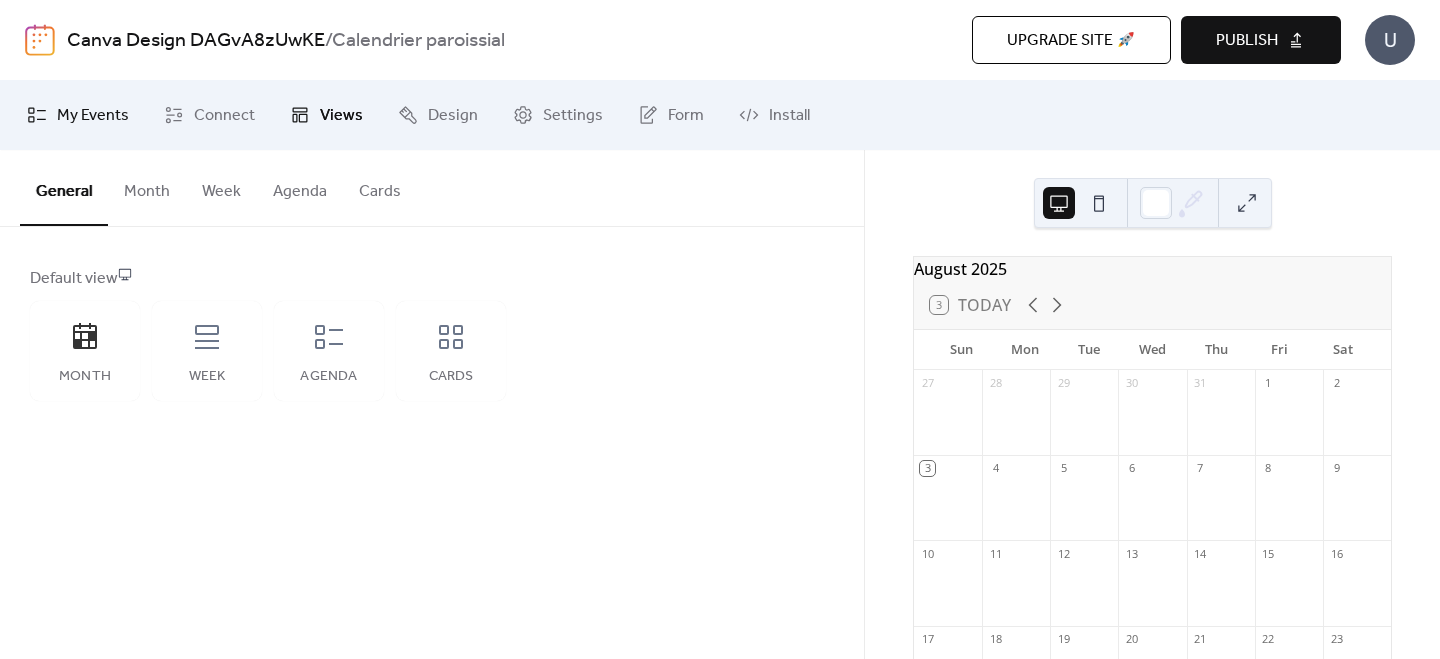 click on "My Events" at bounding box center [93, 116] 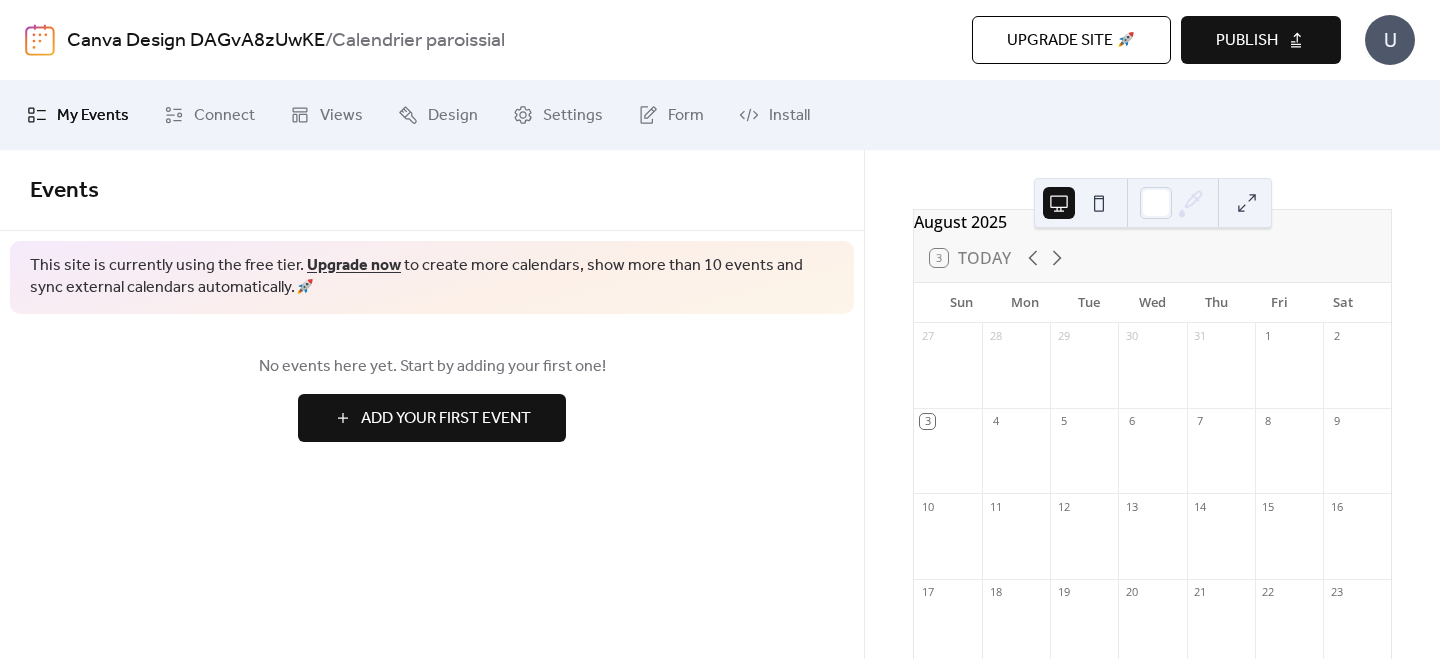 scroll, scrollTop: 54, scrollLeft: 0, axis: vertical 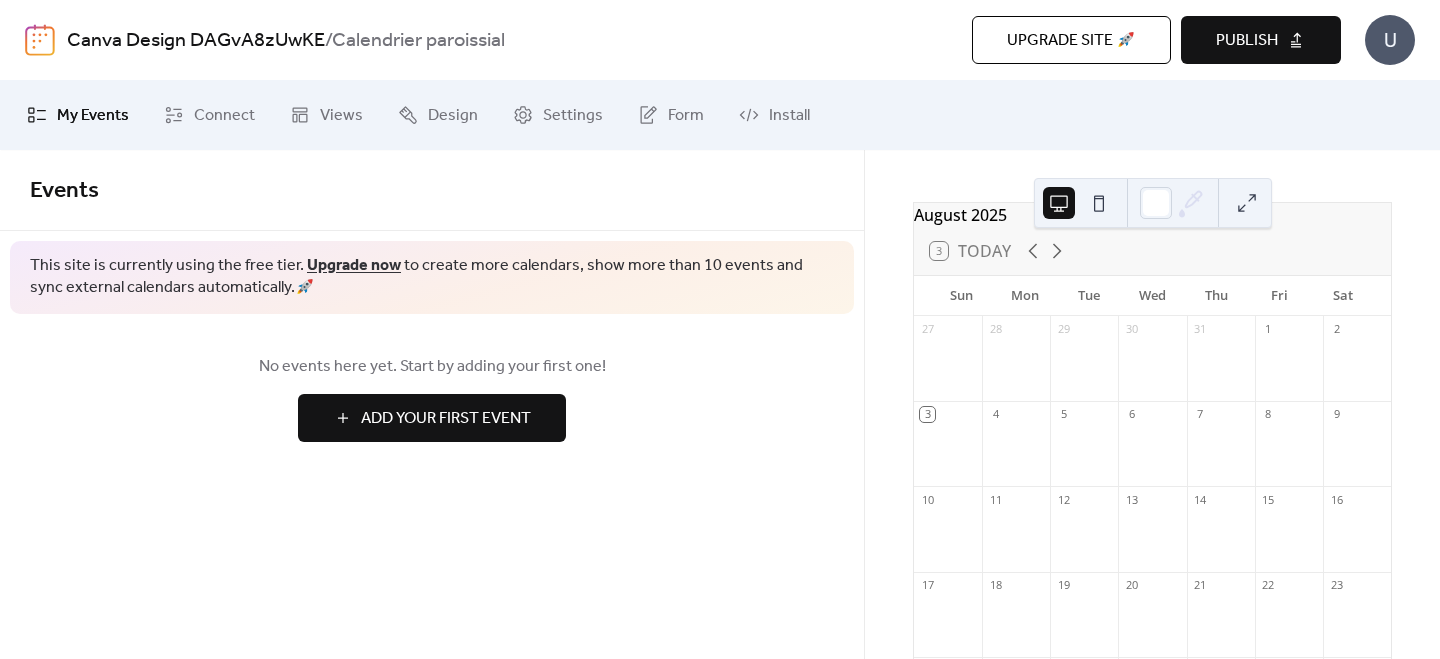 click on "15" at bounding box center (1289, 499) 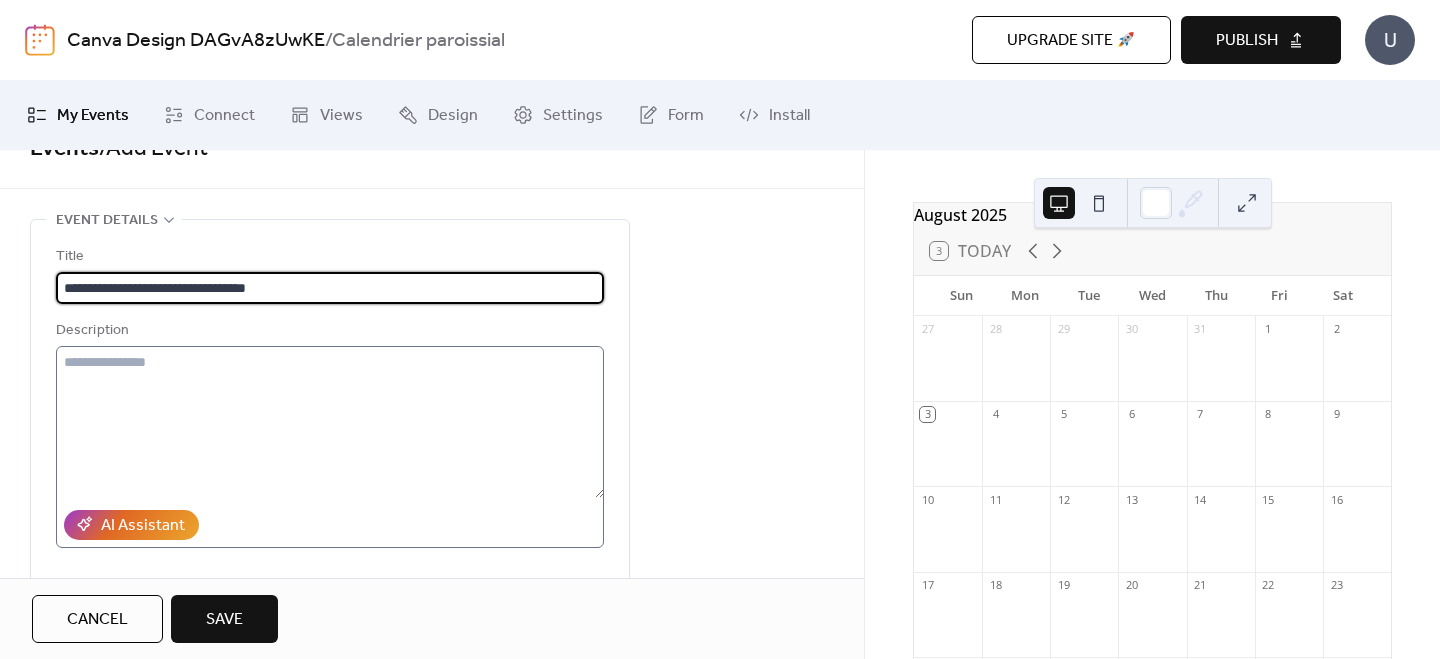 scroll, scrollTop: 50, scrollLeft: 0, axis: vertical 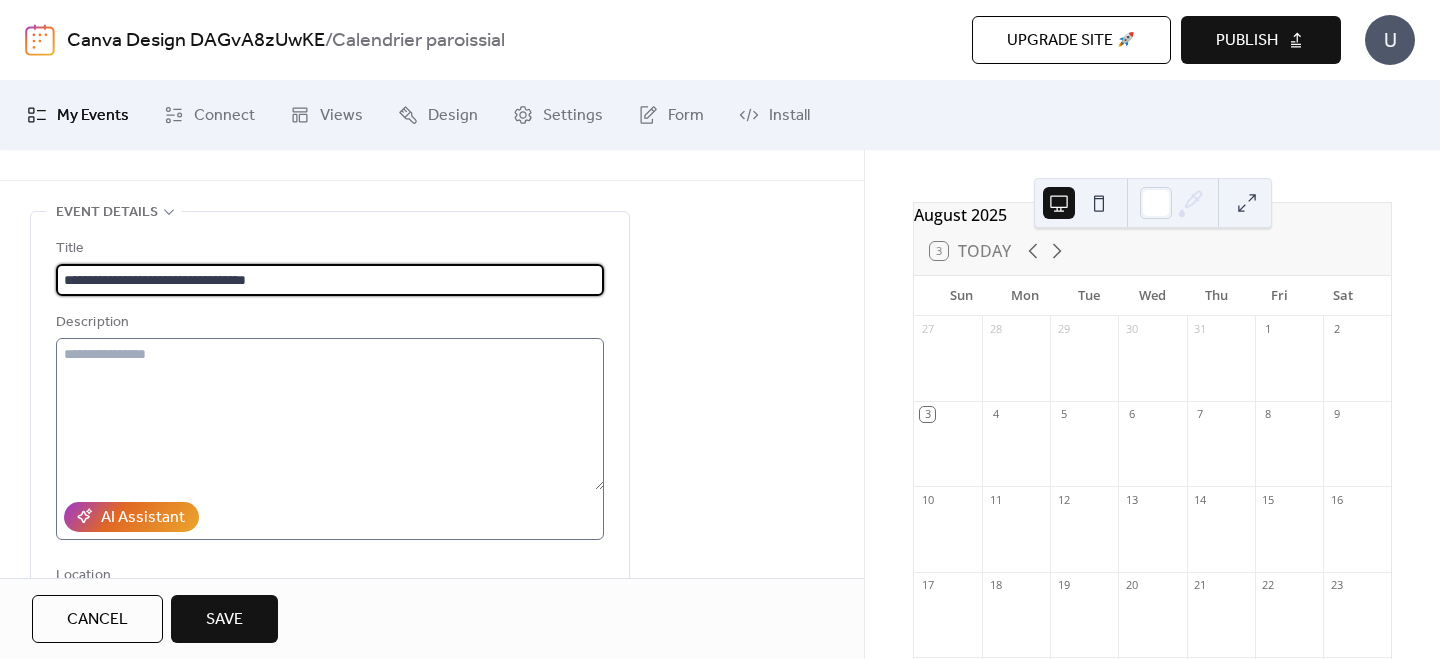 type on "**********" 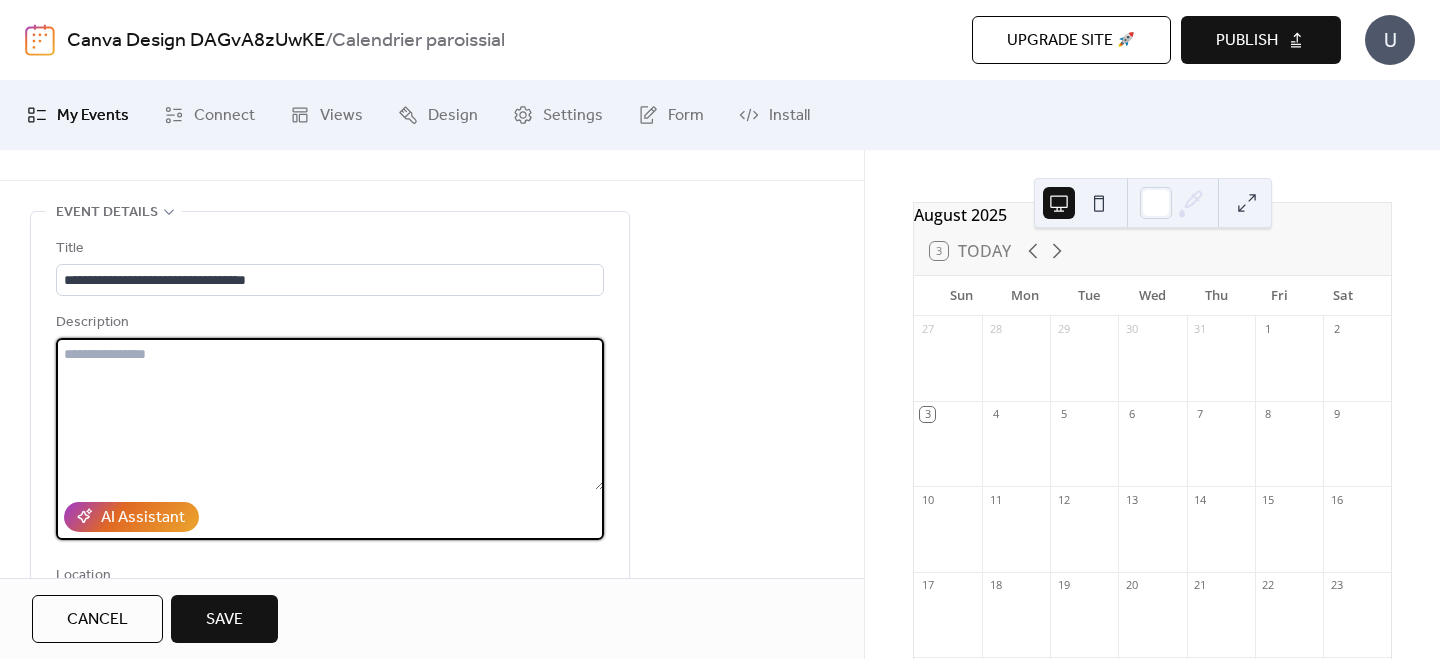 click at bounding box center (330, 414) 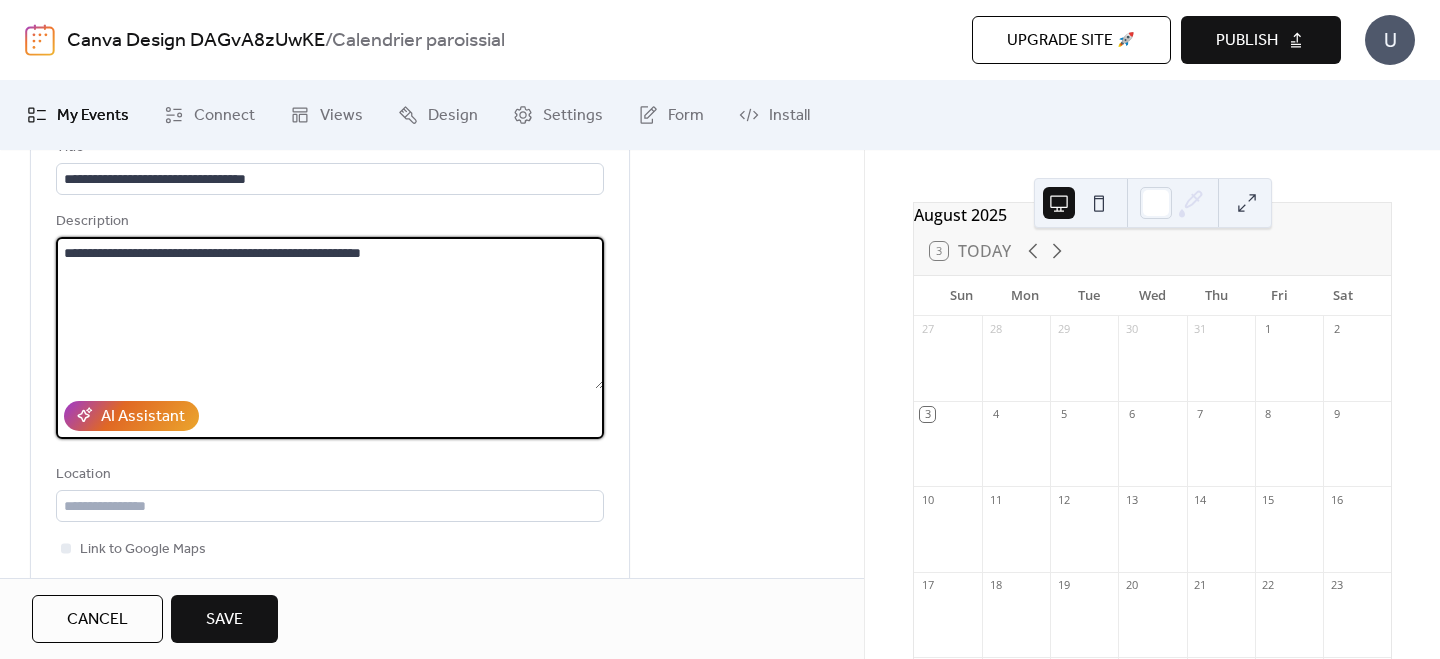 scroll, scrollTop: 149, scrollLeft: 0, axis: vertical 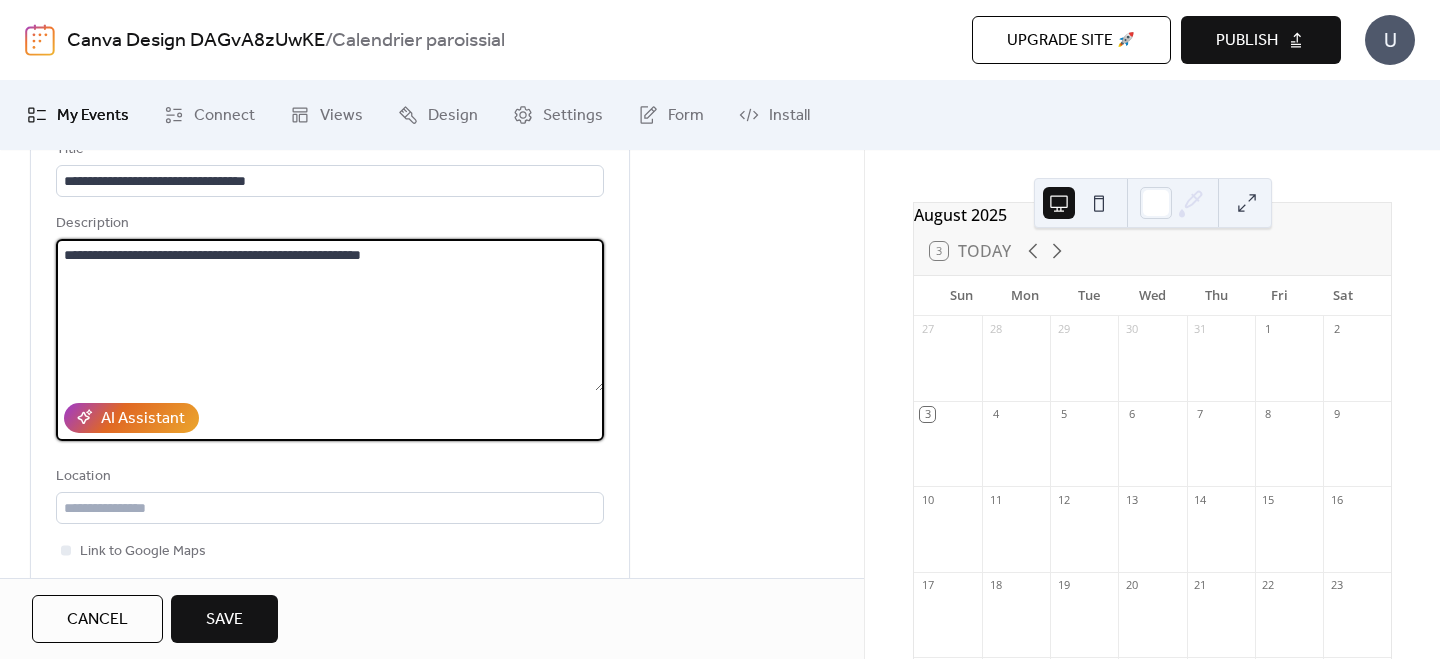 drag, startPoint x: 421, startPoint y: 255, endPoint x: 233, endPoint y: 257, distance: 188.01064 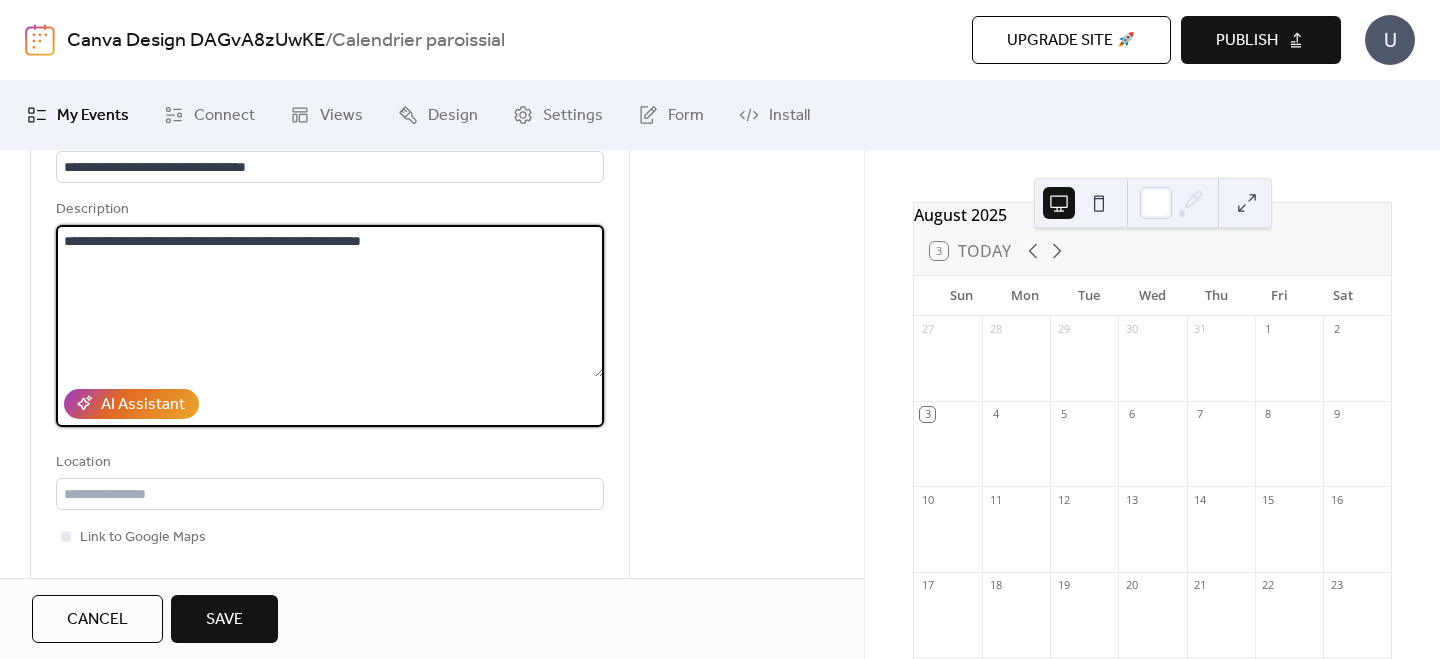 drag, startPoint x: 248, startPoint y: 240, endPoint x: 474, endPoint y: 245, distance: 226.0553 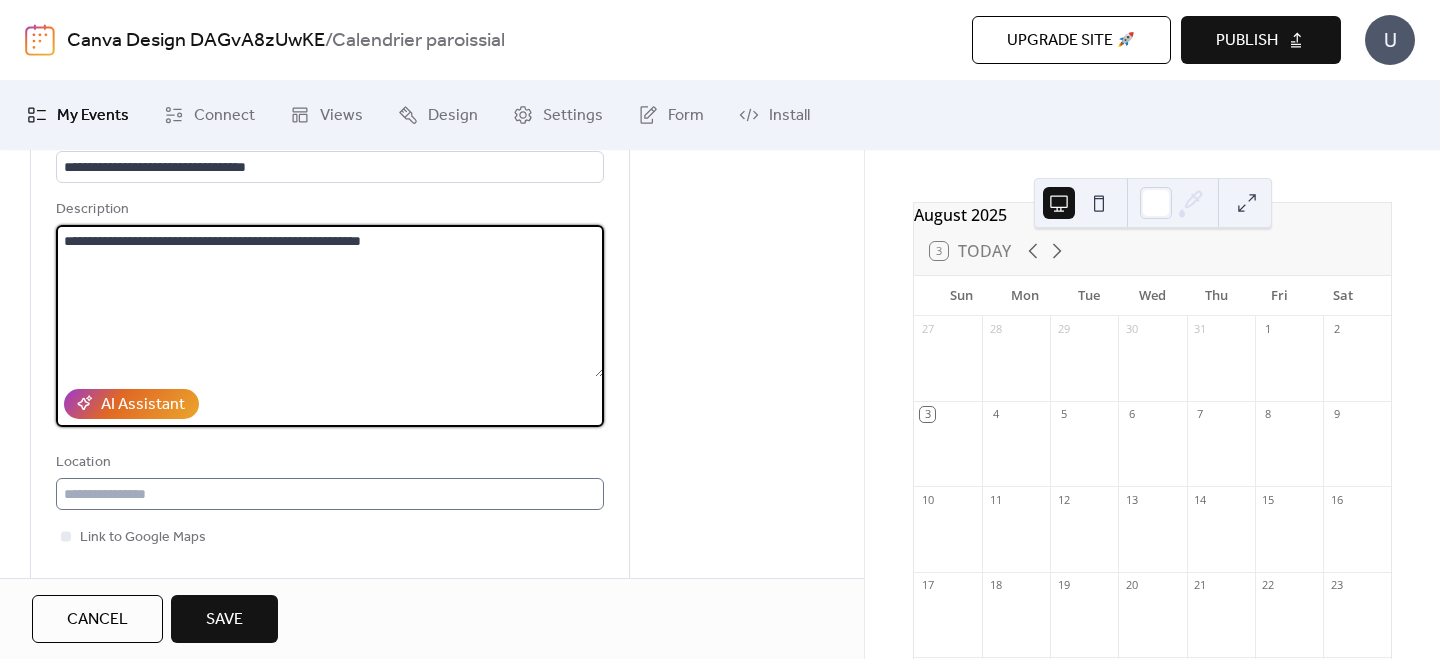 type on "**********" 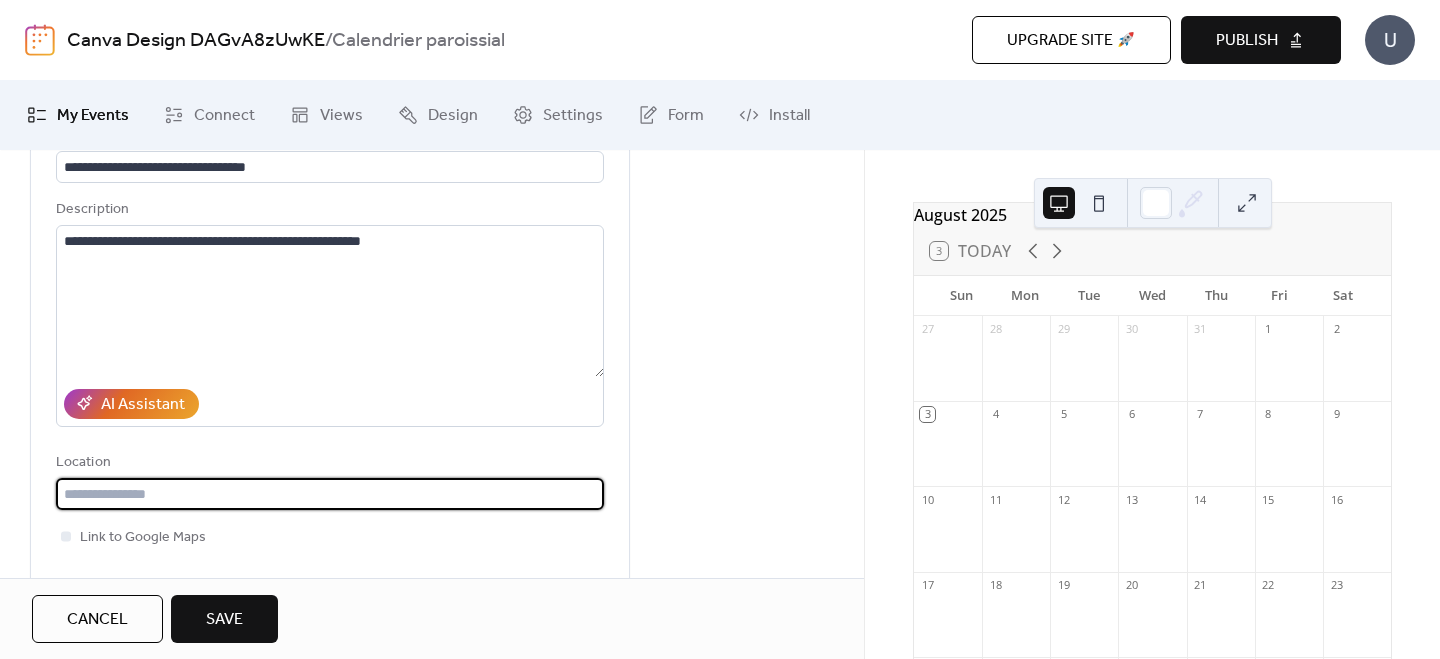 click at bounding box center (330, 494) 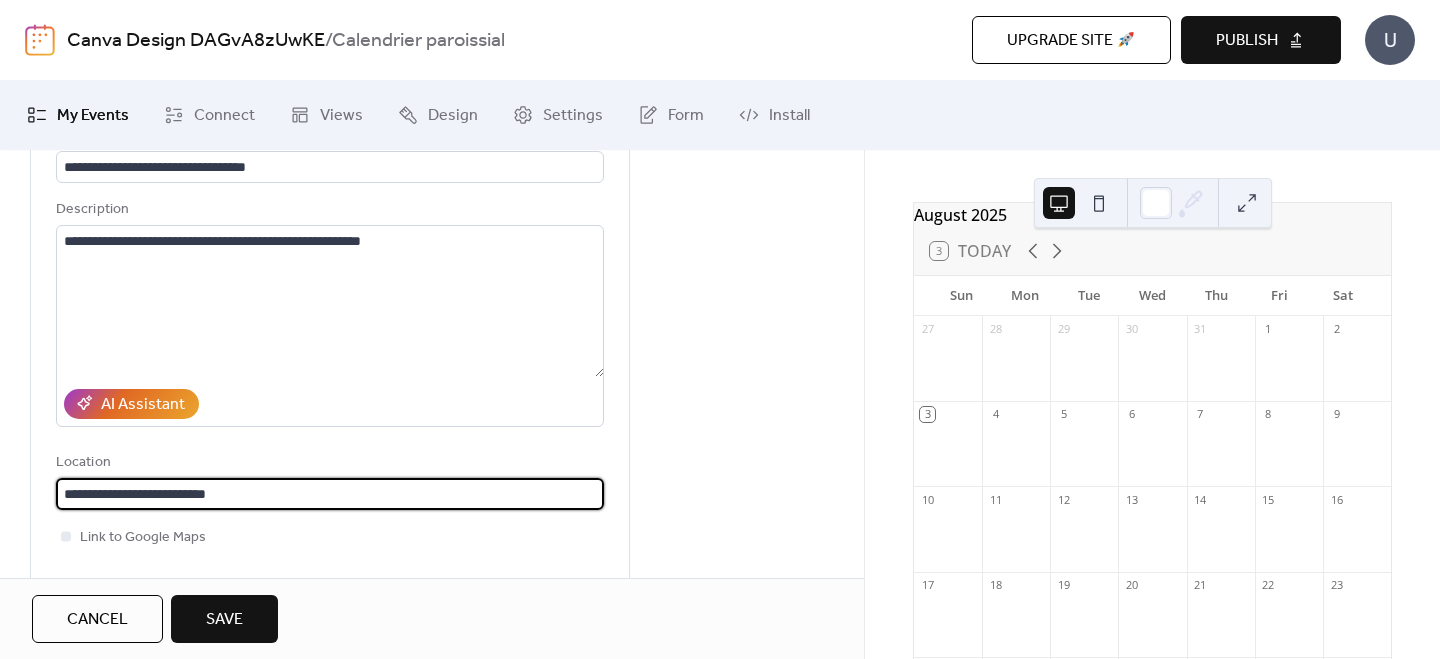 scroll, scrollTop: 1, scrollLeft: 0, axis: vertical 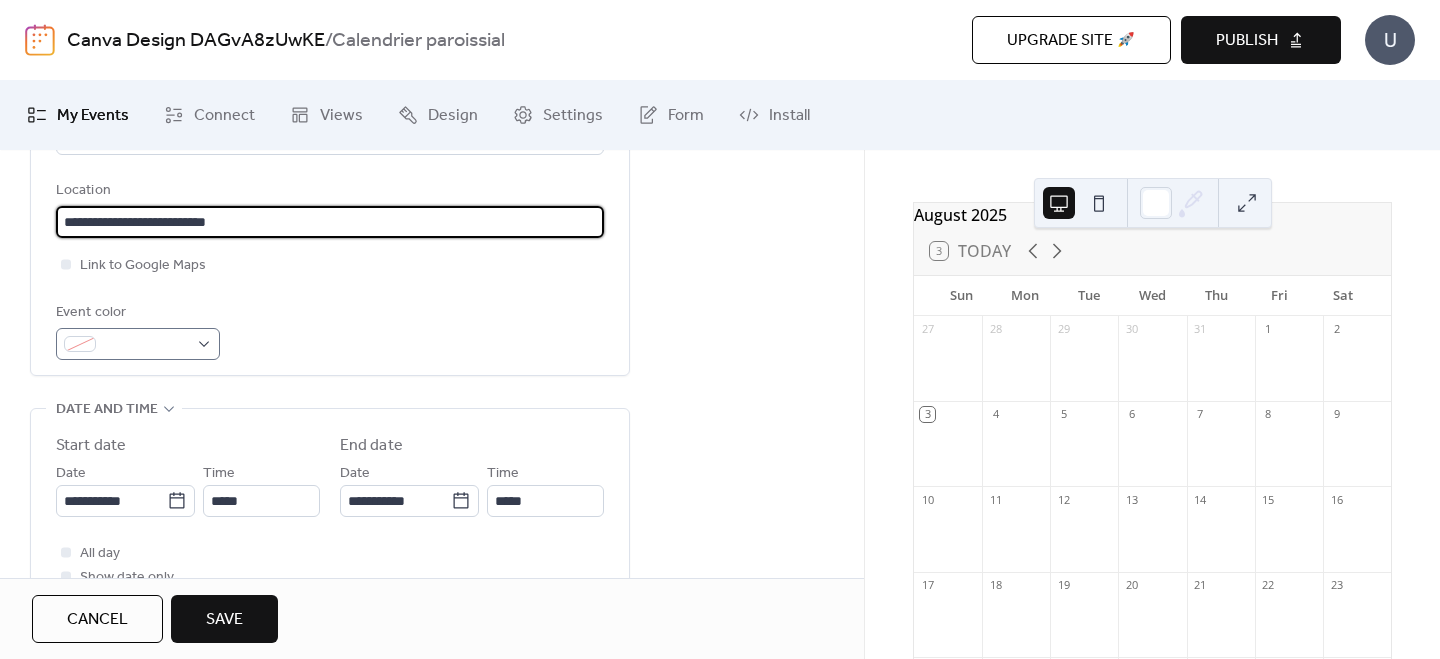 type on "**********" 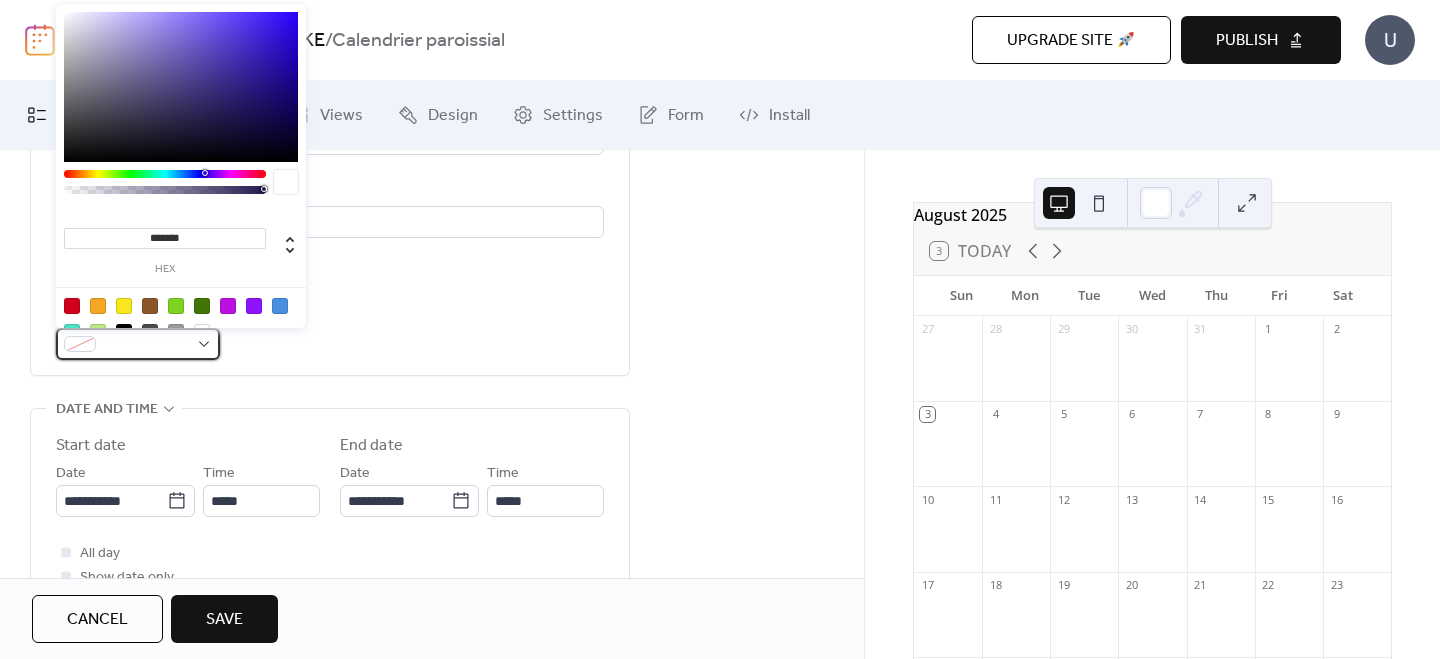 click at bounding box center (138, 344) 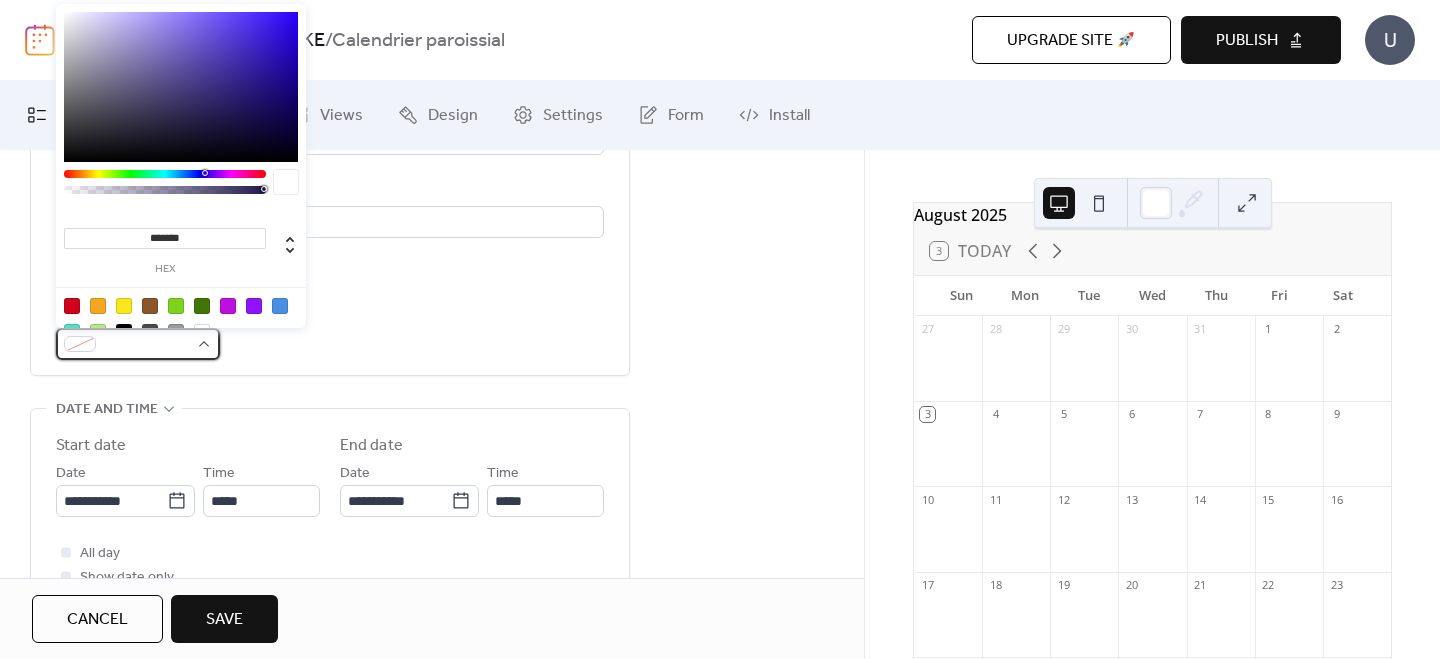 click at bounding box center [138, 344] 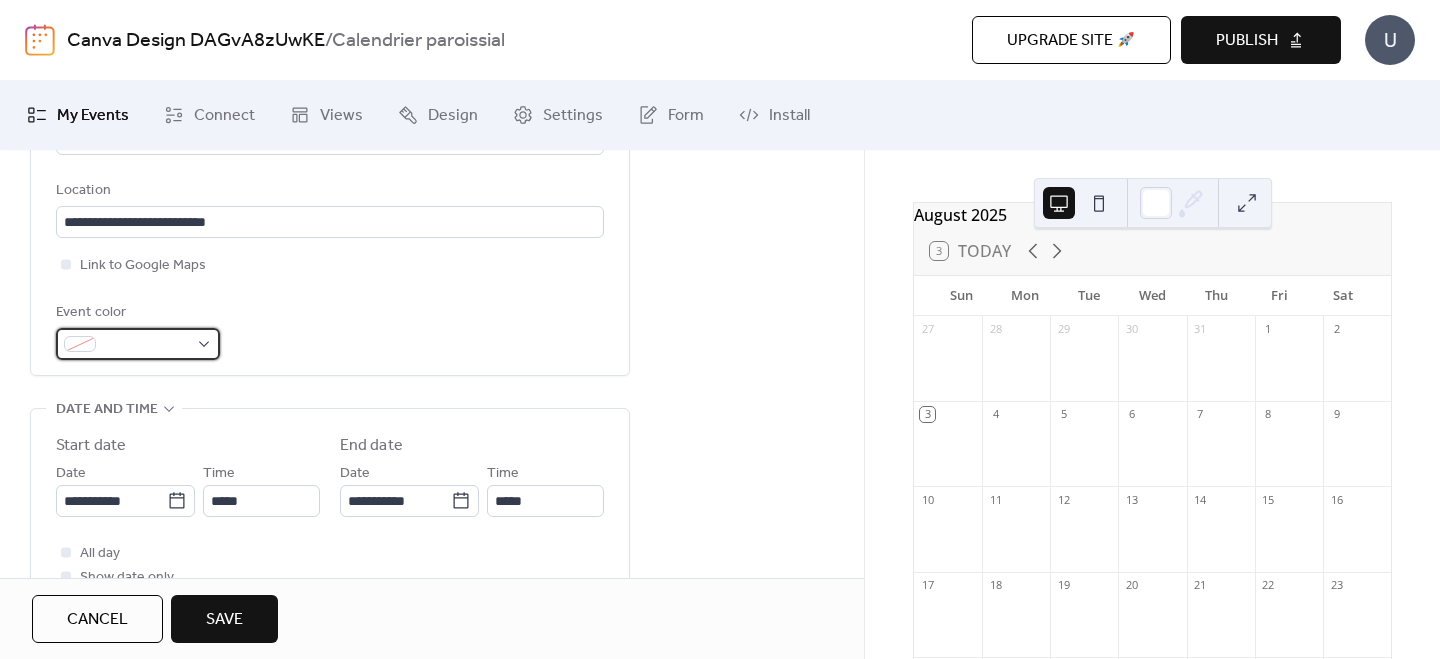 click at bounding box center (138, 344) 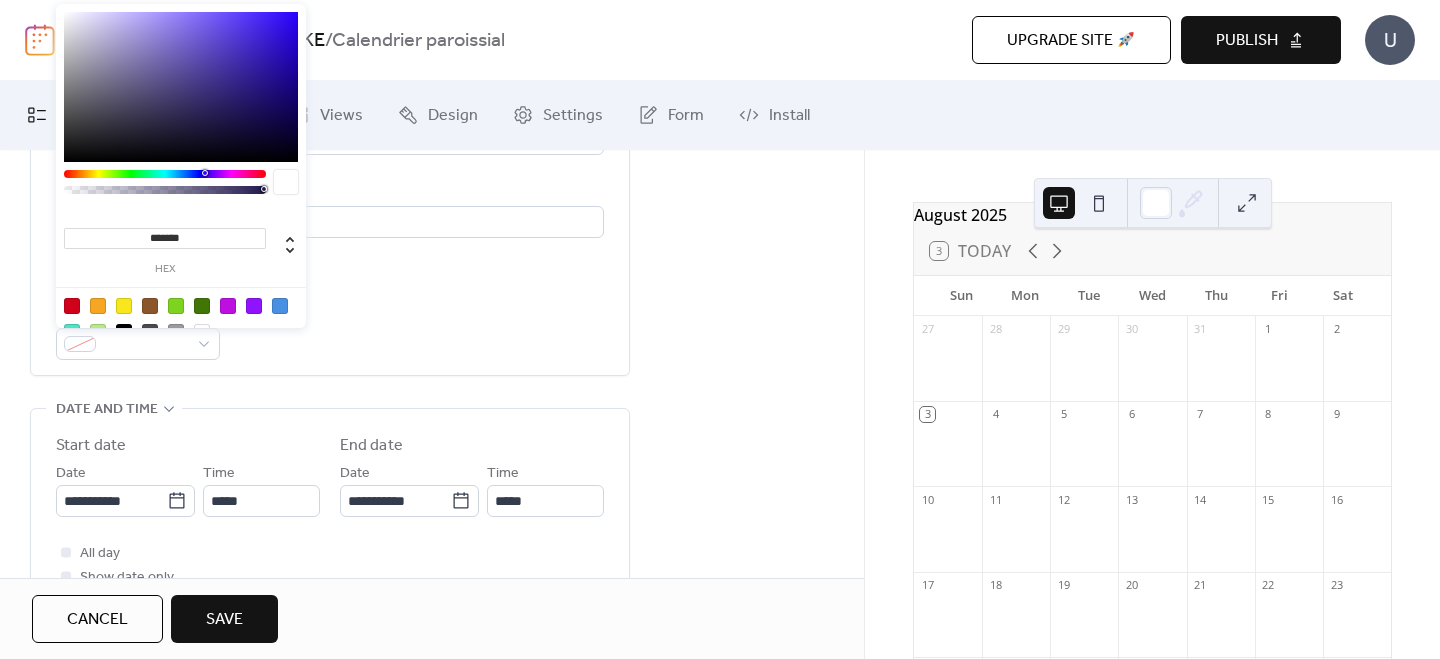 click at bounding box center [280, 306] 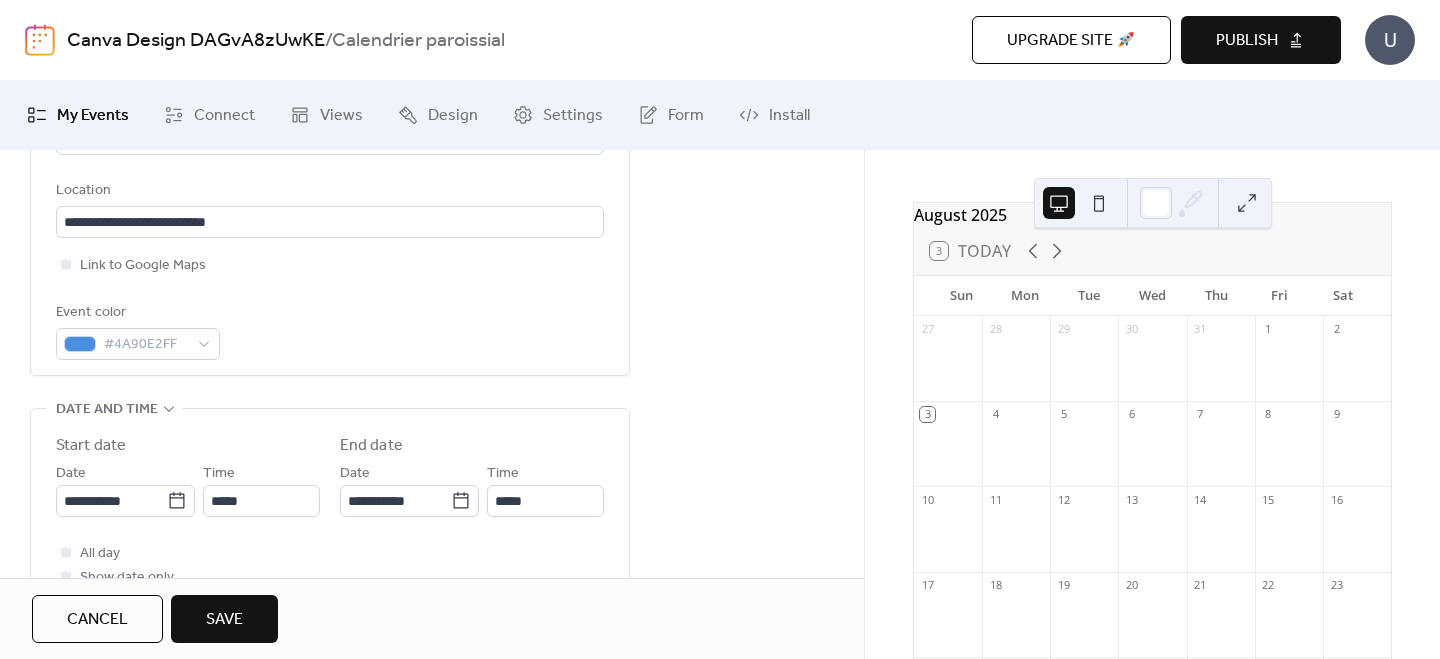 click on "Event color #4A90E2FF" at bounding box center (330, 330) 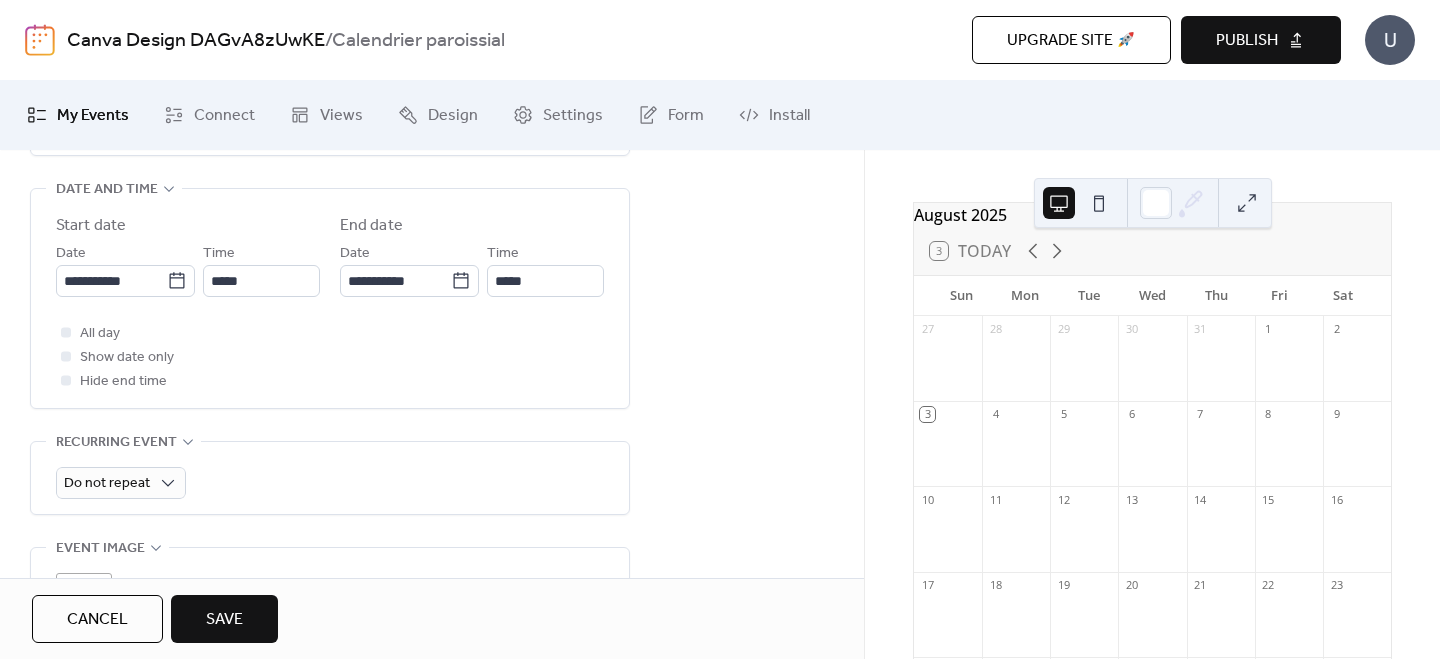 scroll, scrollTop: 672, scrollLeft: 0, axis: vertical 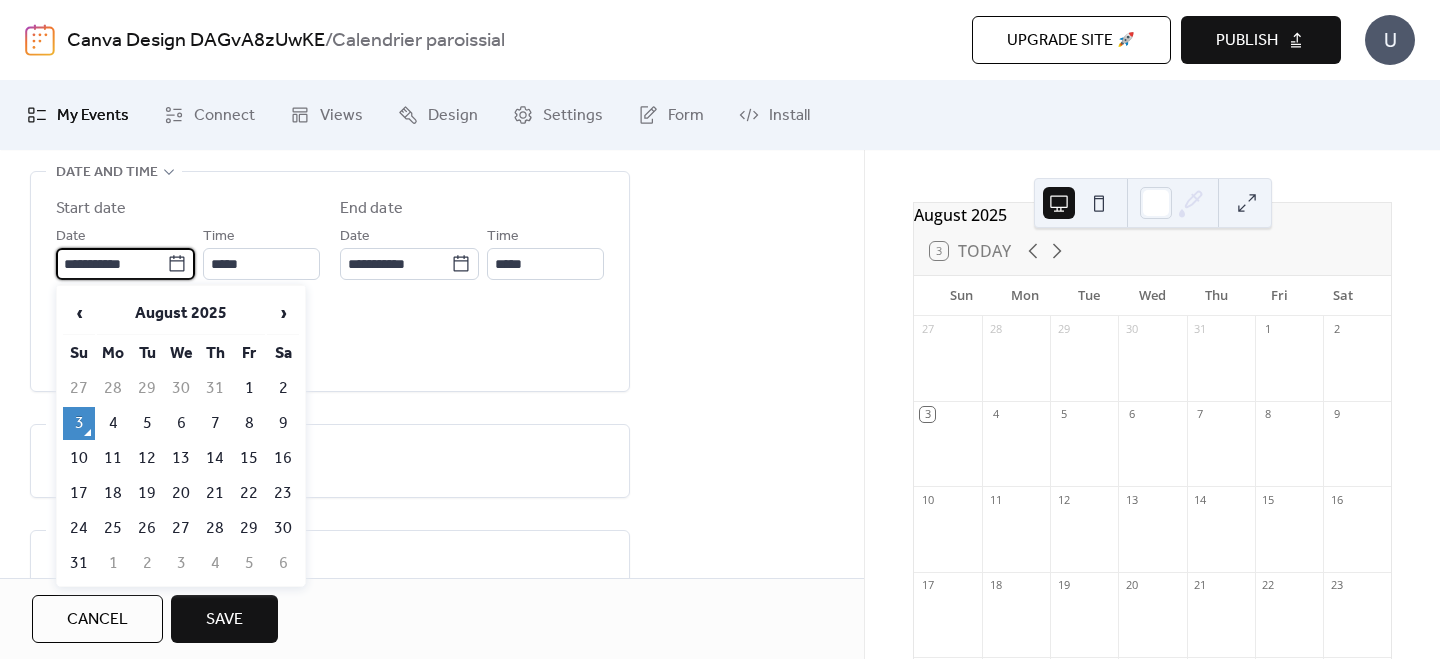 click on "**********" at bounding box center [111, 264] 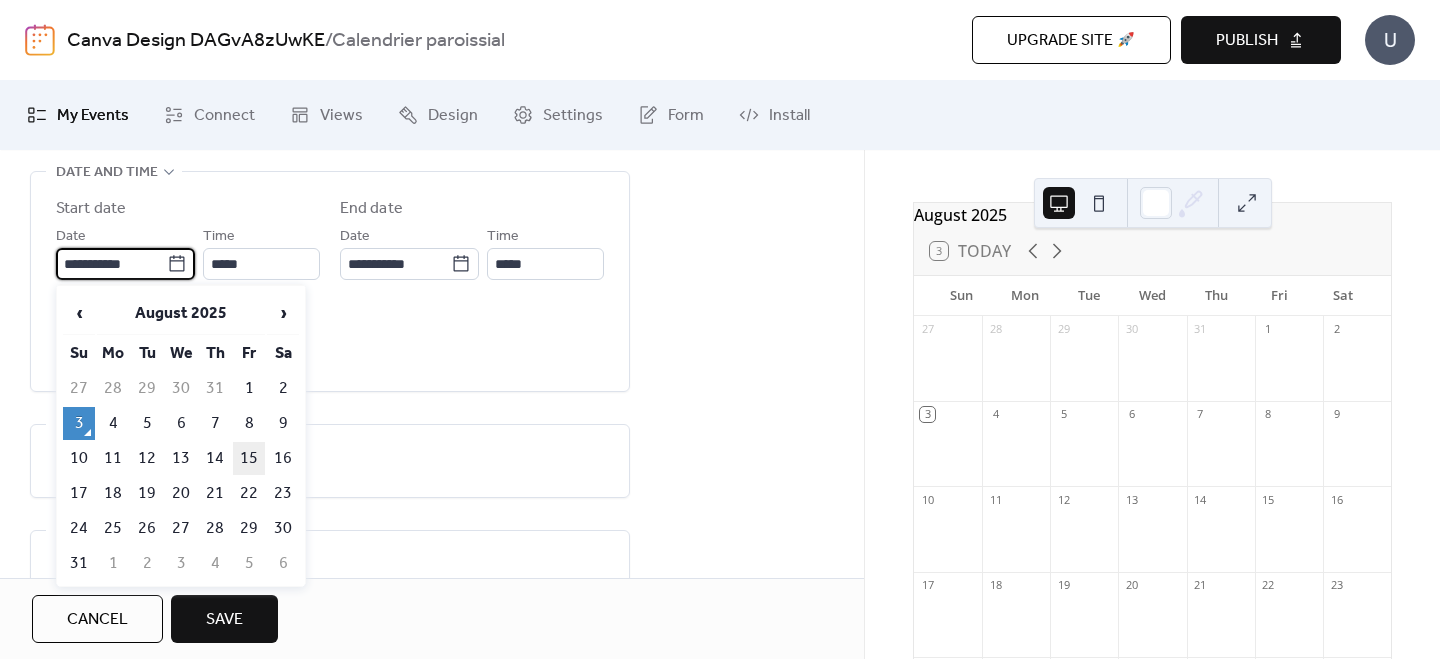click on "15" at bounding box center (249, 458) 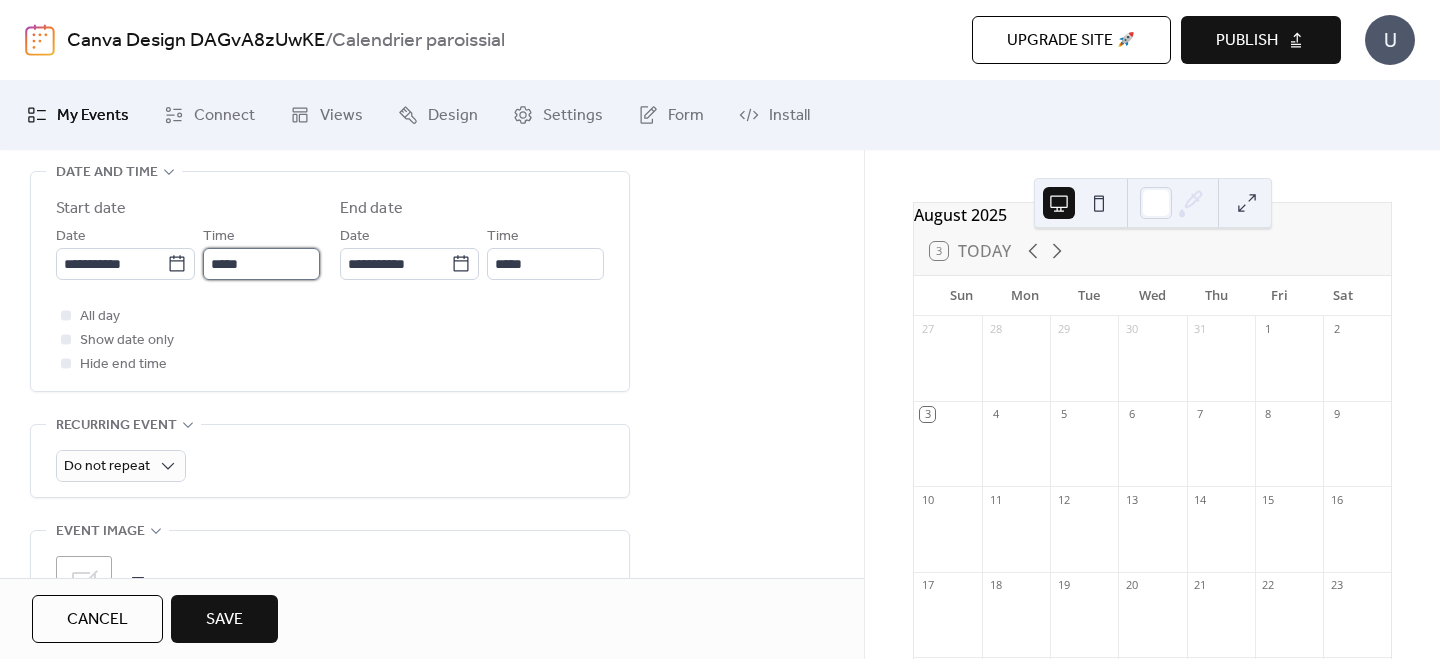 click on "*****" at bounding box center [261, 264] 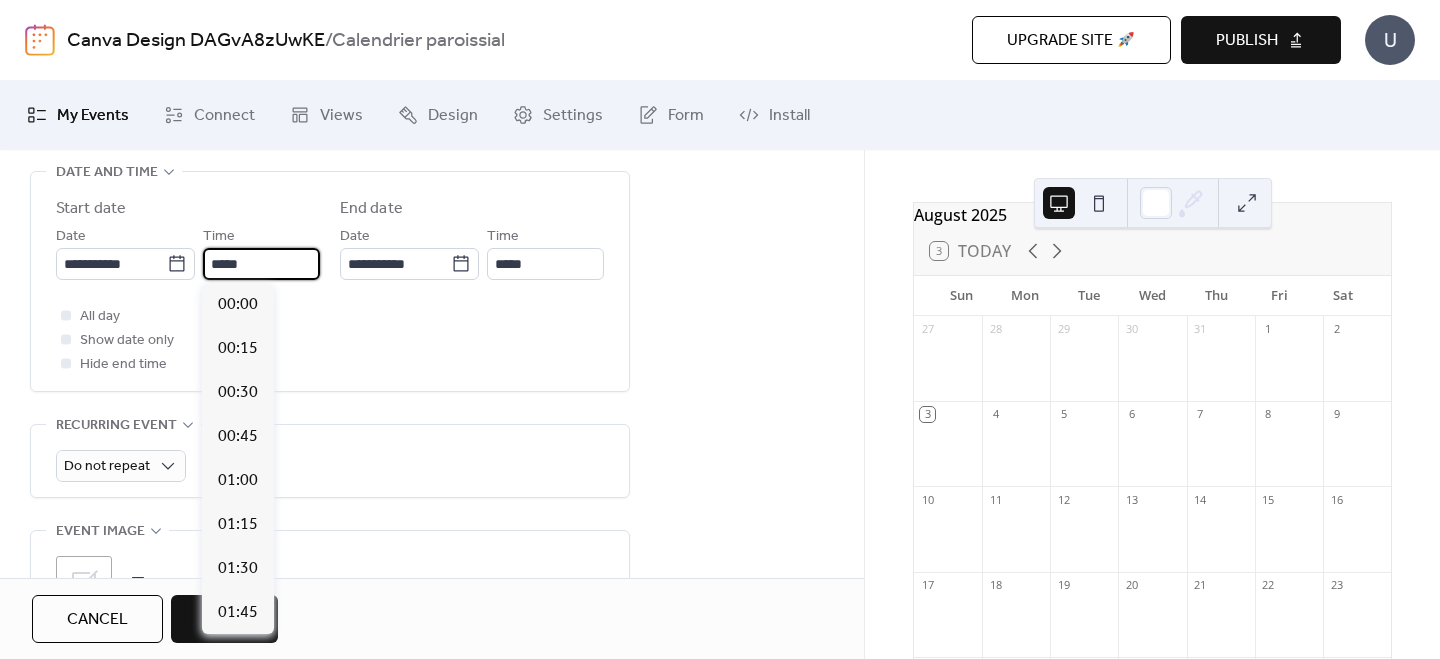 scroll, scrollTop: 2112, scrollLeft: 0, axis: vertical 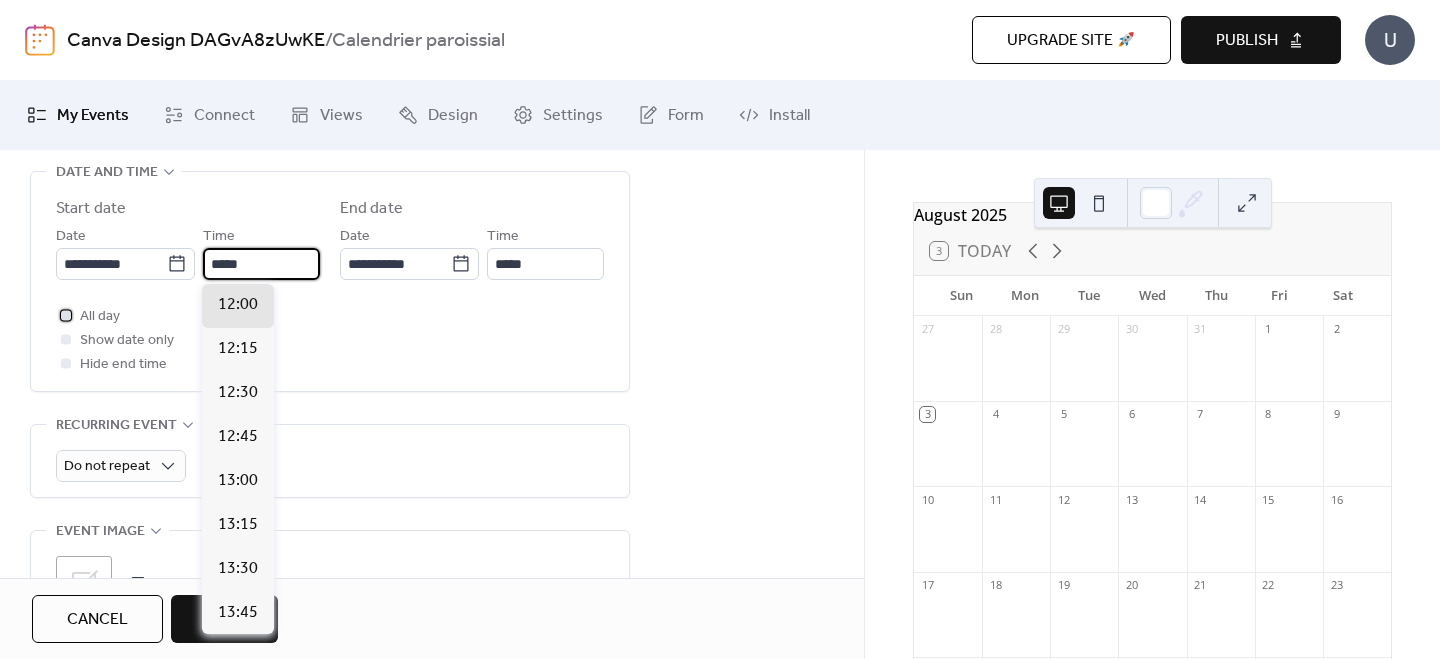 click on "All day" at bounding box center [100, 317] 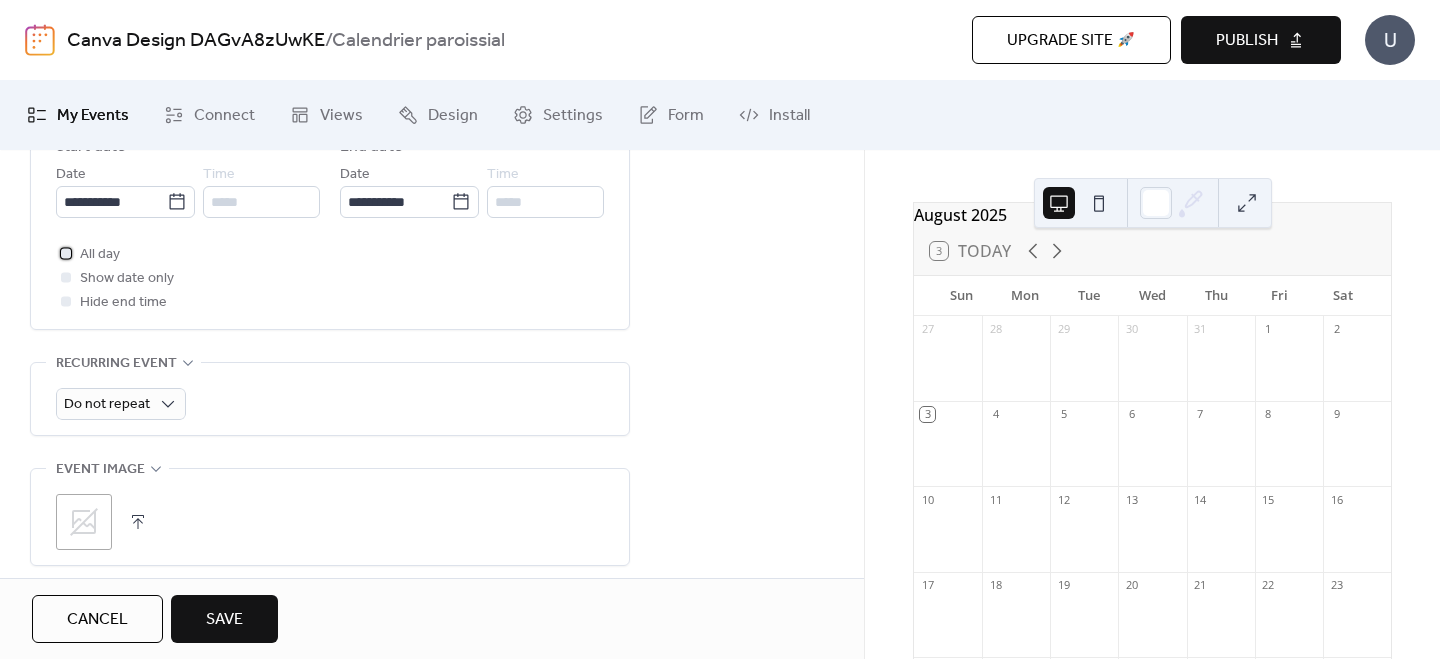 scroll, scrollTop: 739, scrollLeft: 0, axis: vertical 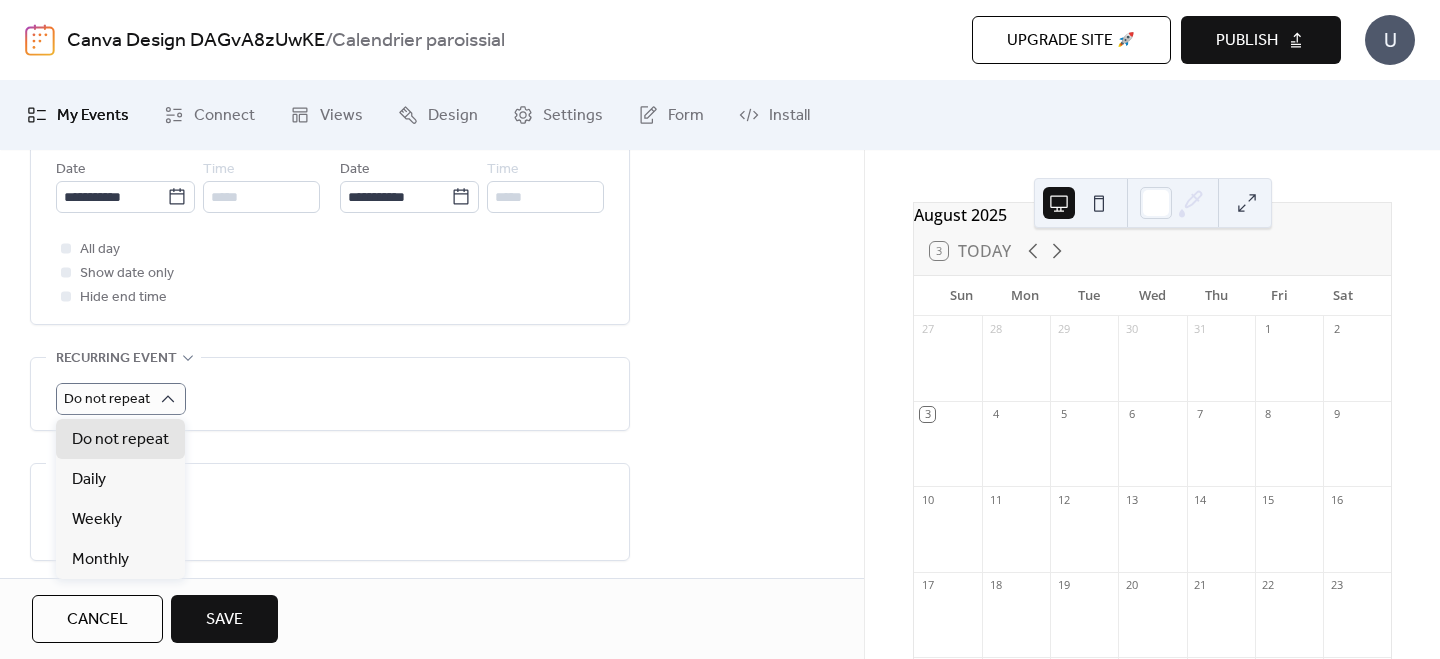 click on "Recurring event Do not repeat •••" at bounding box center [330, 394] 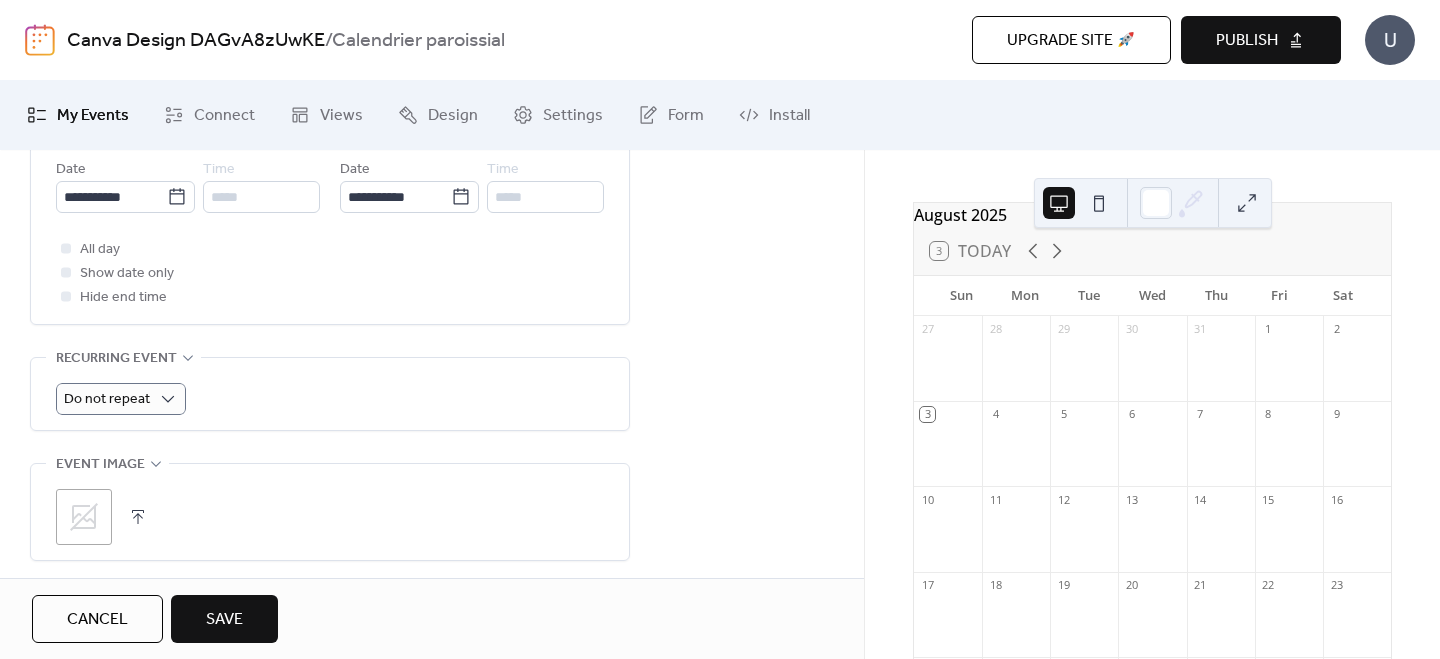 click on "Save" at bounding box center [224, 620] 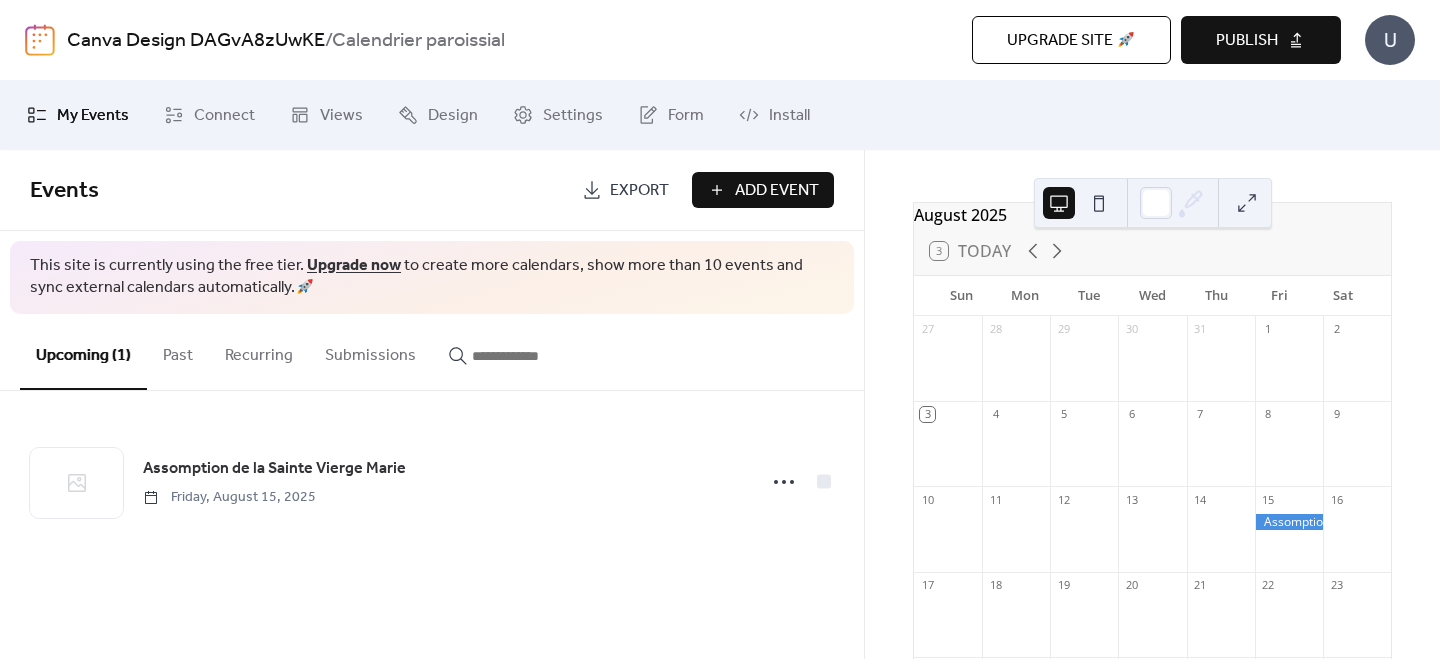 click on "Add Event" at bounding box center (777, 191) 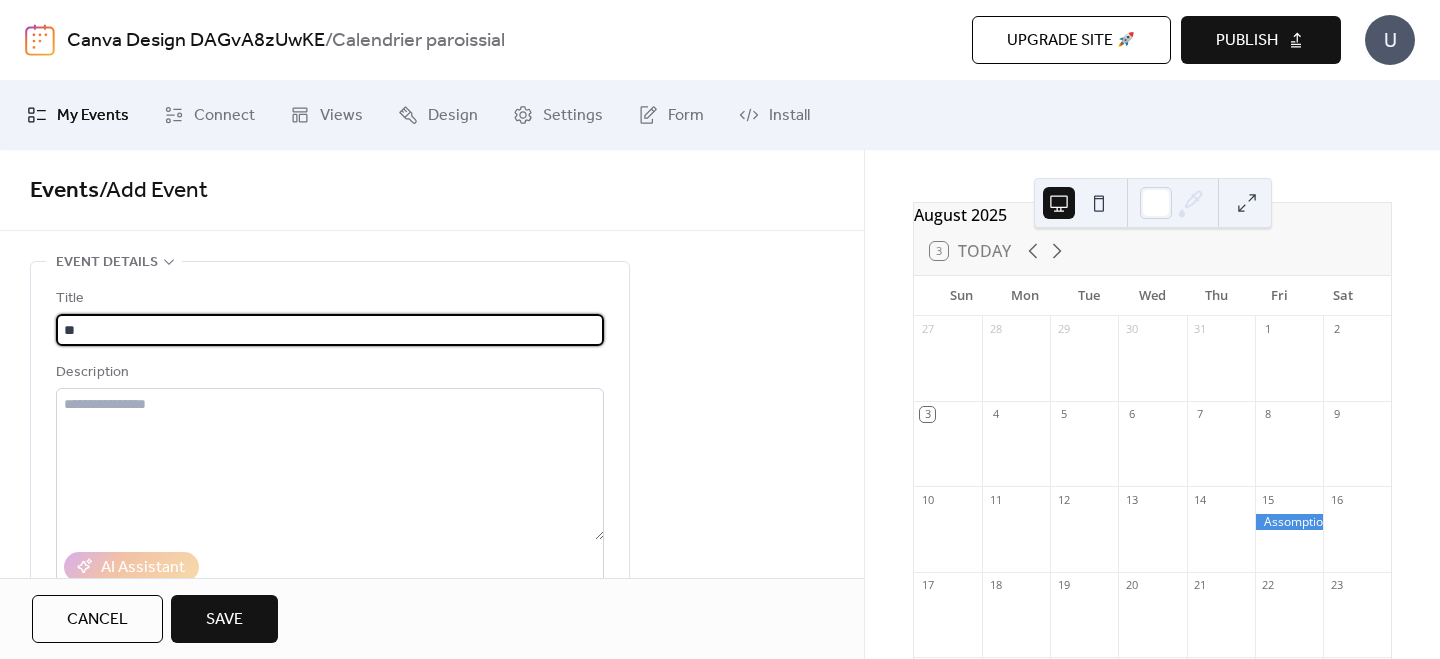 type on "*" 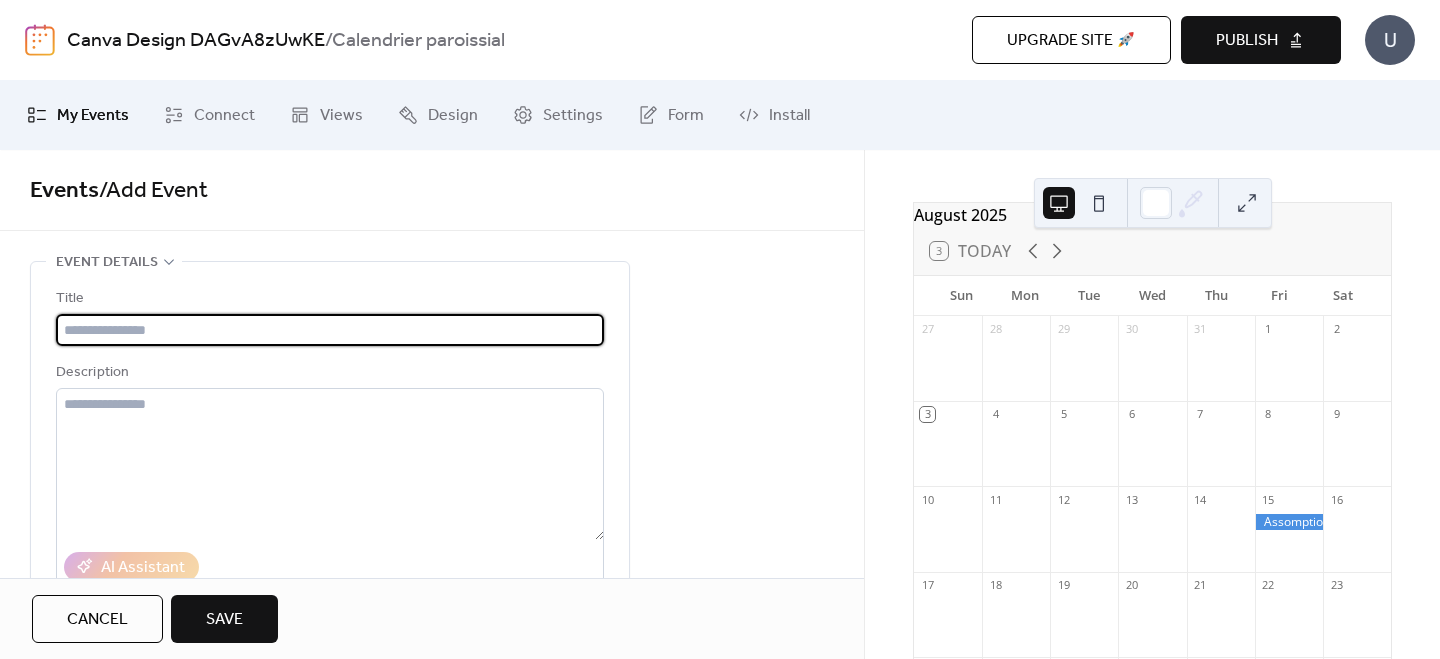 type on "*" 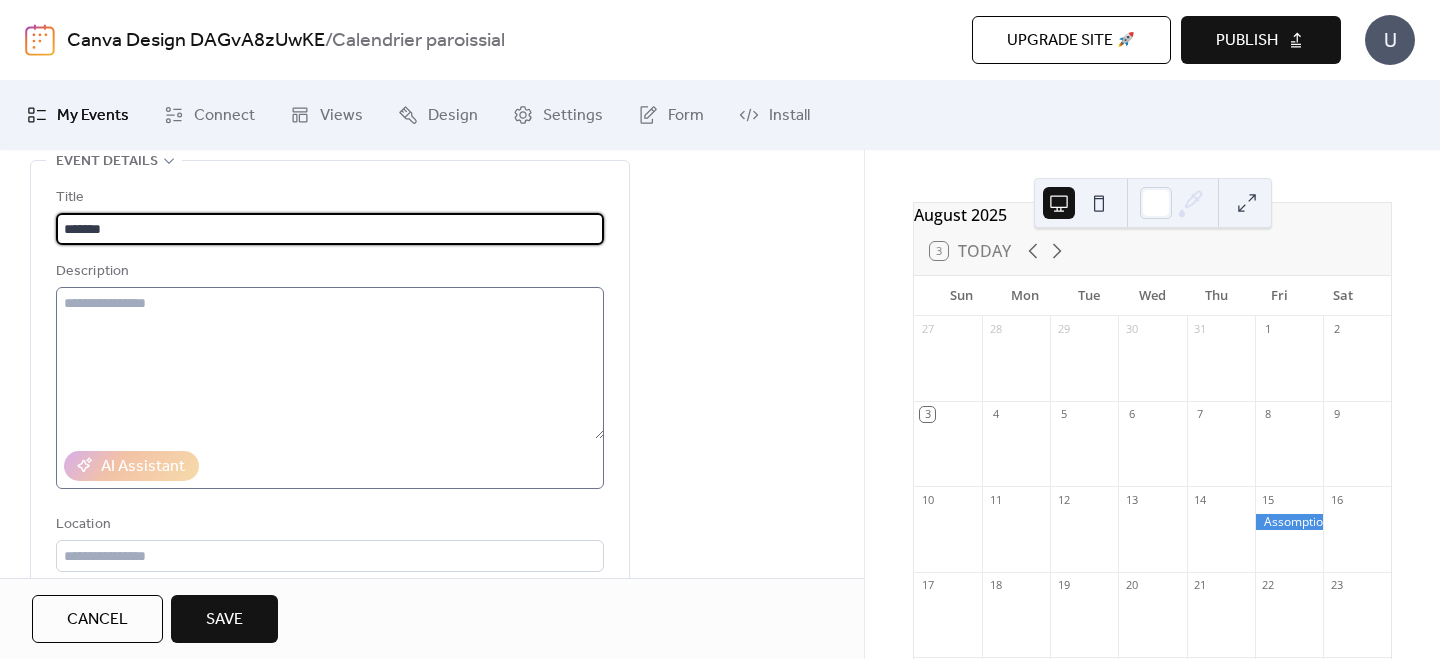 scroll, scrollTop: 105, scrollLeft: 0, axis: vertical 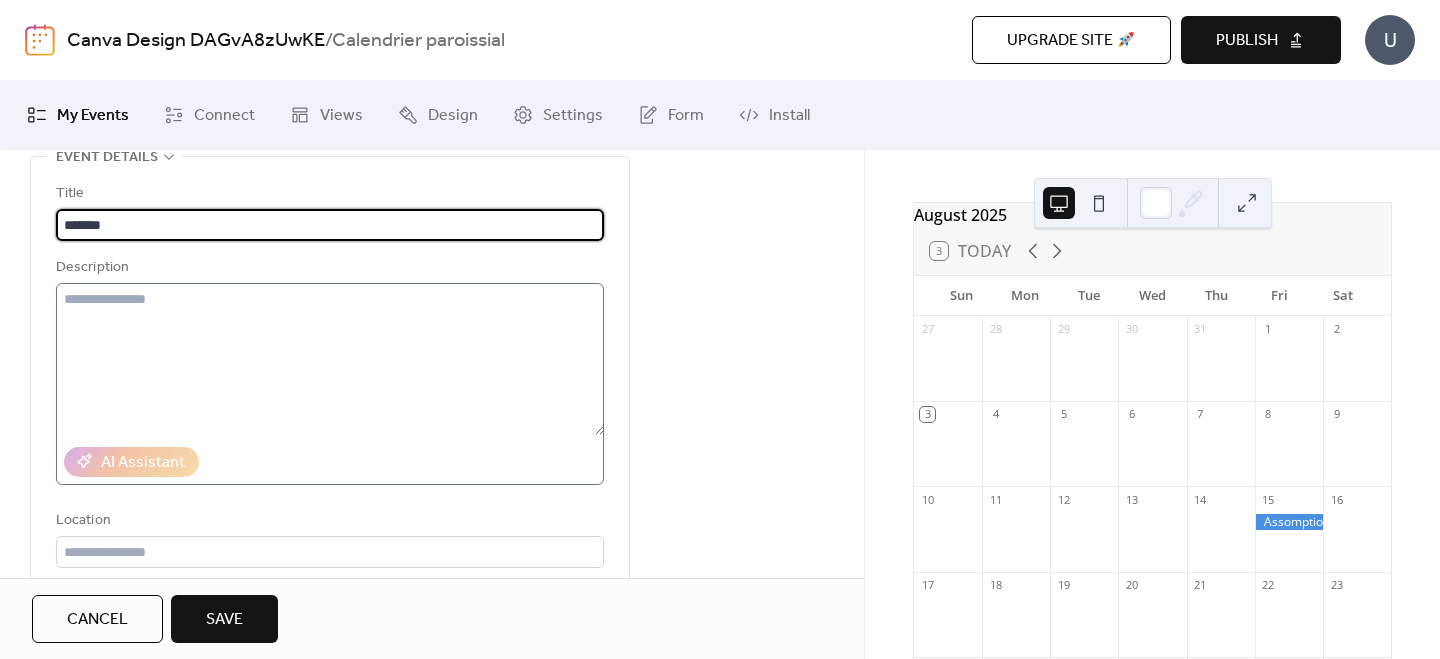 type on "*******" 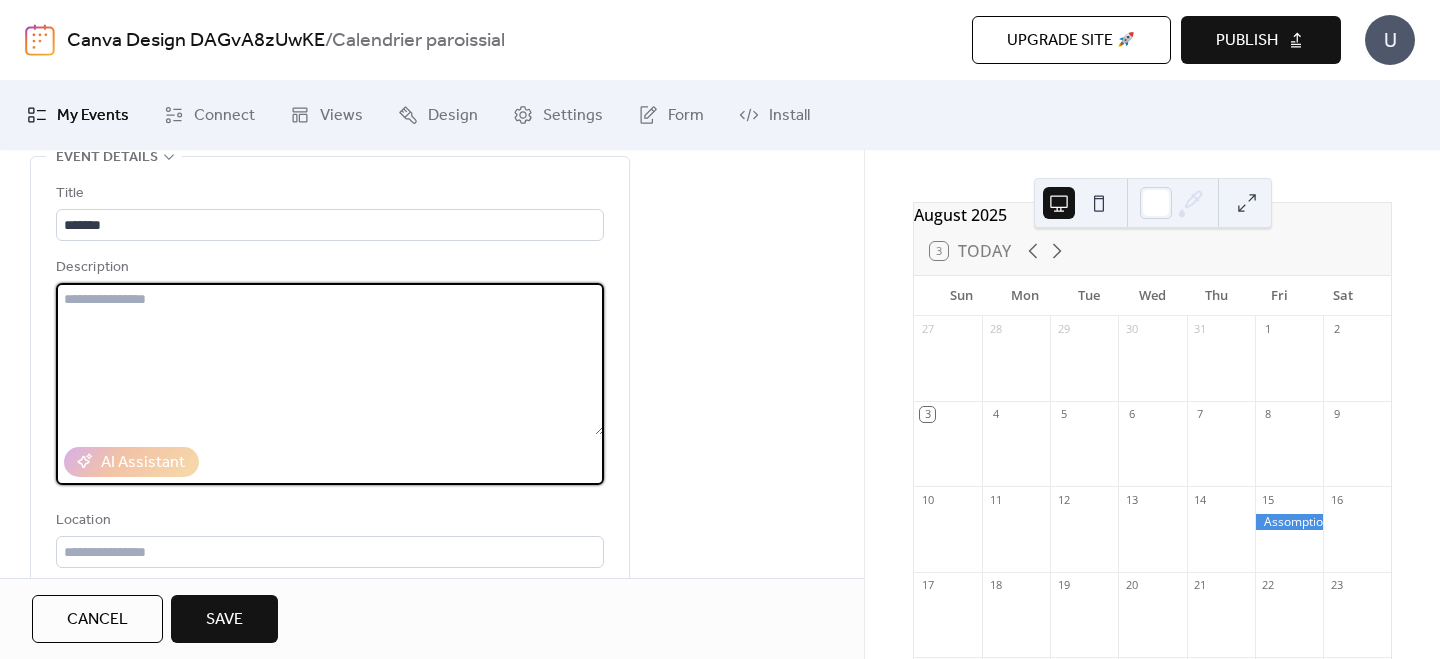 click at bounding box center [330, 359] 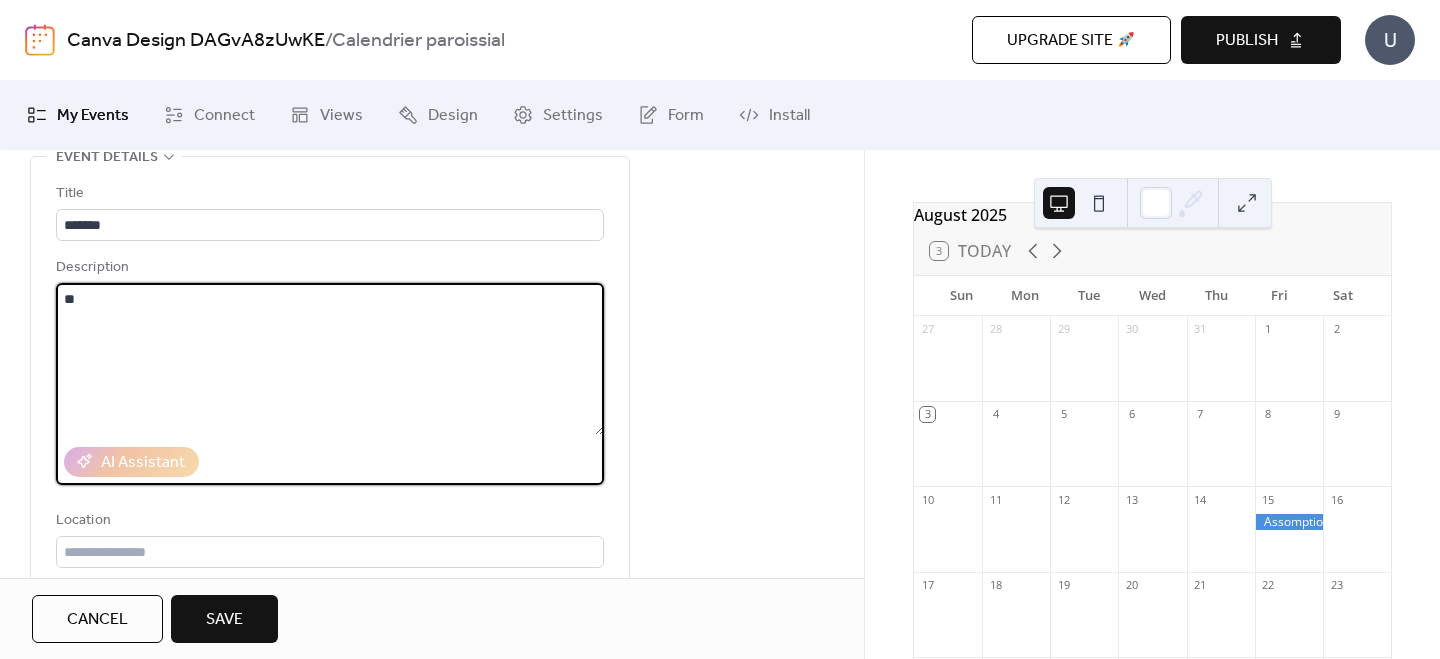 type on "*" 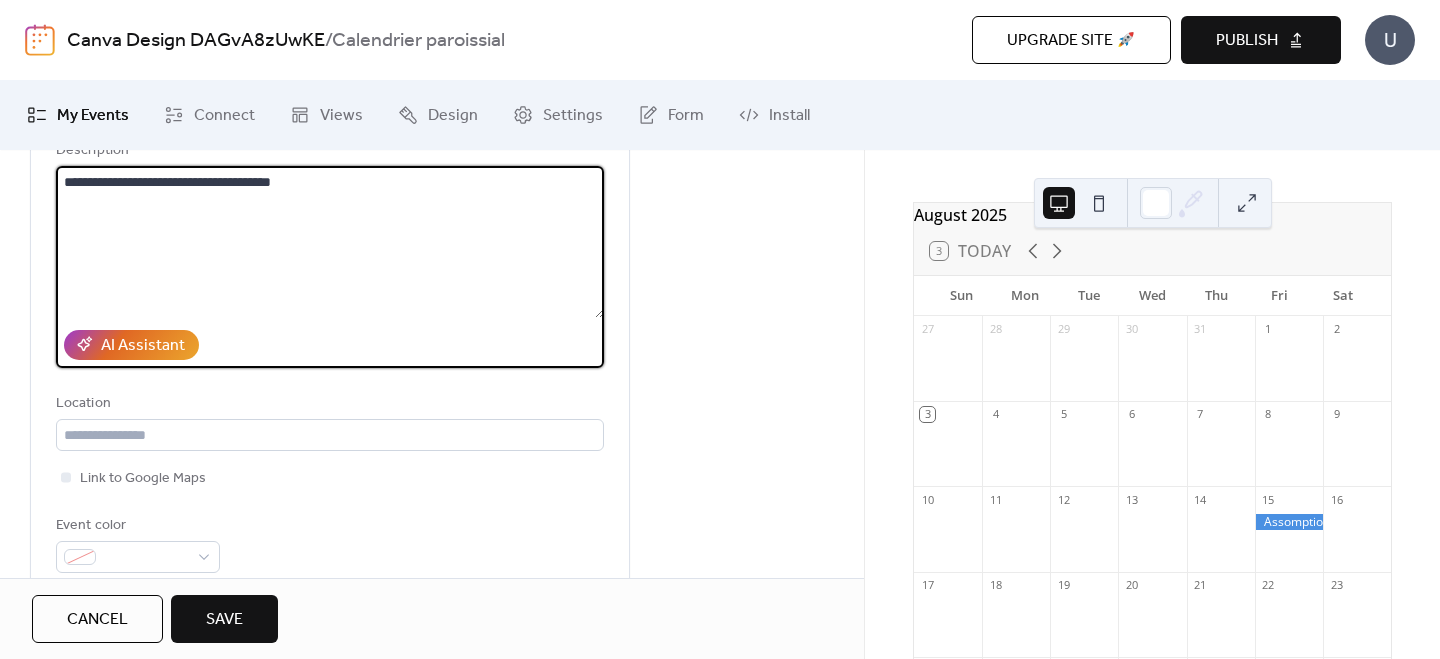 scroll, scrollTop: 240, scrollLeft: 0, axis: vertical 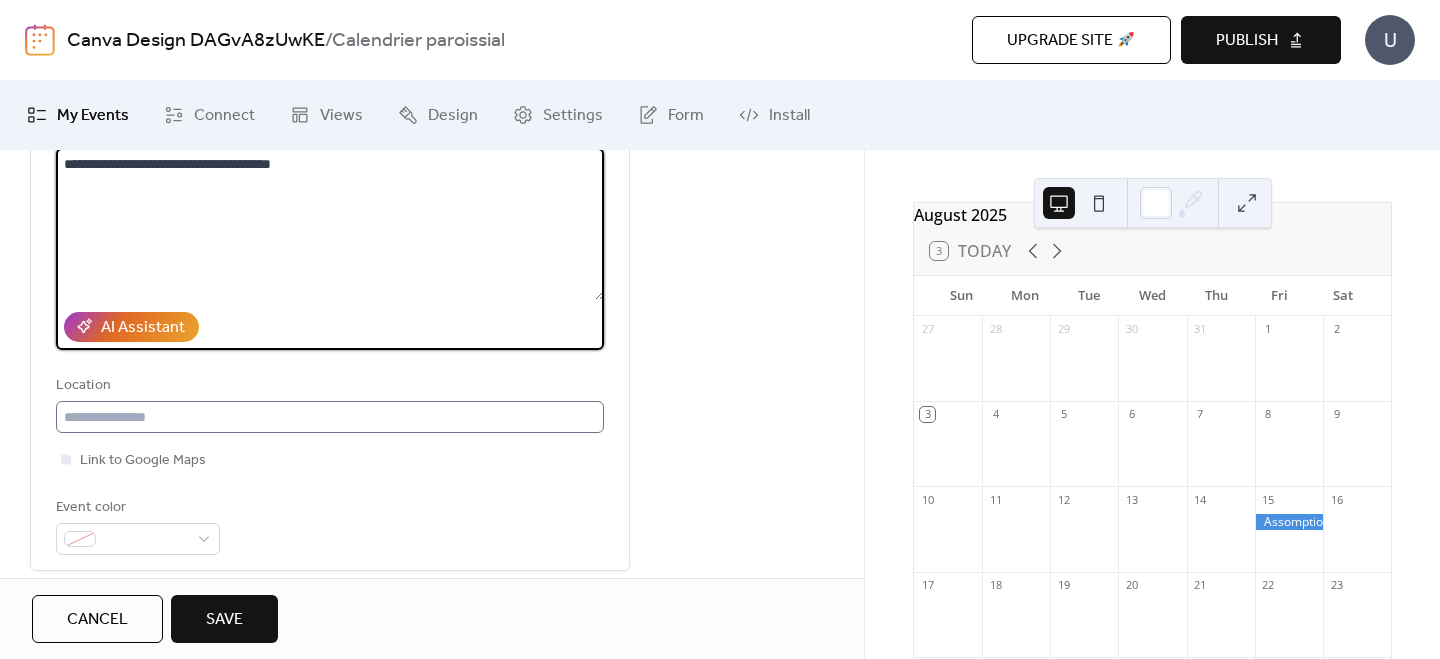 type on "**********" 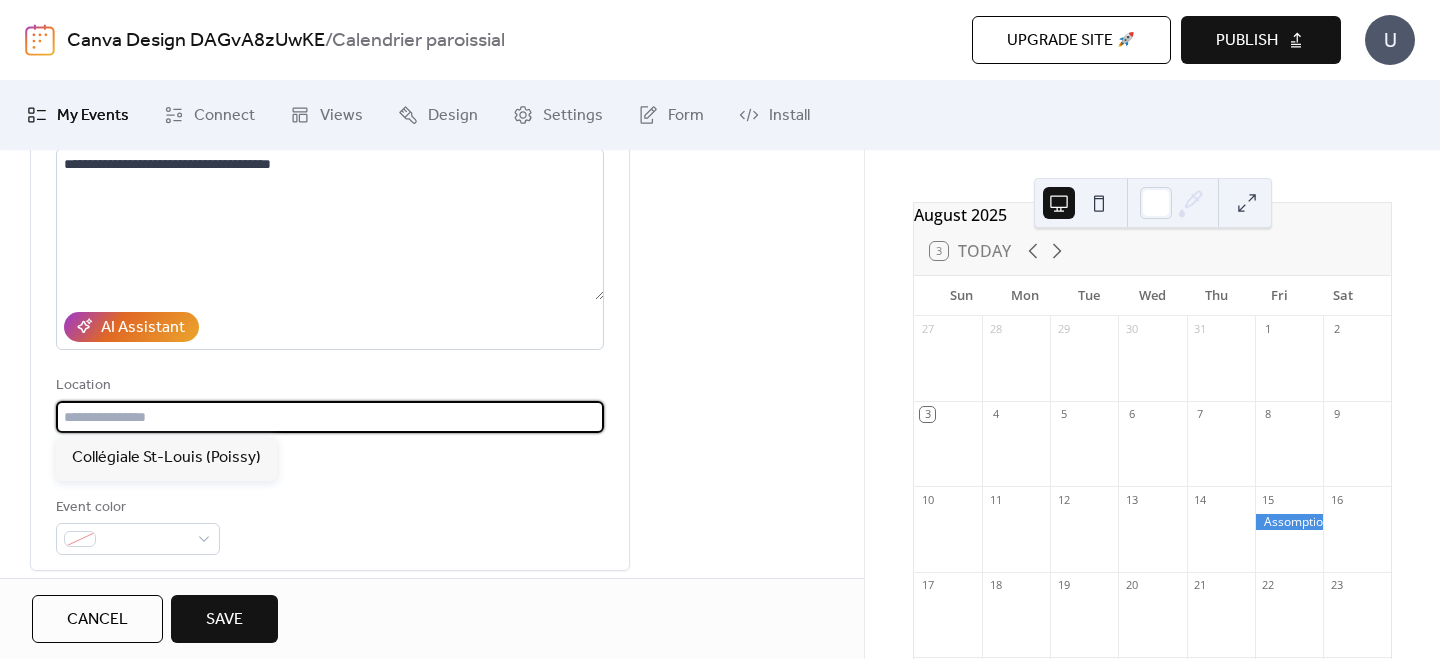 click at bounding box center (330, 417) 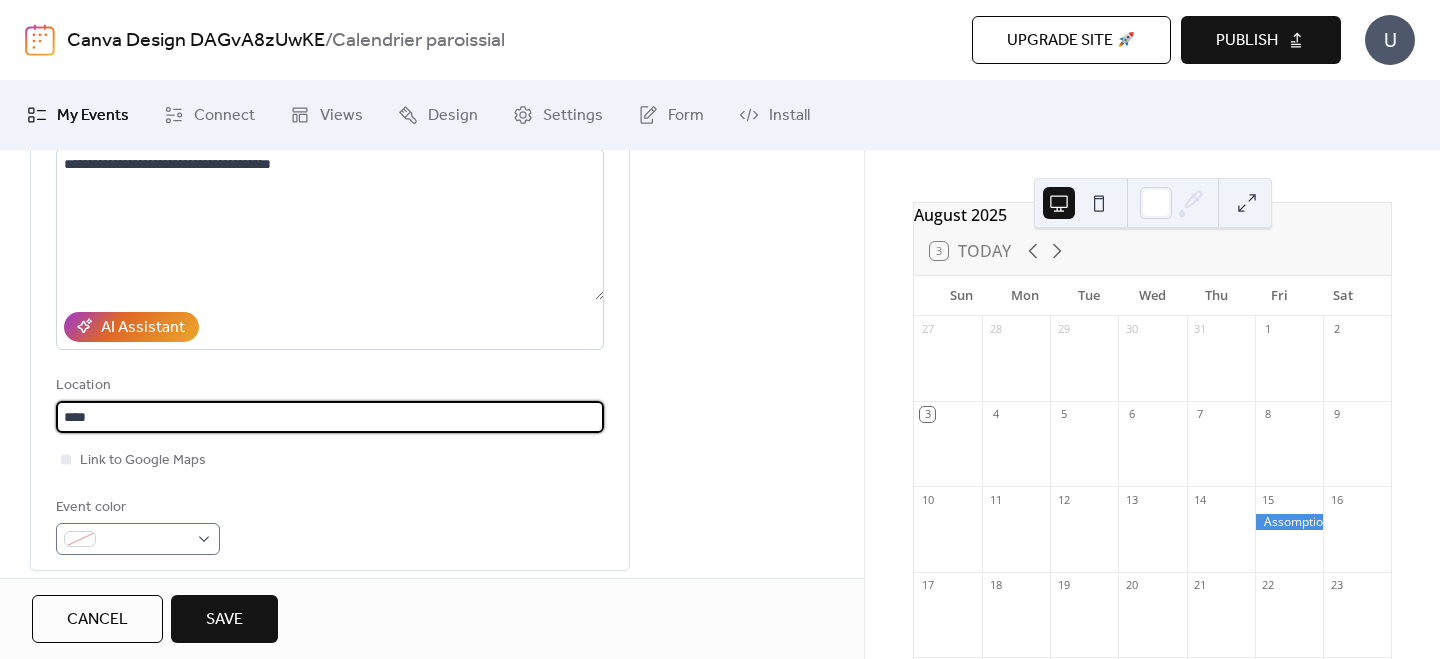type on "****" 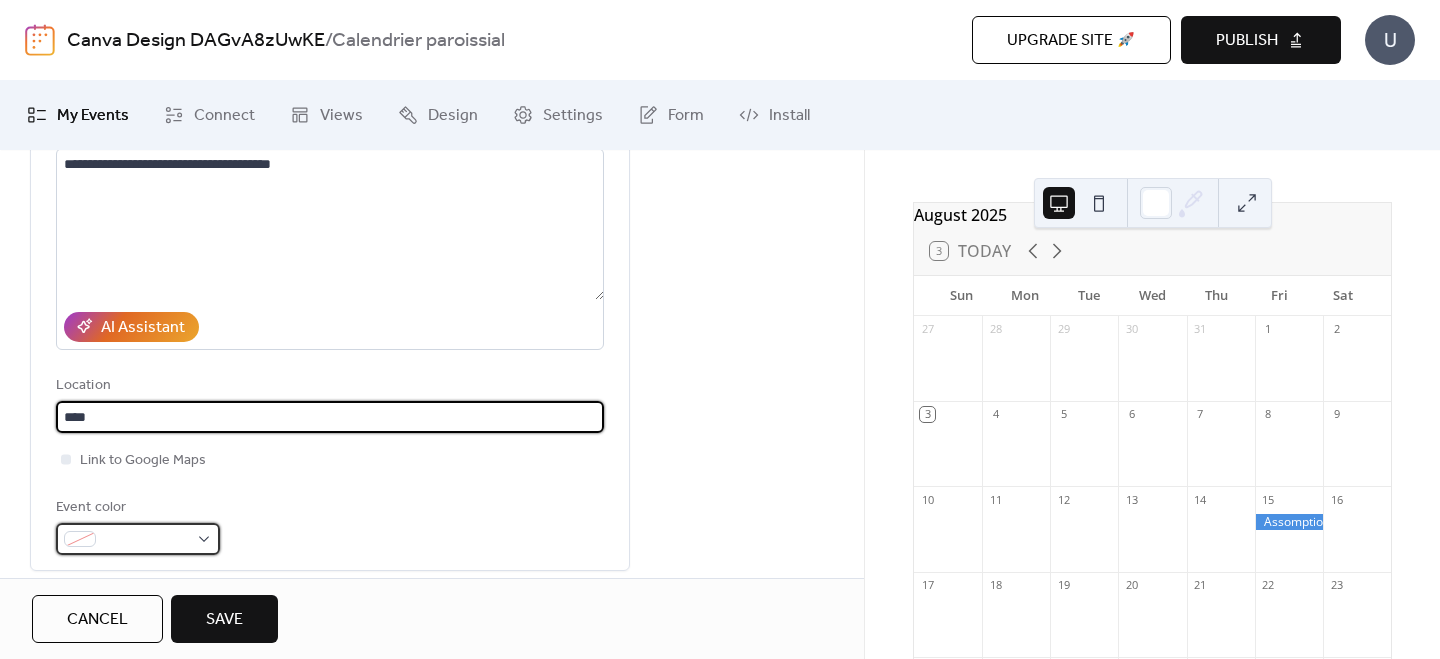 click at bounding box center (138, 539) 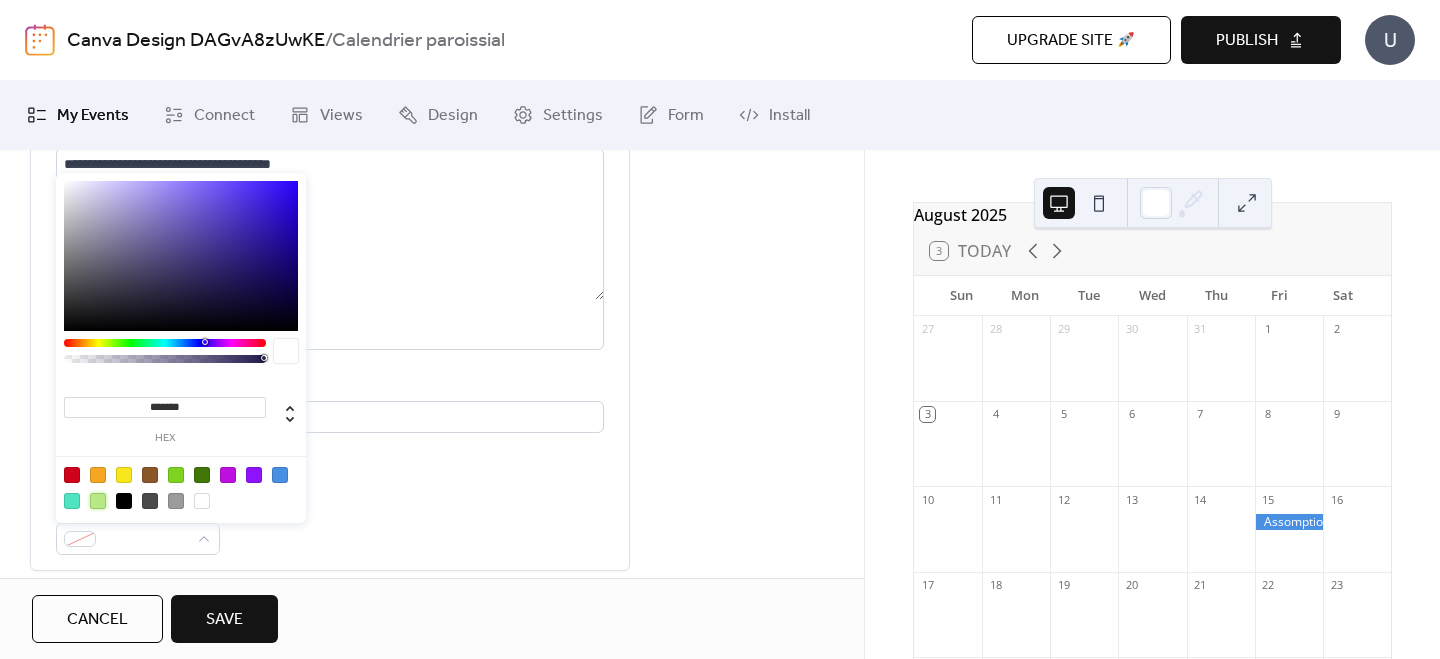 click at bounding box center (98, 501) 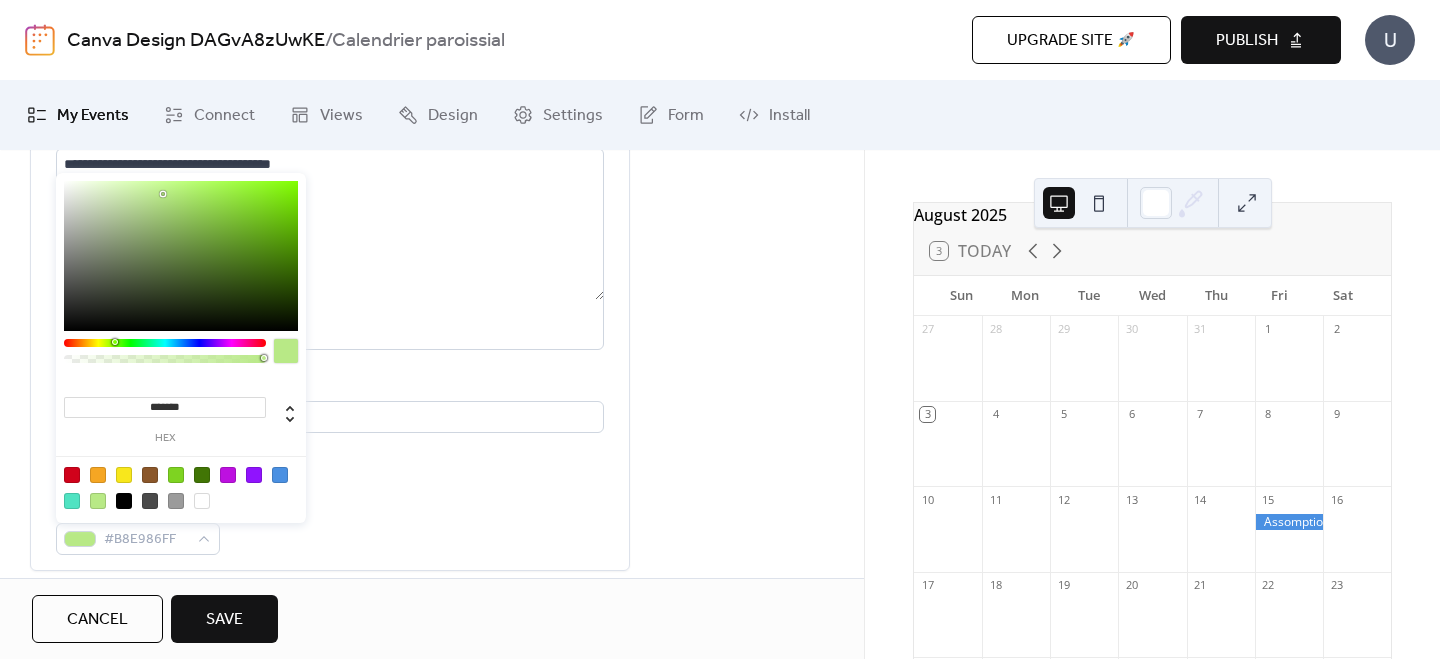 click at bounding box center (181, 487) 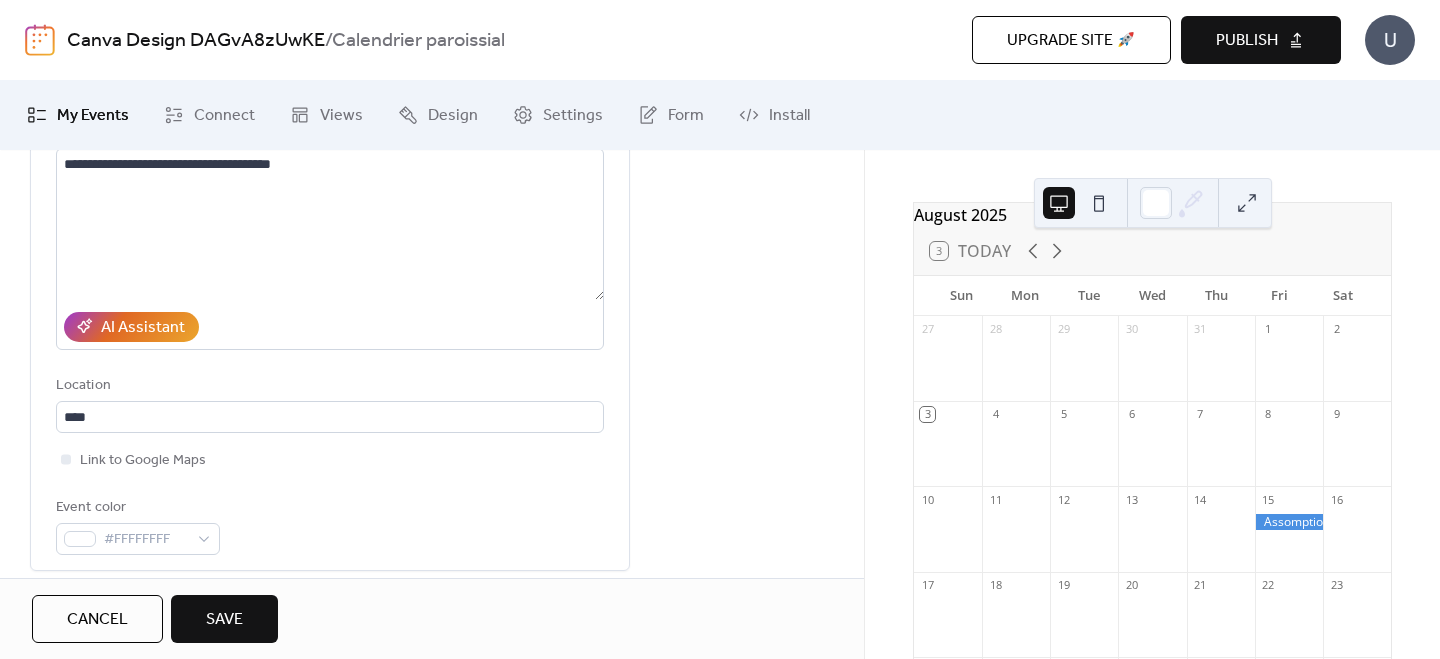 click on "Event color #FFFFFFFF" at bounding box center (330, 525) 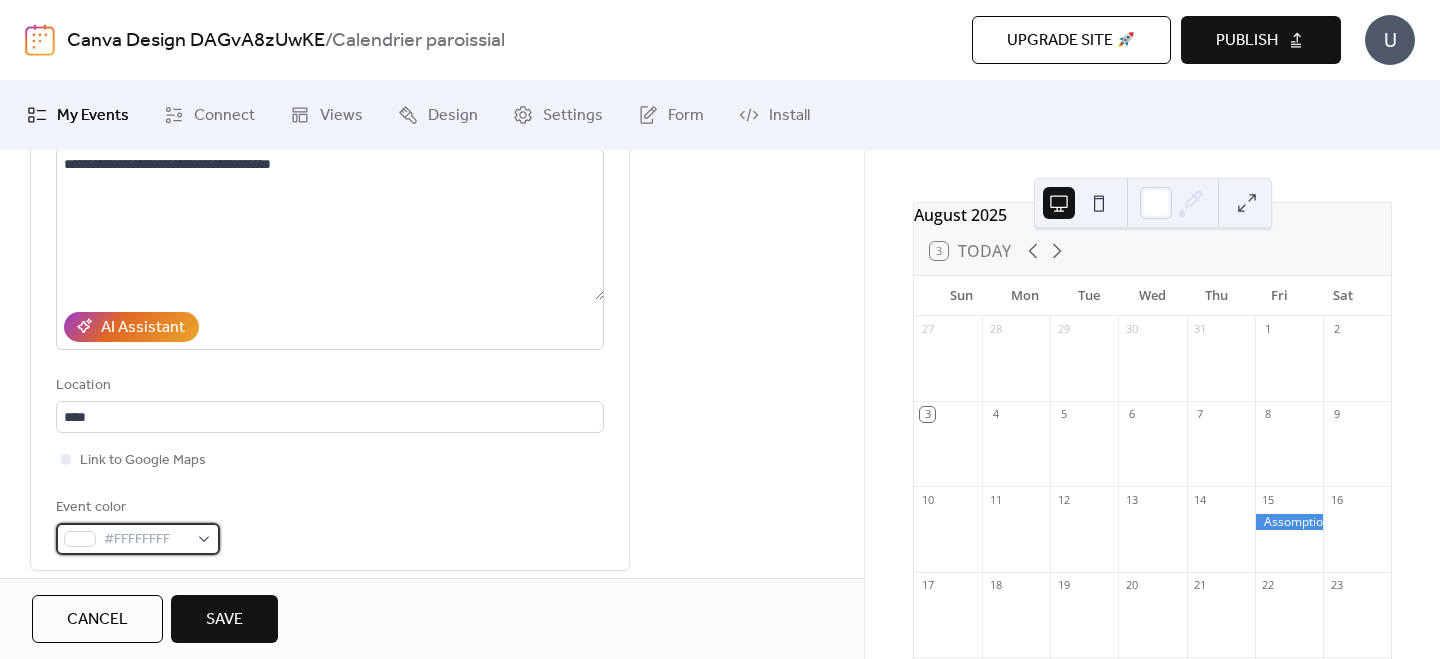 click on "#FFFFFFFF" at bounding box center [138, 539] 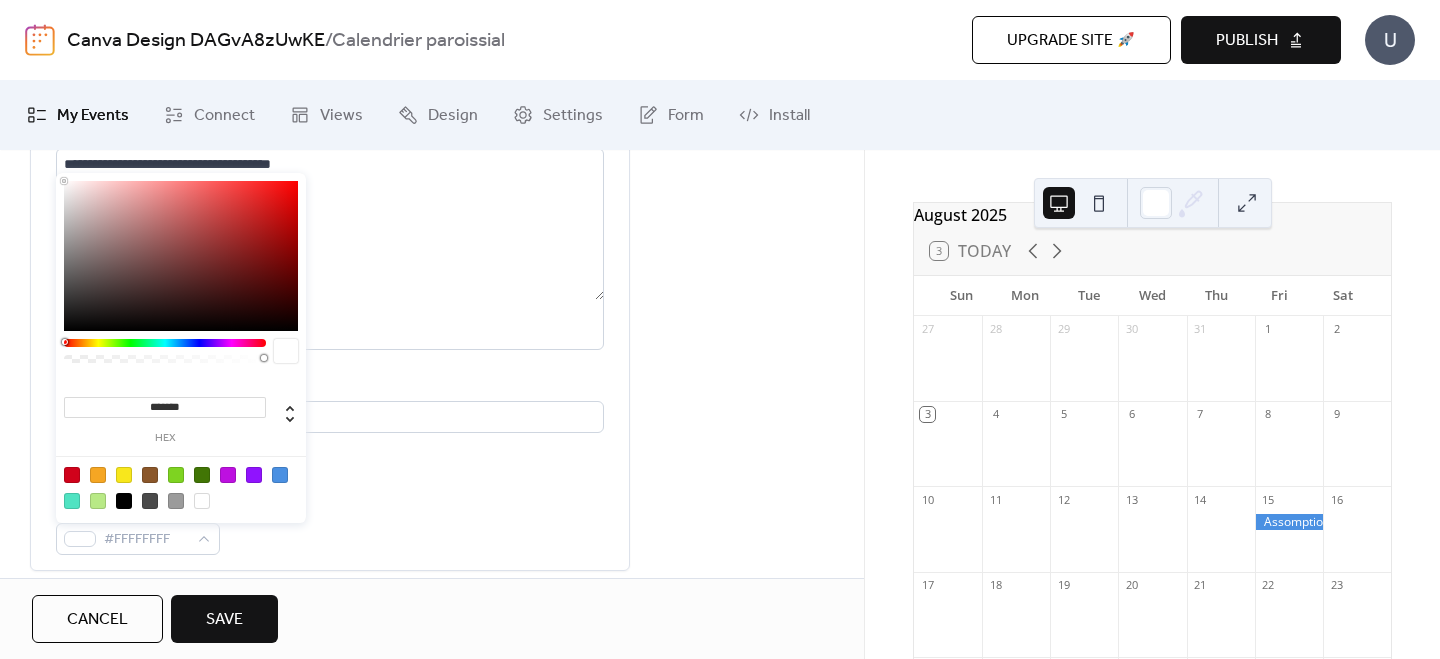 click at bounding box center (98, 501) 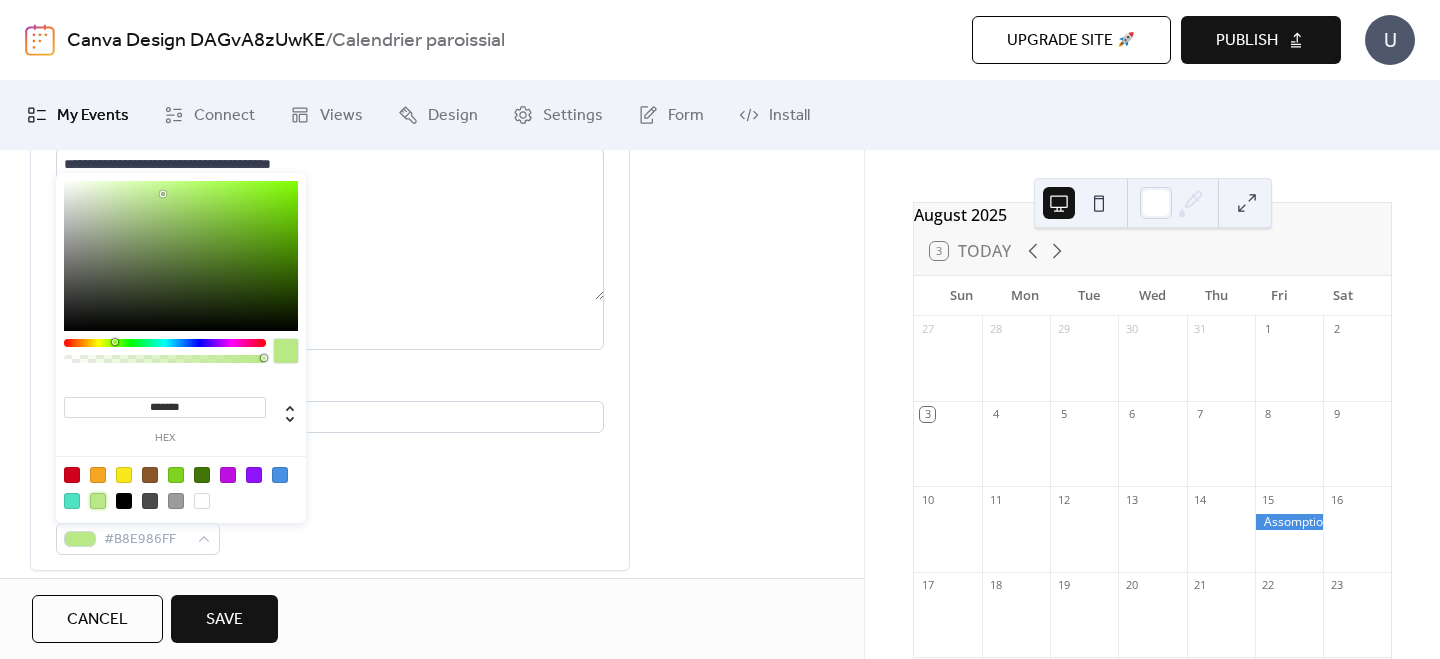 click on "Event color #B8E986FF" at bounding box center (330, 525) 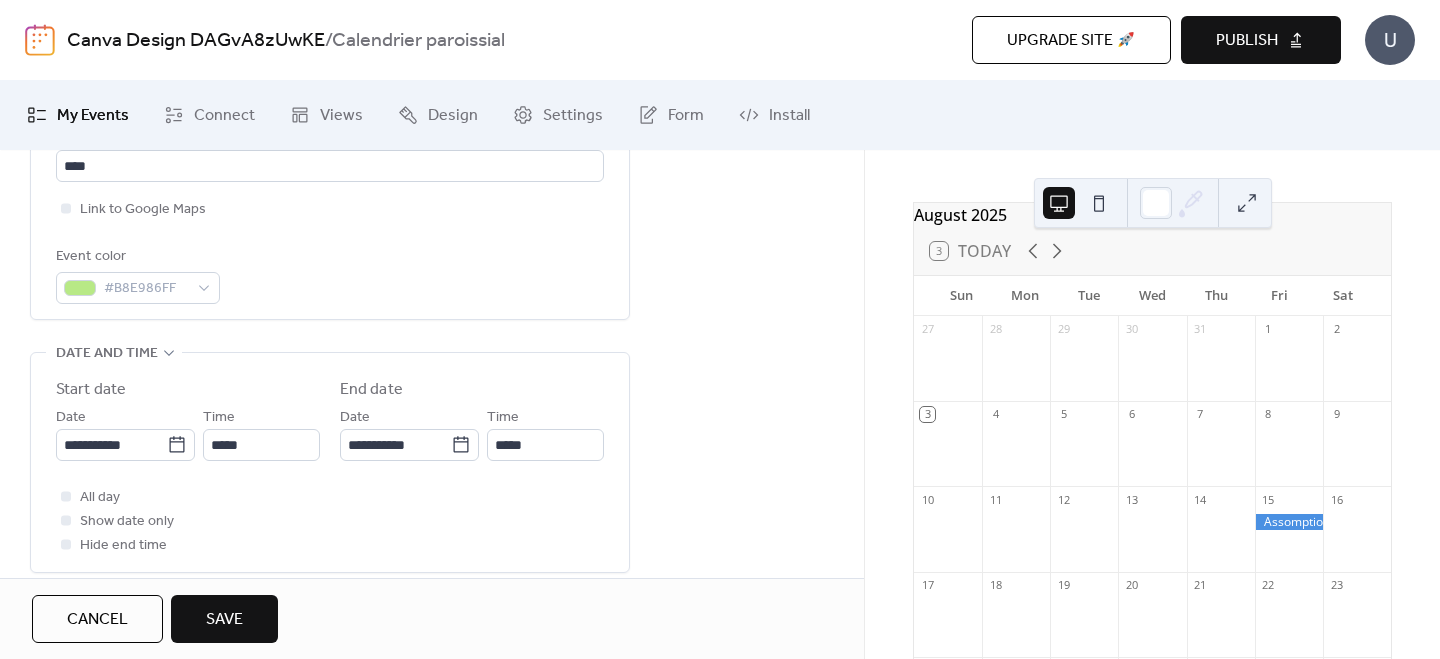 scroll, scrollTop: 489, scrollLeft: 0, axis: vertical 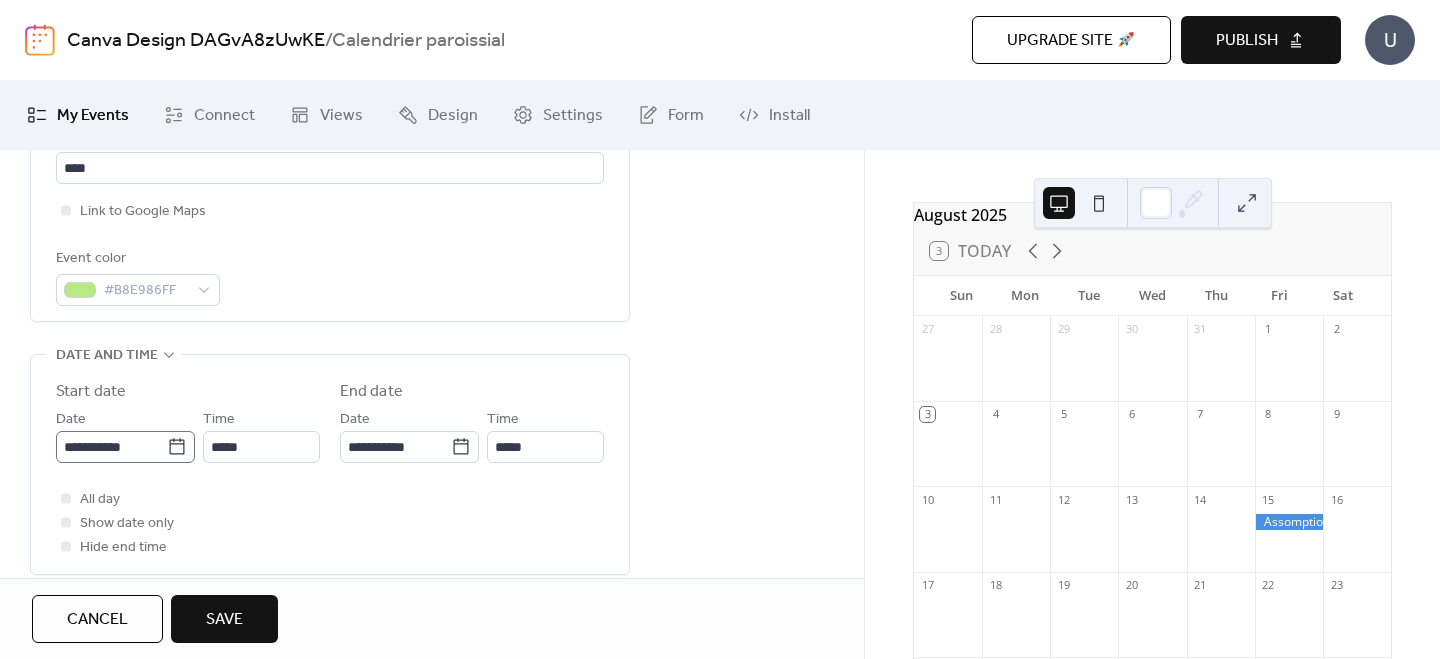click 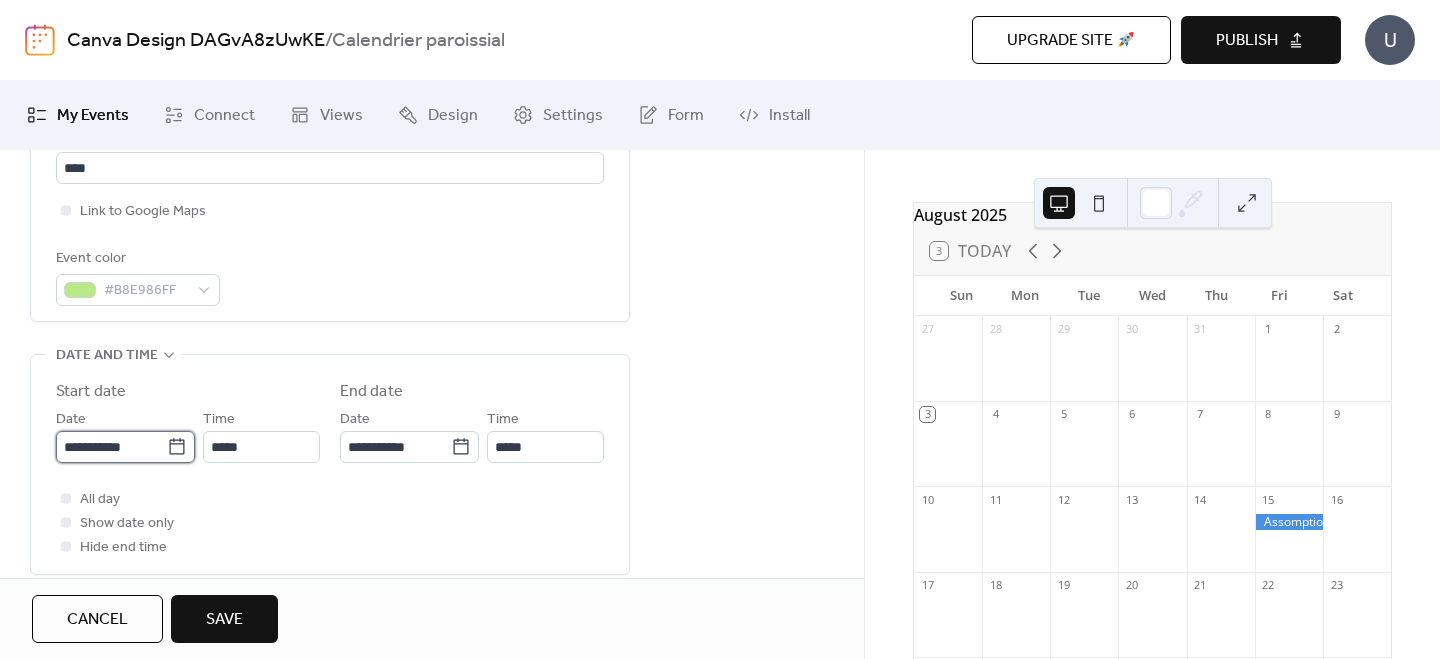 click on "**********" at bounding box center [111, 447] 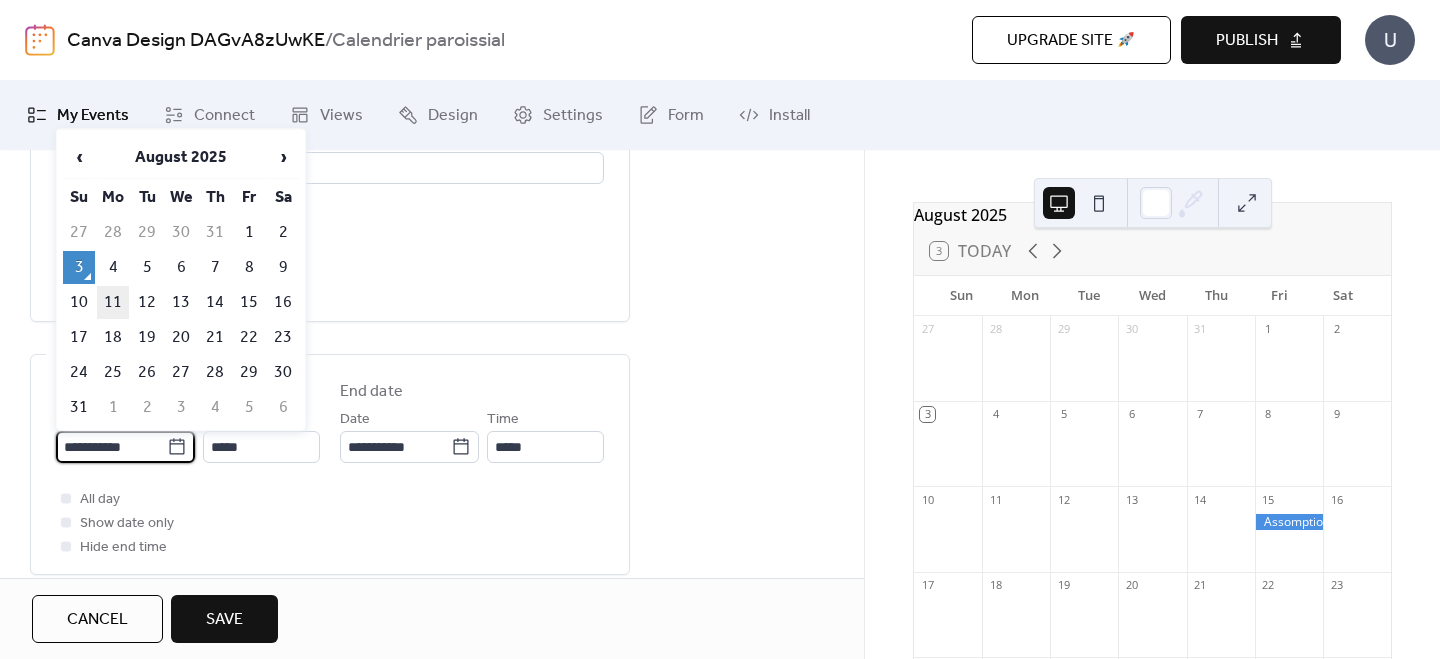click on "11" at bounding box center (113, 302) 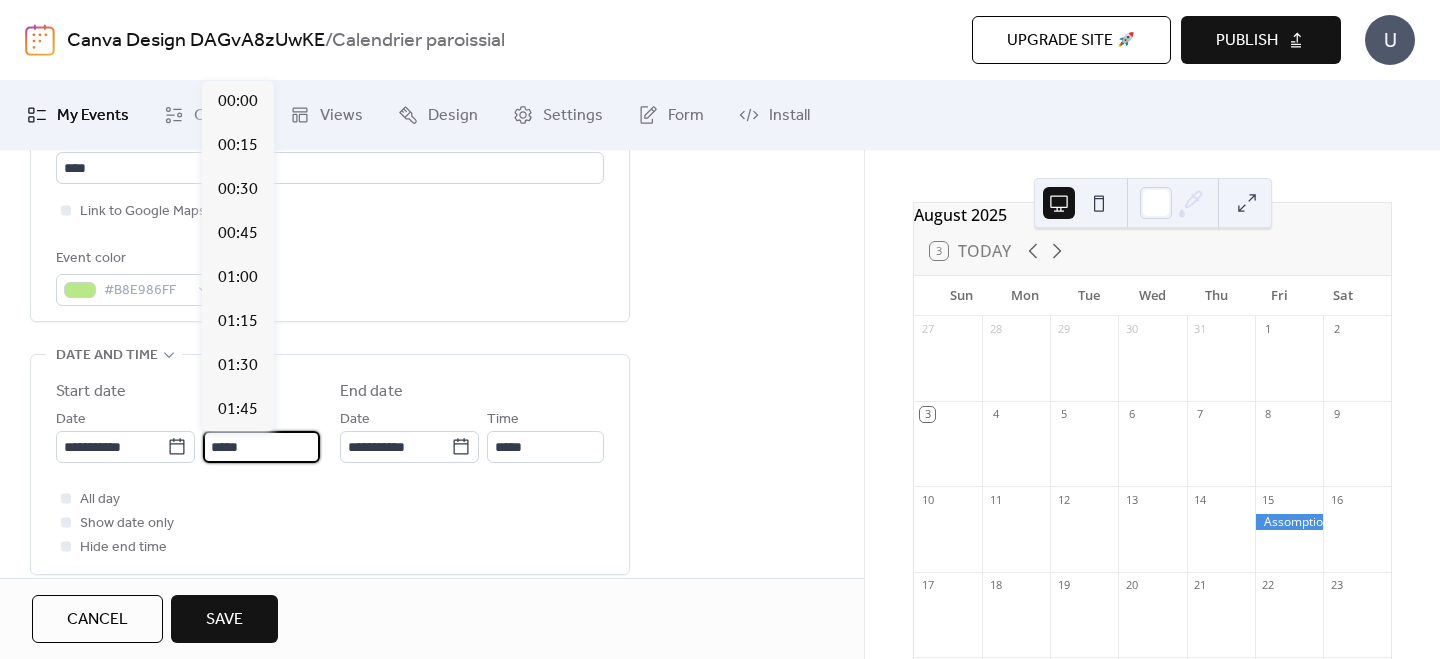 click on "*****" at bounding box center (261, 447) 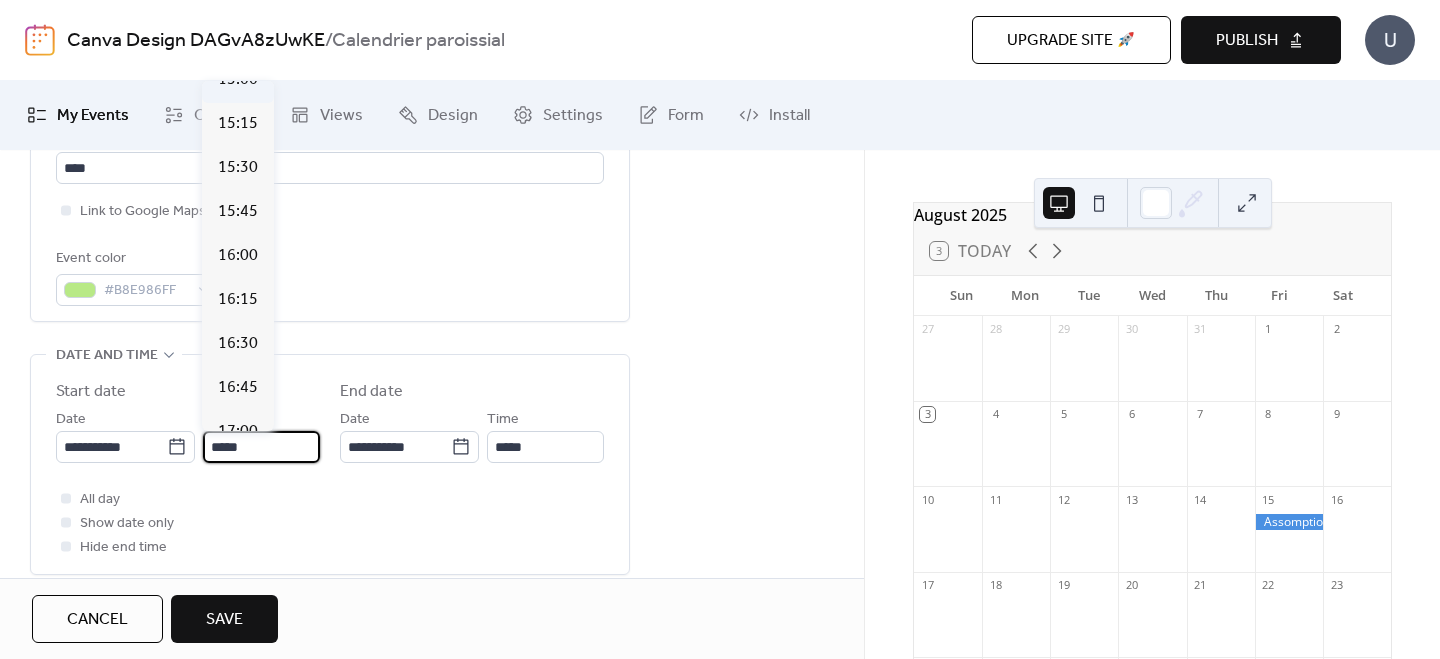 scroll, scrollTop: 2925, scrollLeft: 0, axis: vertical 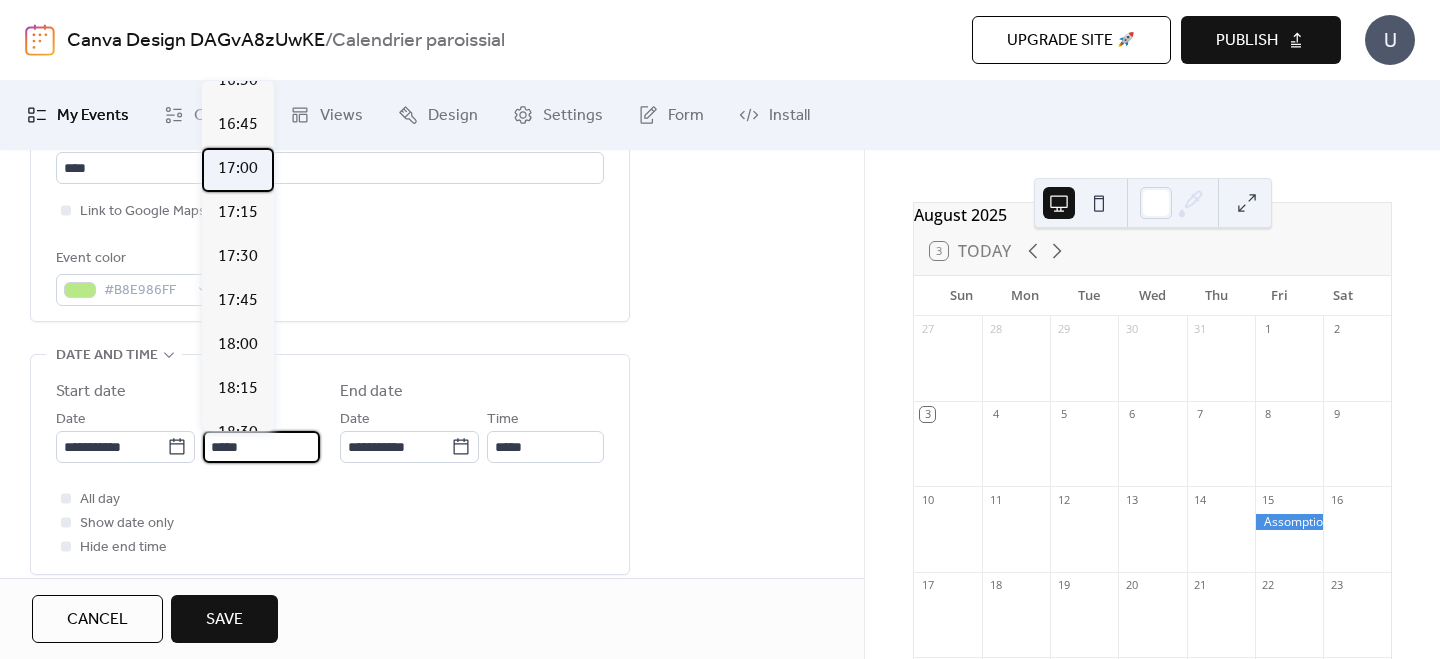 click on "17:00" at bounding box center (238, 169) 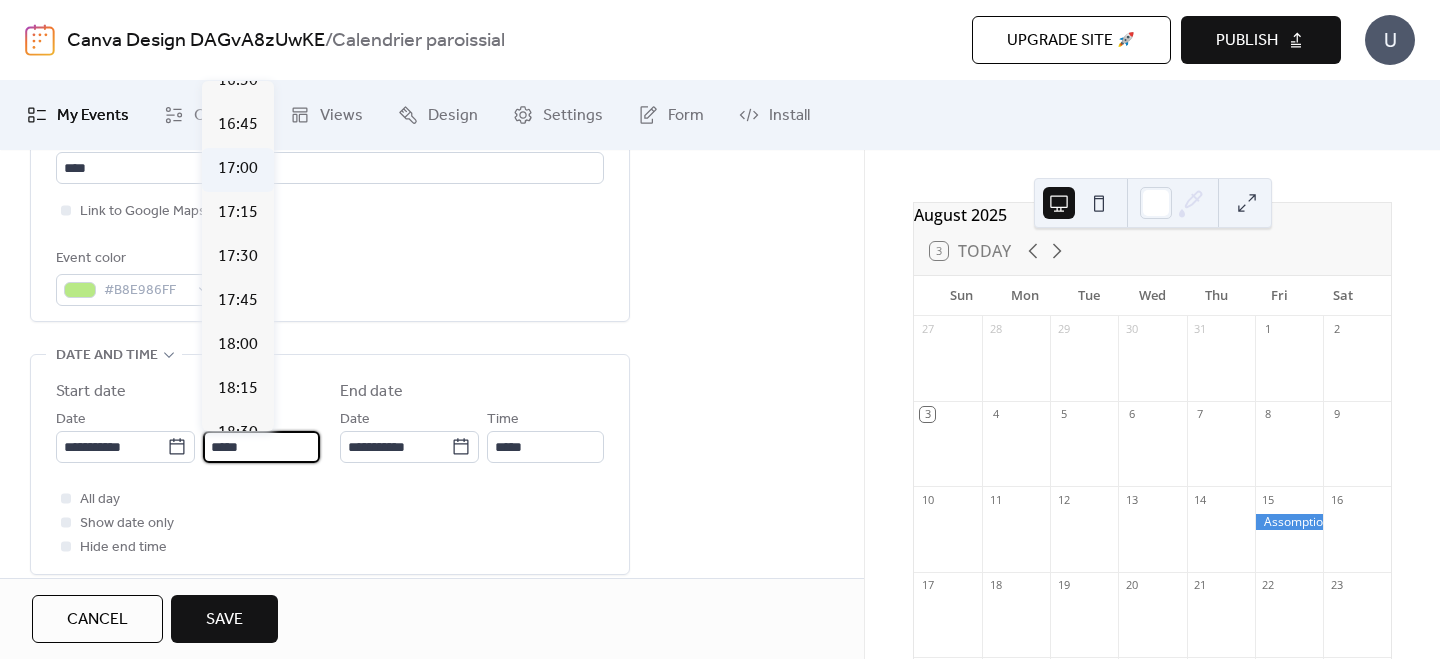 type on "*****" 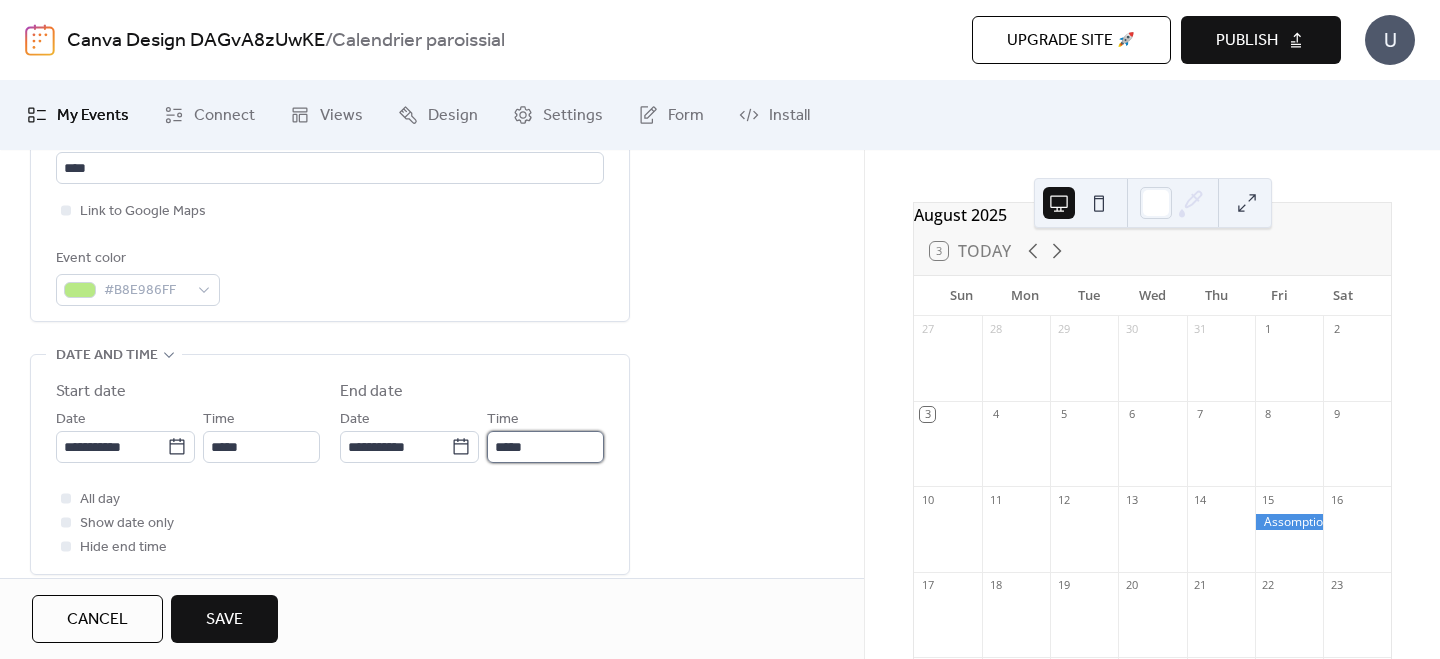 click on "*****" at bounding box center (545, 447) 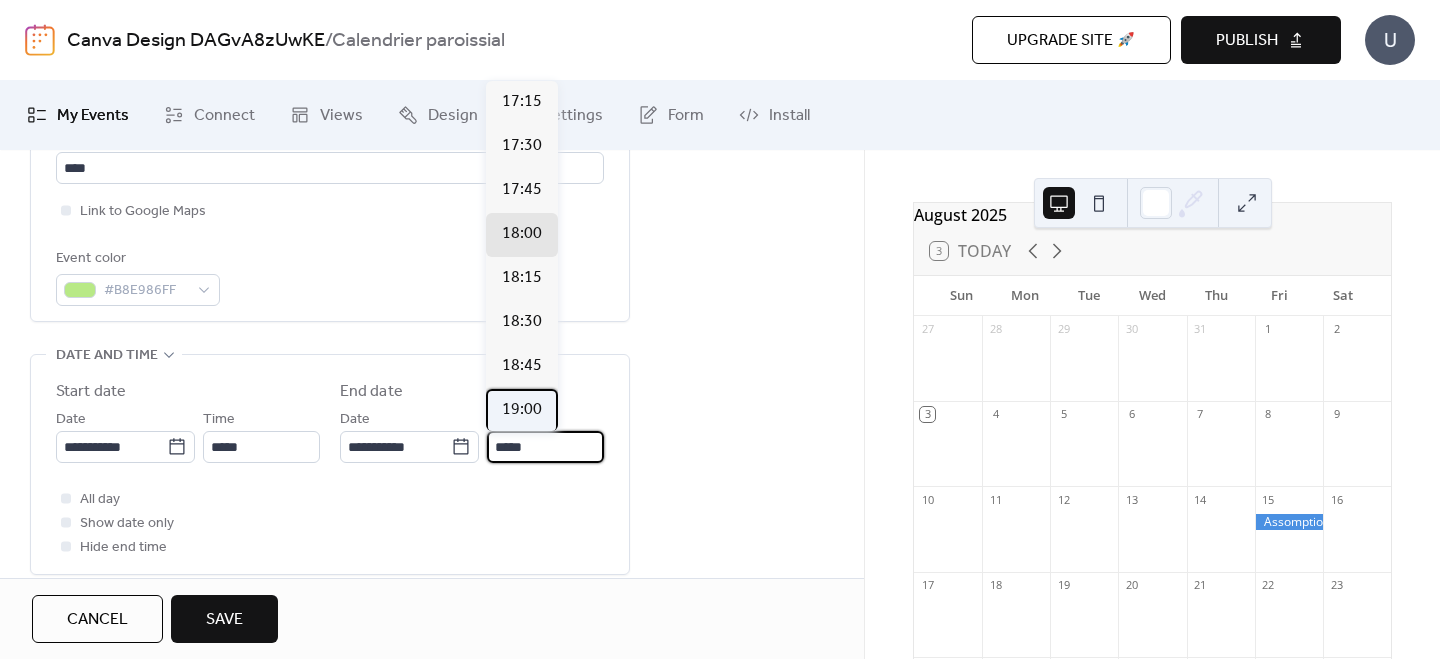 click on "19:00" at bounding box center [522, 410] 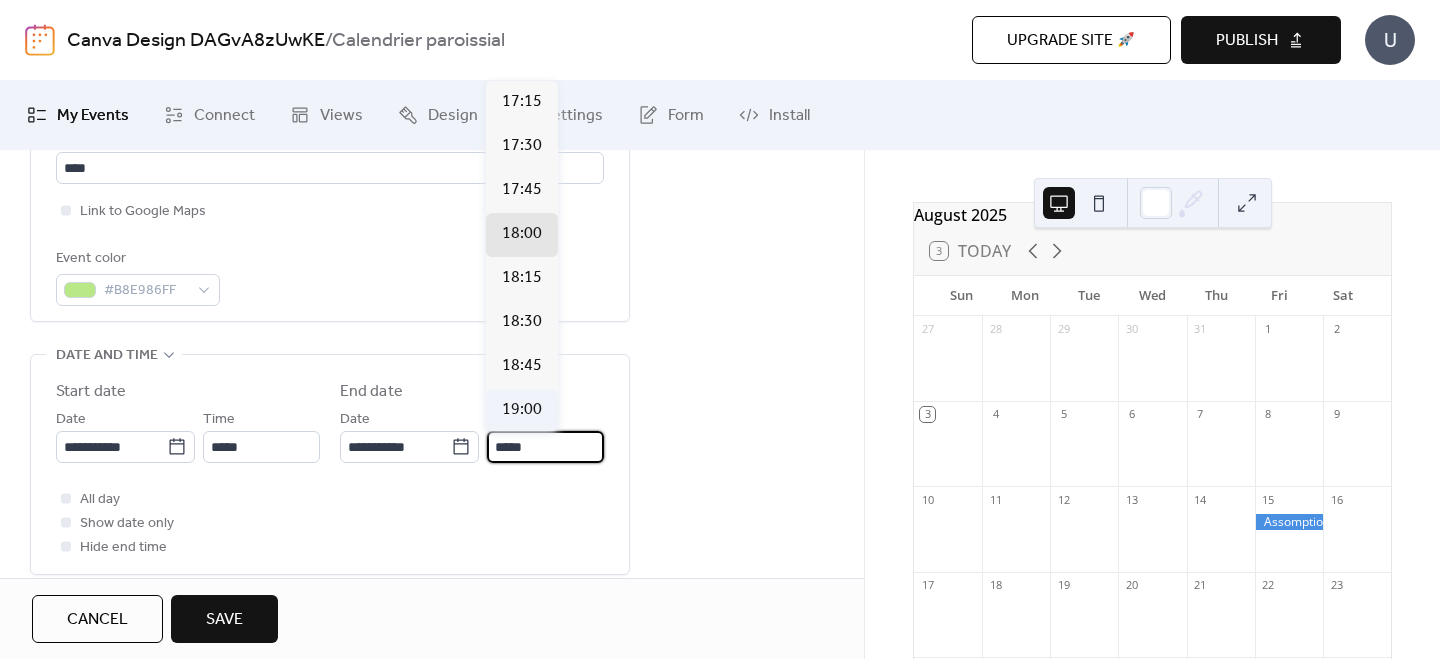 type on "*****" 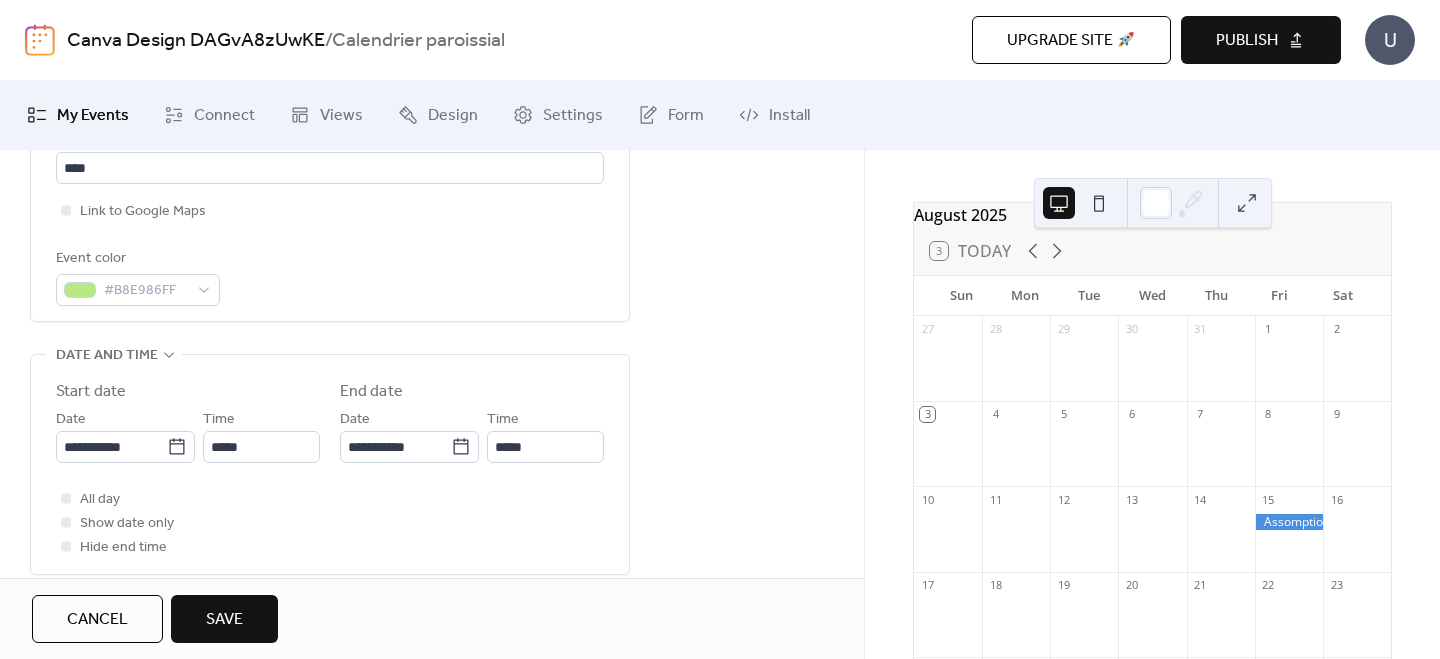 click on "Save" at bounding box center (224, 619) 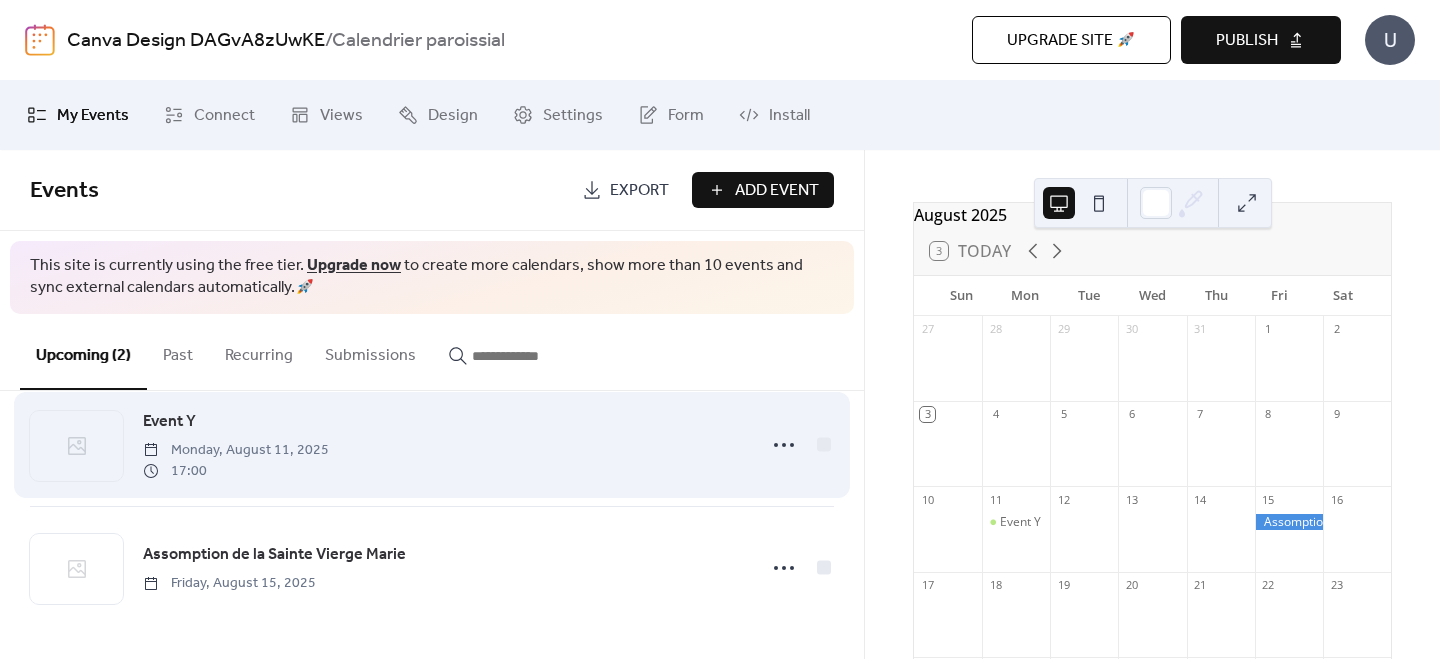 scroll, scrollTop: 0, scrollLeft: 0, axis: both 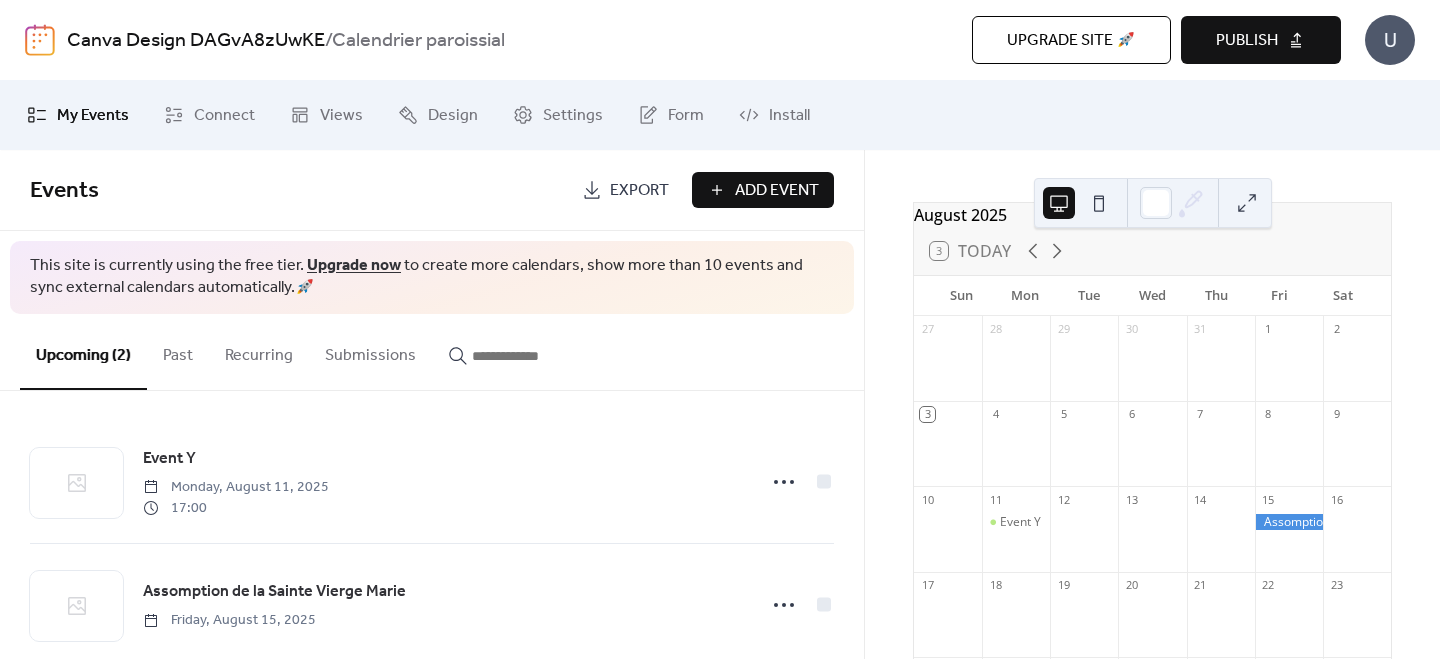 click on "Add Event" at bounding box center (777, 191) 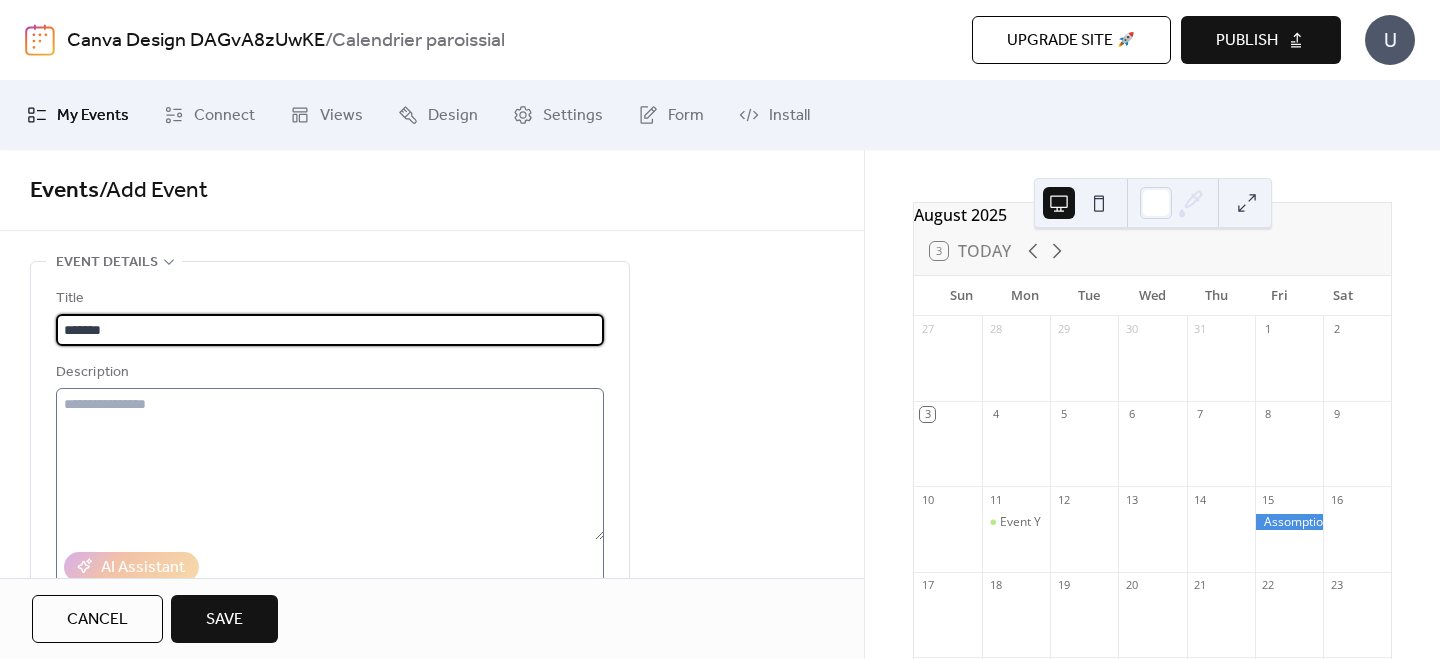 scroll, scrollTop: 37, scrollLeft: 0, axis: vertical 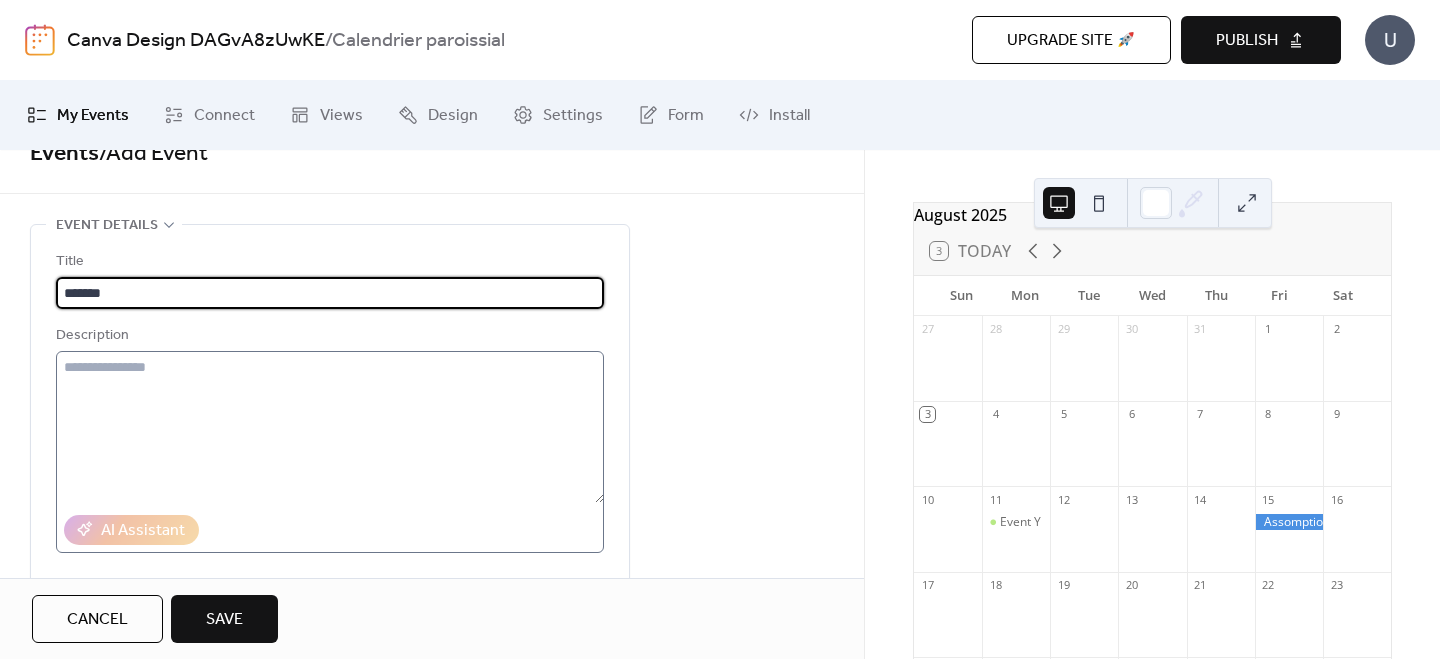 type on "*******" 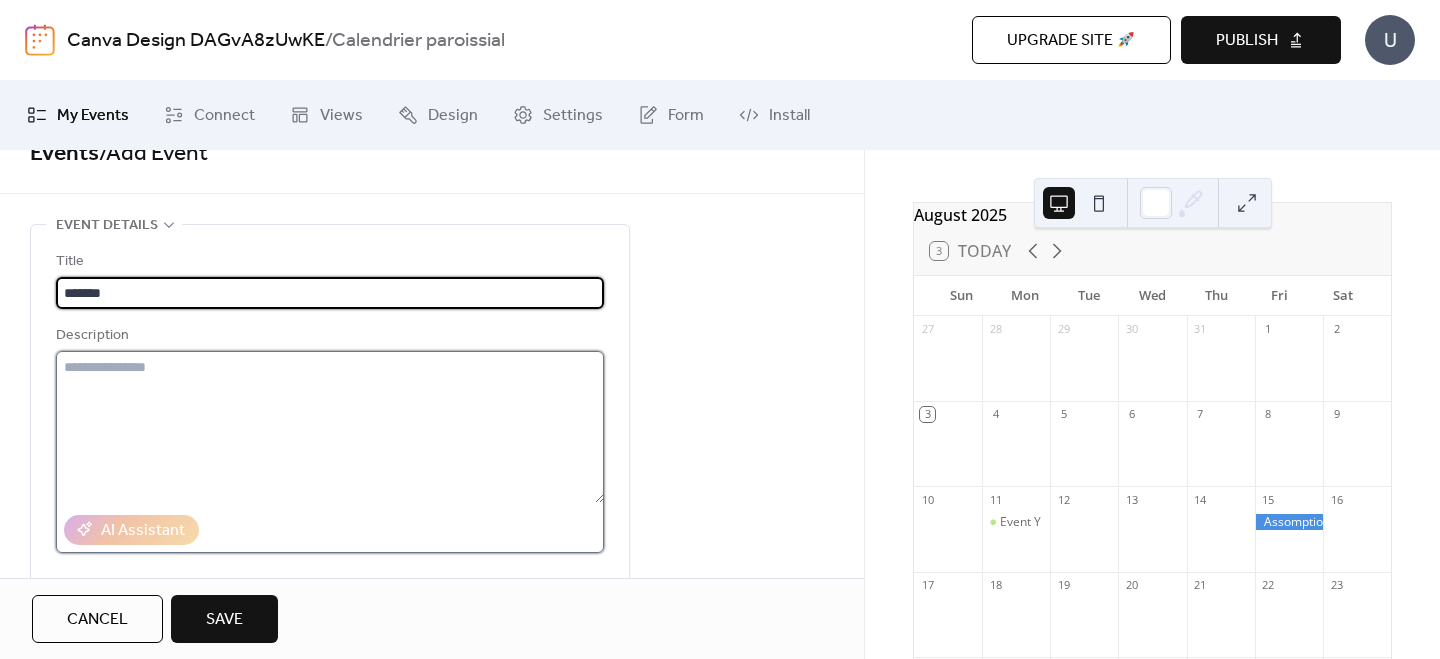 click at bounding box center (330, 427) 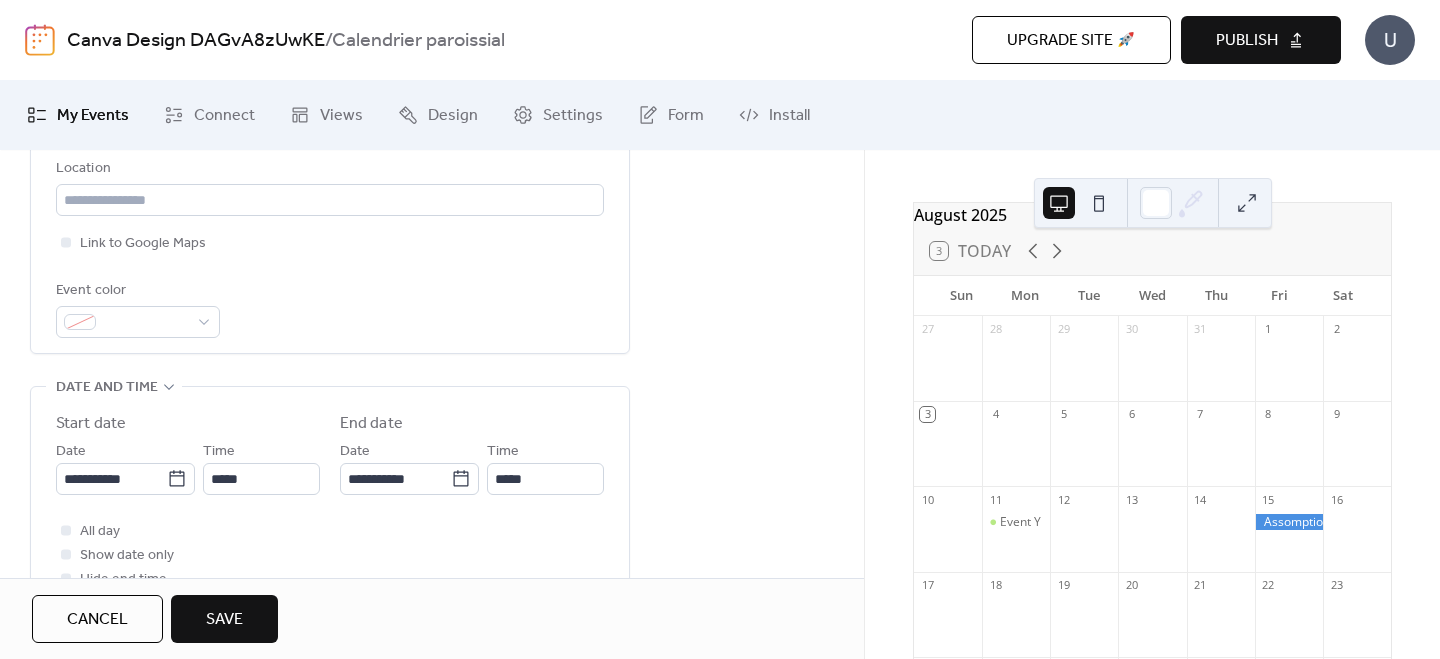 scroll, scrollTop: 487, scrollLeft: 0, axis: vertical 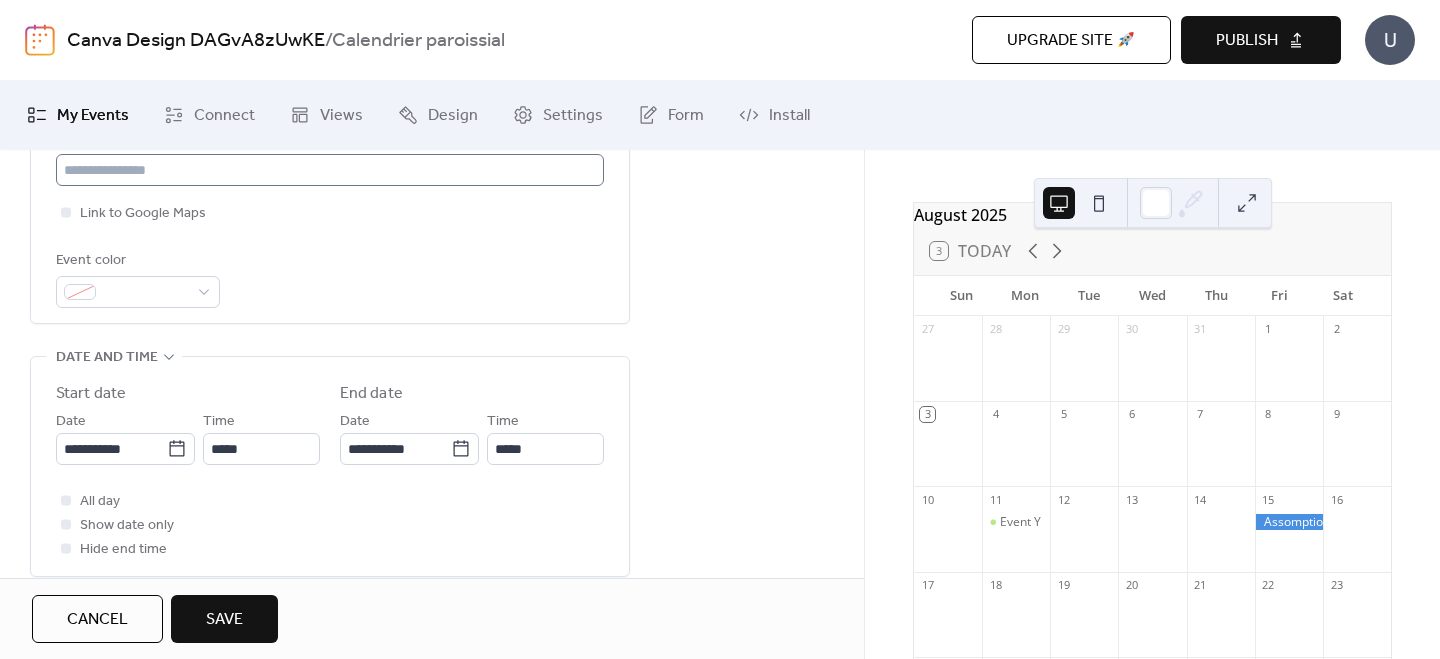 type on "**********" 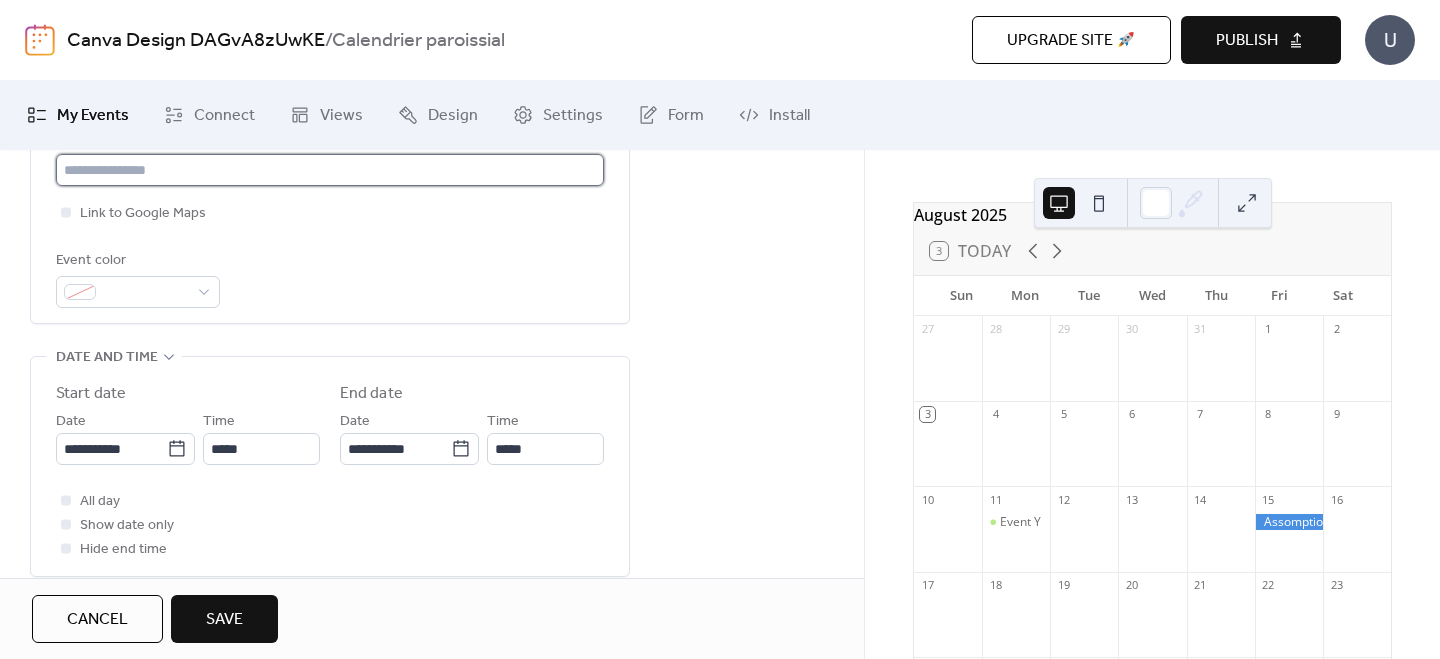 click at bounding box center (330, 170) 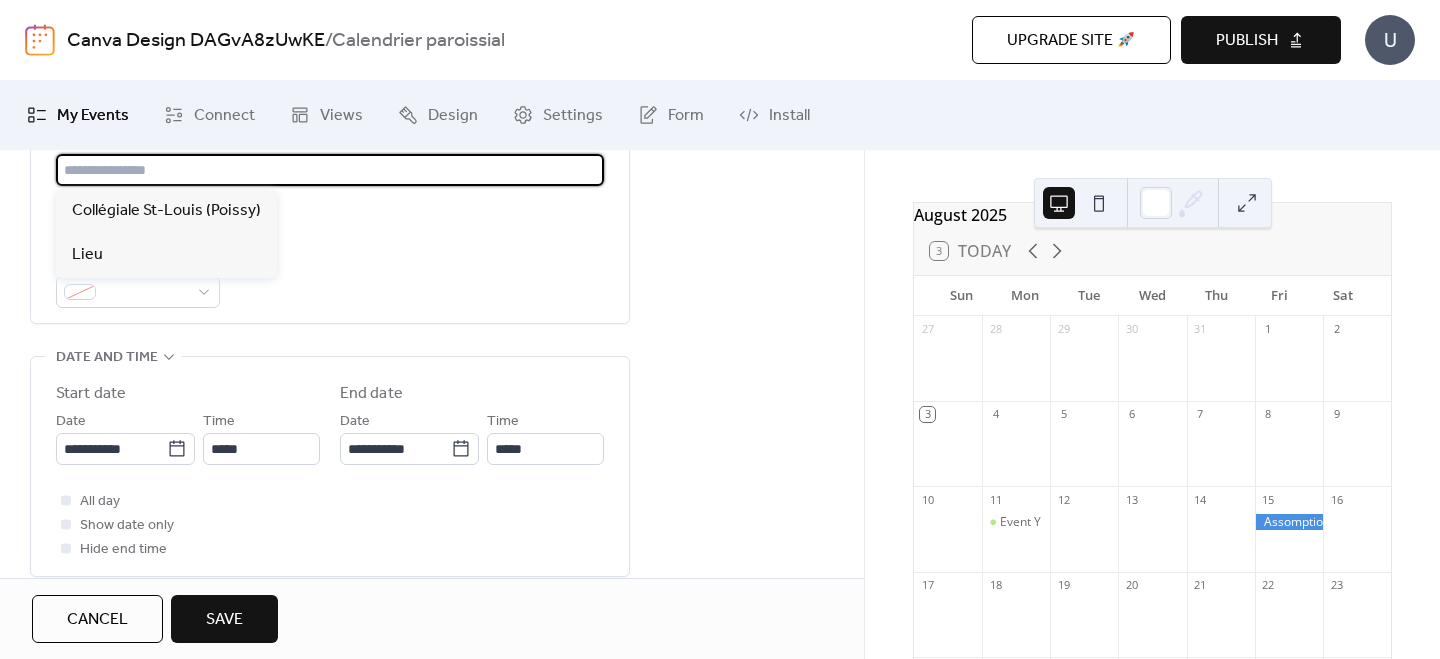 scroll, scrollTop: 433, scrollLeft: 0, axis: vertical 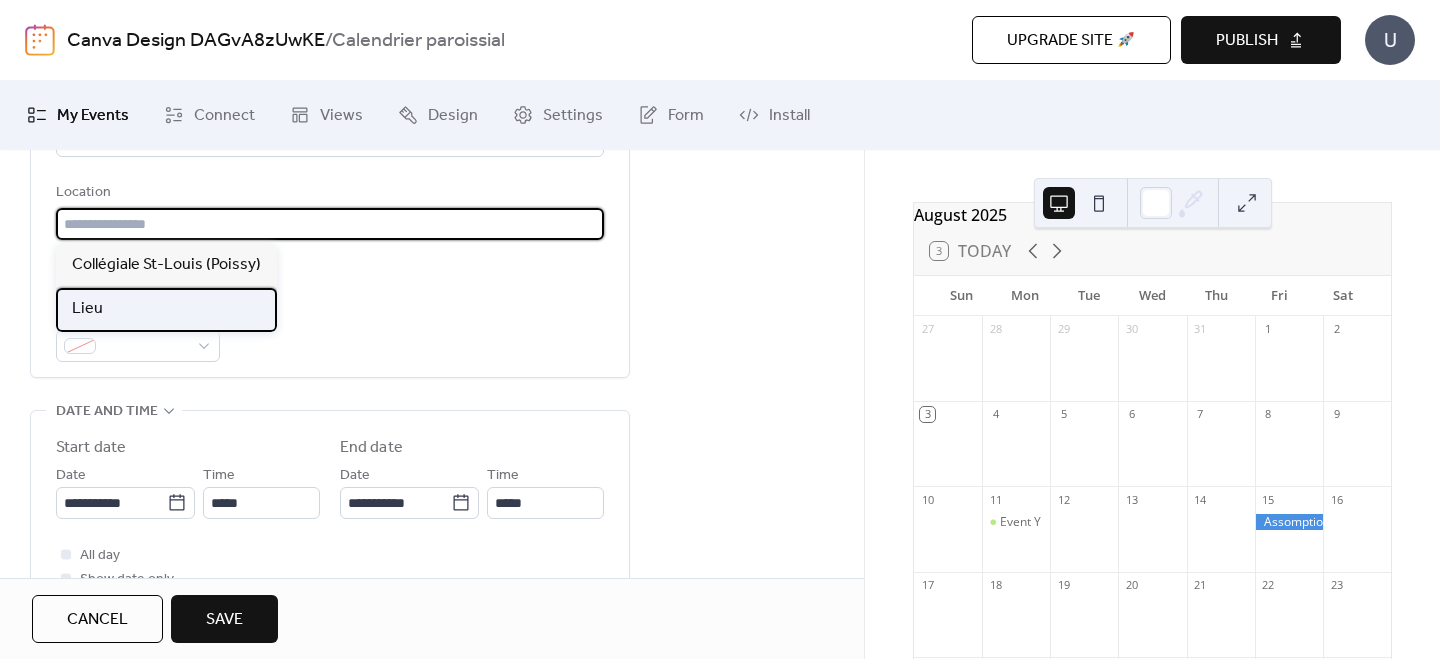 click on "Lieu" at bounding box center (166, 310) 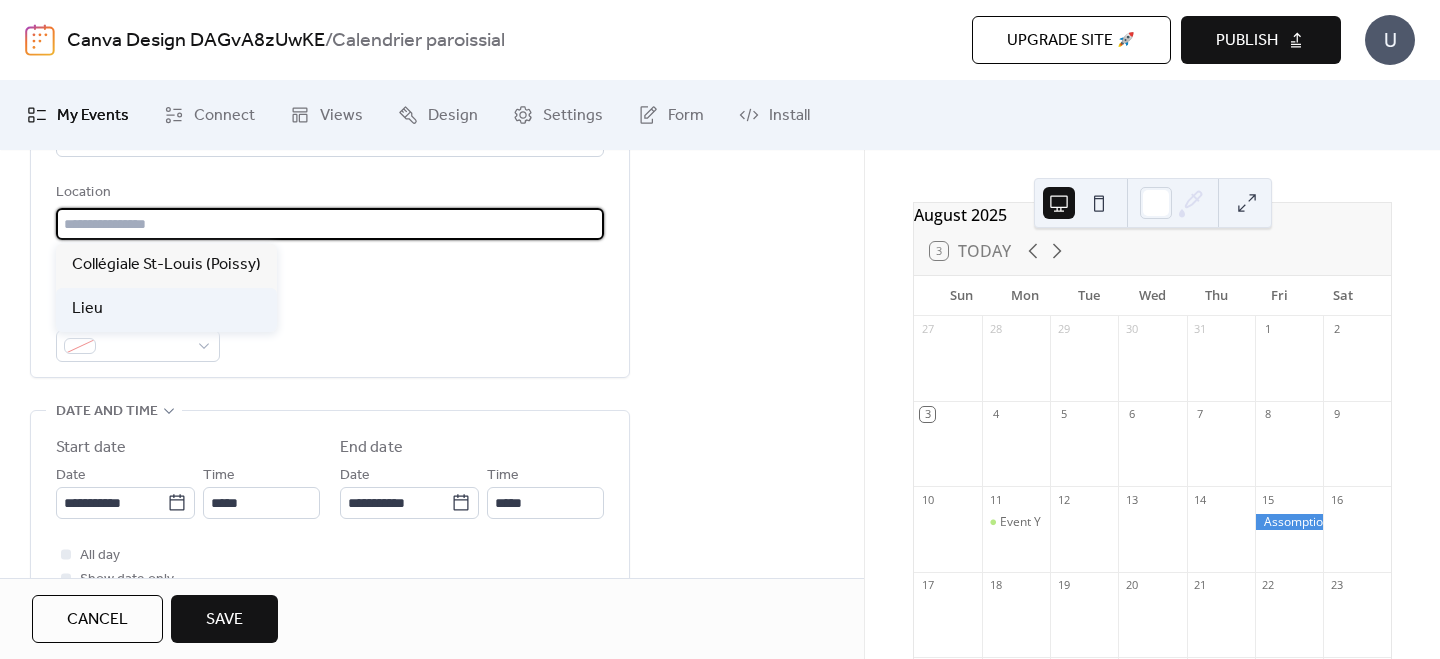 type on "****" 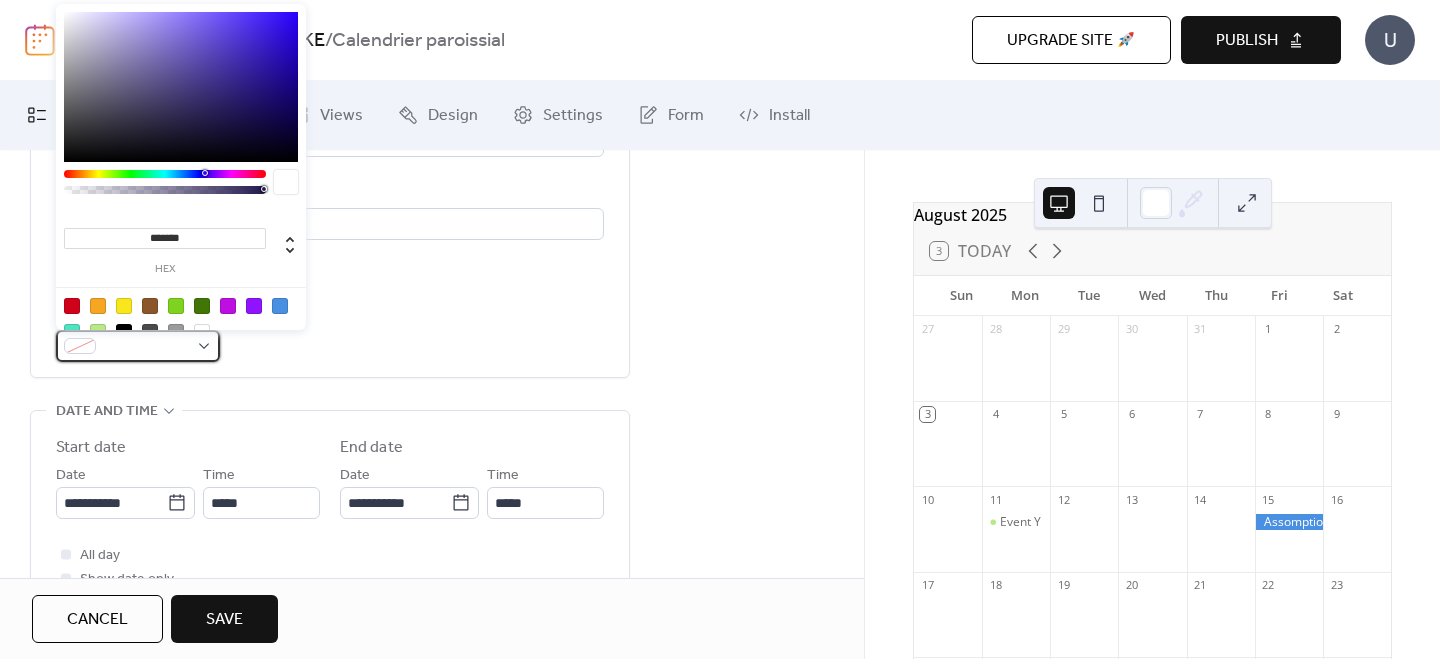 click at bounding box center (138, 346) 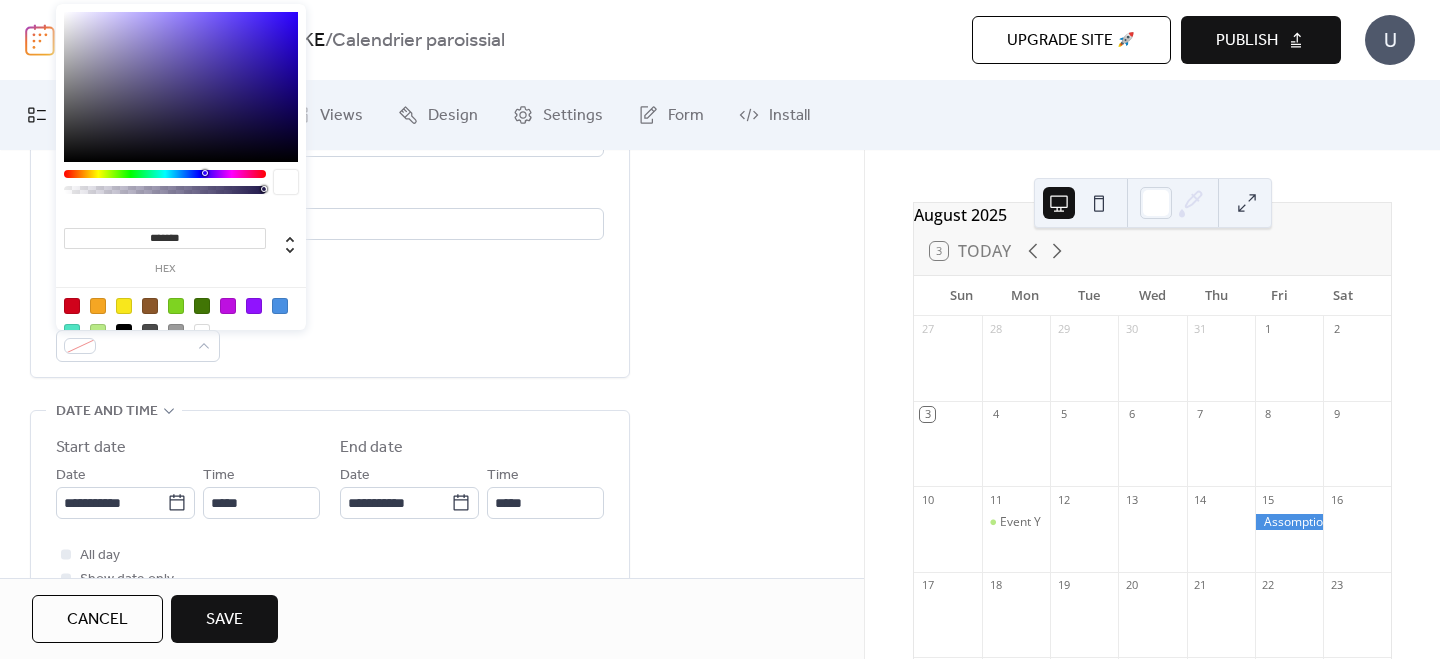 click at bounding box center (228, 306) 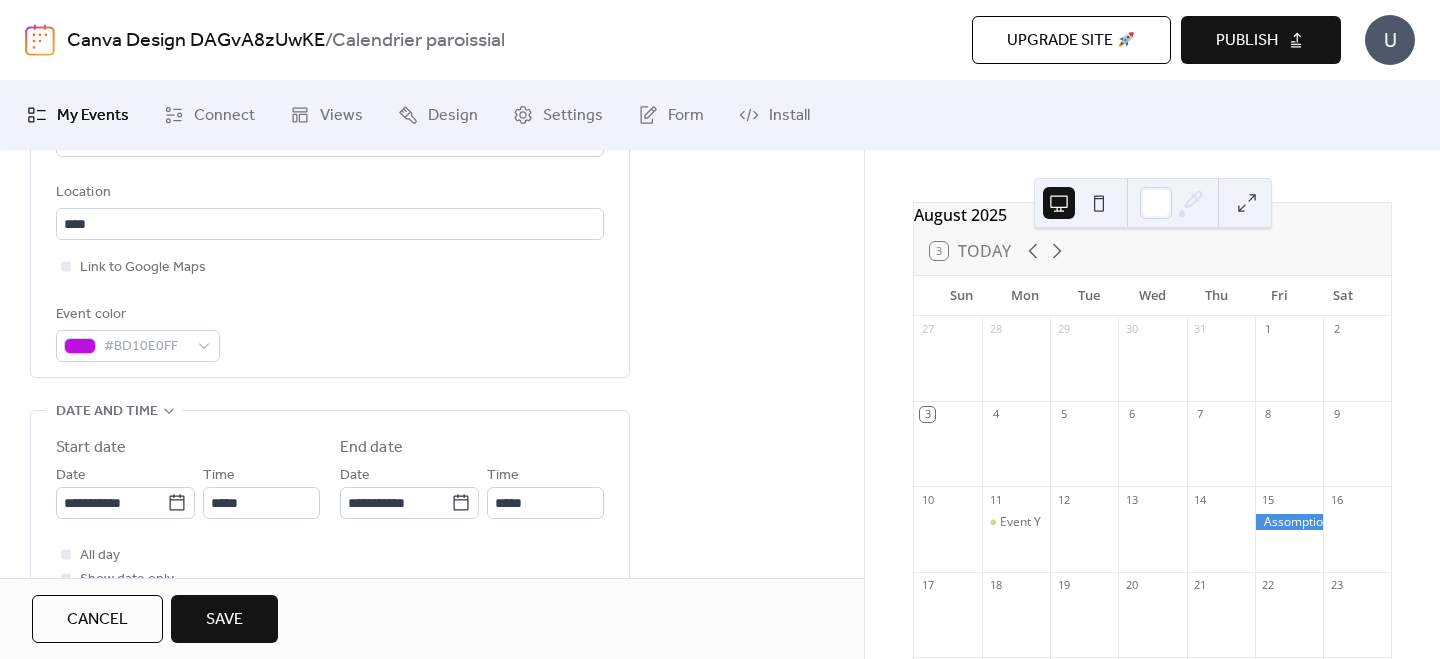 click on "**********" at bounding box center [330, 103] 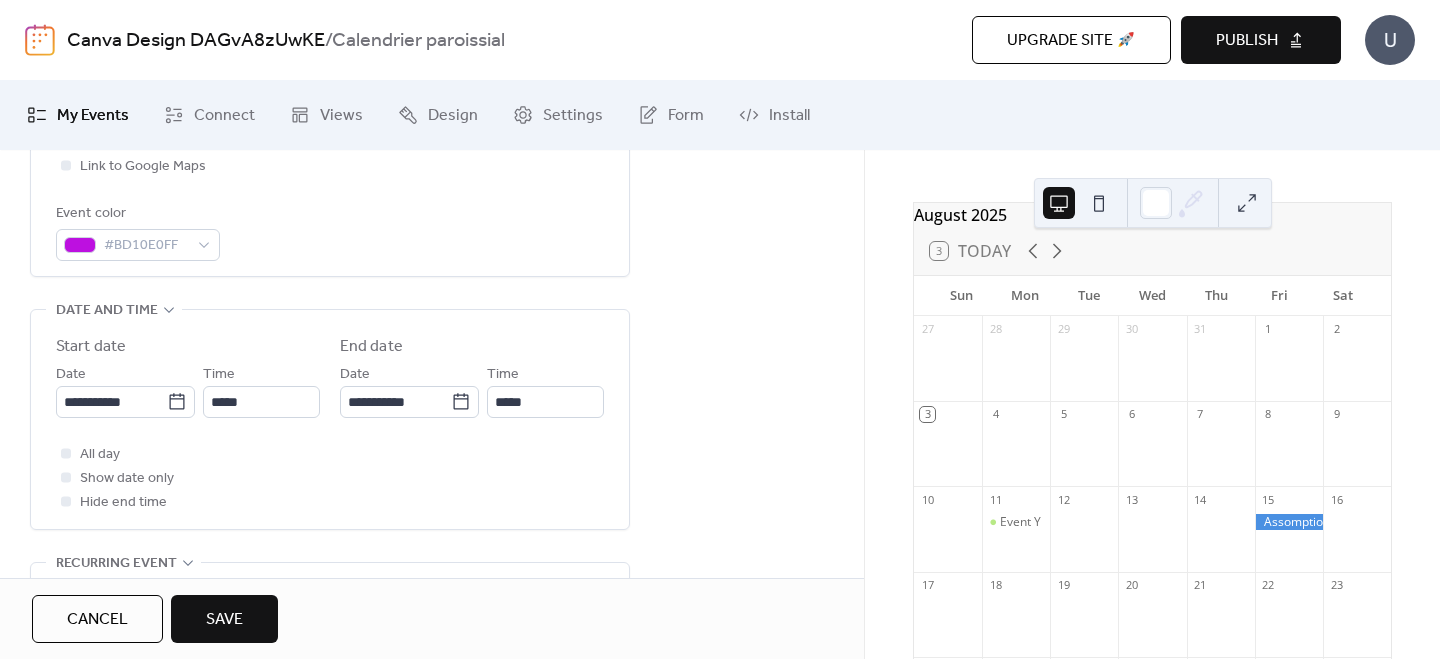 scroll, scrollTop: 584, scrollLeft: 0, axis: vertical 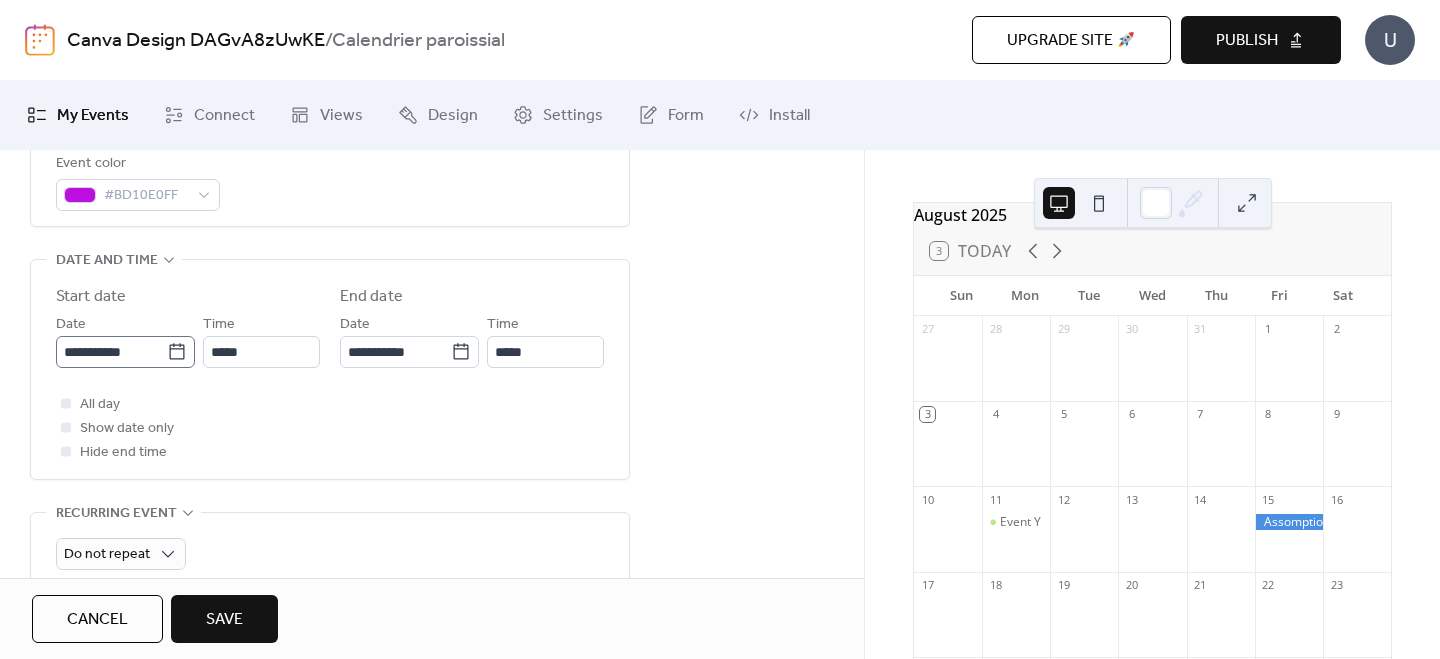 click 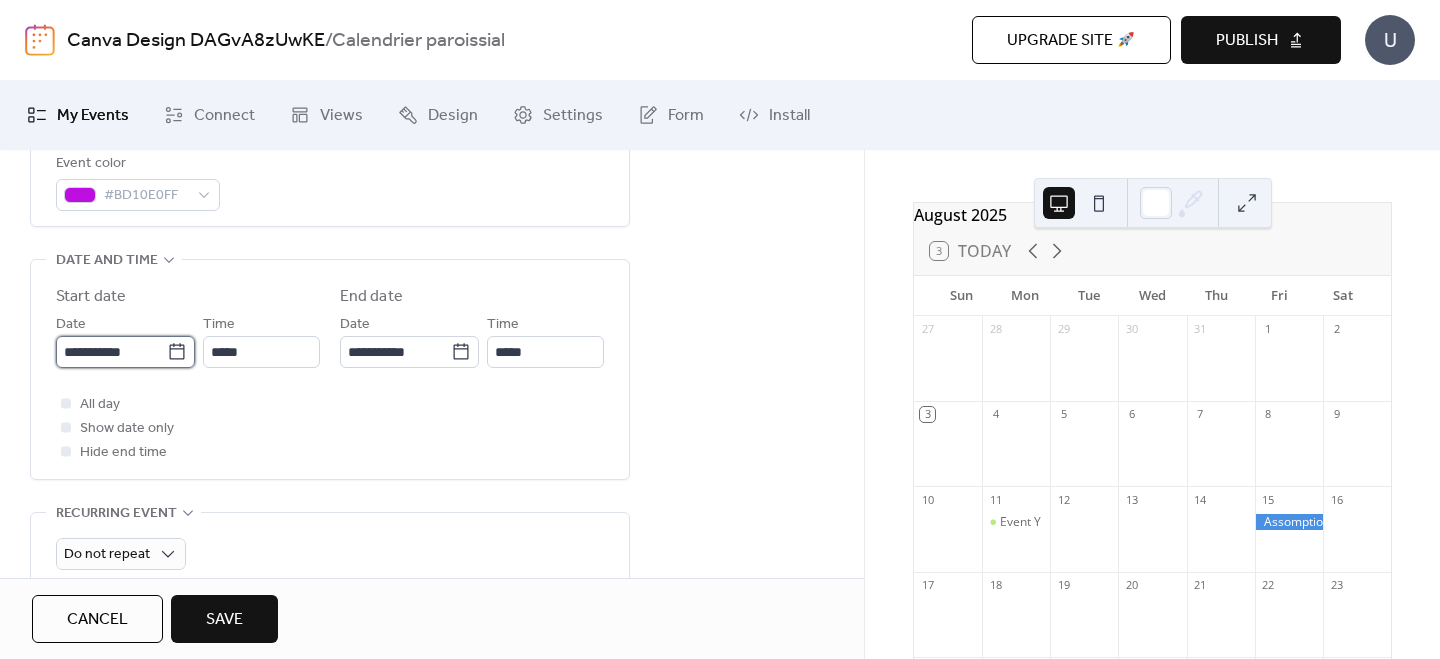 click on "**********" at bounding box center [111, 352] 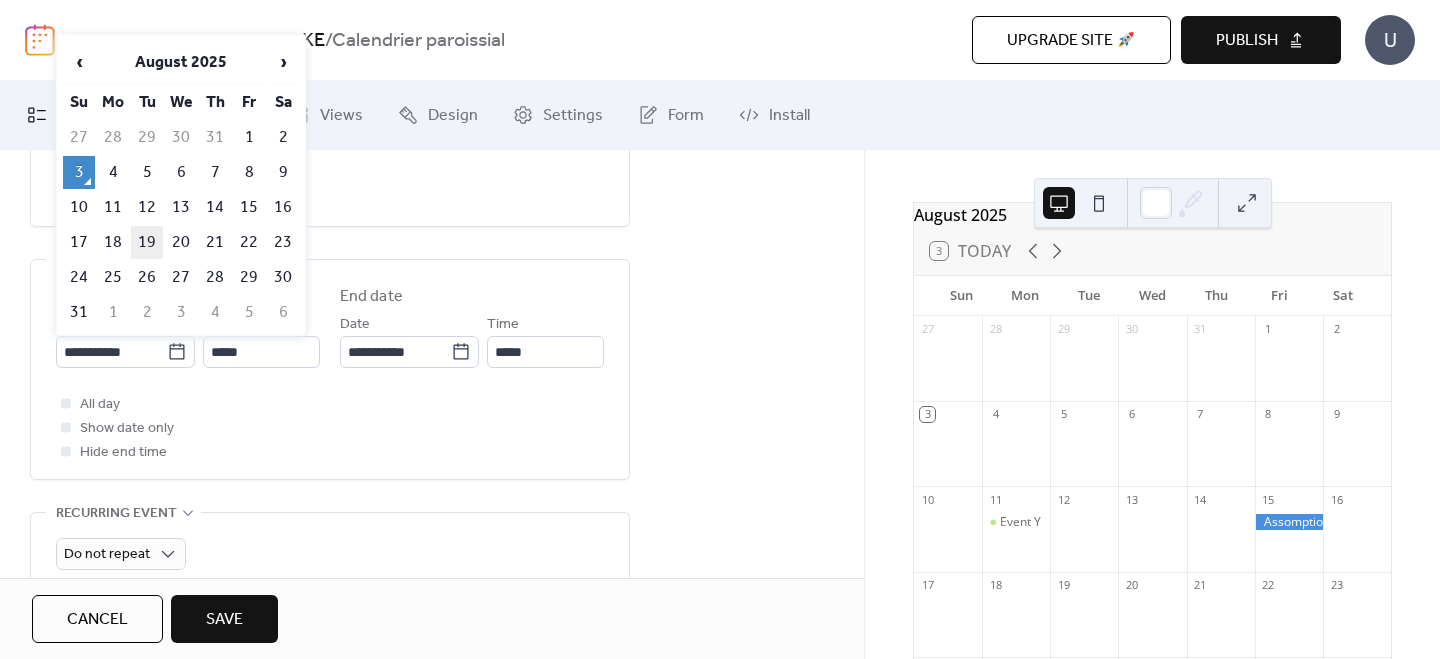 click on "19" at bounding box center (147, 242) 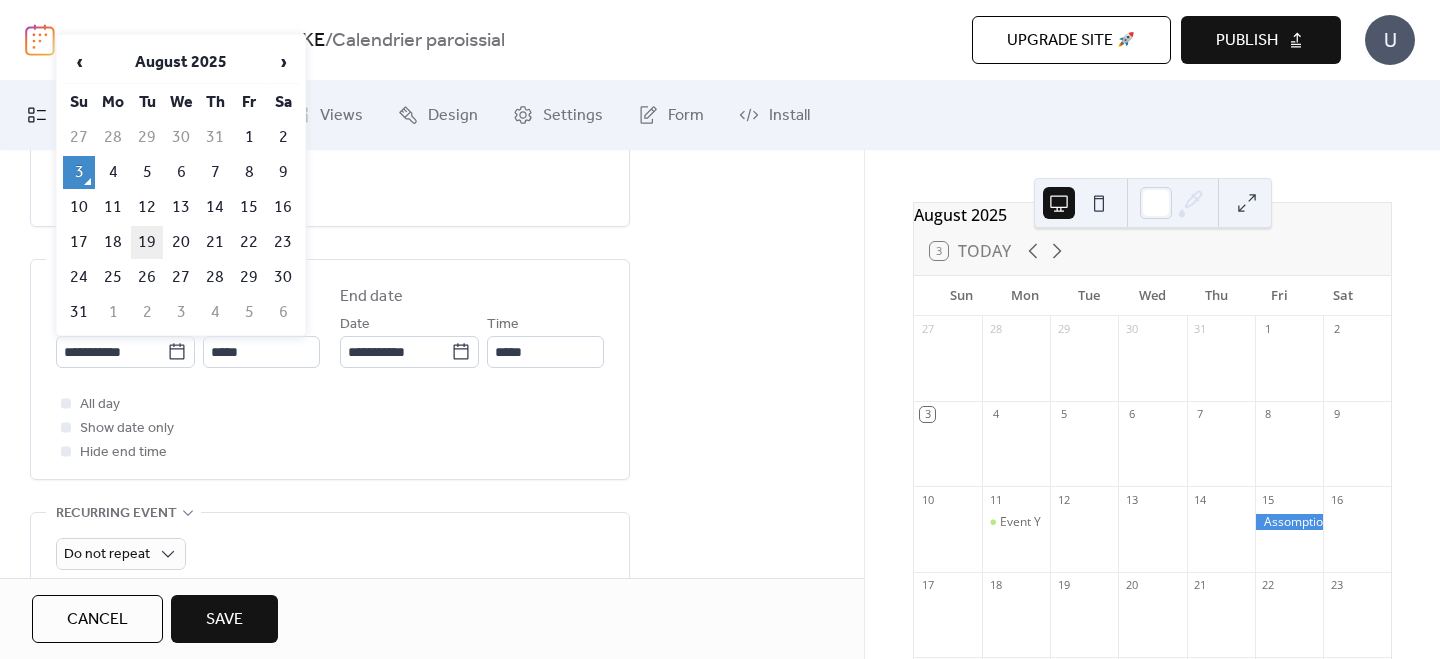 type on "**********" 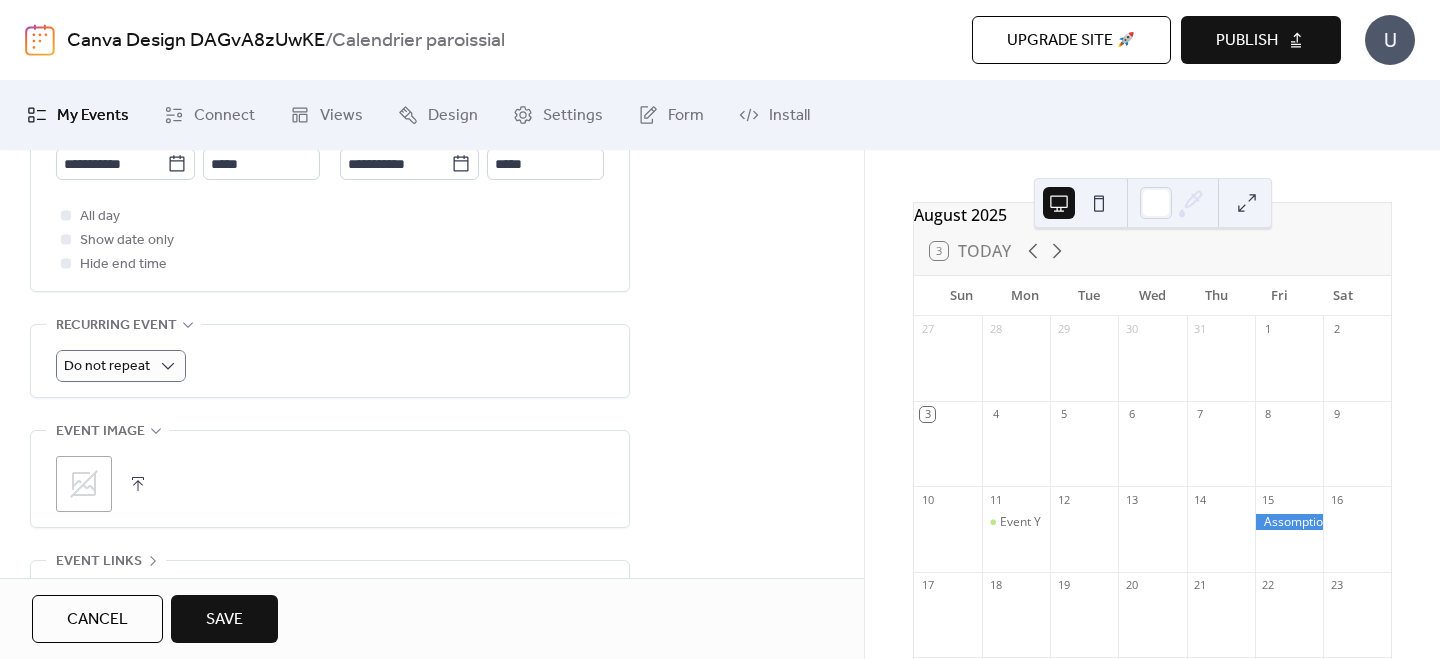 scroll, scrollTop: 966, scrollLeft: 0, axis: vertical 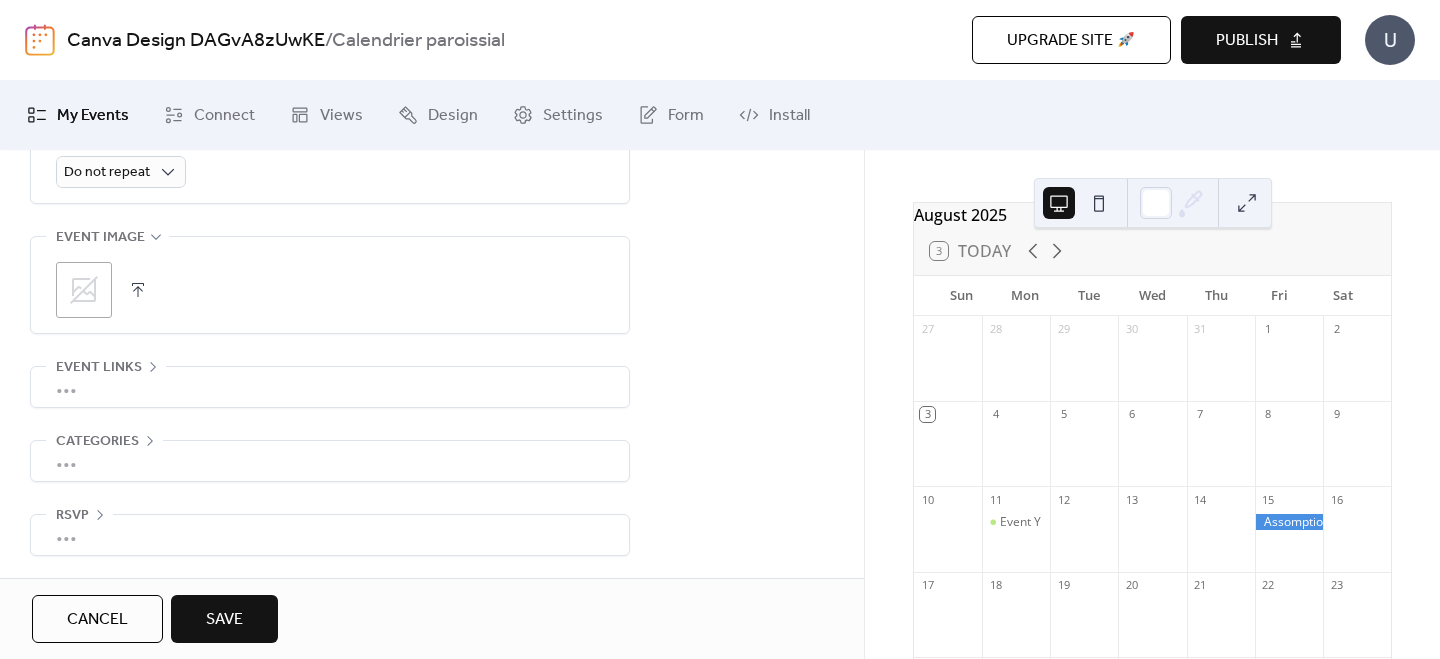 click on "Save" at bounding box center [224, 620] 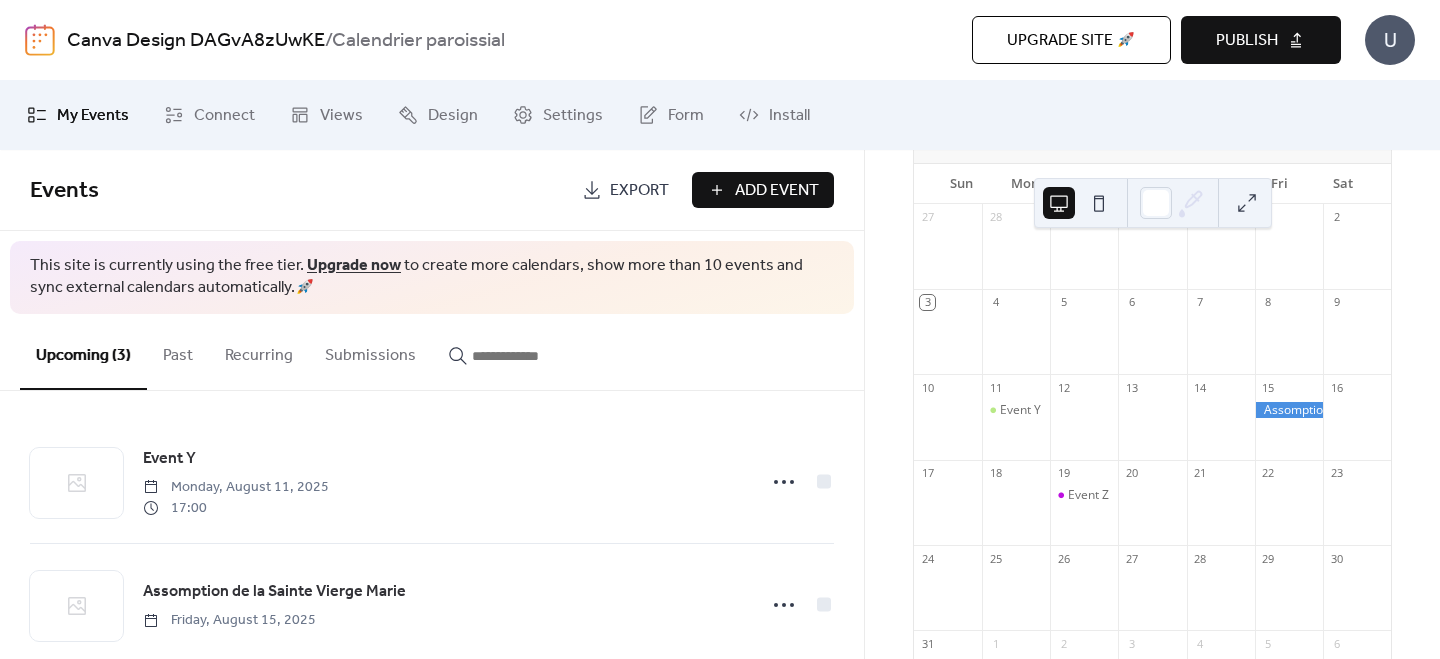 scroll, scrollTop: 179, scrollLeft: 0, axis: vertical 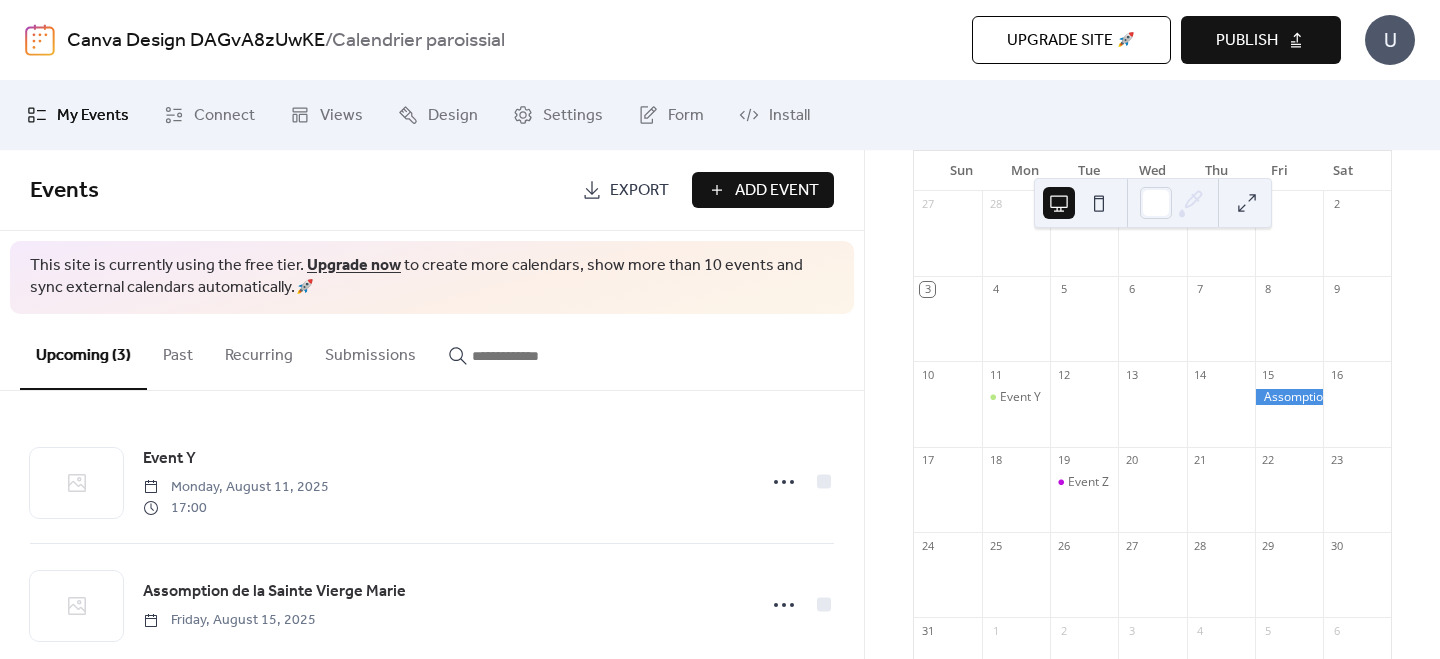 click on "Add Event" at bounding box center (763, 190) 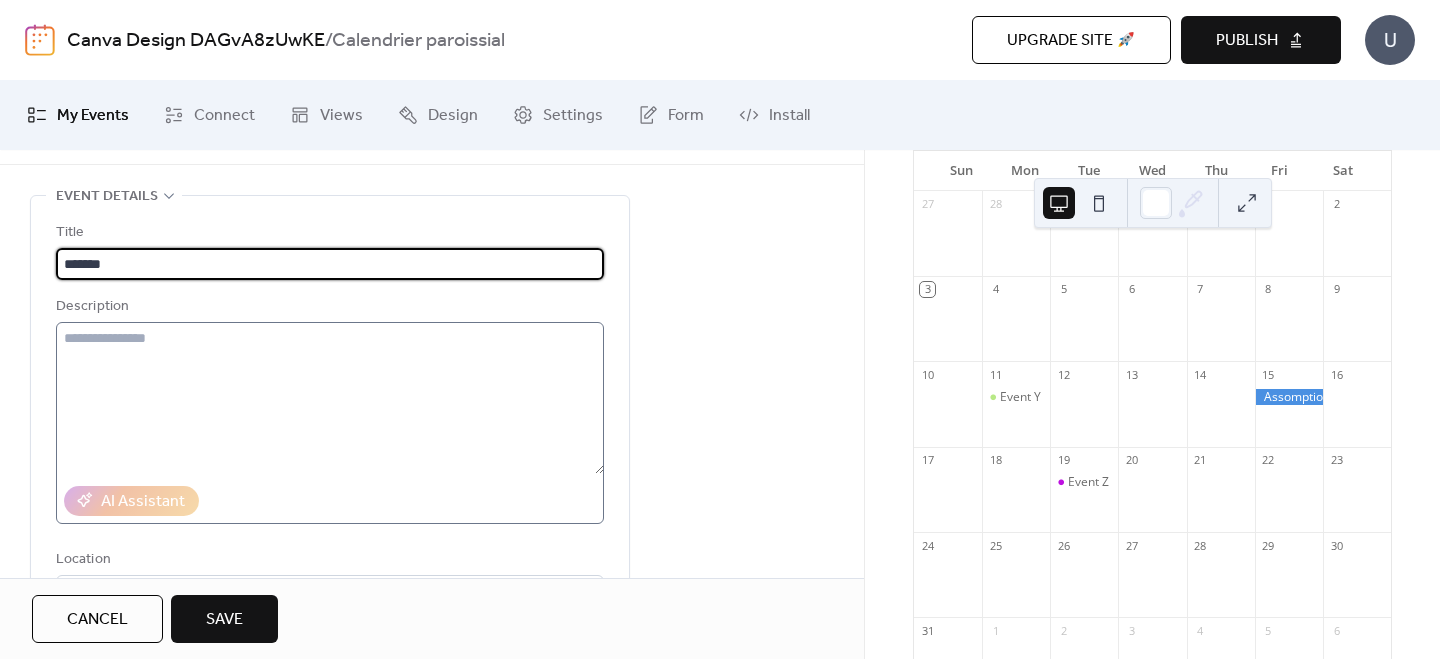 scroll, scrollTop: 67, scrollLeft: 0, axis: vertical 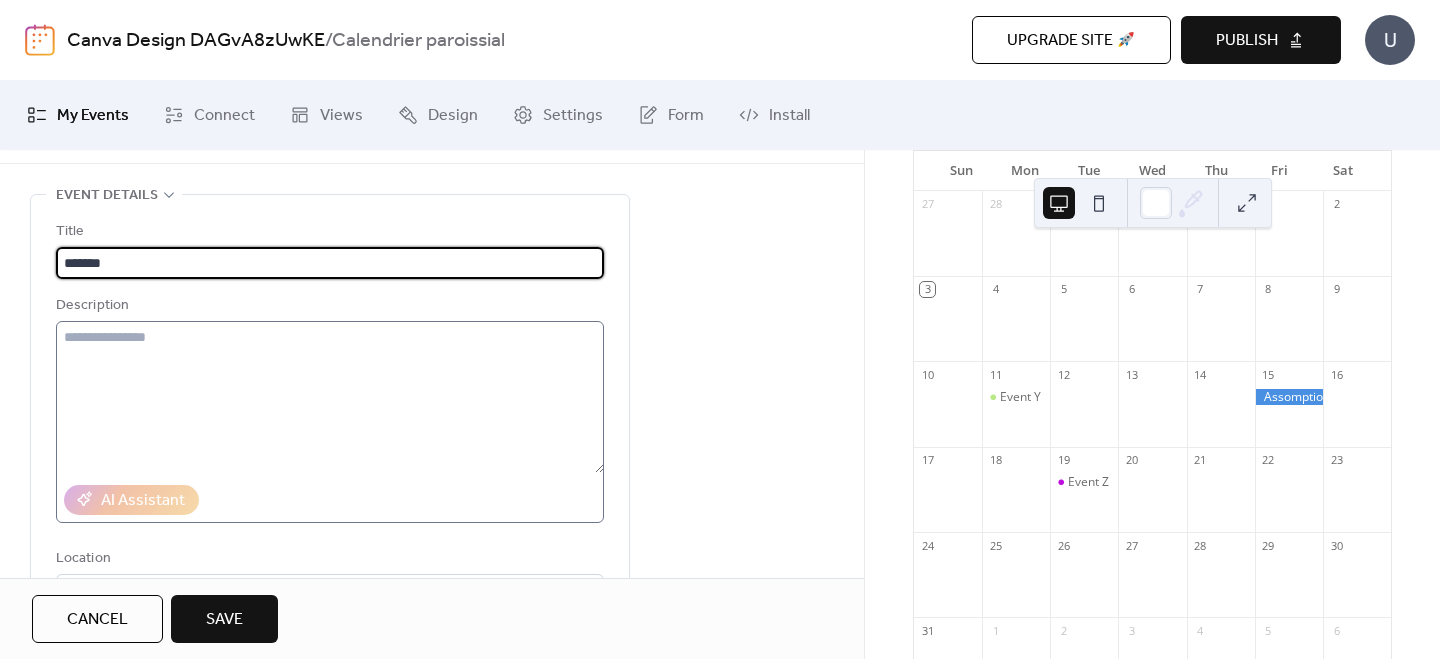 type on "*******" 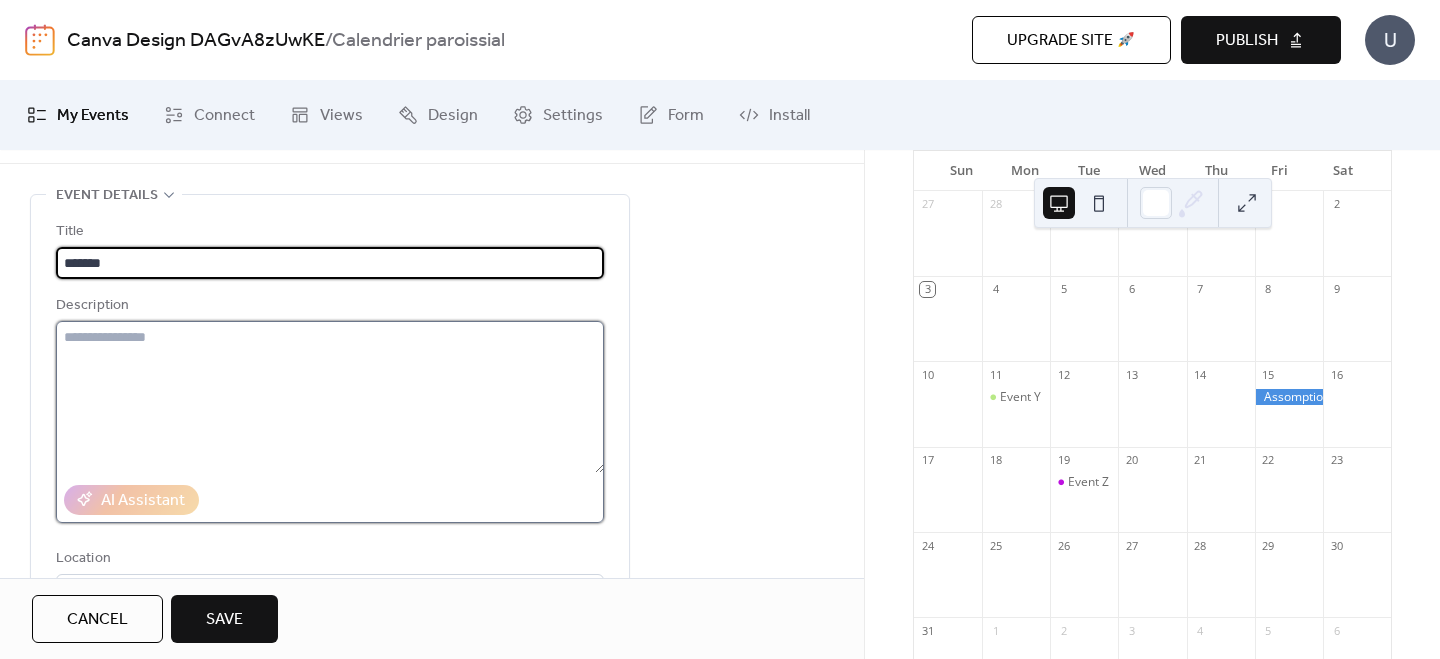 click at bounding box center (330, 397) 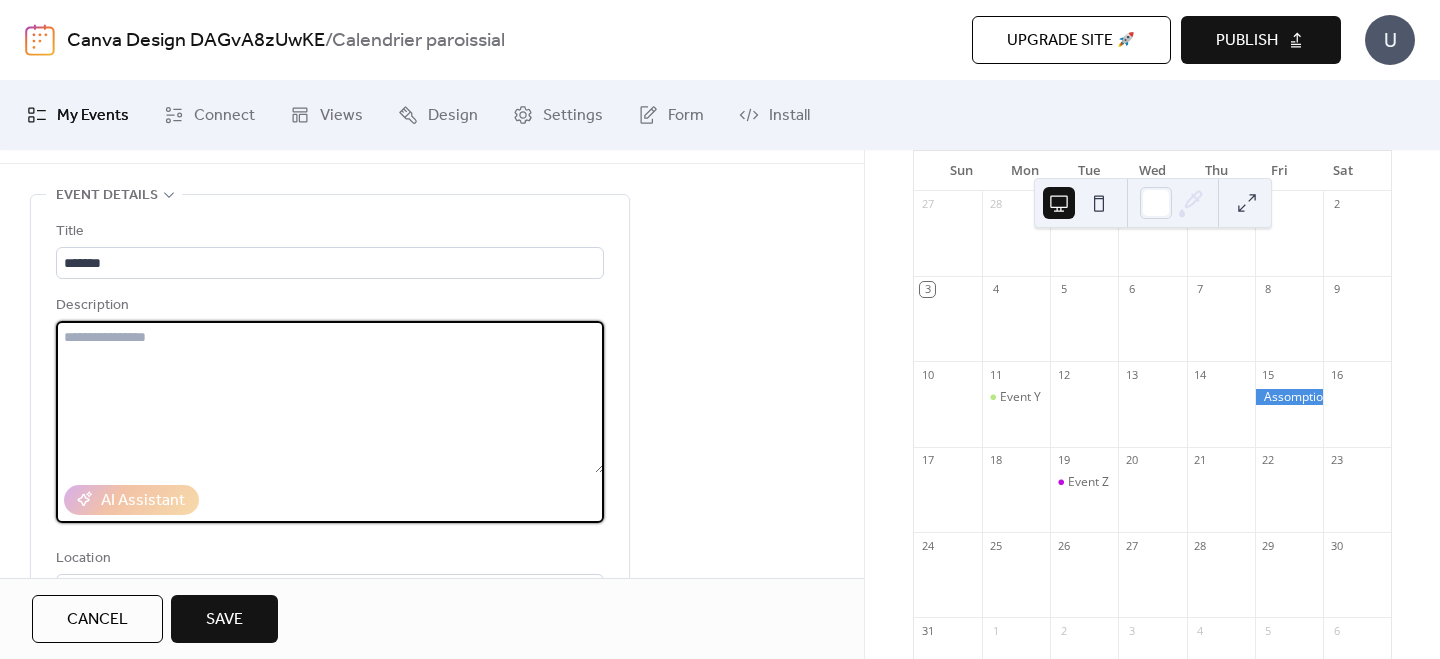 type on "*" 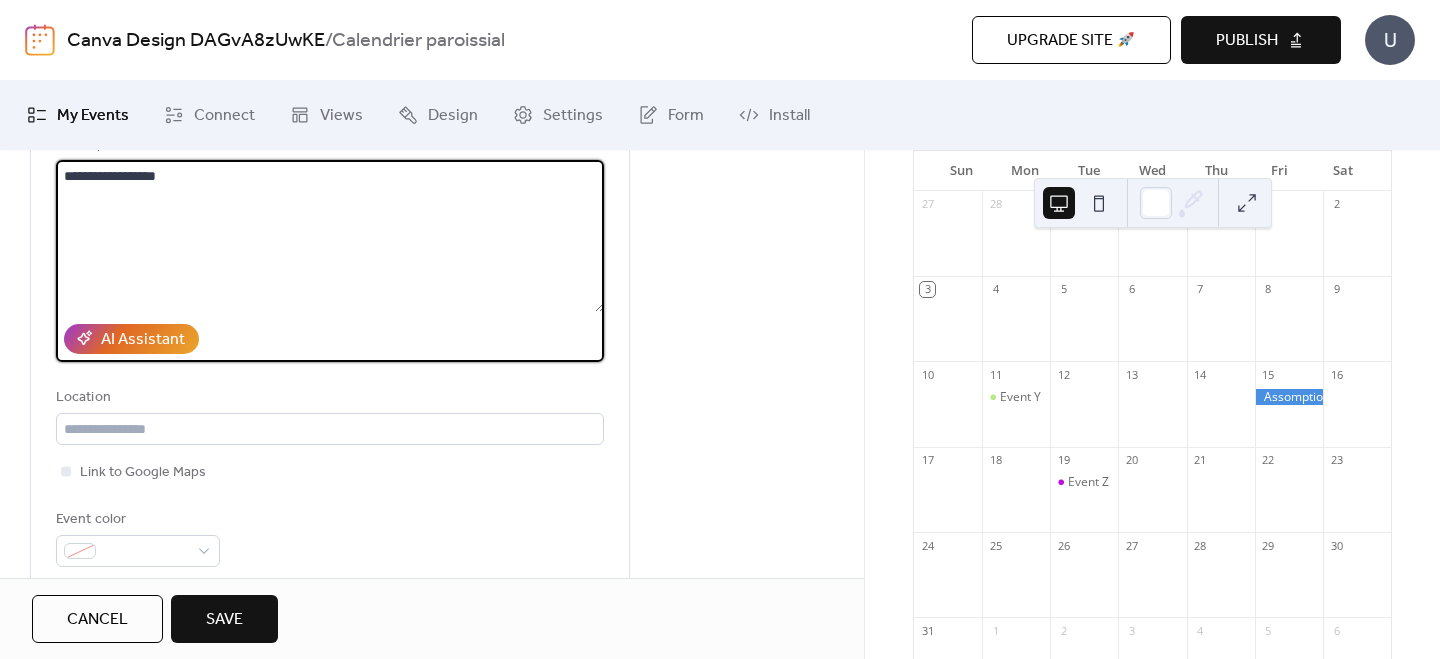 scroll, scrollTop: 247, scrollLeft: 0, axis: vertical 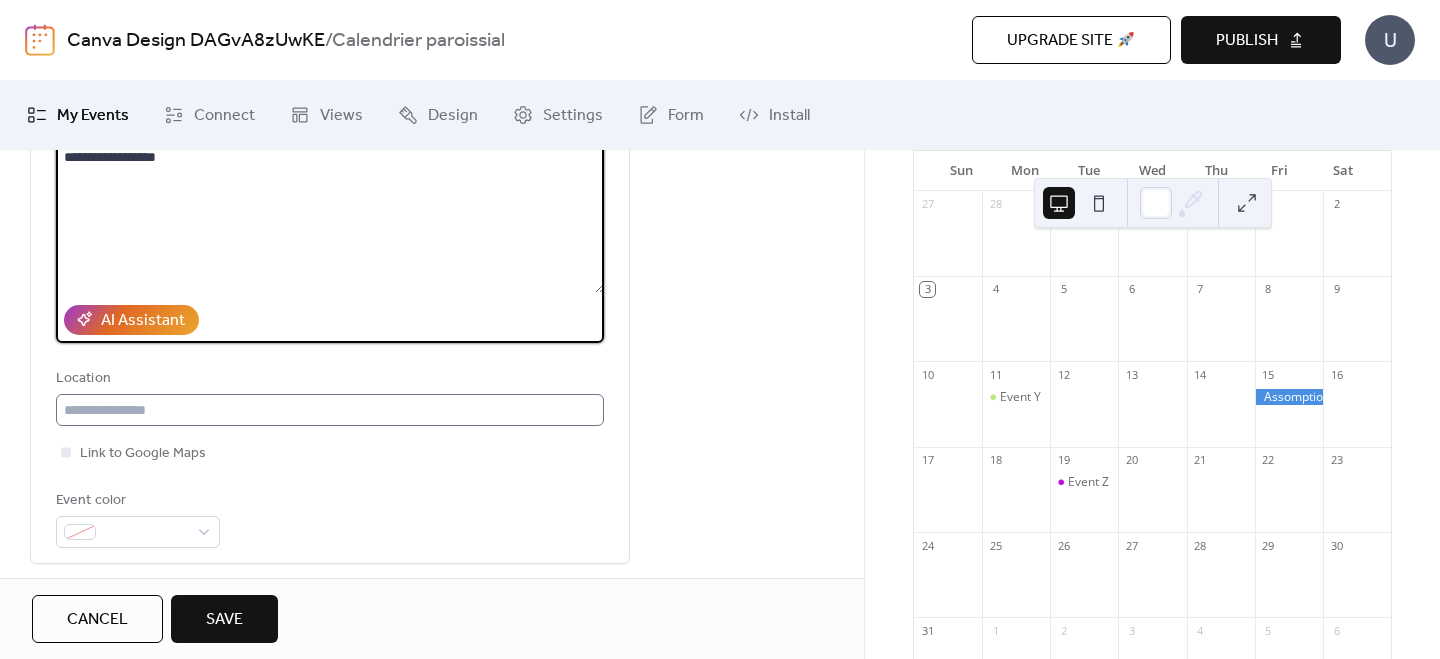 type on "**********" 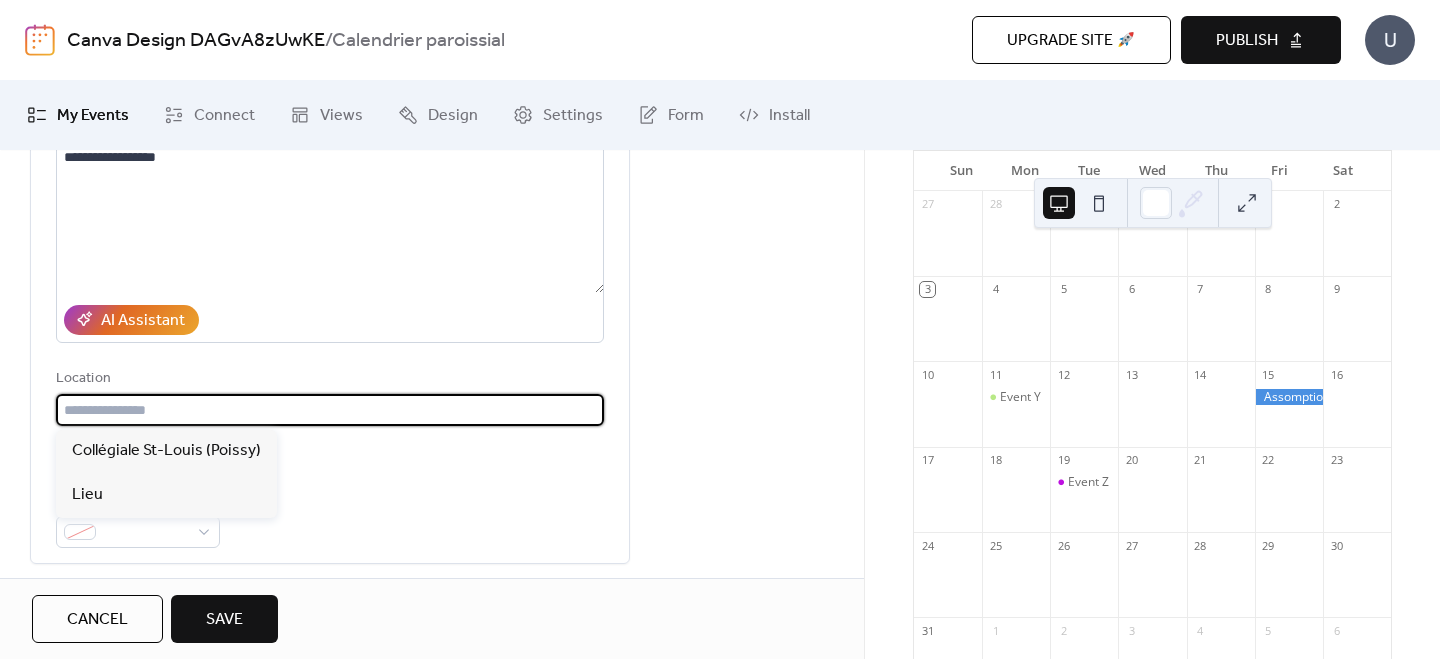 click at bounding box center [330, 410] 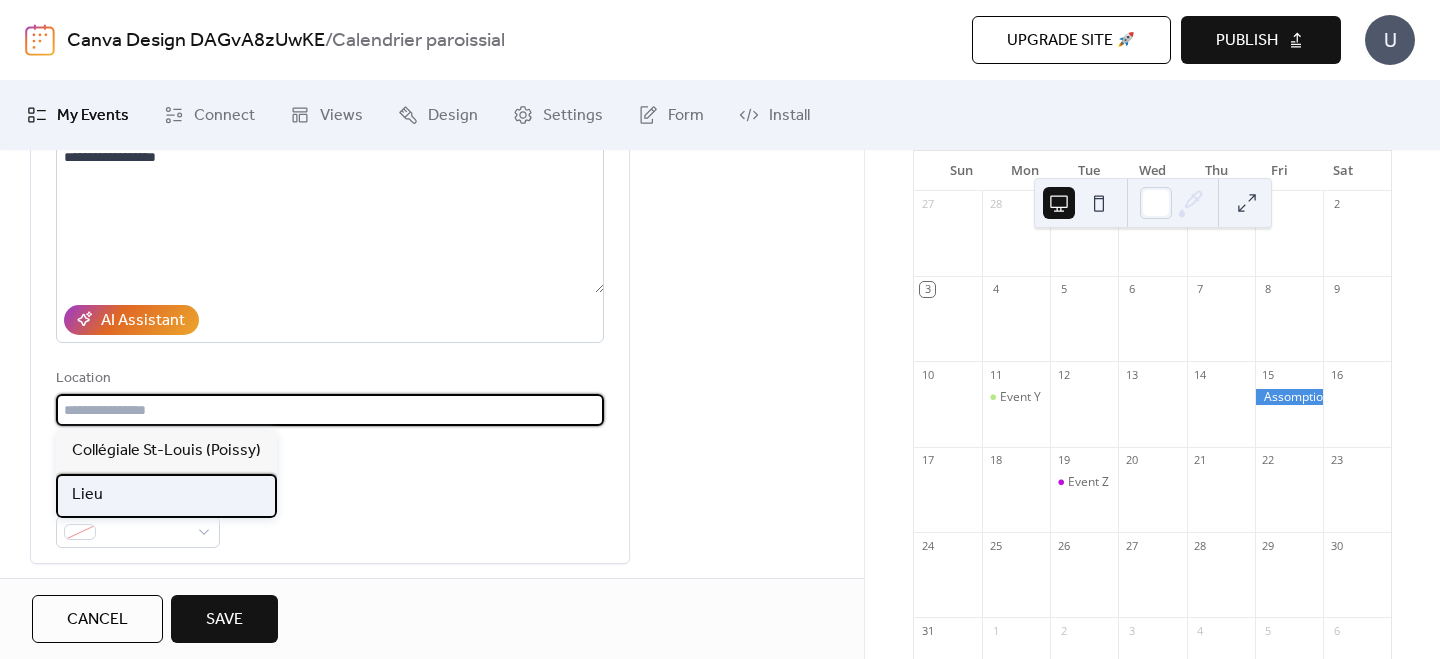 click on "Lieu" at bounding box center (166, 496) 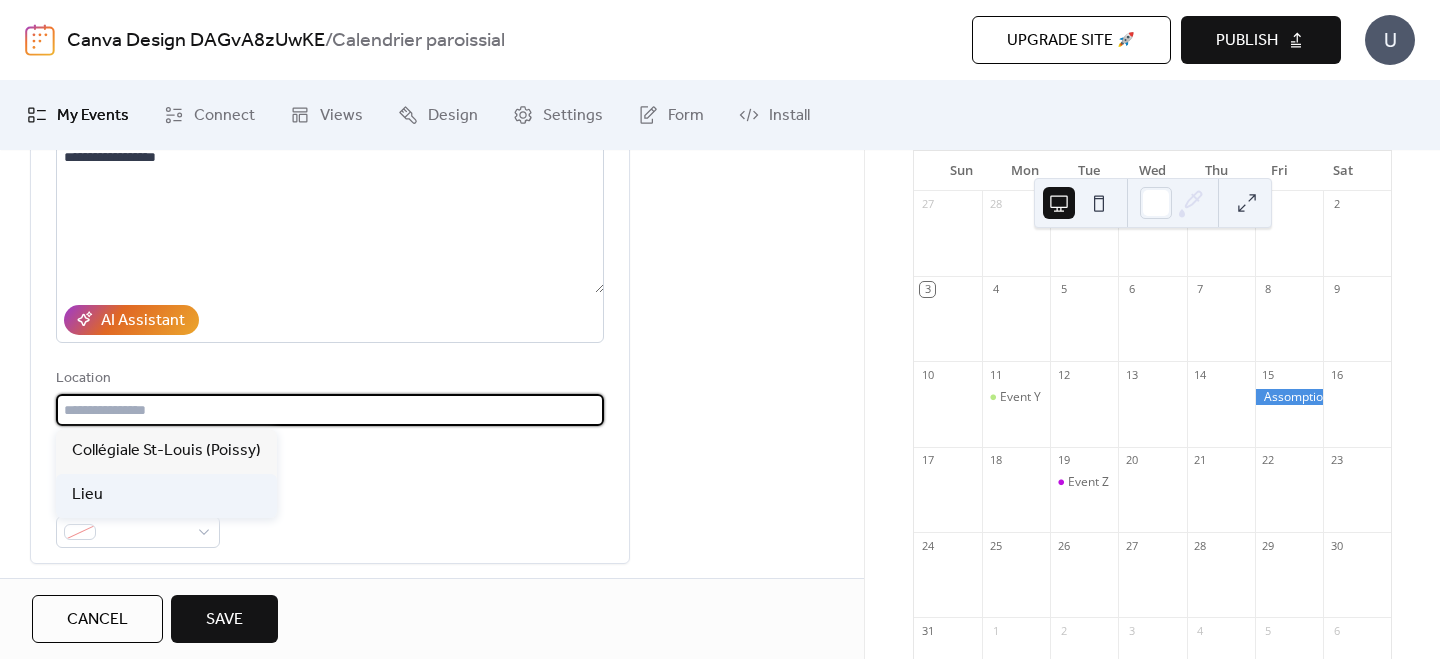 type on "****" 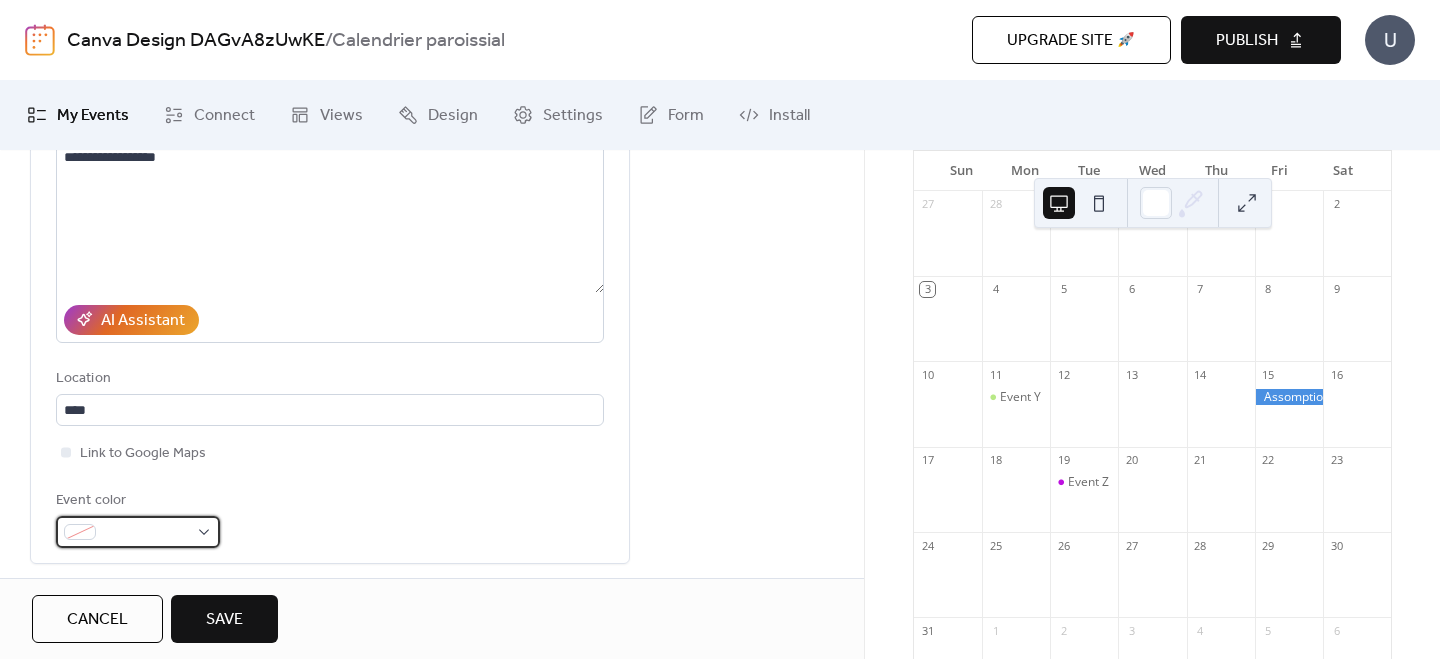 click at bounding box center [146, 533] 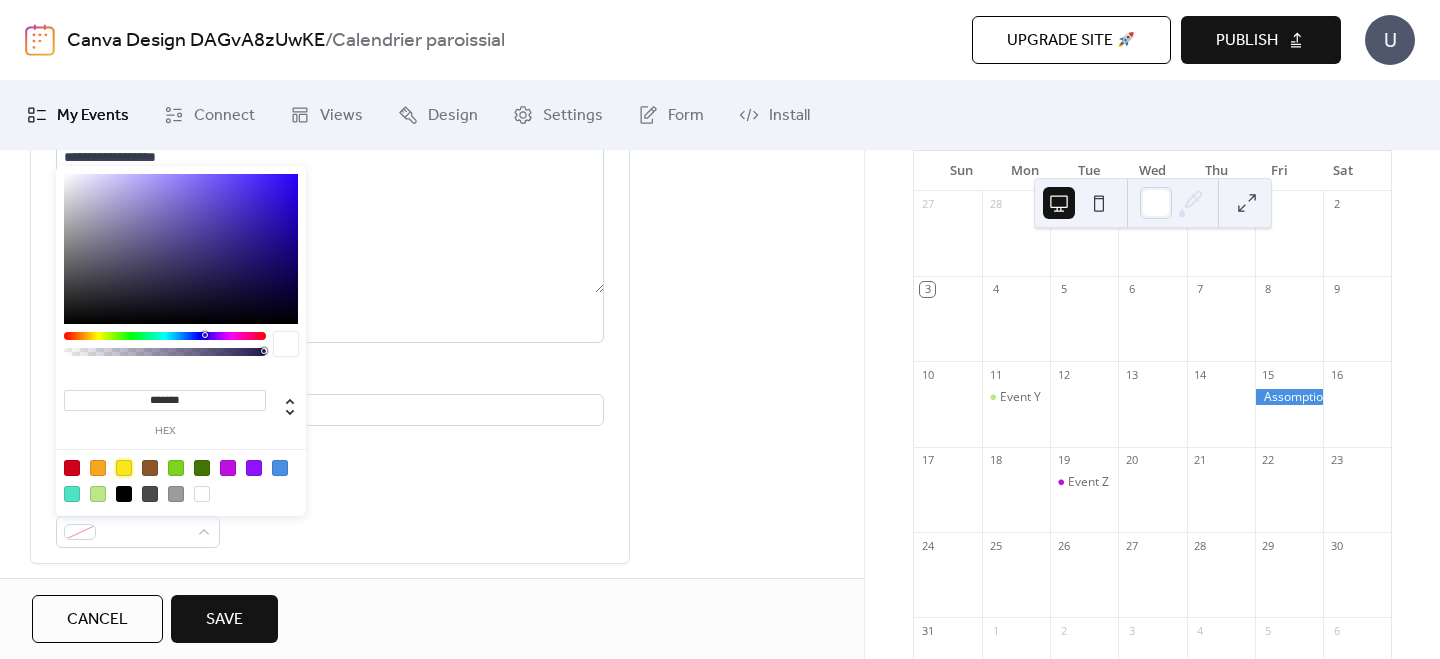 click at bounding box center [124, 468] 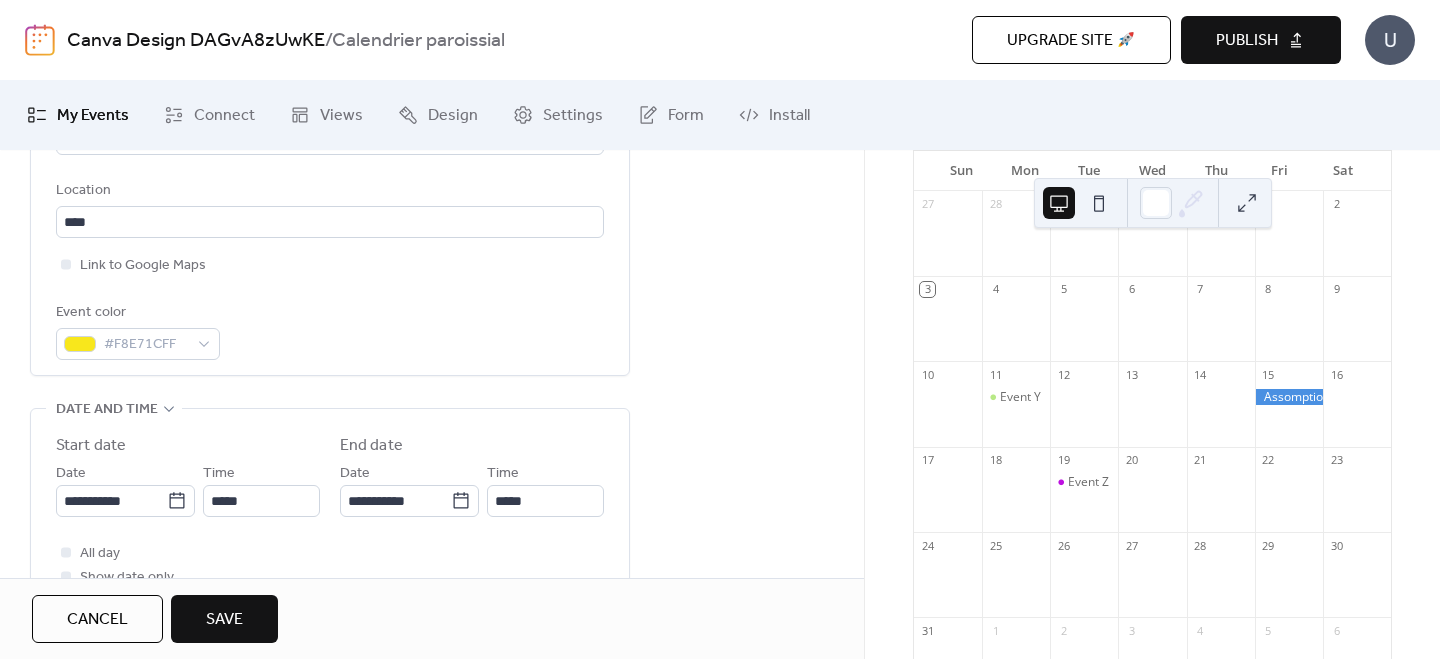 click on "**********" at bounding box center (330, 101) 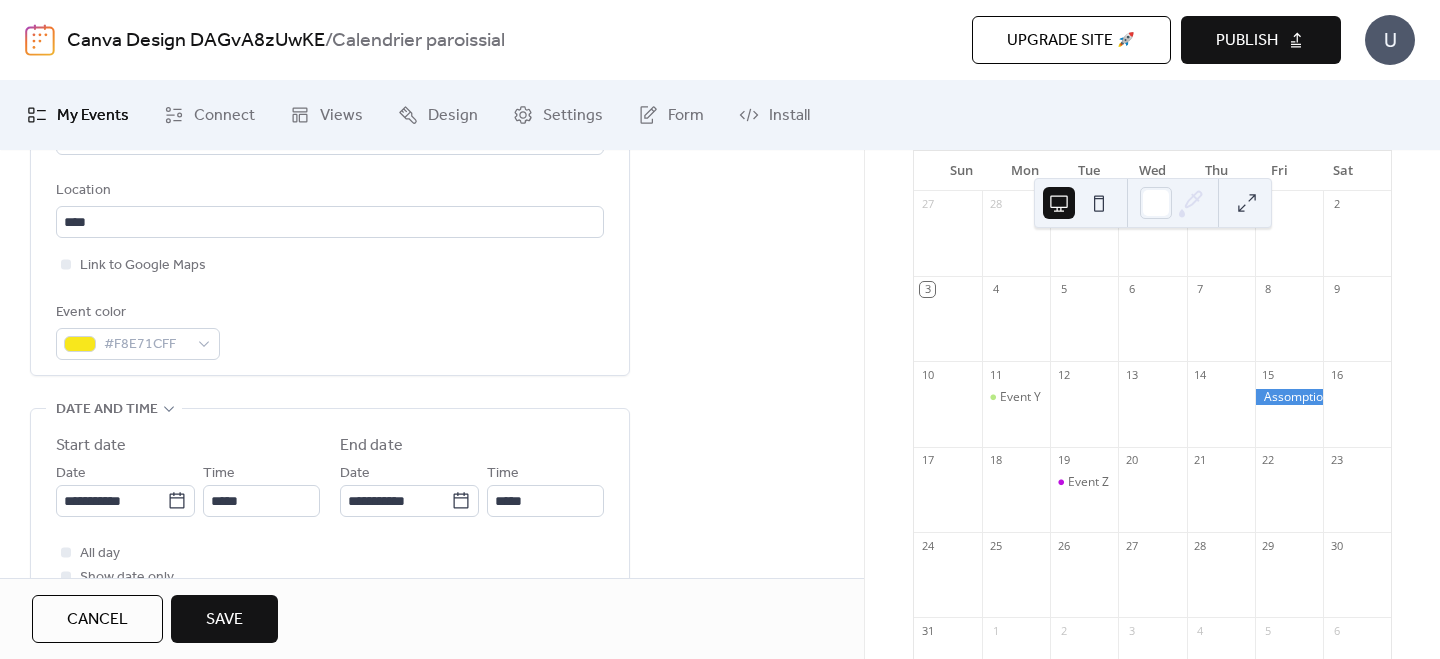 scroll, scrollTop: 576, scrollLeft: 0, axis: vertical 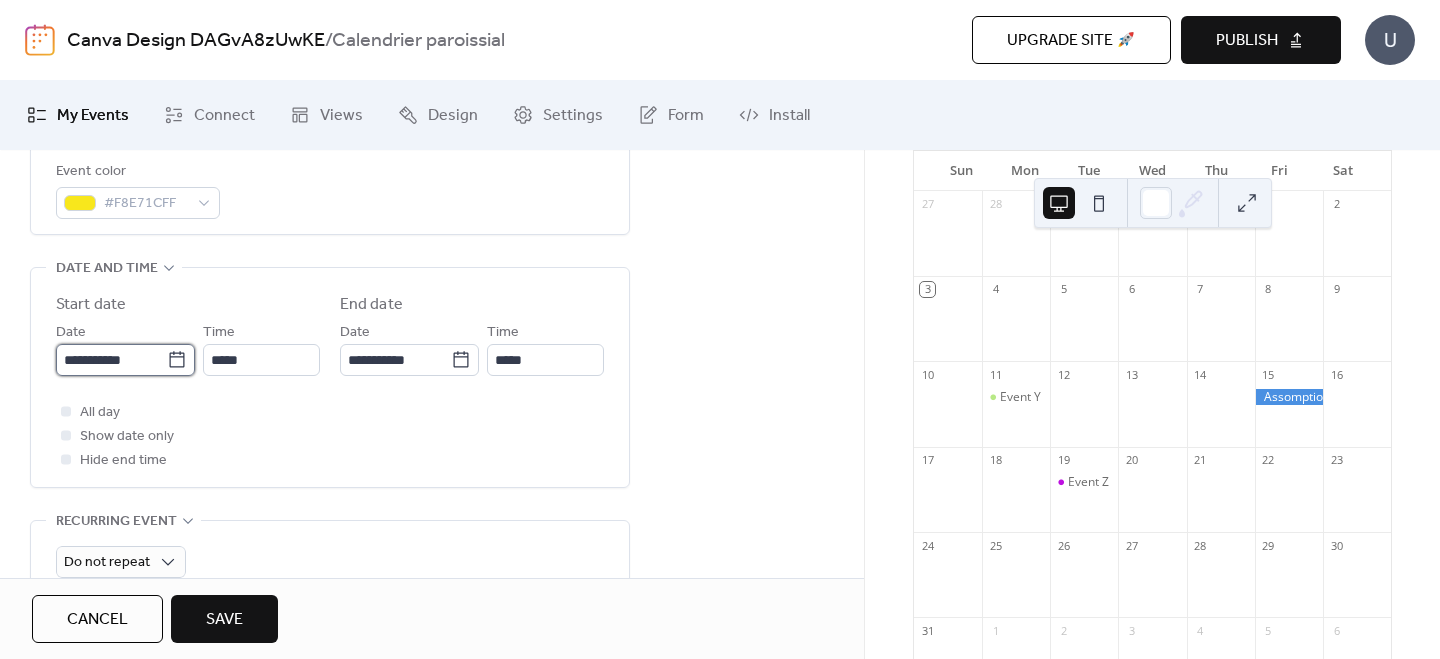 click on "**********" at bounding box center [111, 360] 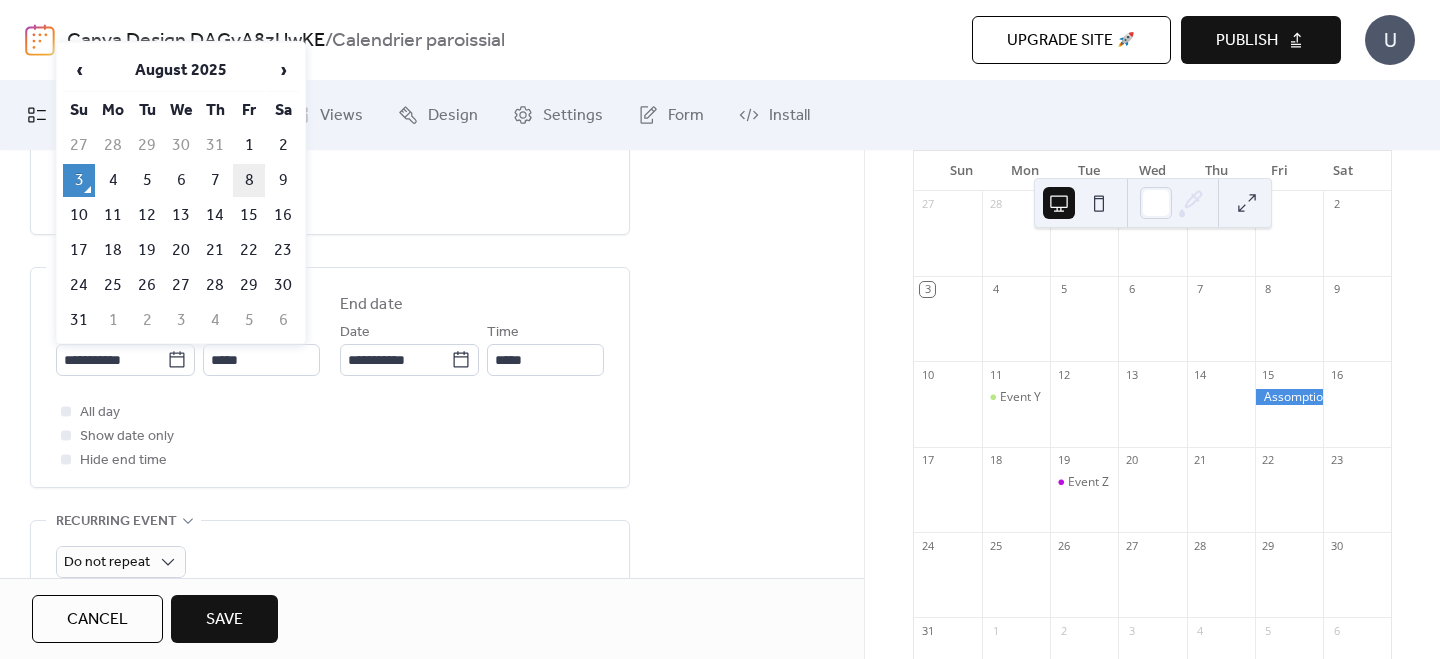 click on "8" at bounding box center (249, 180) 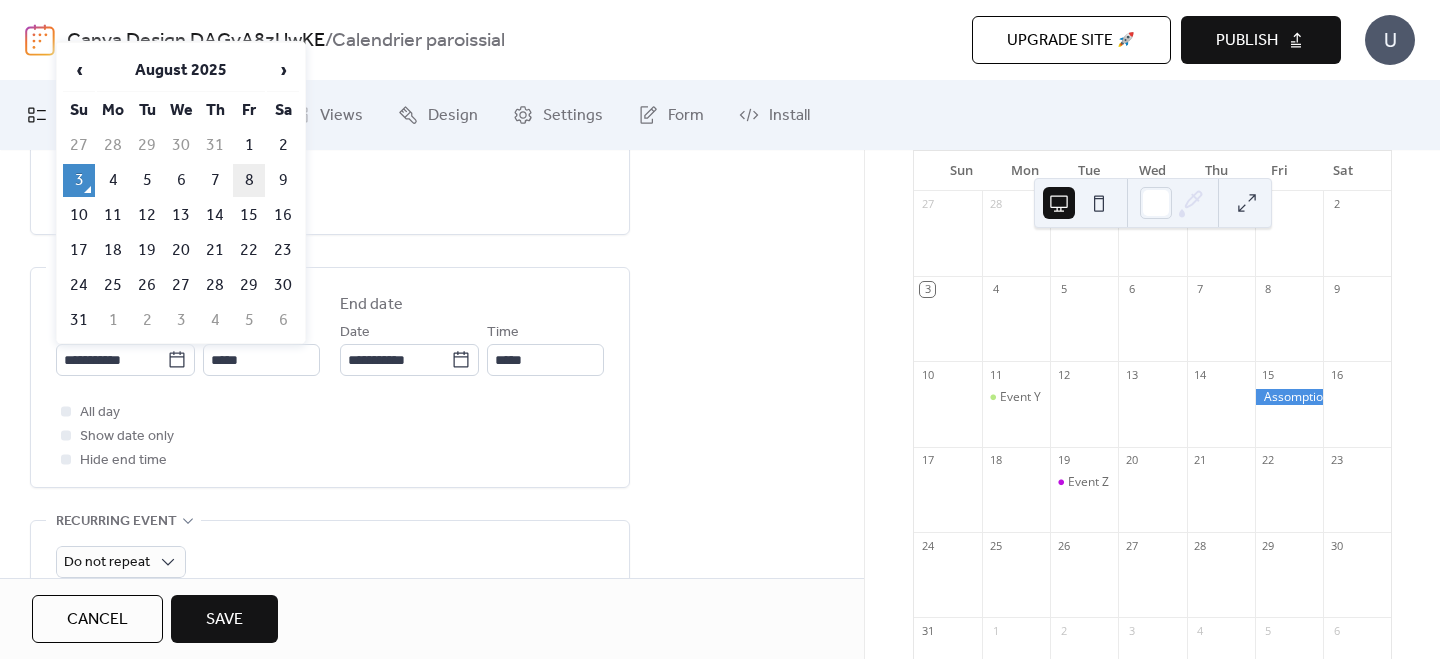 type on "**********" 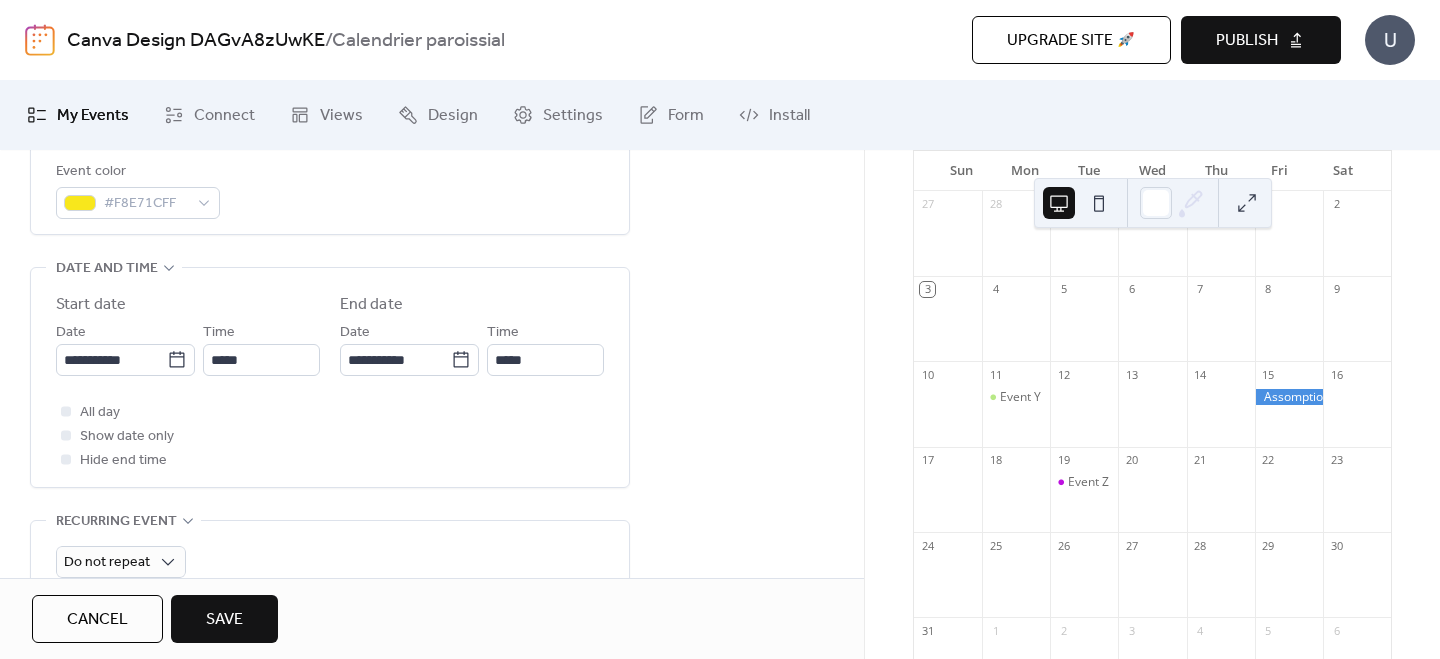 scroll, scrollTop: 661, scrollLeft: 0, axis: vertical 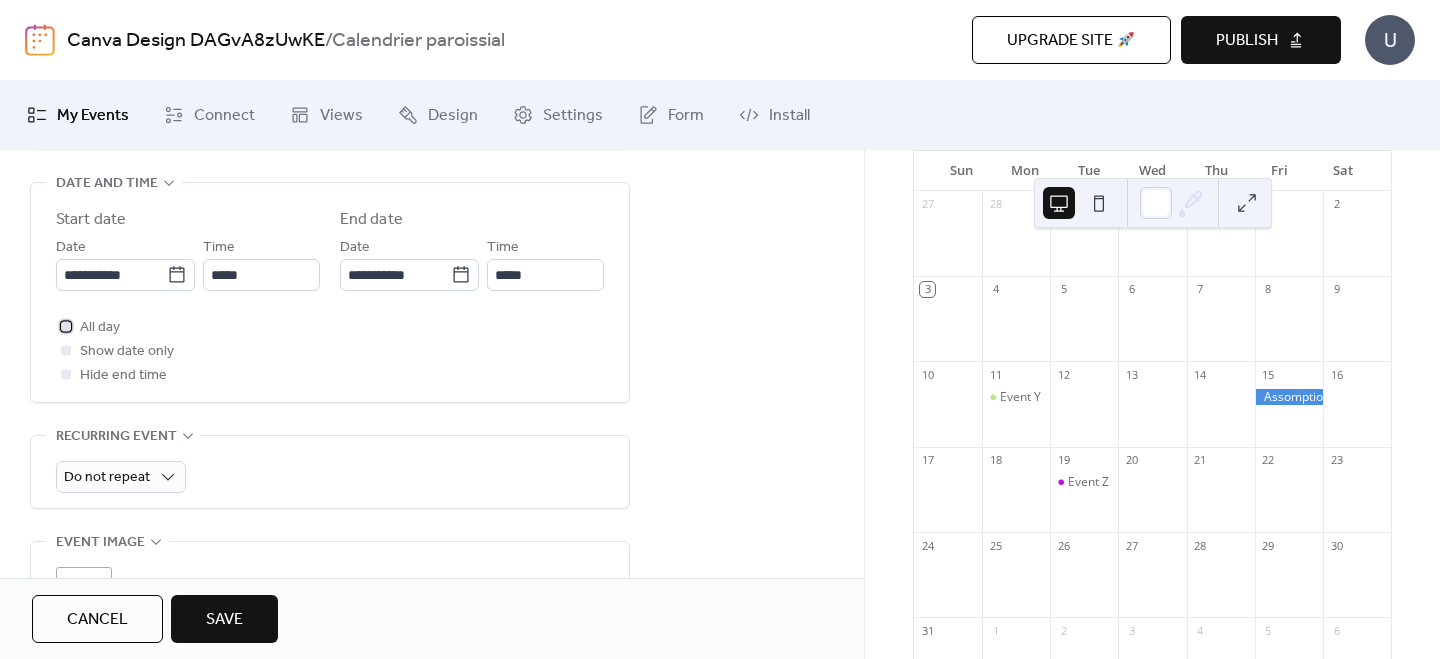 click on "All day" at bounding box center (100, 328) 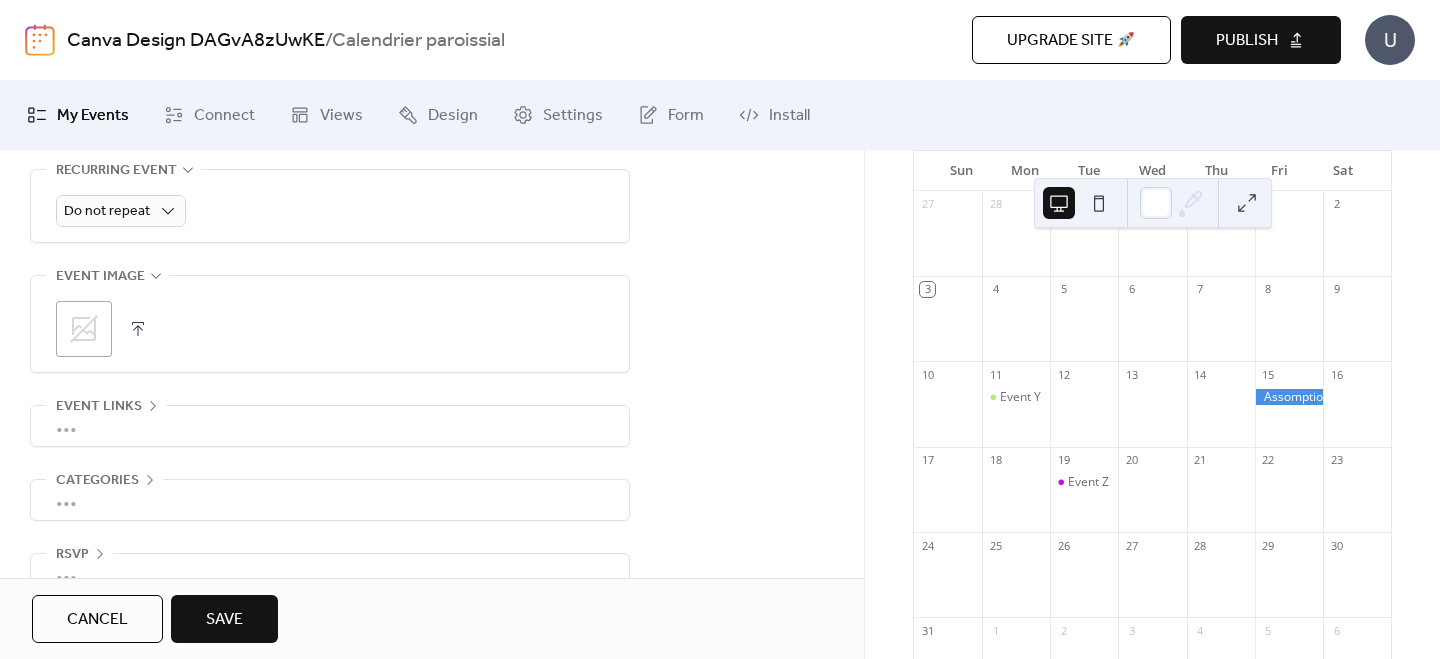 scroll, scrollTop: 941, scrollLeft: 0, axis: vertical 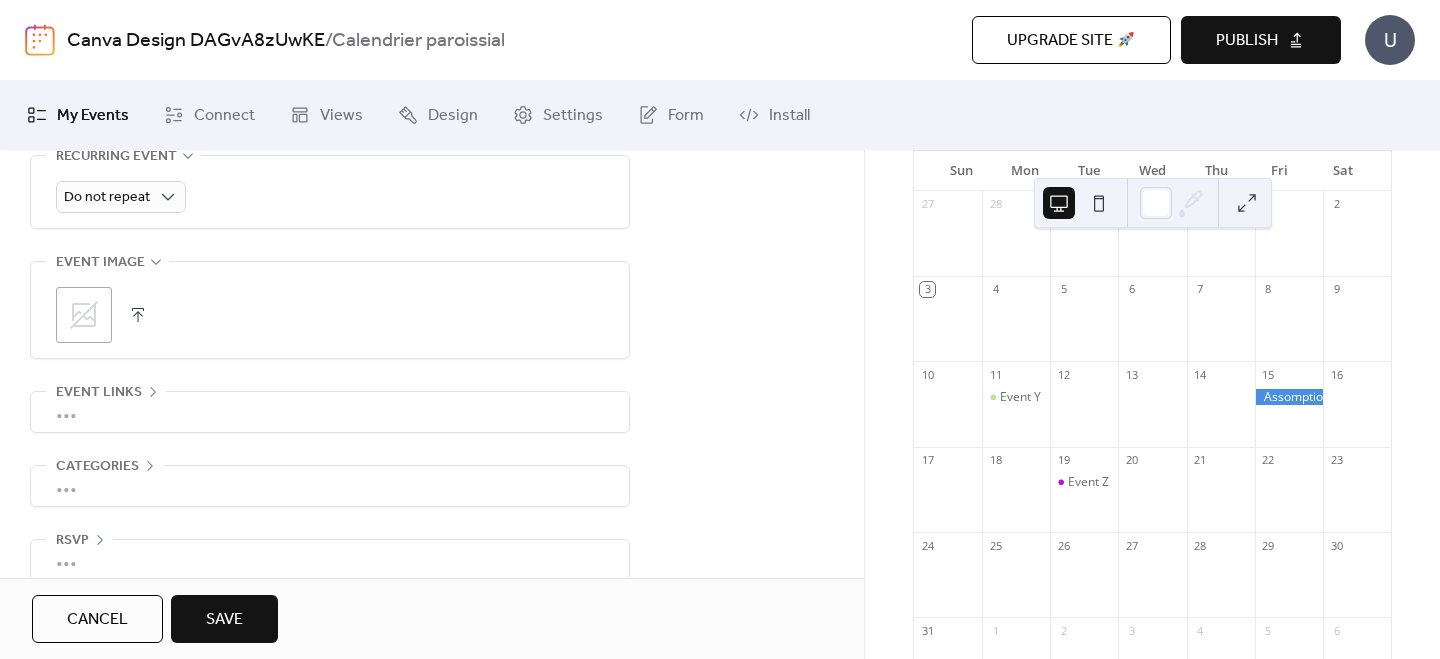 click on "Save" at bounding box center [224, 620] 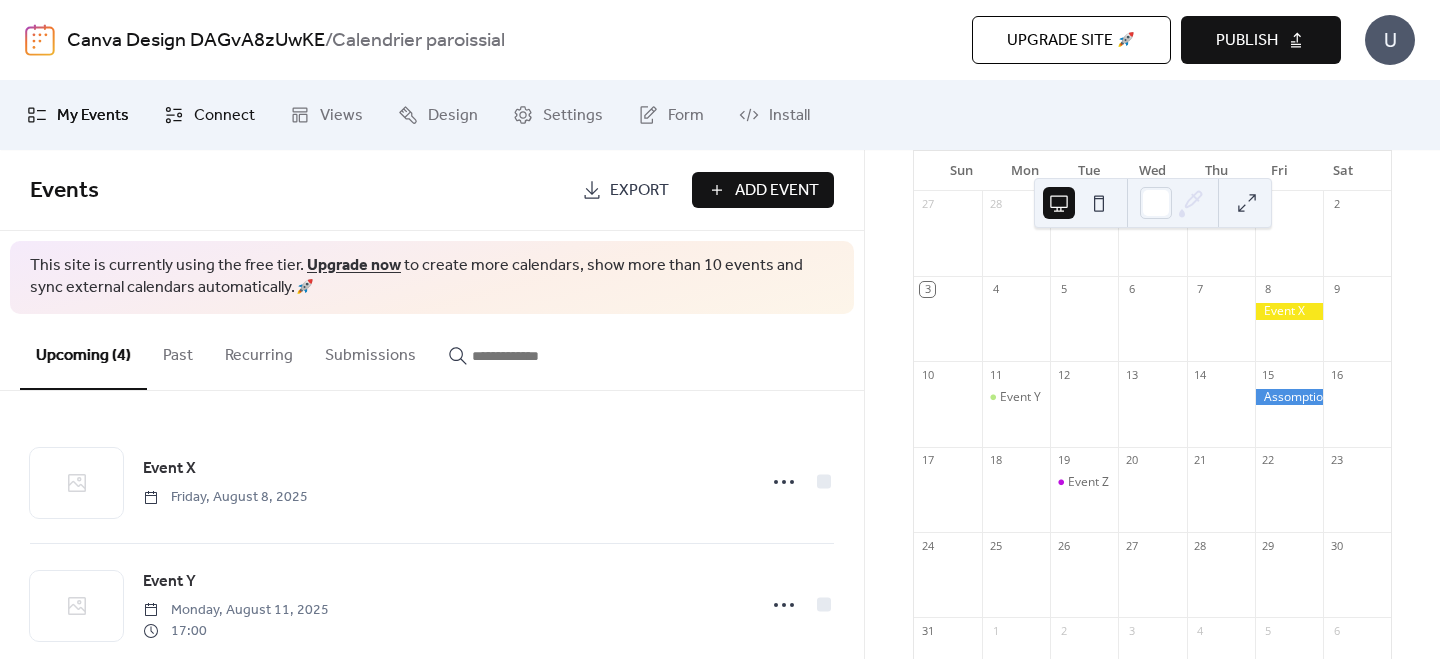 click on "Connect" at bounding box center [224, 116] 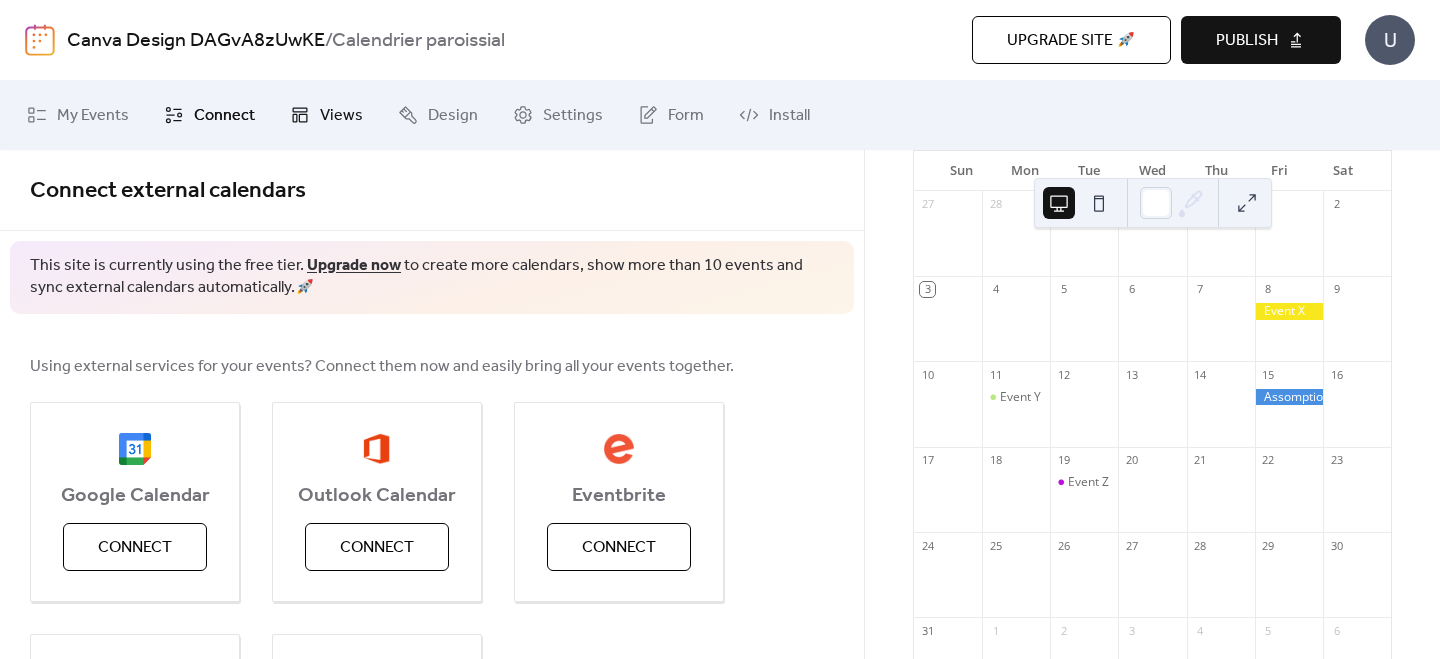 click on "Views" at bounding box center [341, 116] 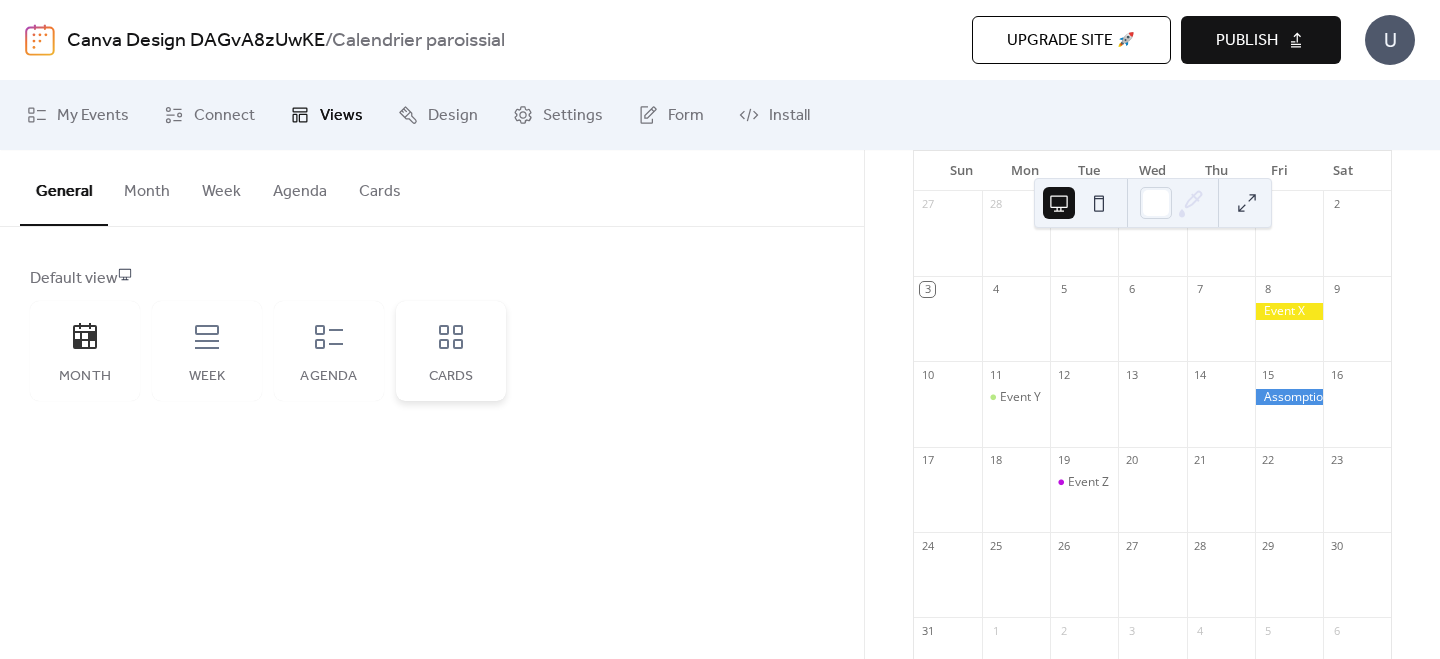 click 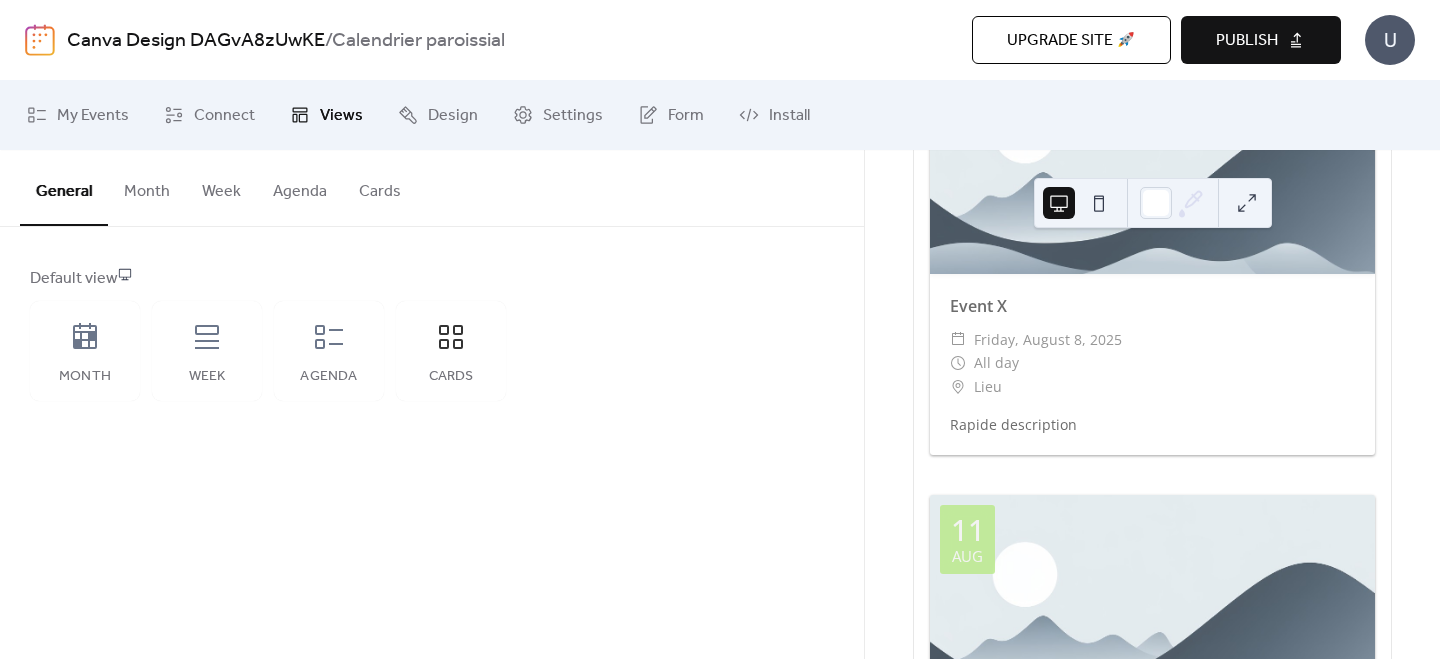 scroll, scrollTop: 288, scrollLeft: 0, axis: vertical 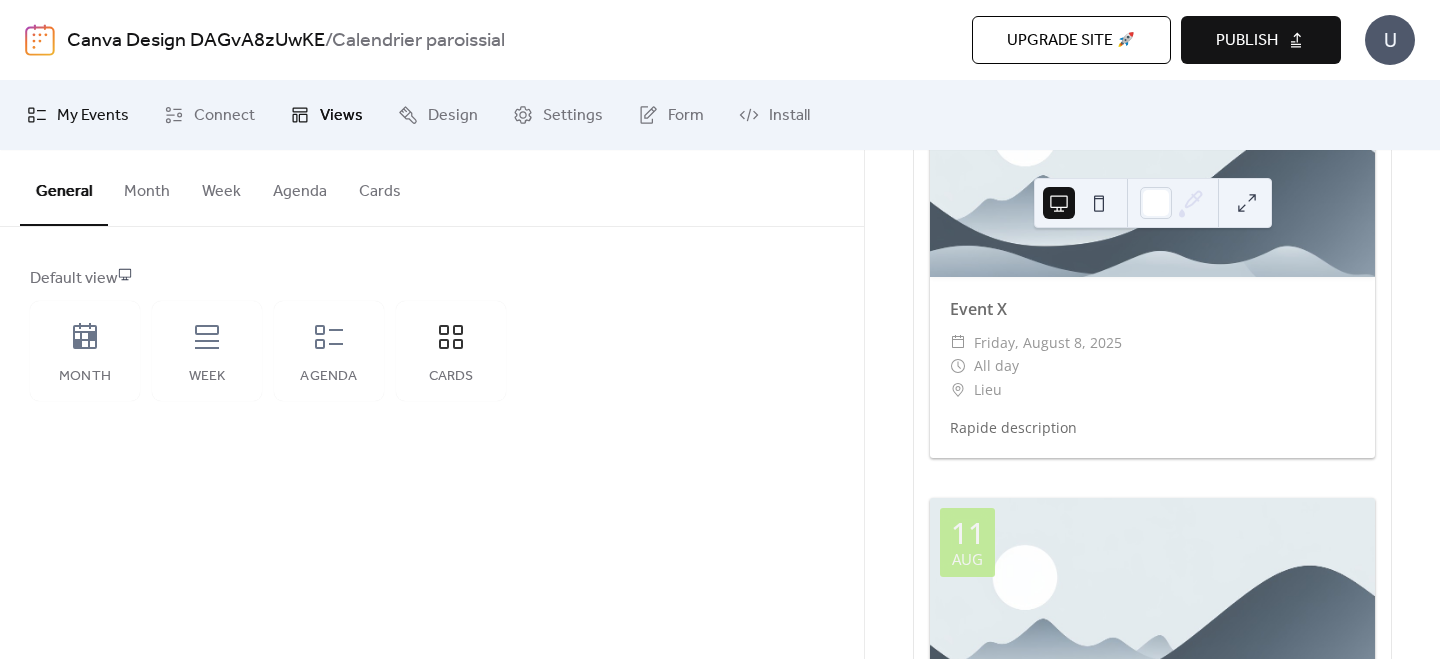 click on "My Events" at bounding box center [93, 116] 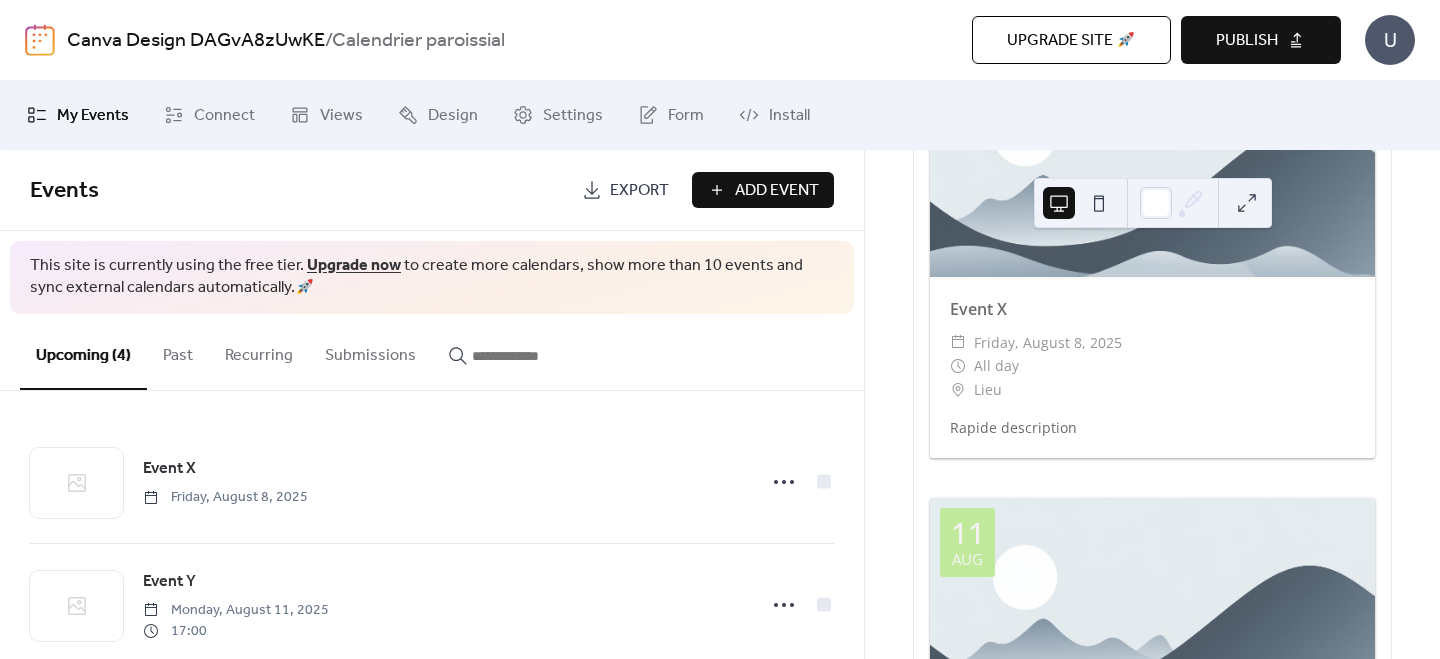 scroll, scrollTop: 283, scrollLeft: 0, axis: vertical 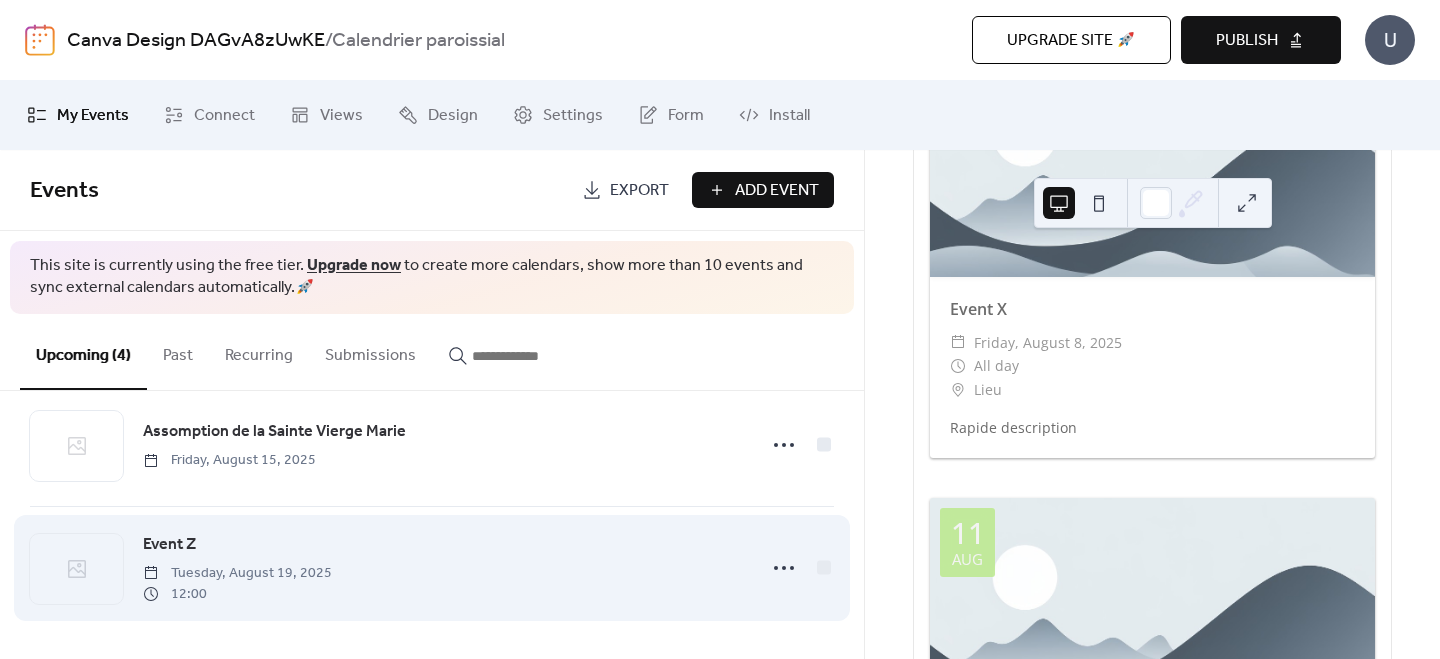 click on "Tuesday, August 19, 2025" at bounding box center (237, 573) 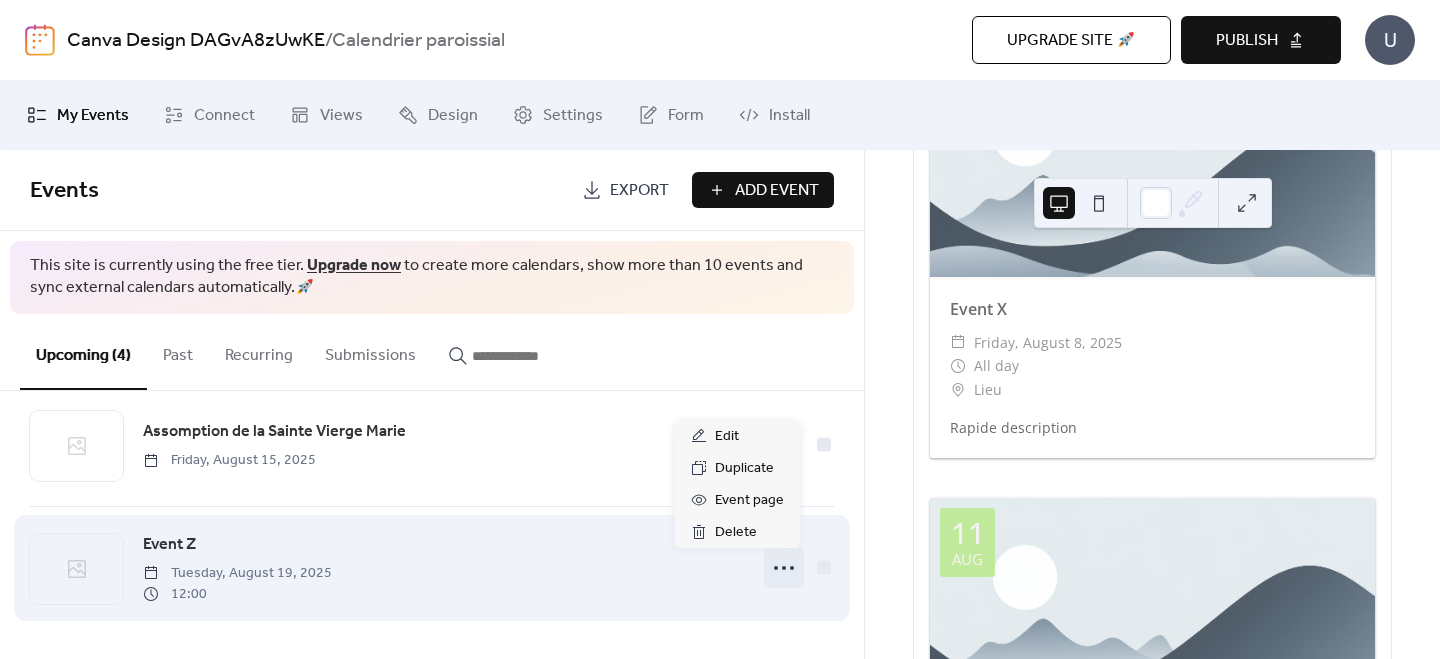 click 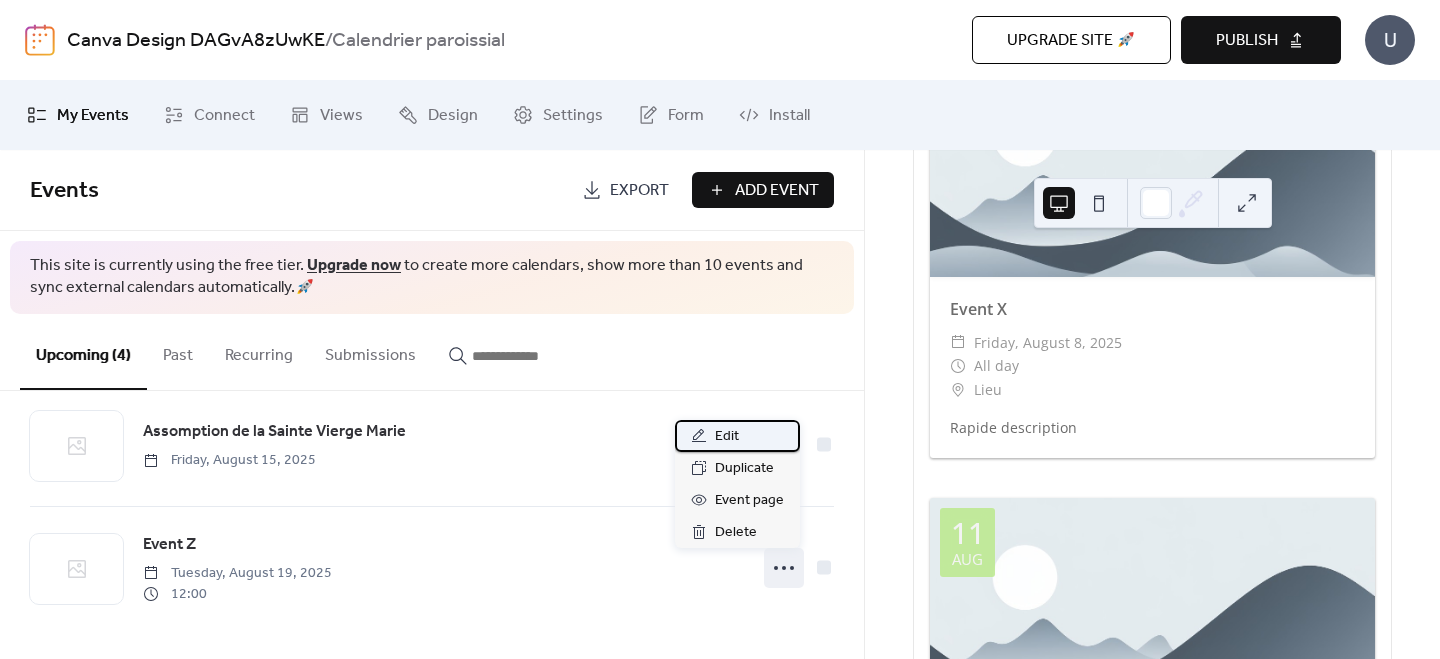 click on "Edit" at bounding box center [727, 437] 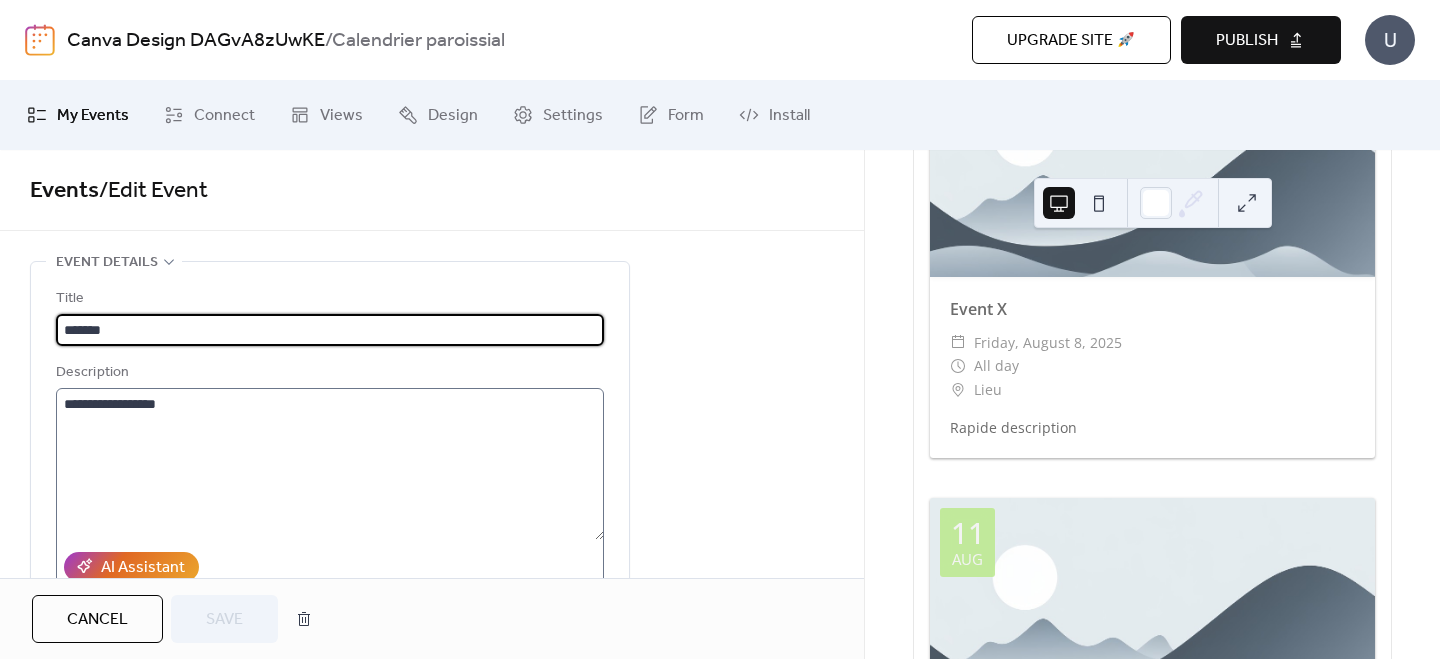 scroll, scrollTop: 966, scrollLeft: 0, axis: vertical 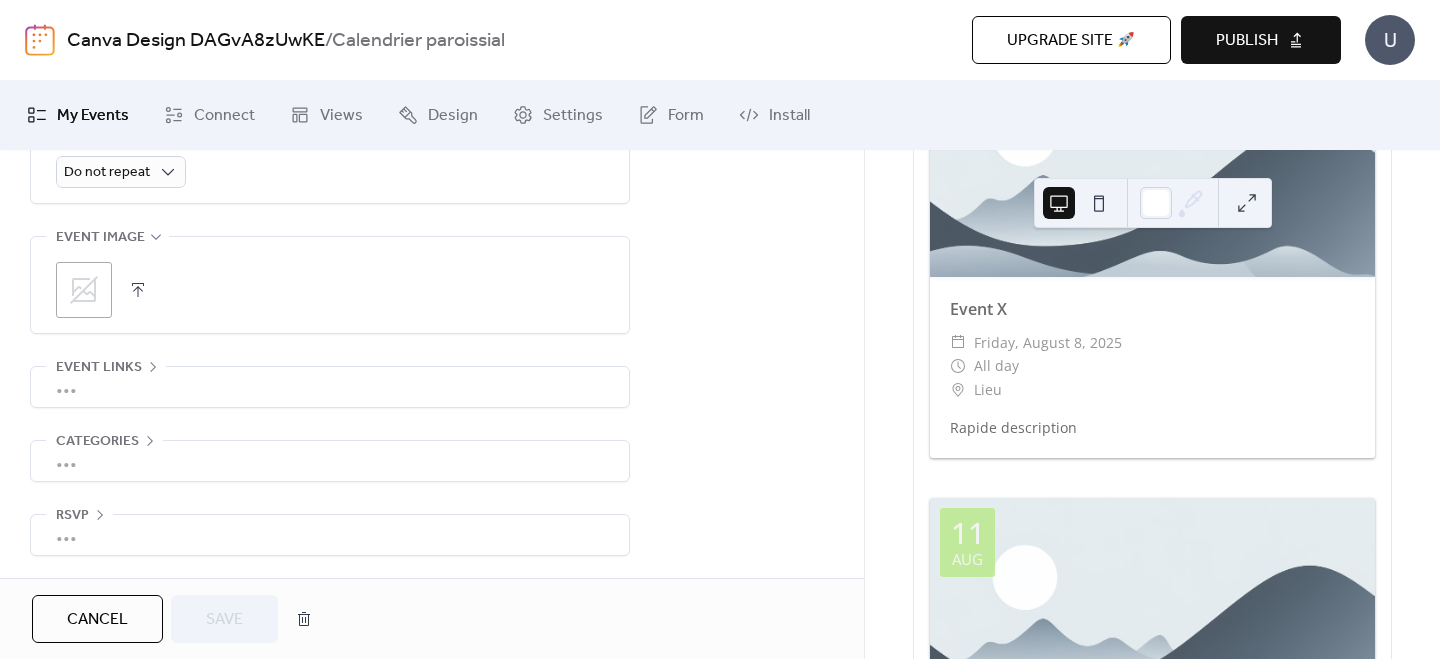 click 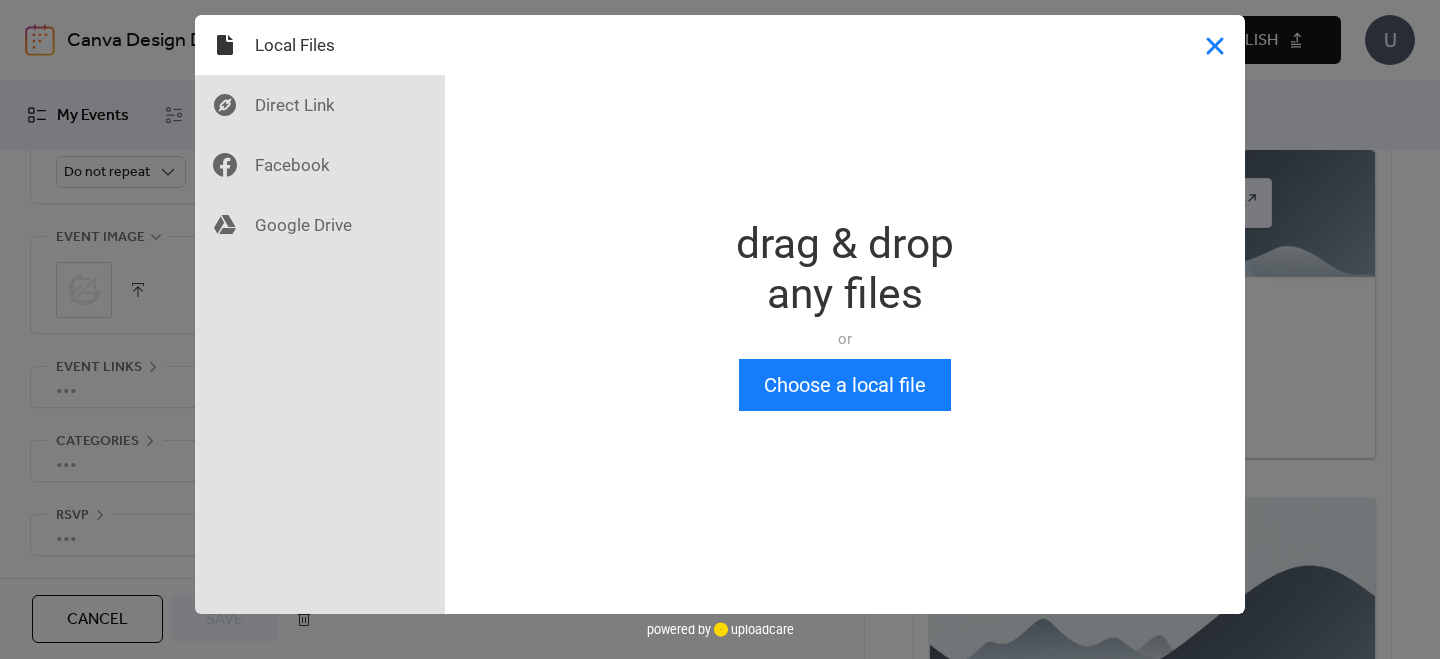 click at bounding box center (1215, 45) 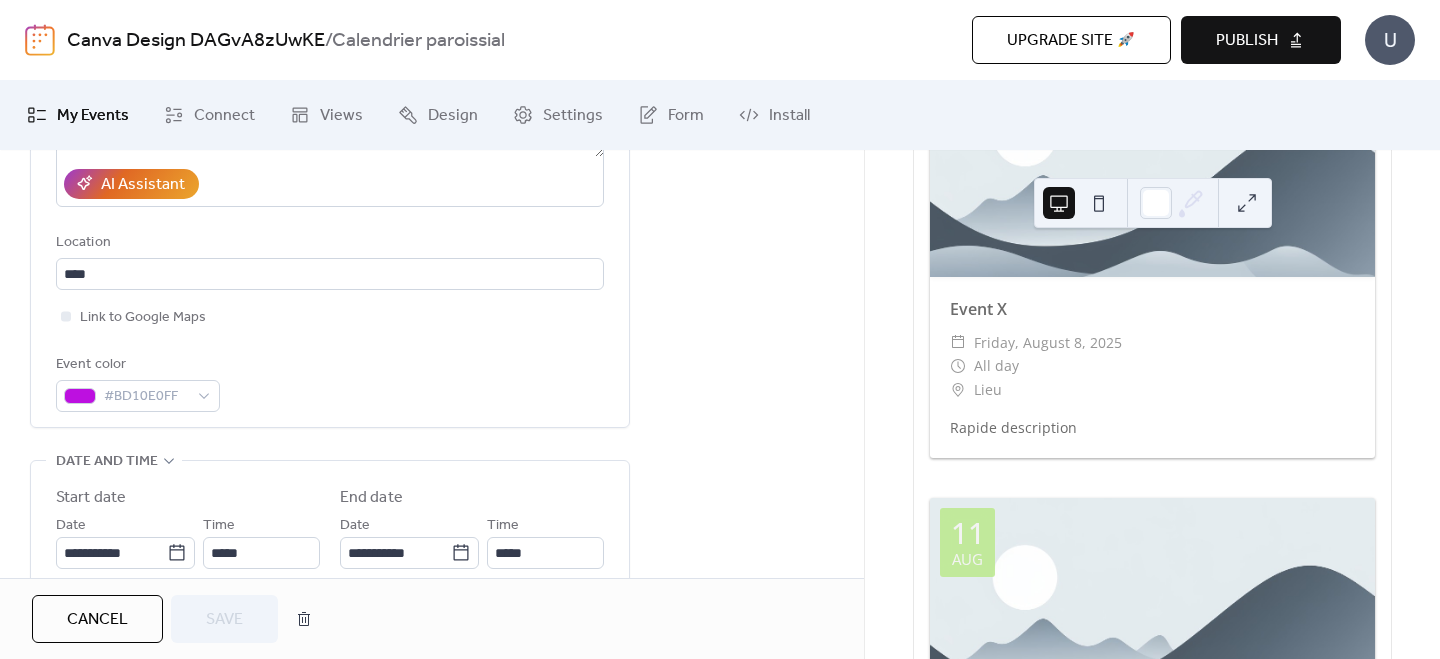 scroll, scrollTop: 0, scrollLeft: 0, axis: both 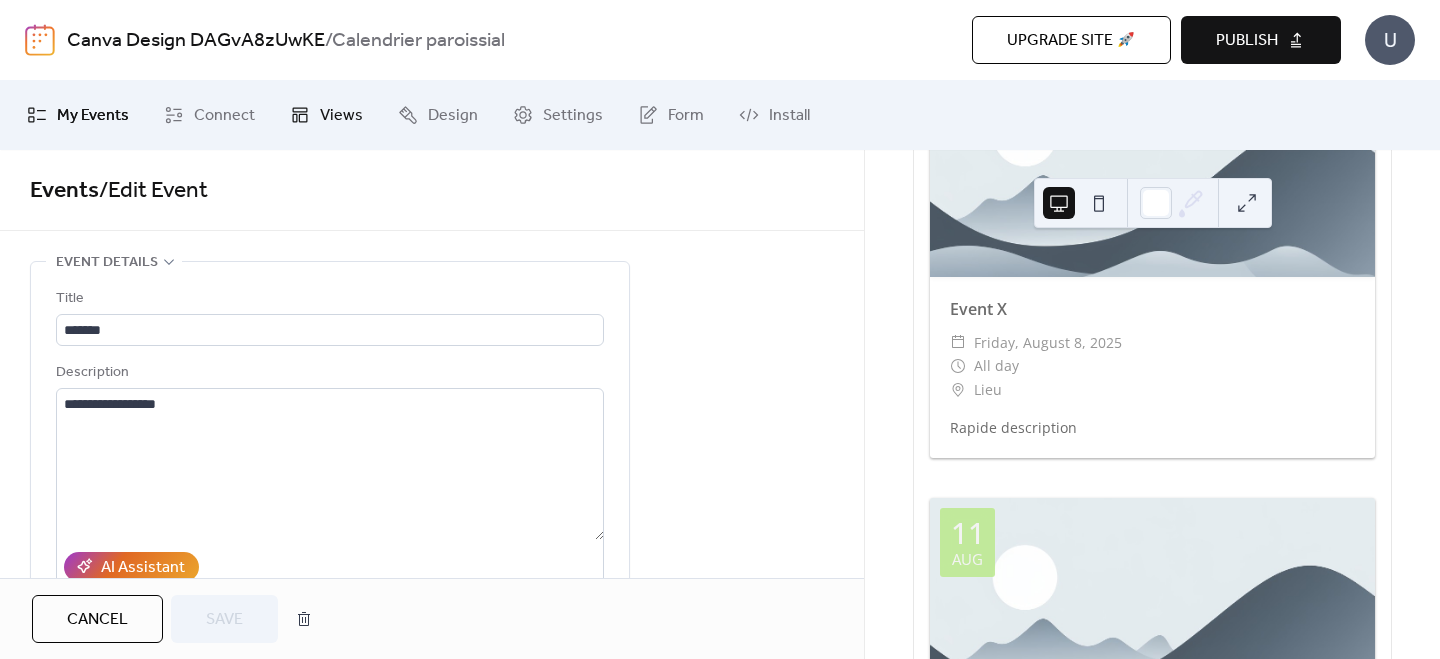 click on "Views" at bounding box center (341, 116) 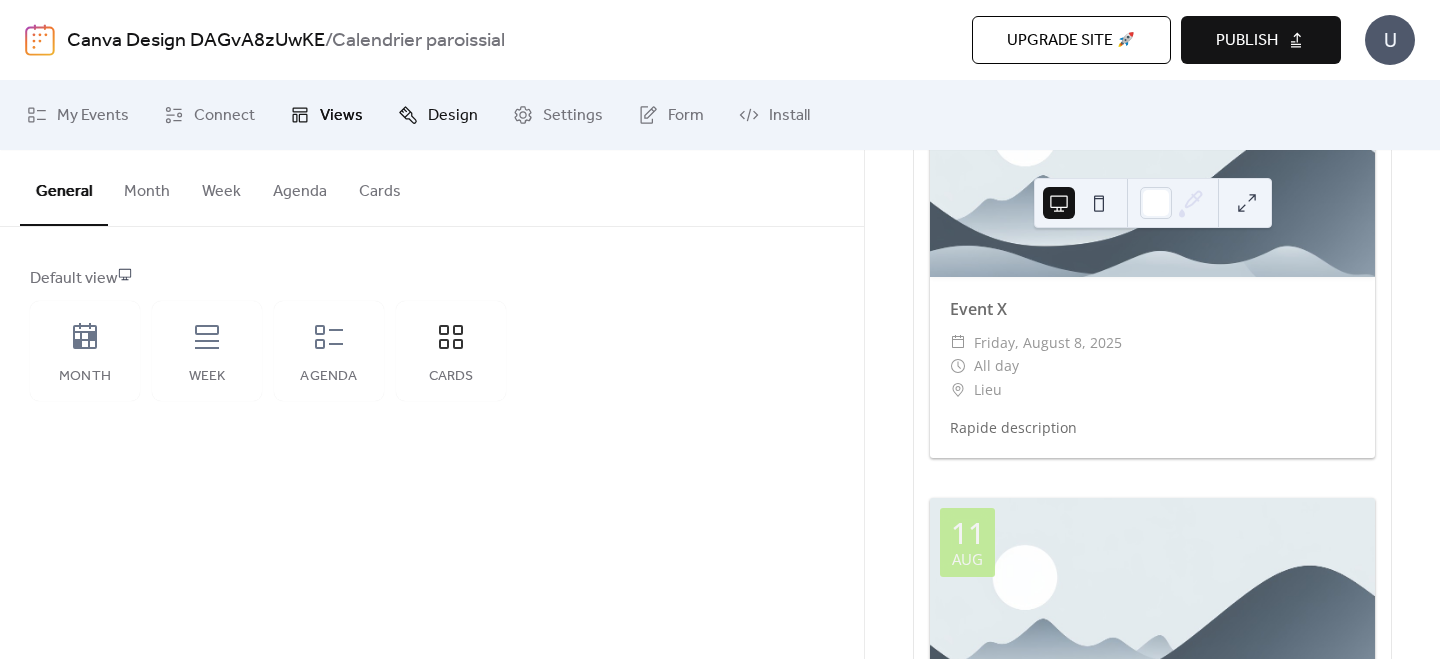 click on "Design" at bounding box center (453, 116) 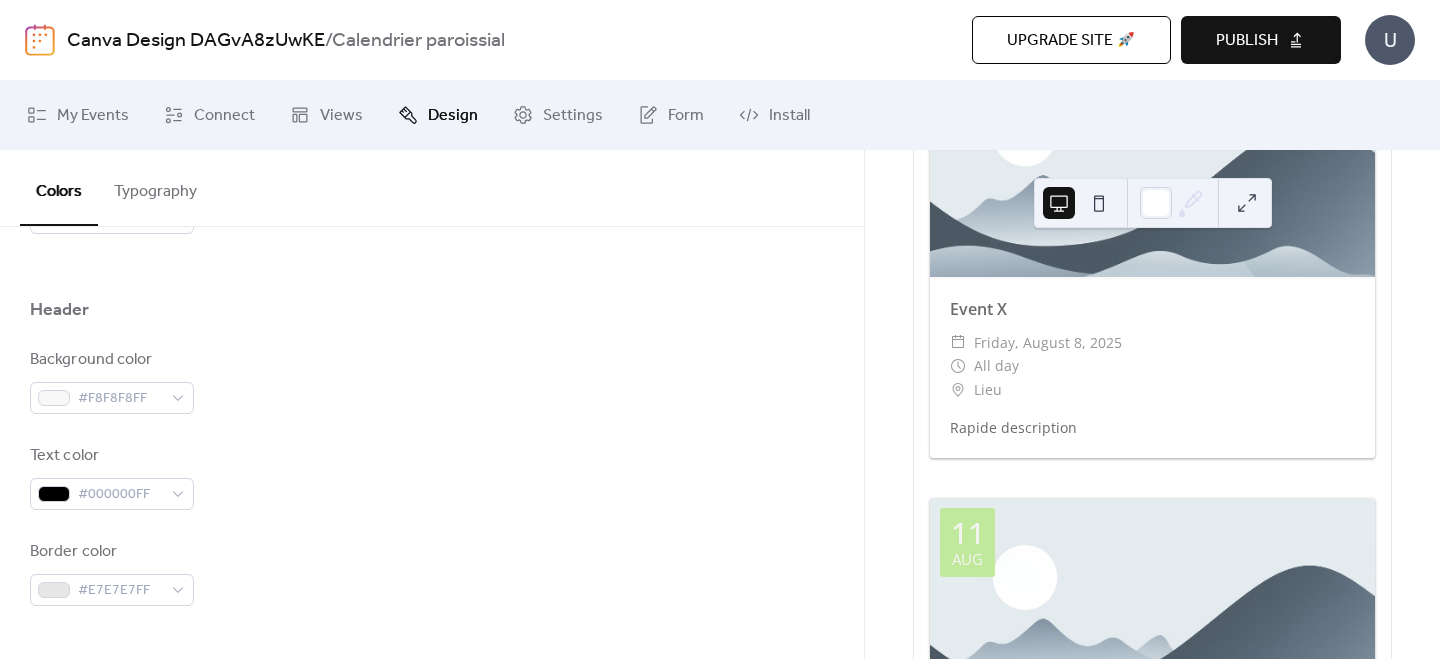 scroll, scrollTop: 0, scrollLeft: 0, axis: both 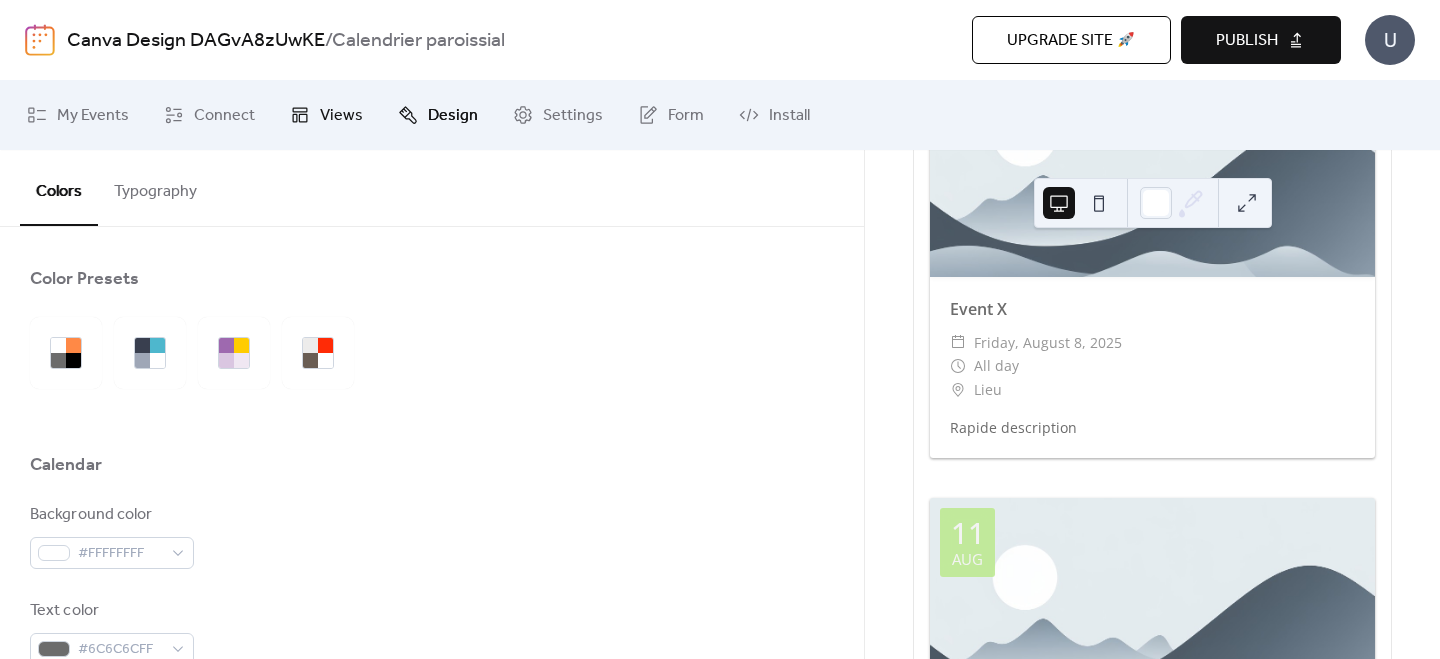 click on "Views" at bounding box center [341, 116] 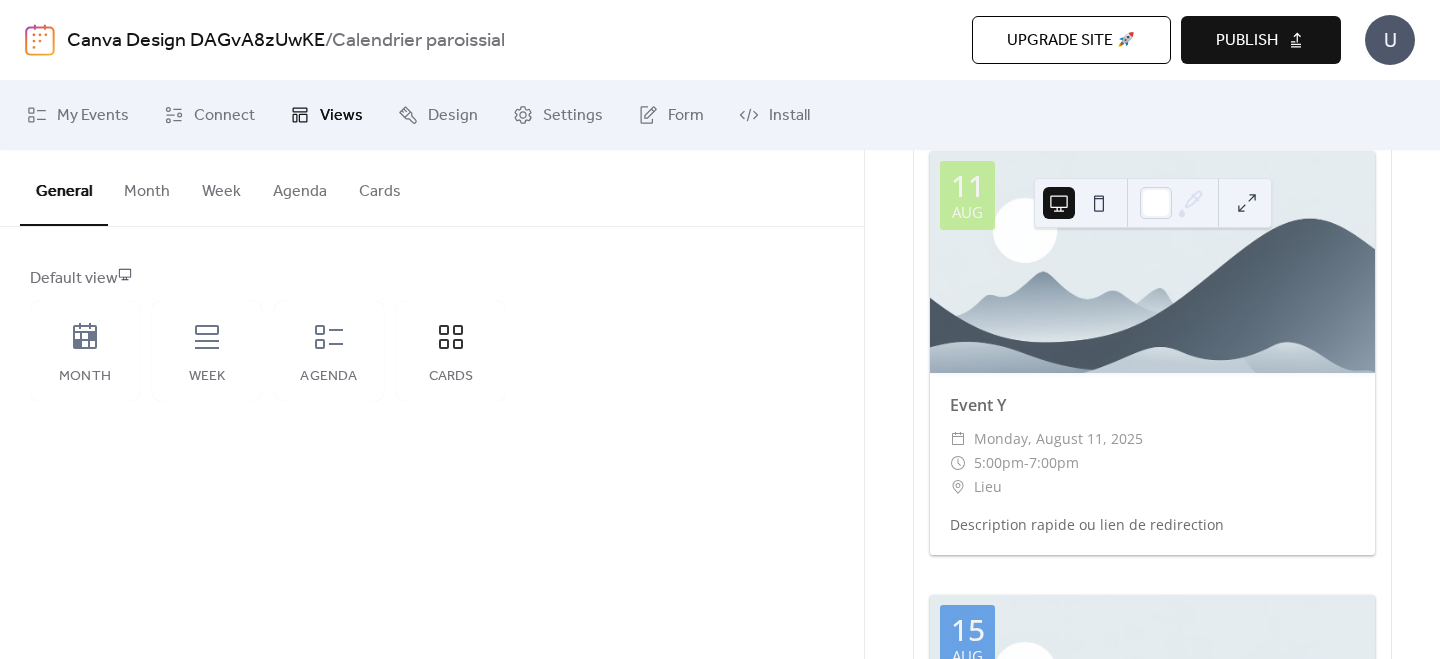 scroll, scrollTop: 0, scrollLeft: 0, axis: both 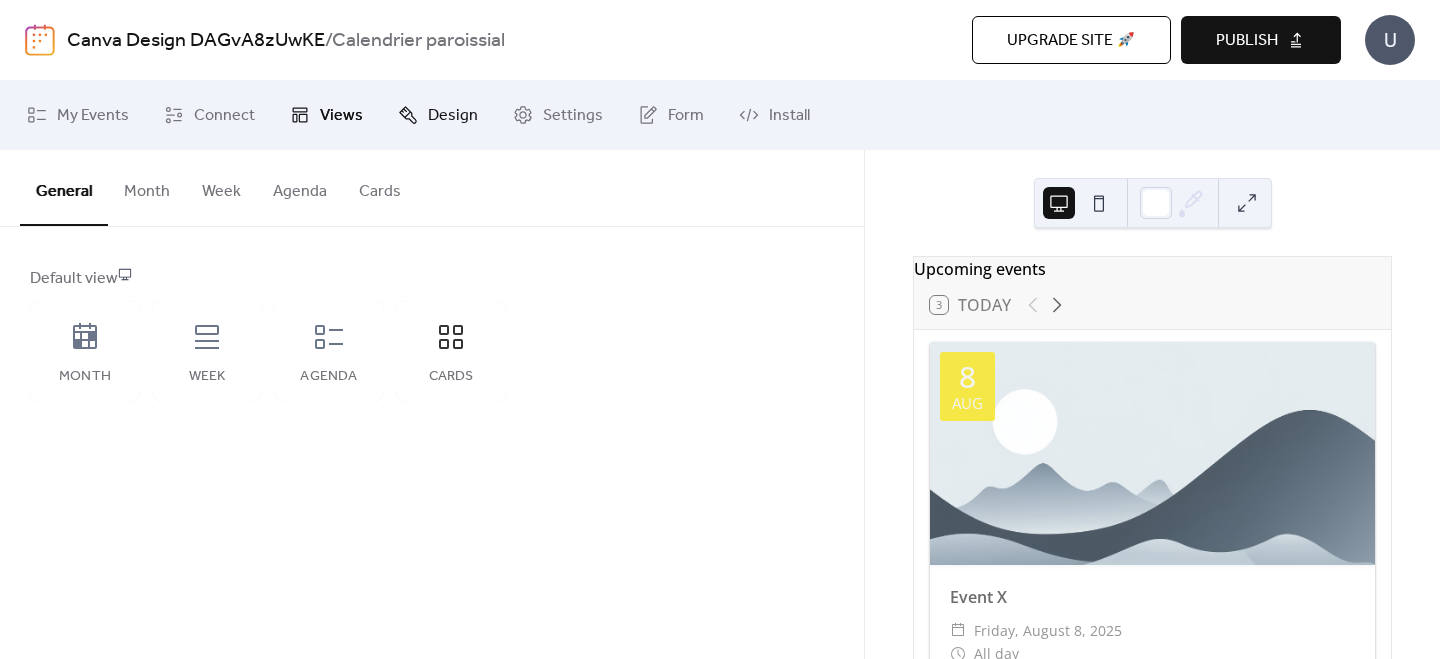 click on "Design" at bounding box center [453, 116] 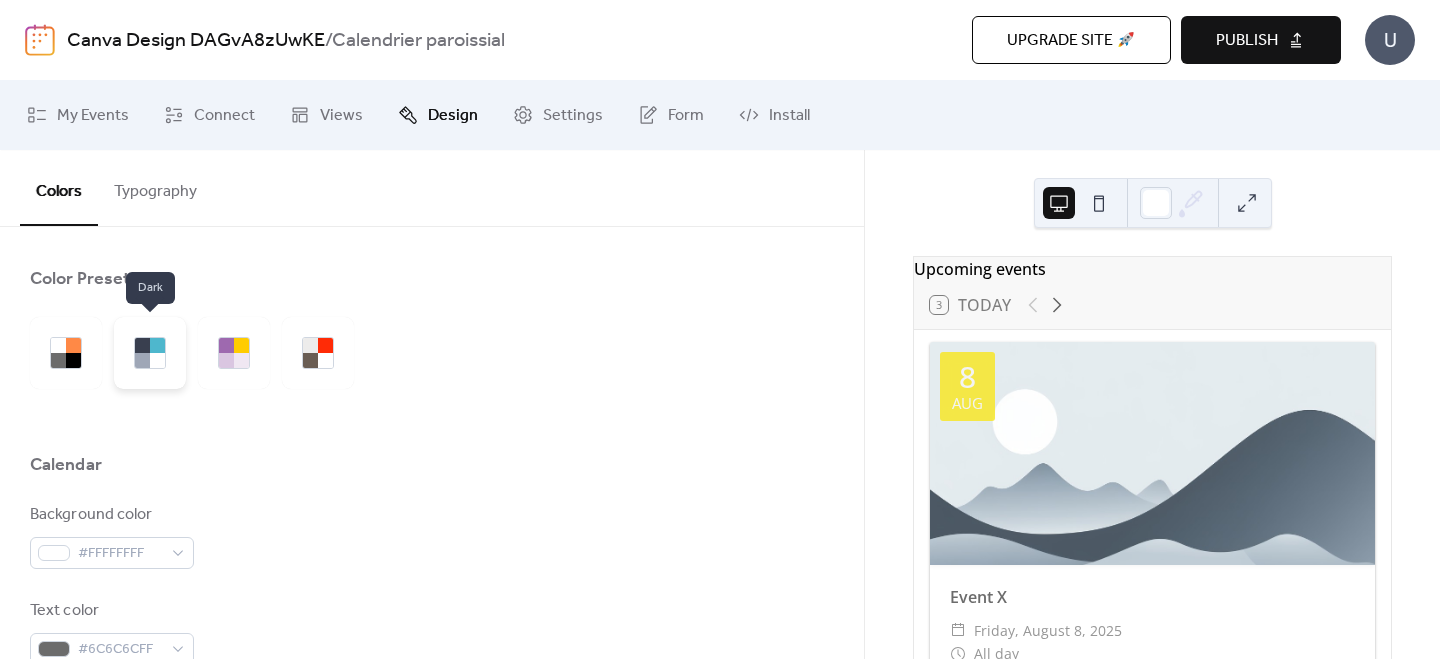 click at bounding box center (157, 360) 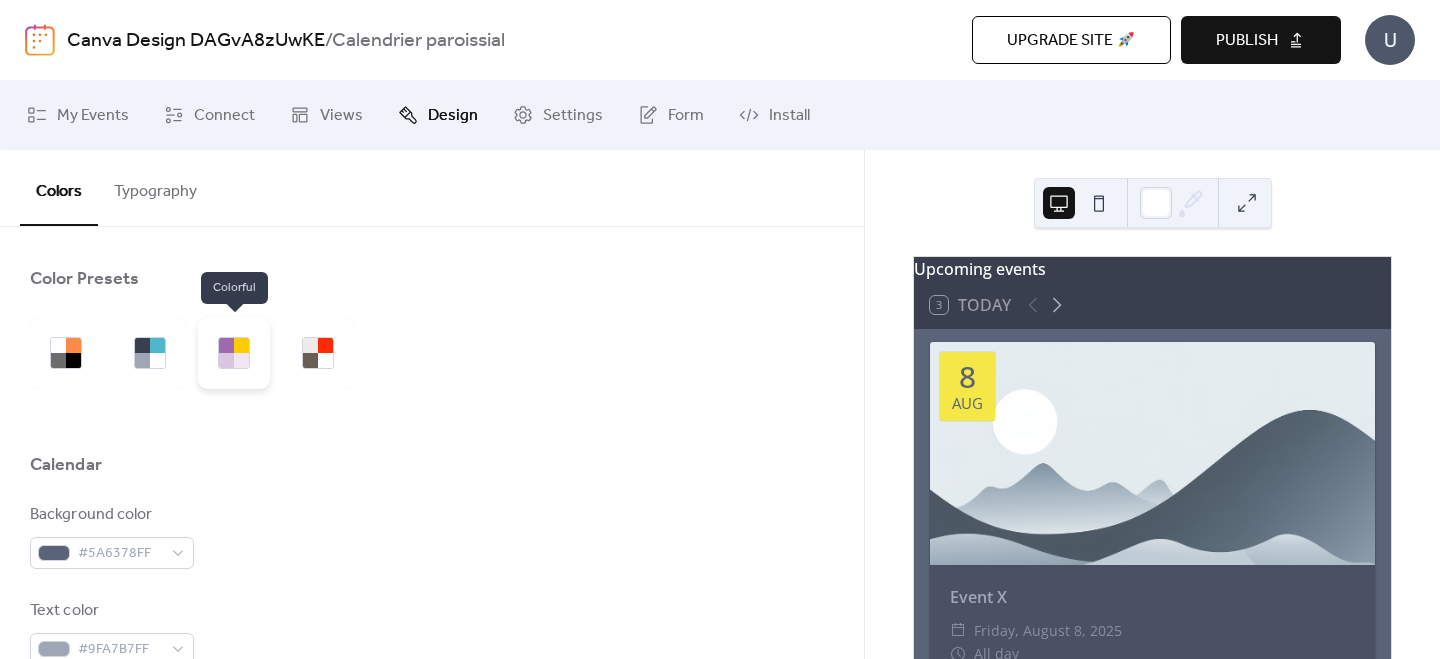 click at bounding box center [241, 360] 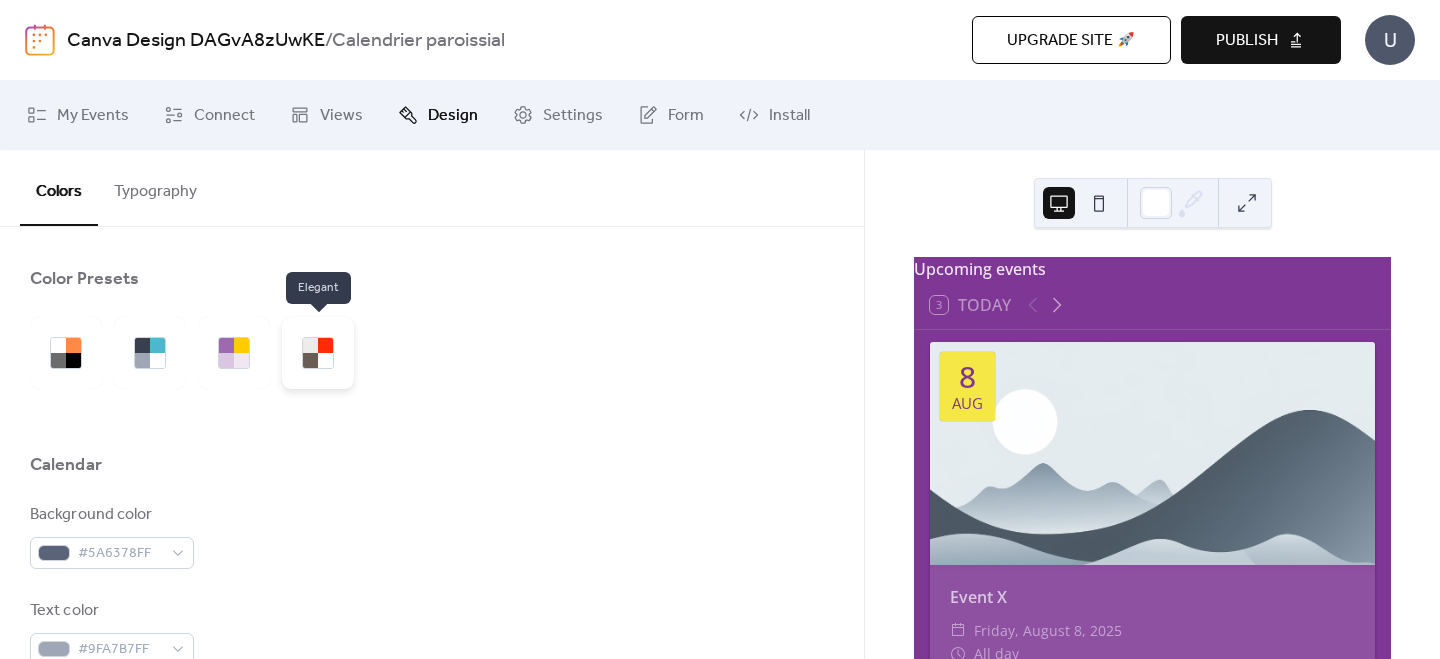 click at bounding box center (318, 353) 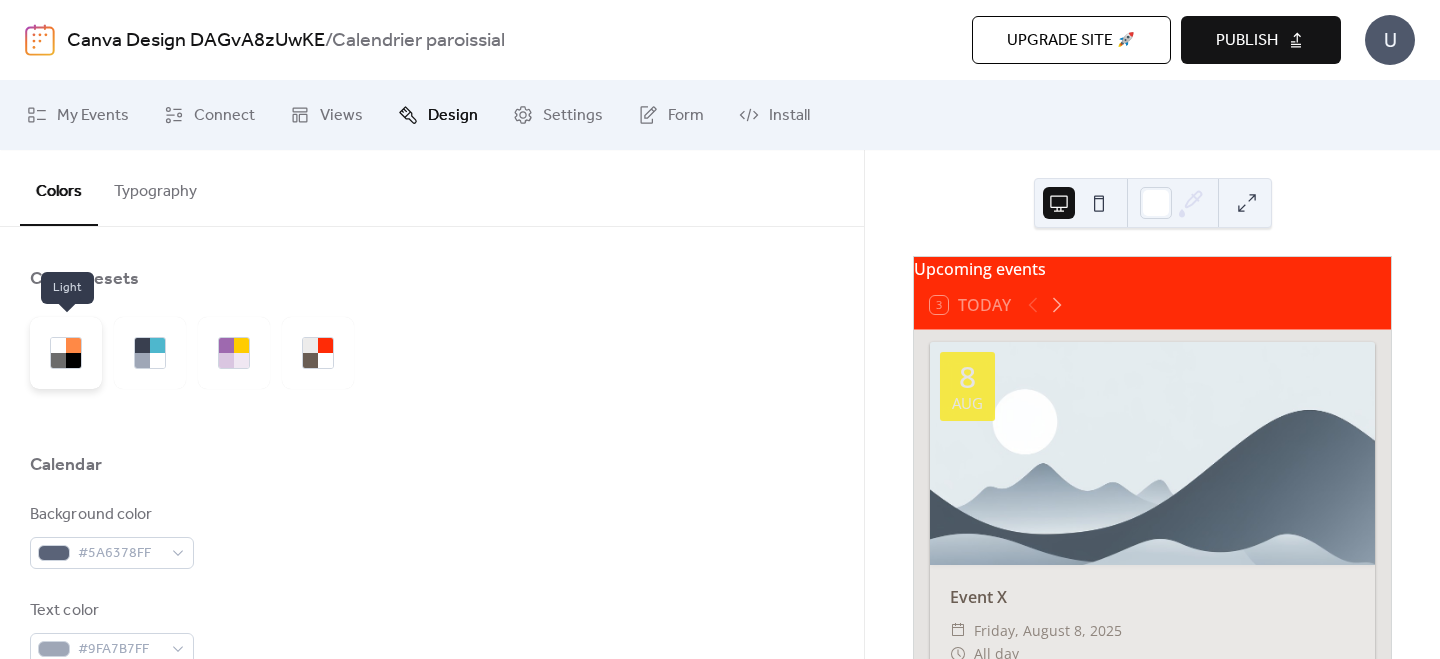 click at bounding box center [73, 360] 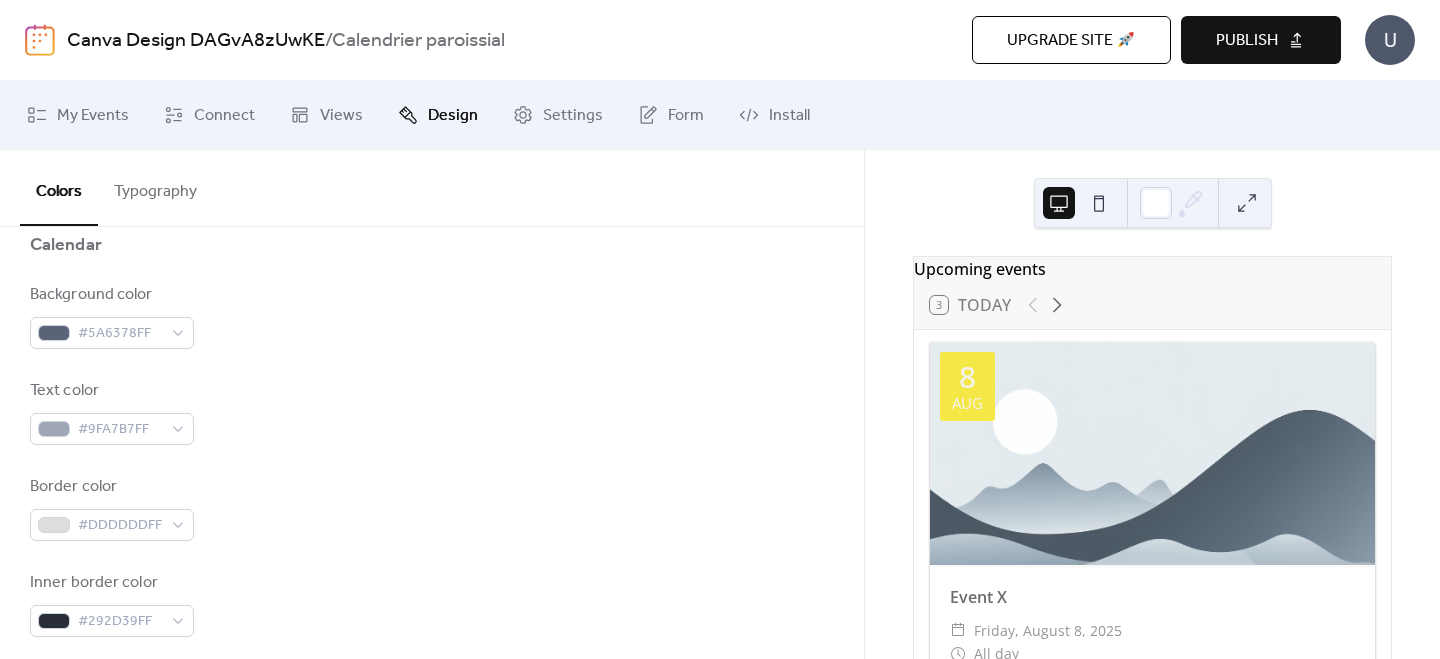 scroll, scrollTop: 219, scrollLeft: 0, axis: vertical 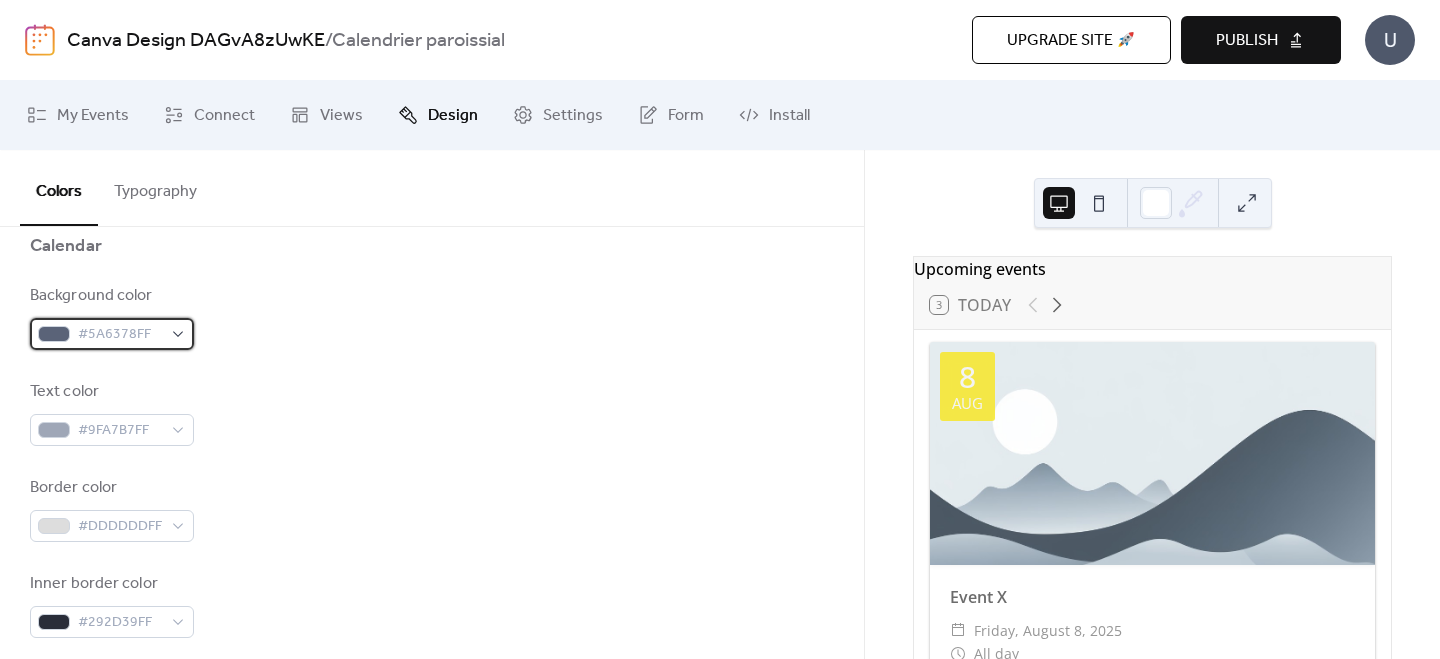 click on "#5A6378FF" at bounding box center [112, 334] 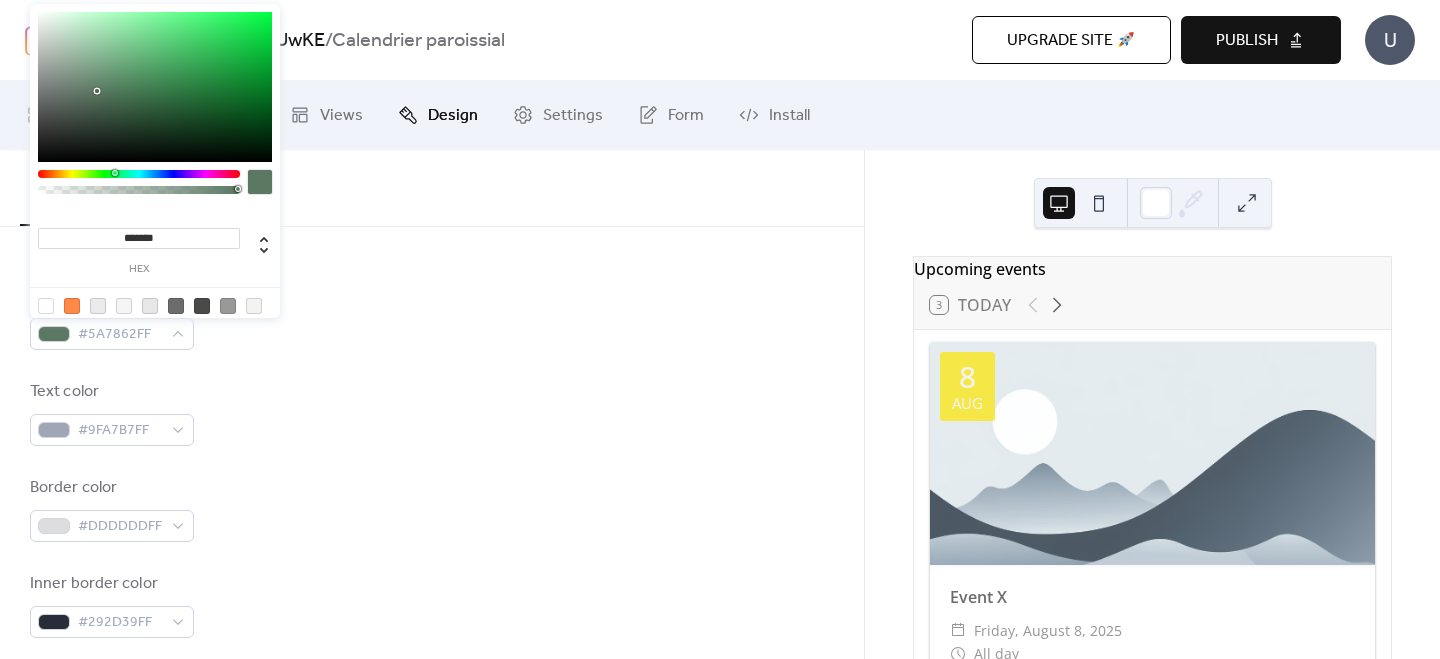 click at bounding box center (139, 174) 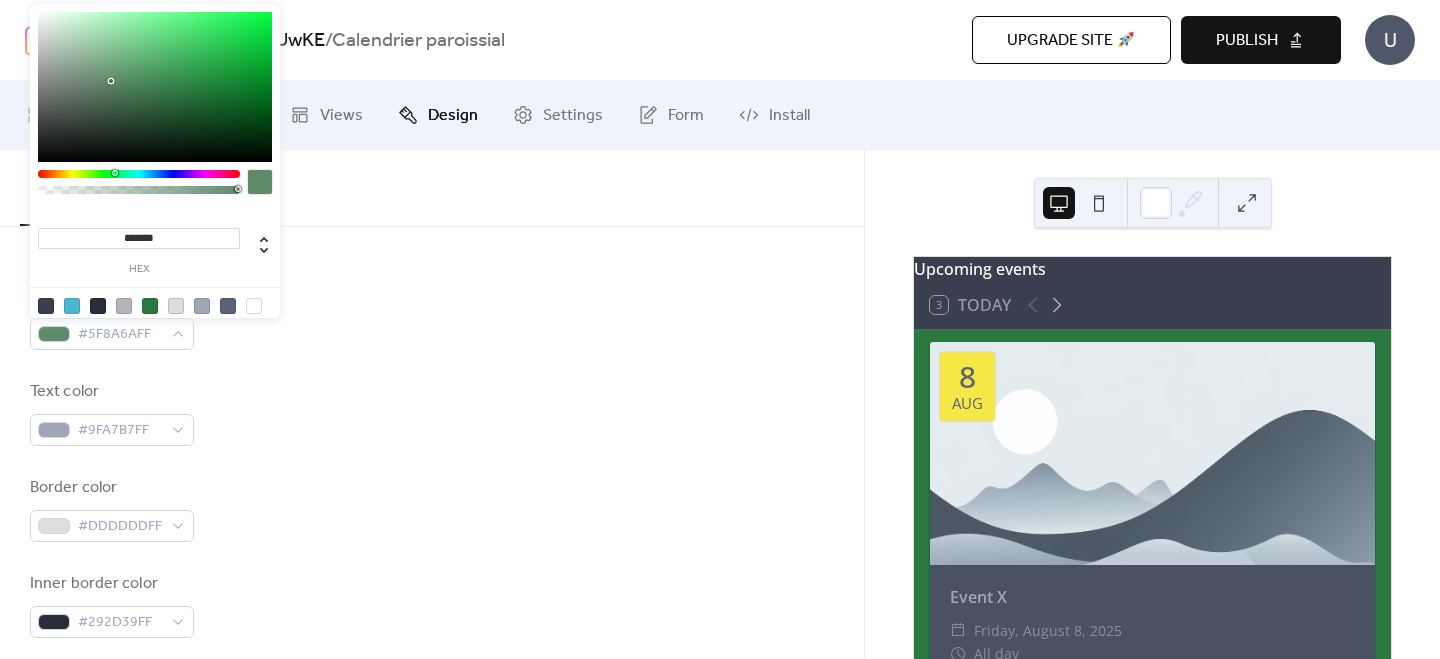 click at bounding box center [155, 87] 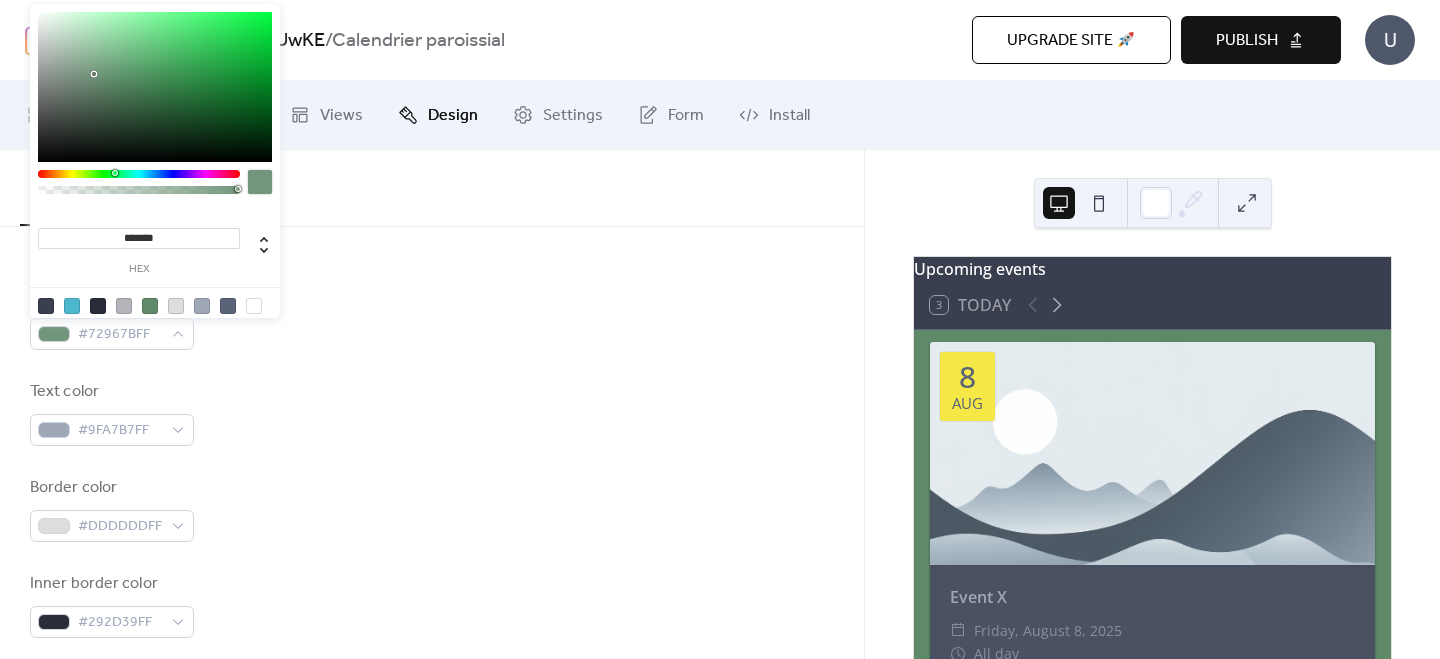 click at bounding box center [155, 87] 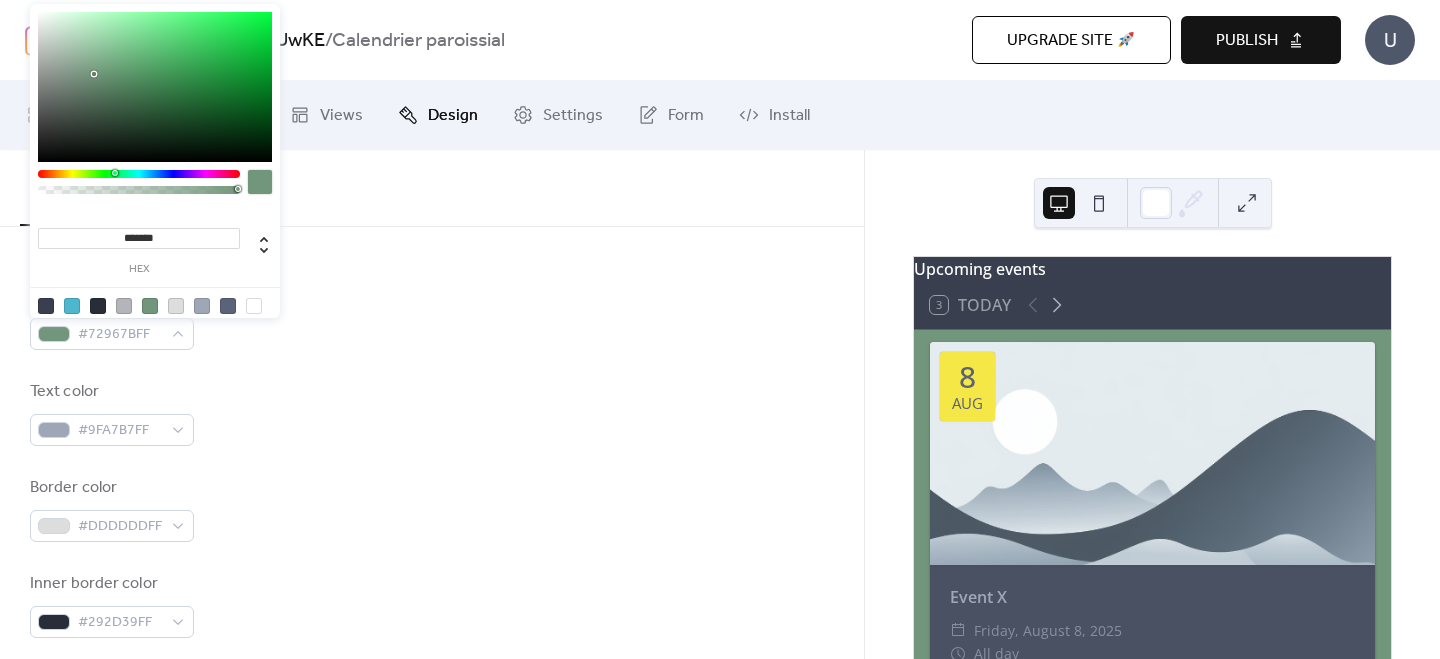 click at bounding box center [155, 87] 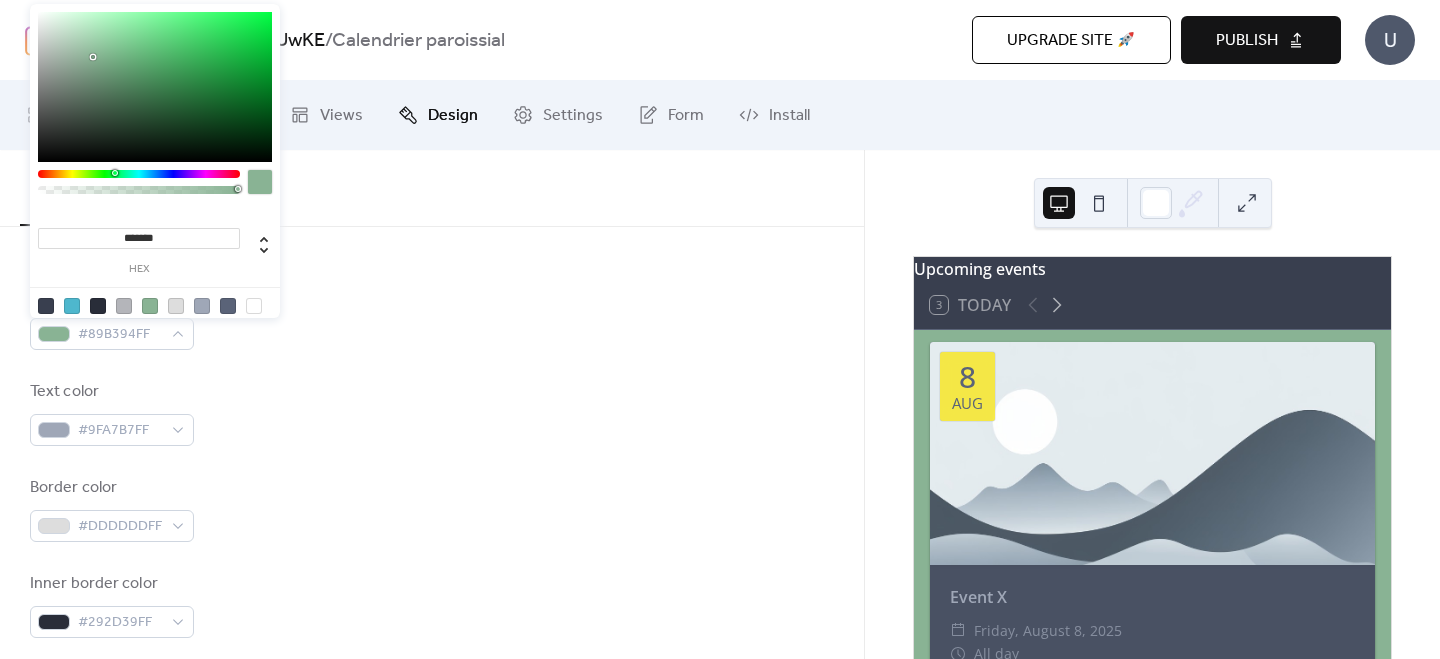 type on "*******" 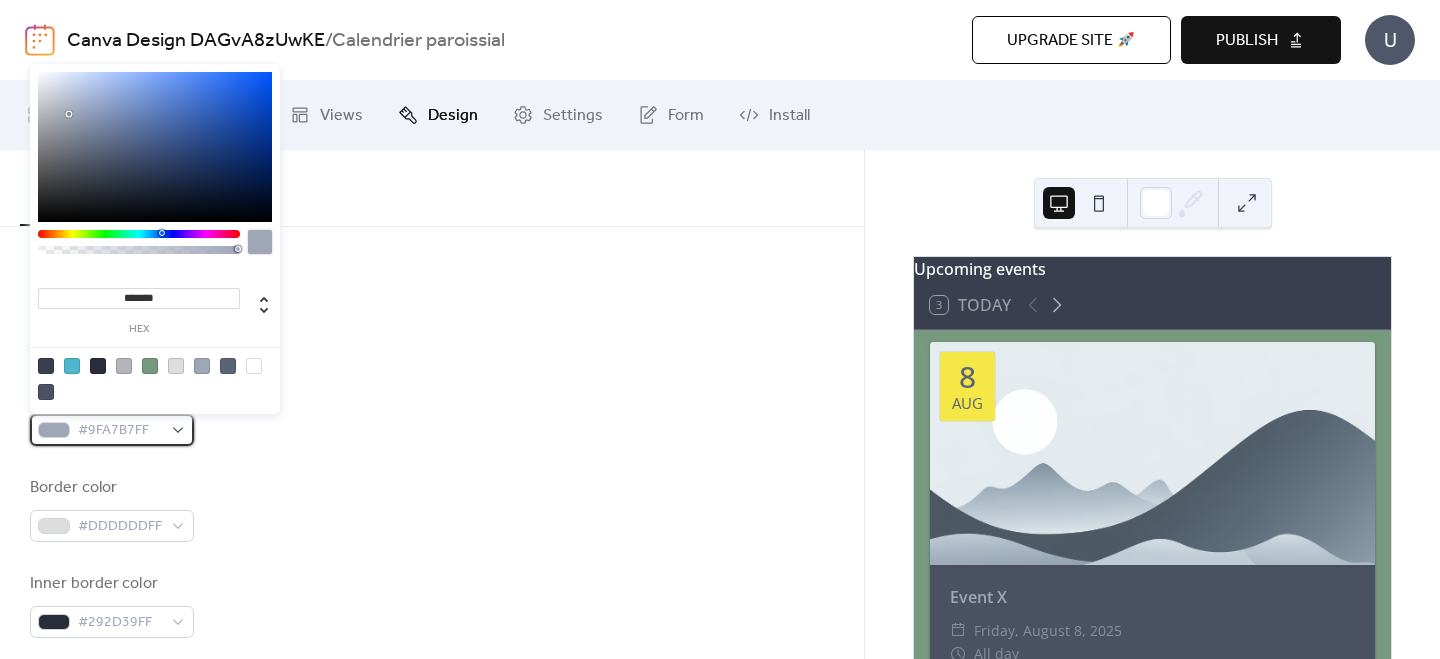 click on "#9FA7B7FF" at bounding box center (112, 430) 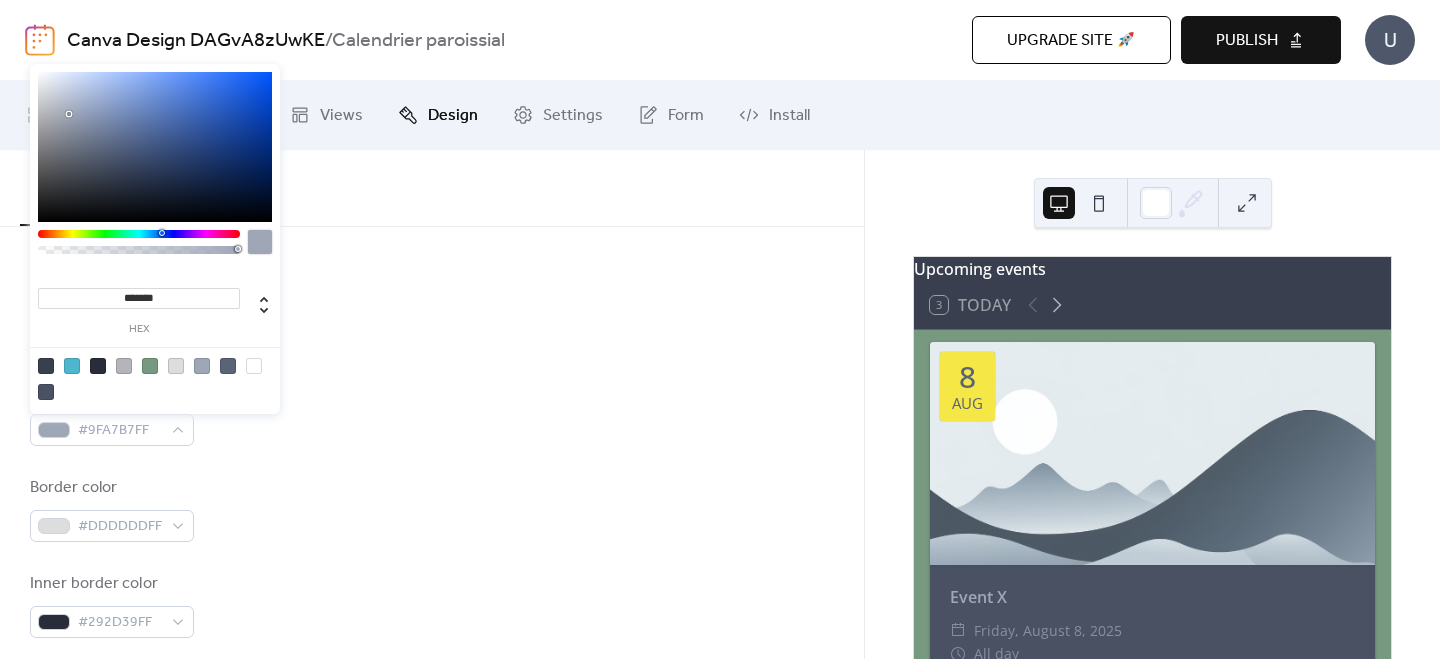 click at bounding box center [254, 366] 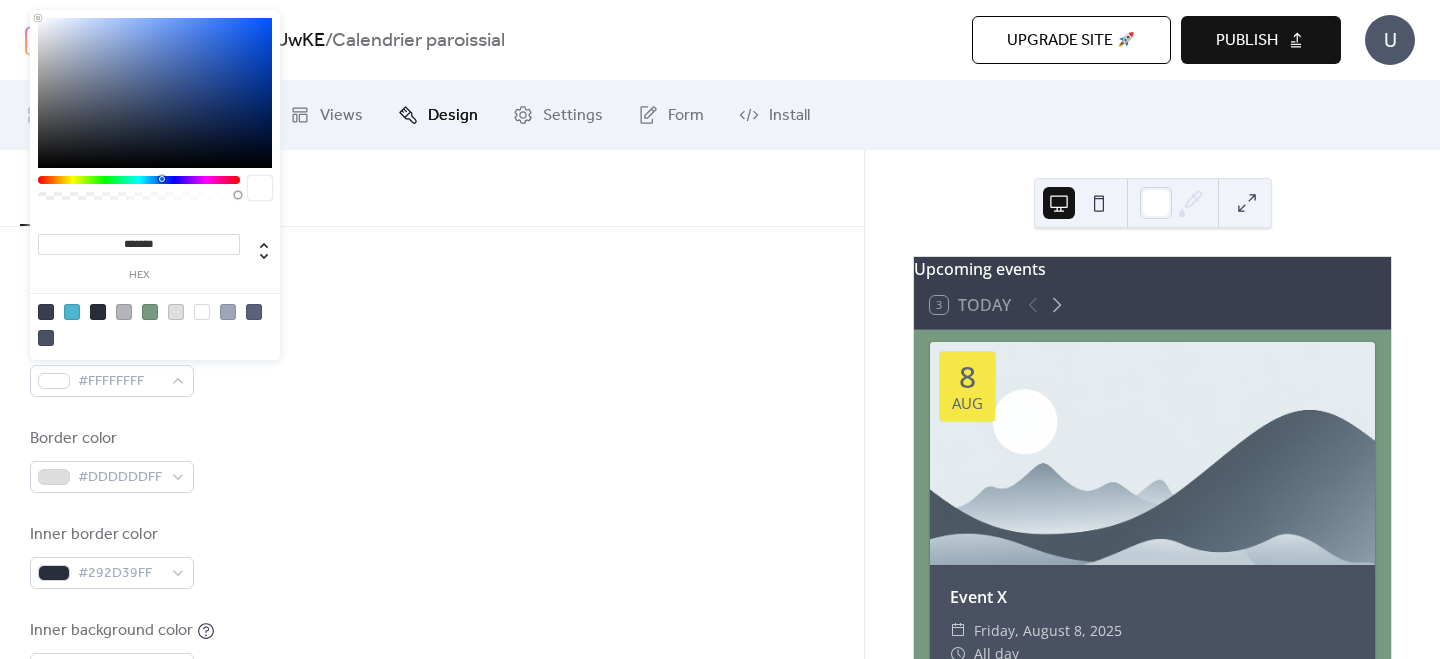 scroll, scrollTop: 273, scrollLeft: 0, axis: vertical 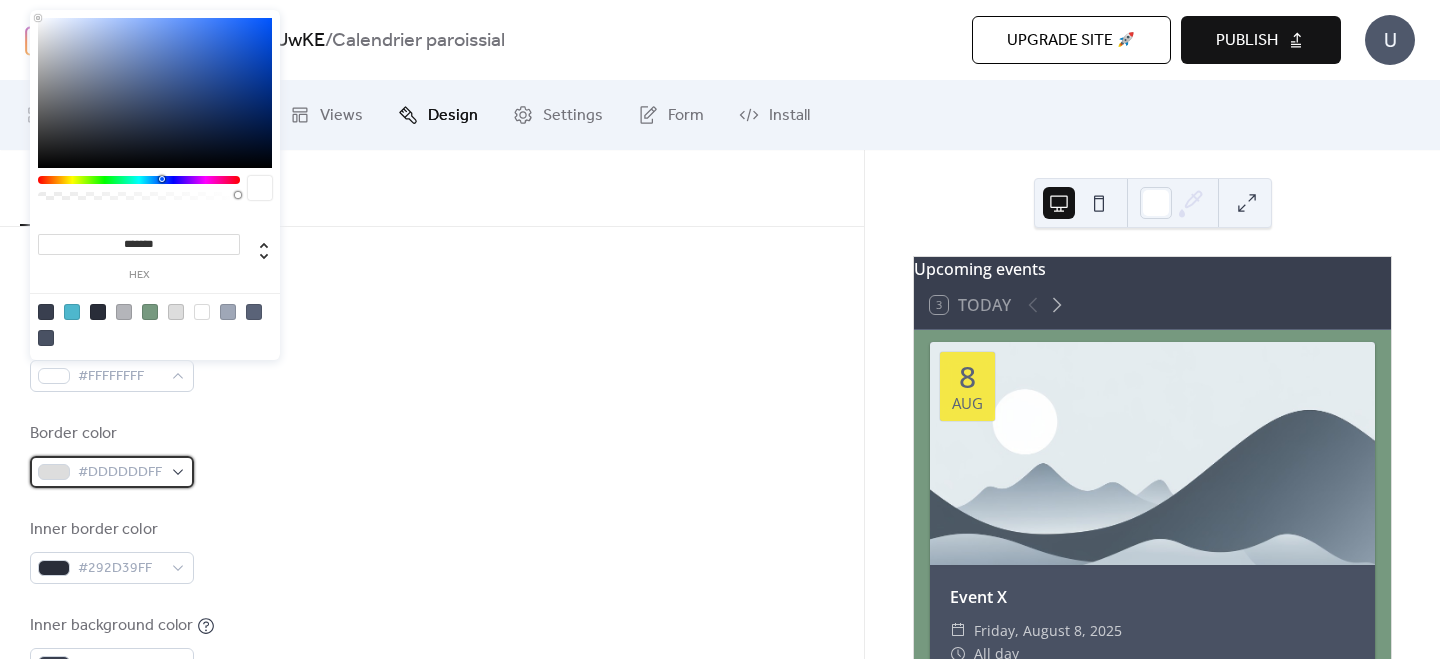 click on "#DDDDDDFF" at bounding box center [112, 472] 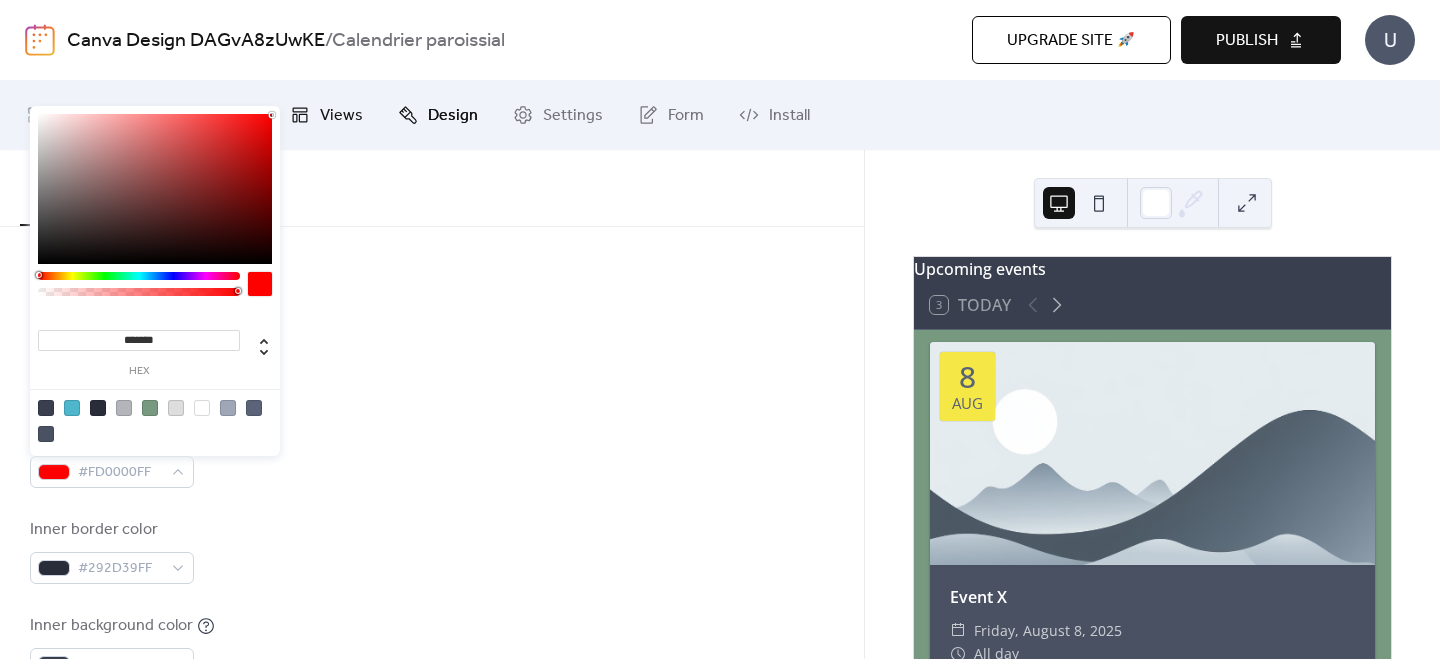 drag, startPoint x: 259, startPoint y: 125, endPoint x: 338, endPoint y: 111, distance: 80.23092 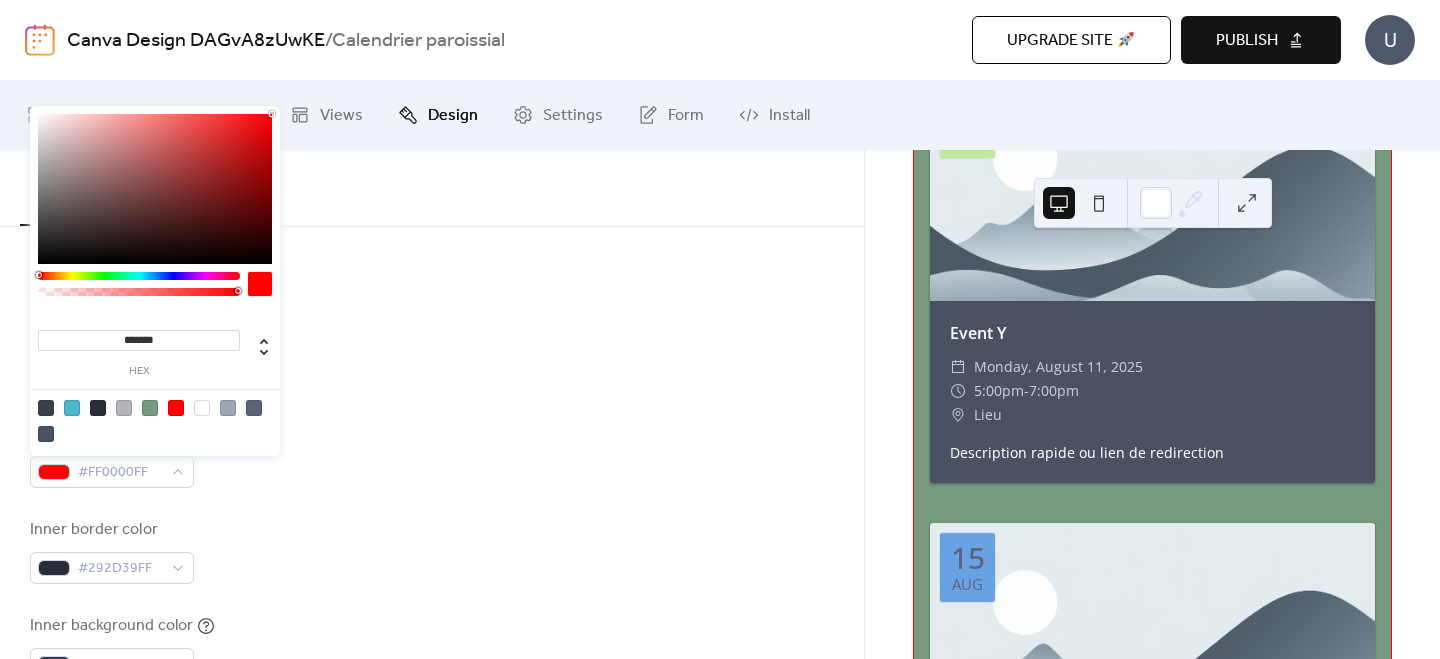 scroll, scrollTop: 729, scrollLeft: 0, axis: vertical 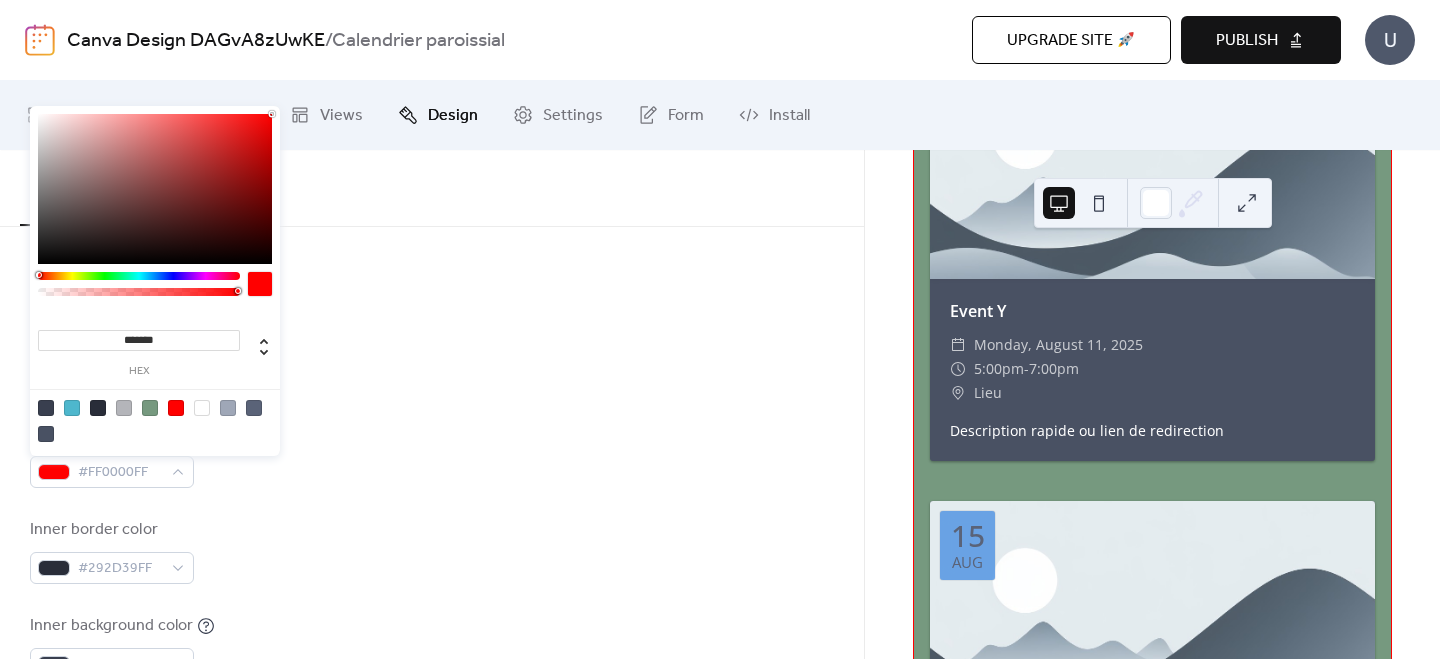 click at bounding box center [98, 408] 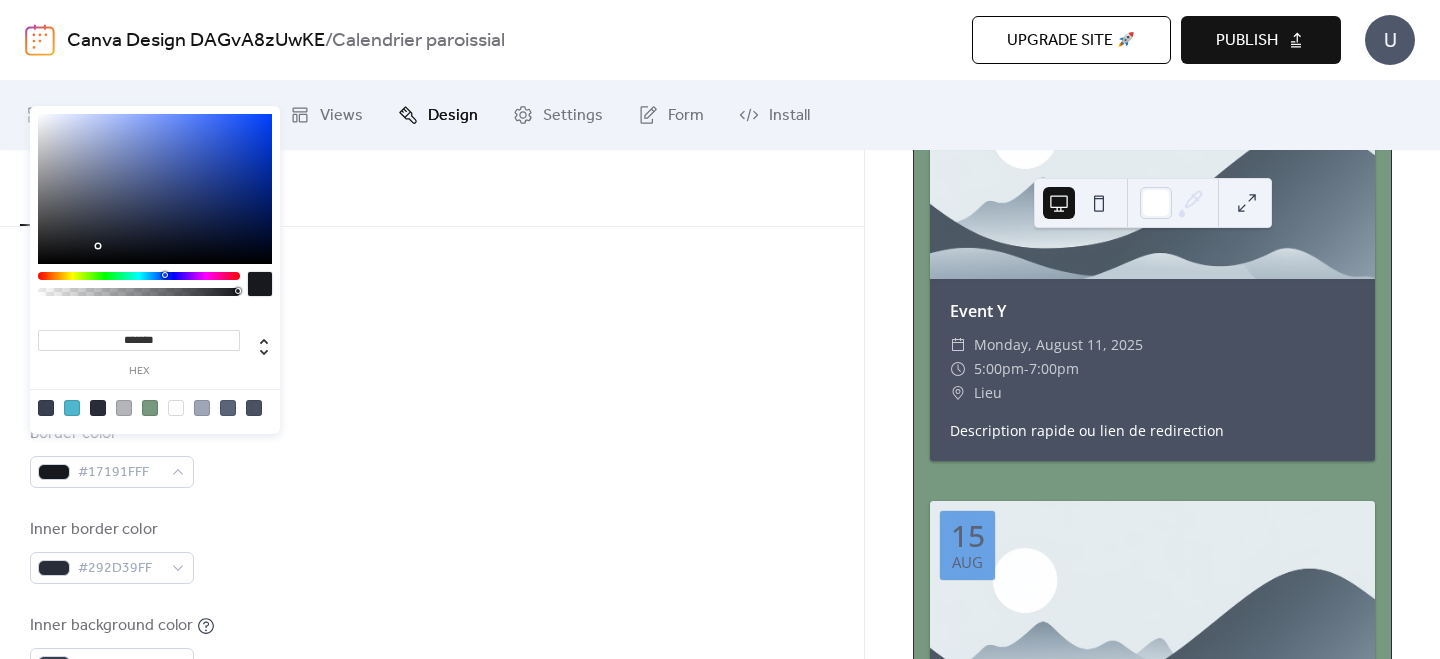 type on "*******" 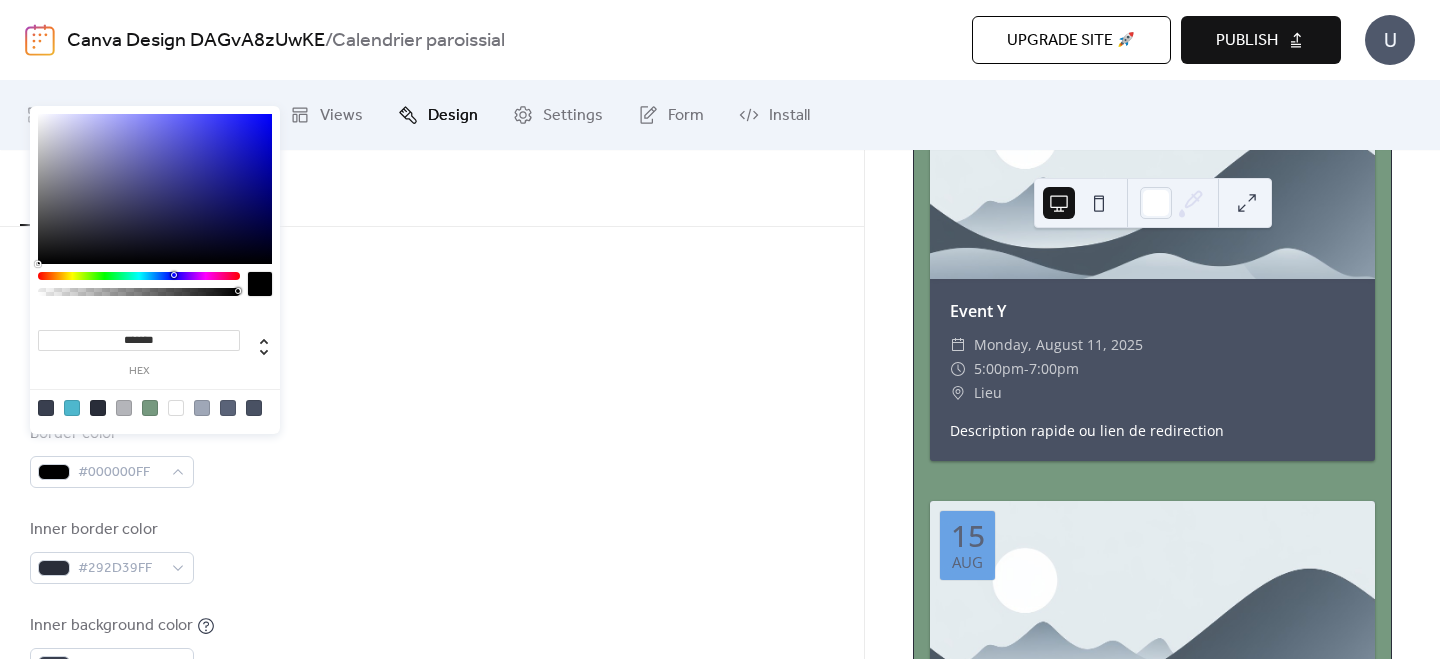 drag, startPoint x: 95, startPoint y: 246, endPoint x: 0, endPoint y: 304, distance: 111.305885 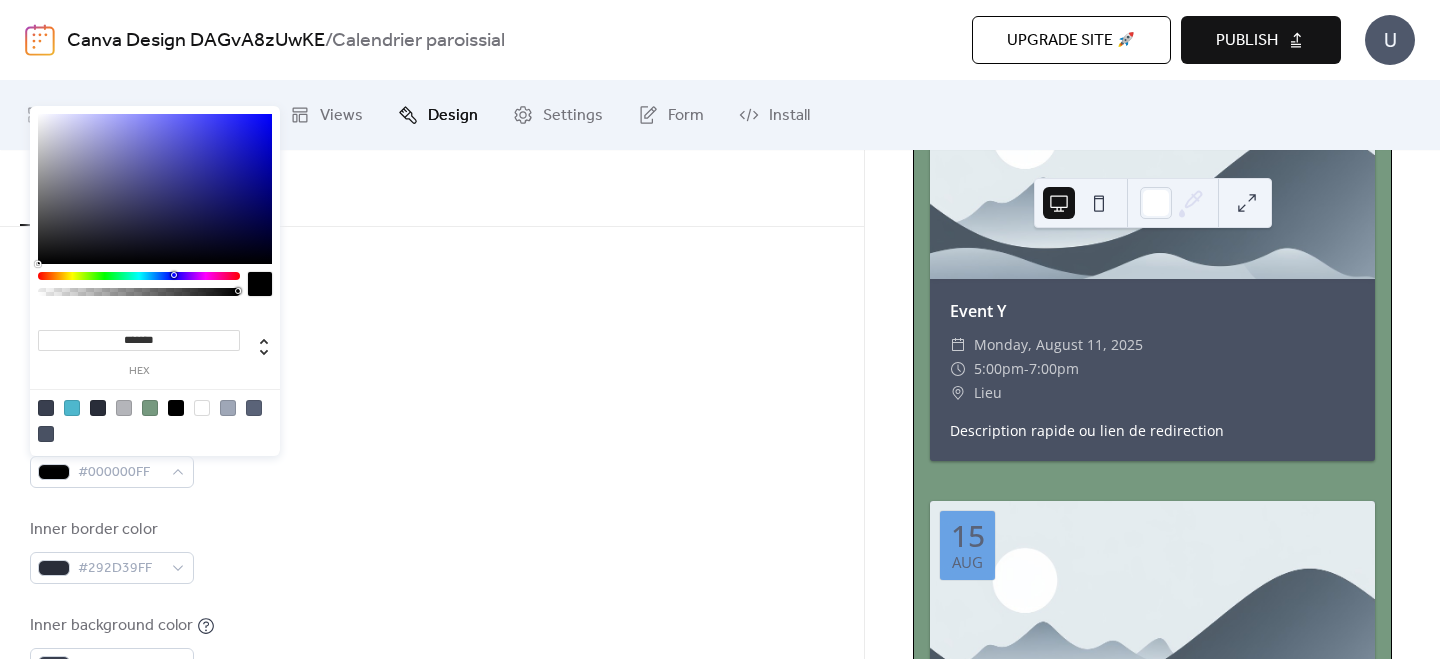 click on "Text color #FFFFFFFF" at bounding box center (432, 359) 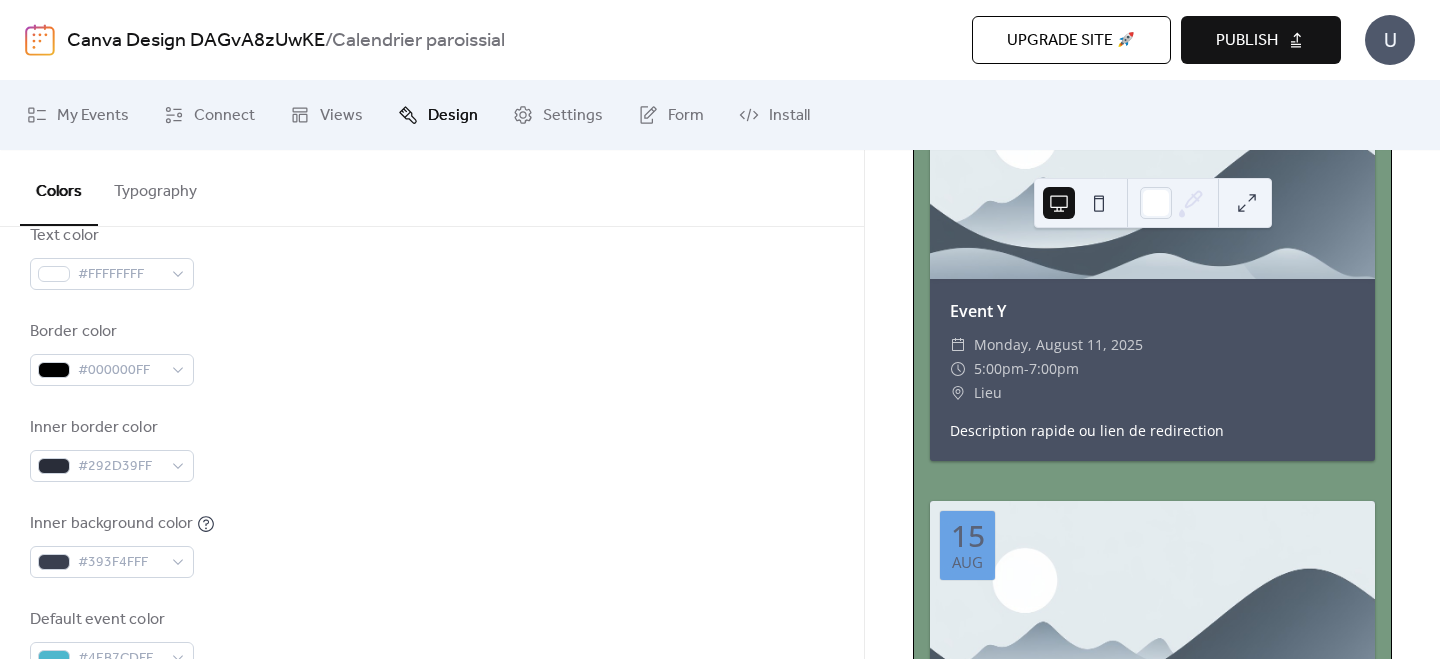scroll, scrollTop: 415, scrollLeft: 0, axis: vertical 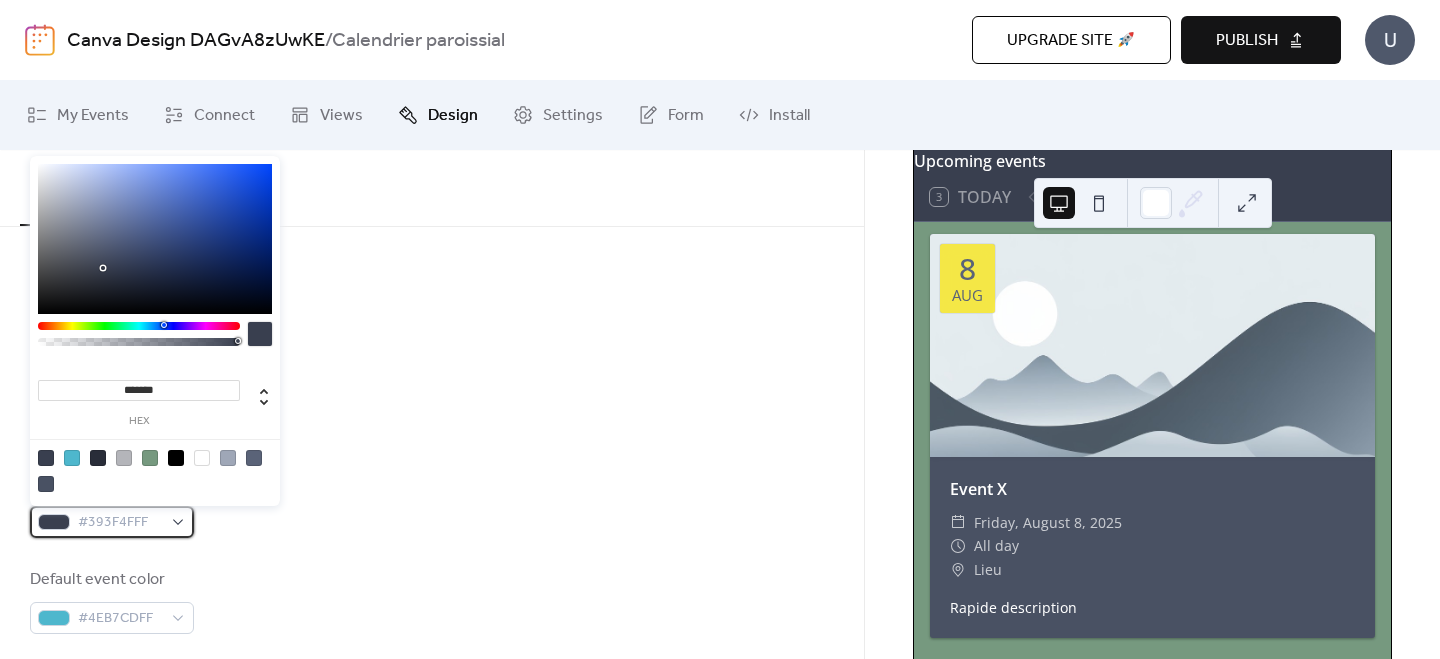 click on "#393F4FFF" at bounding box center (112, 522) 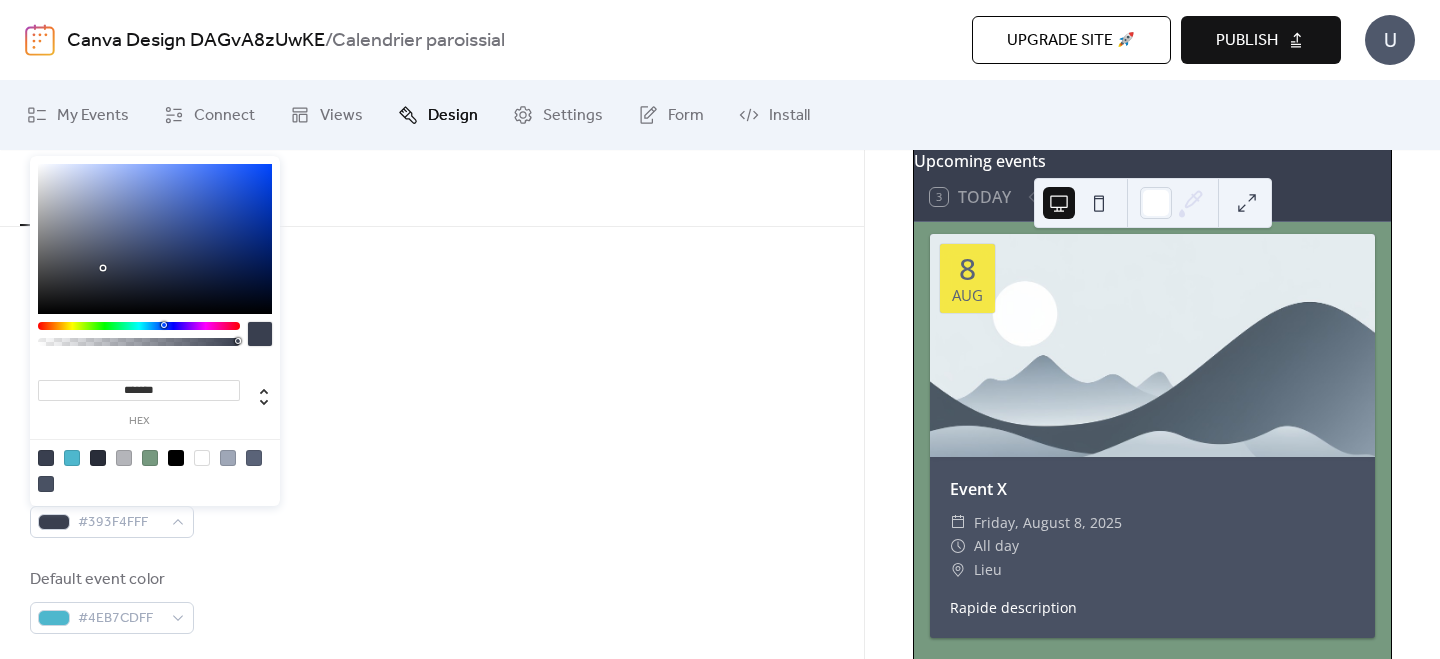 click on "*******" at bounding box center [139, 390] 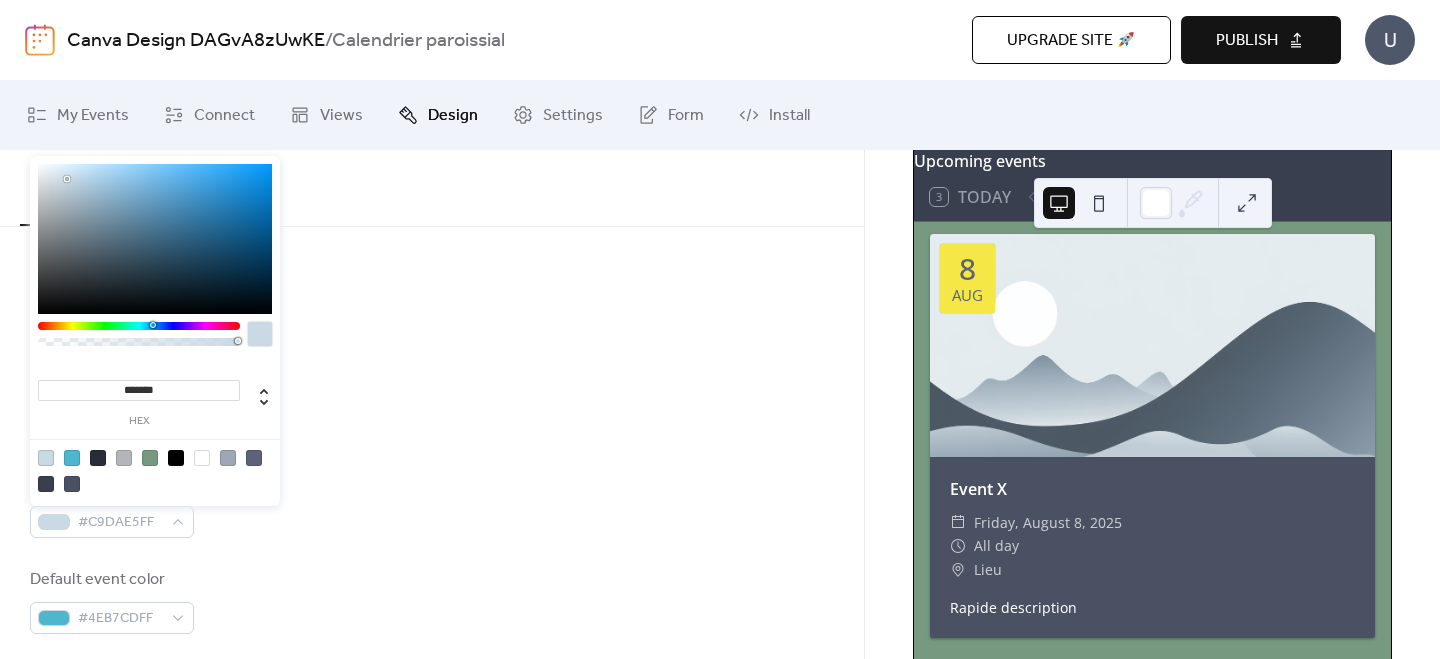 type on "*******" 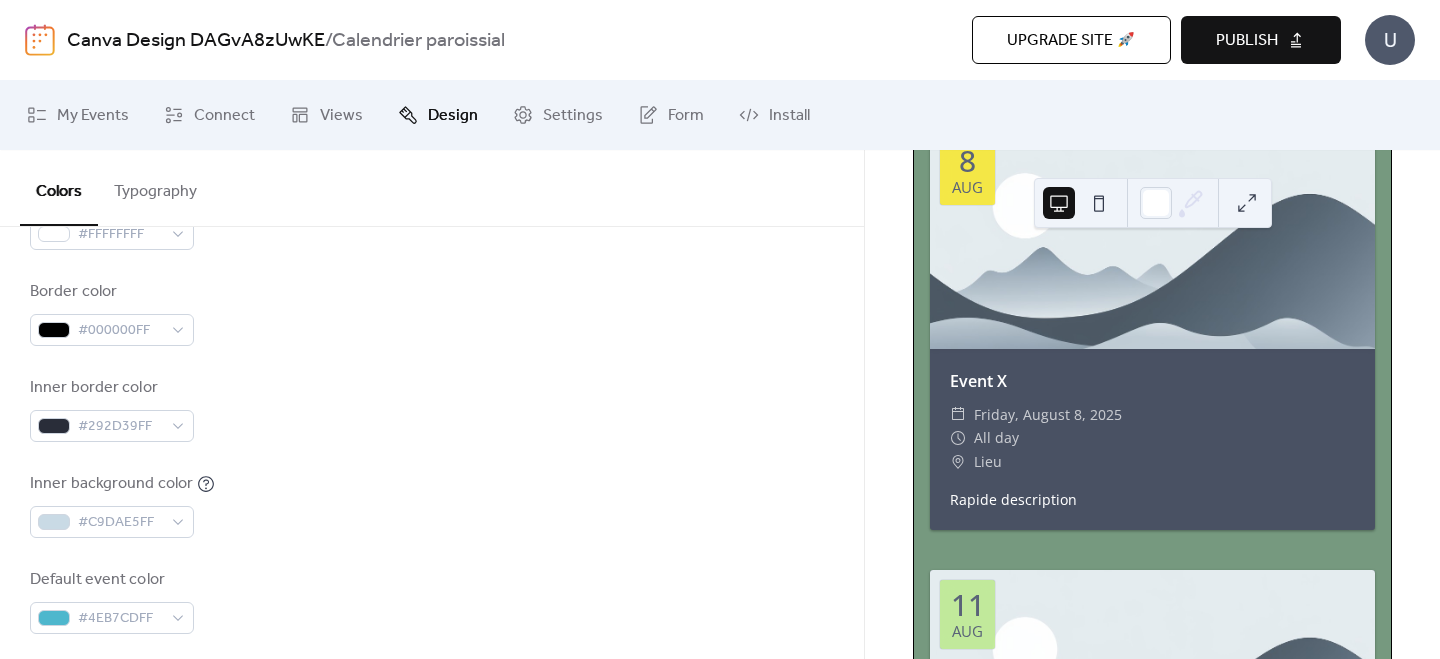 scroll, scrollTop: 0, scrollLeft: 0, axis: both 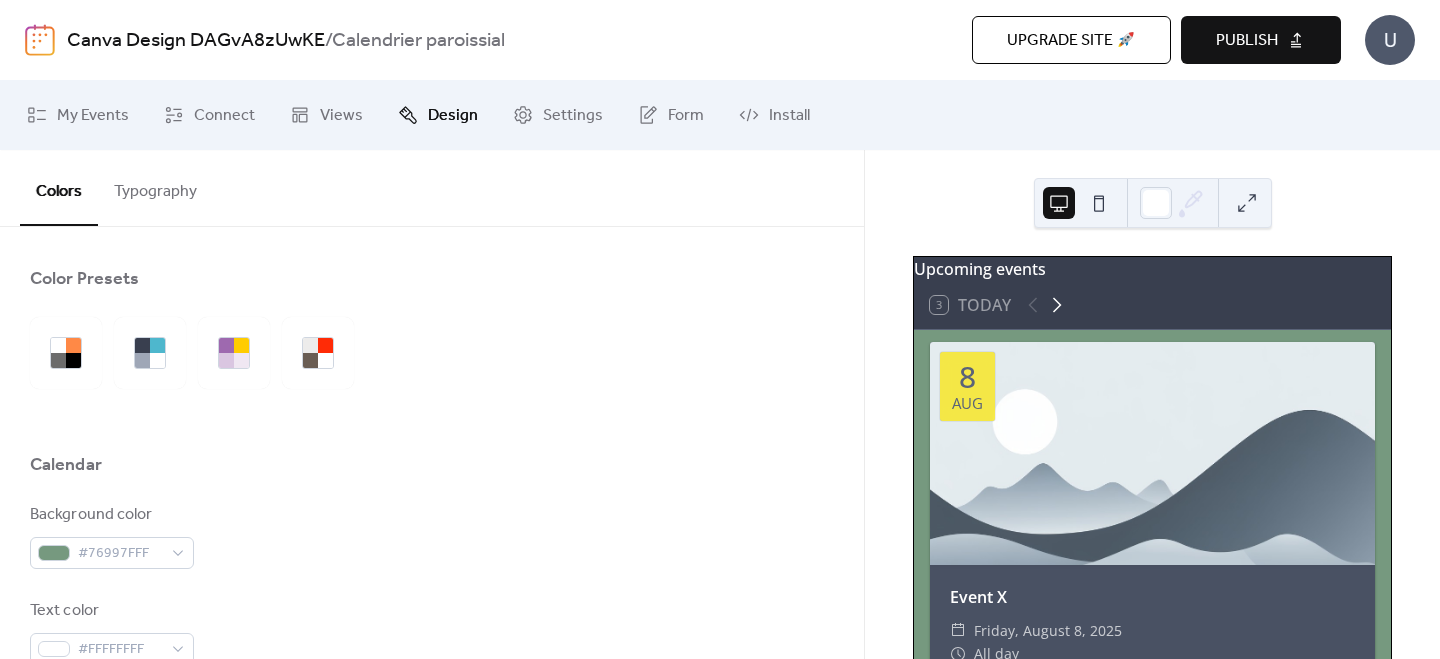 click 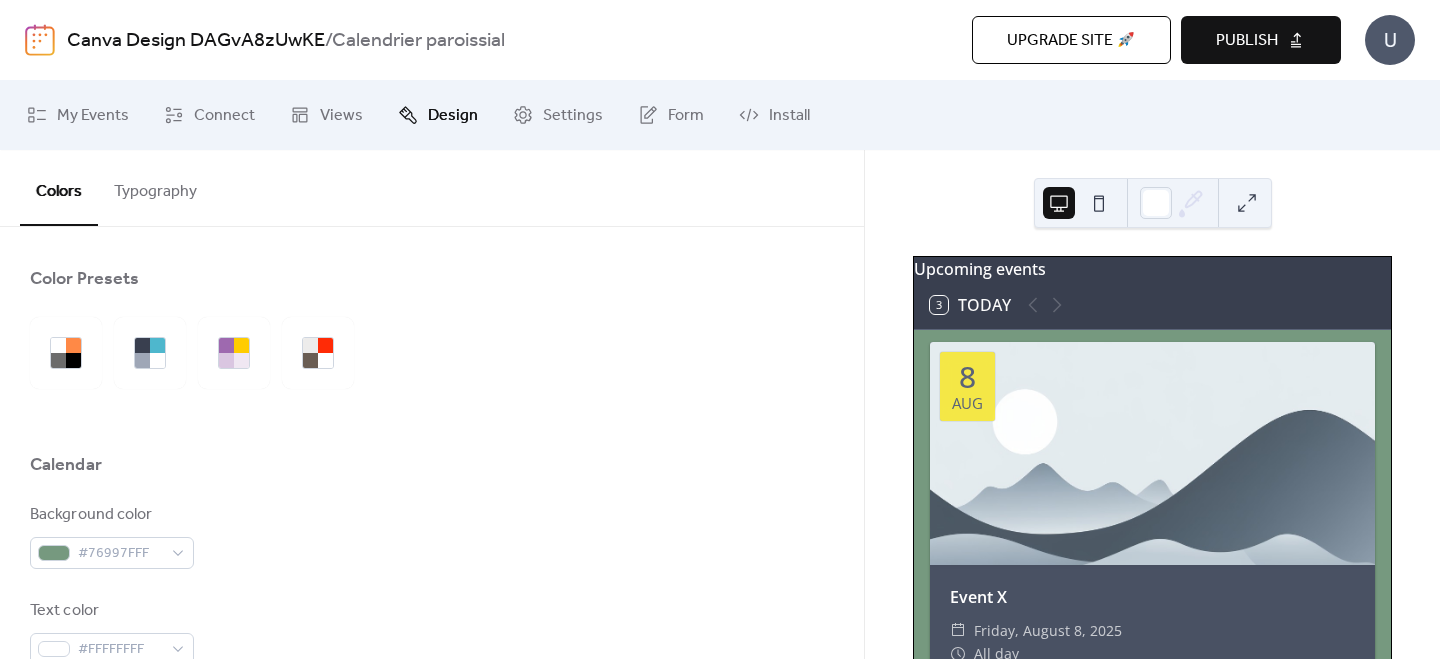 click at bounding box center (1045, 305) 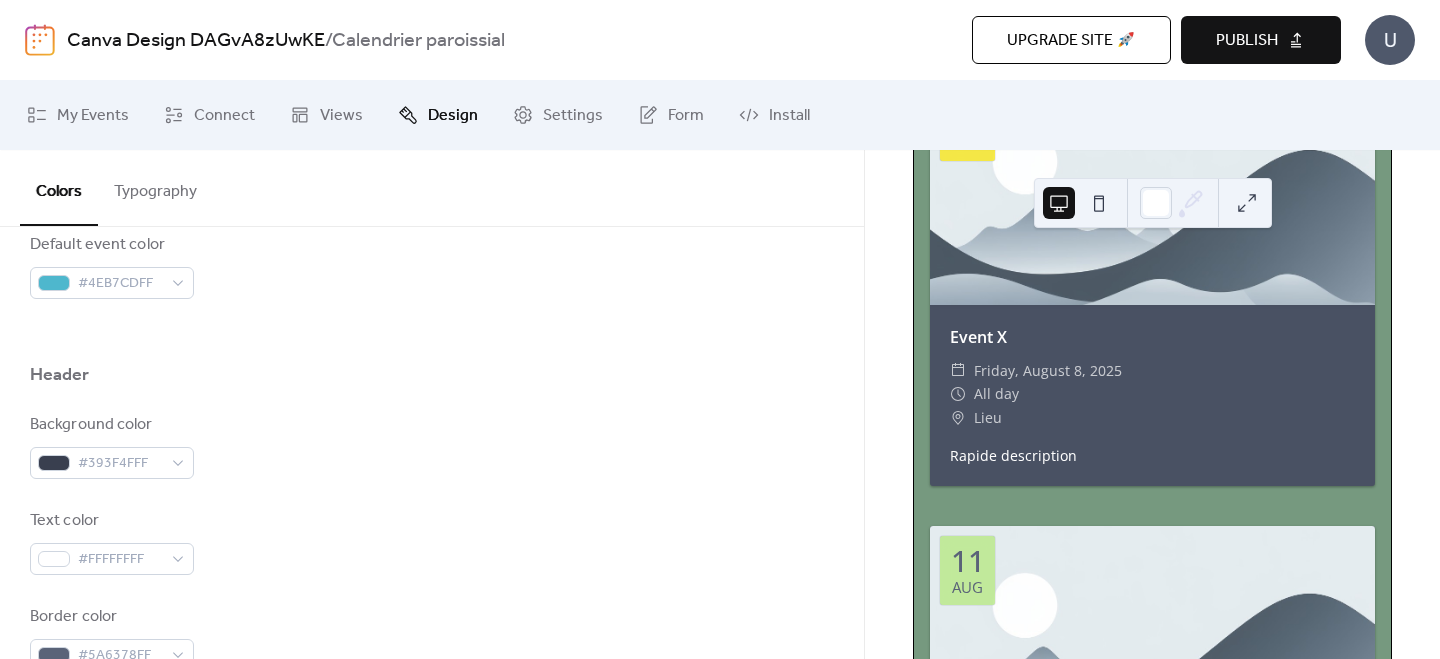 scroll, scrollTop: 752, scrollLeft: 0, axis: vertical 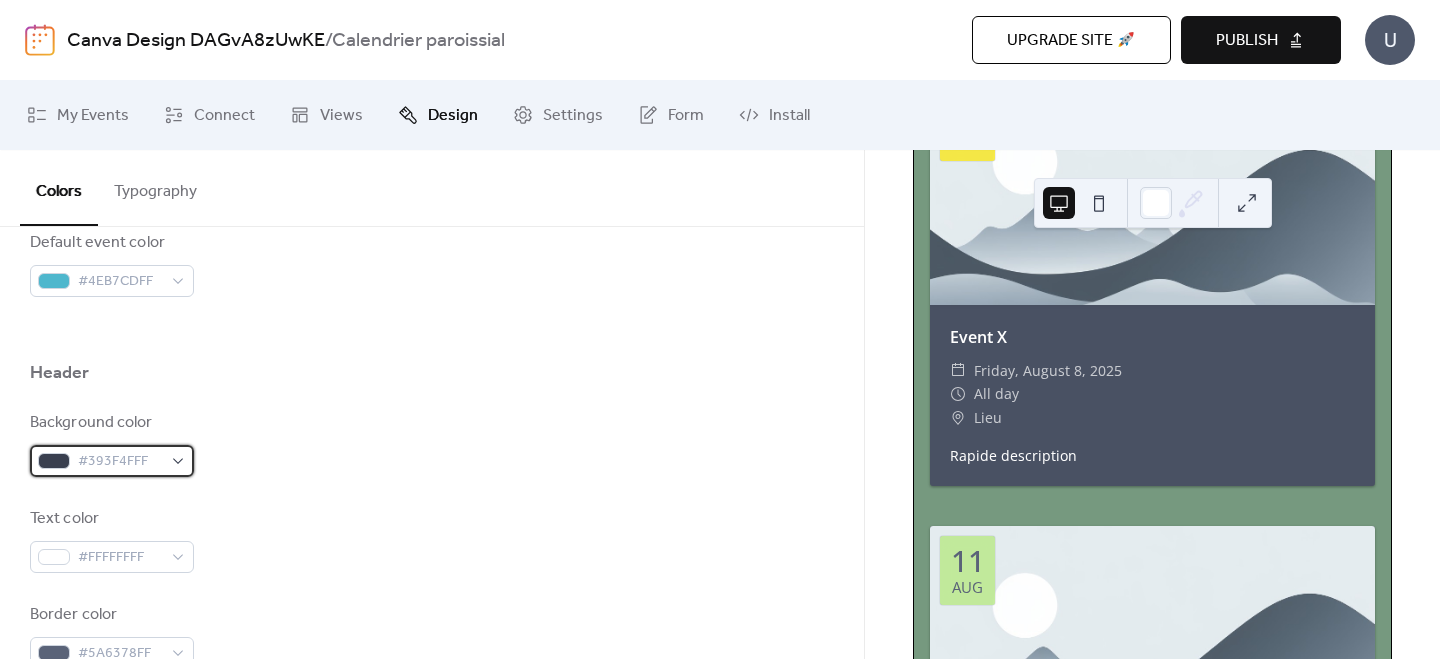 click on "#393F4FFF" at bounding box center [120, 462] 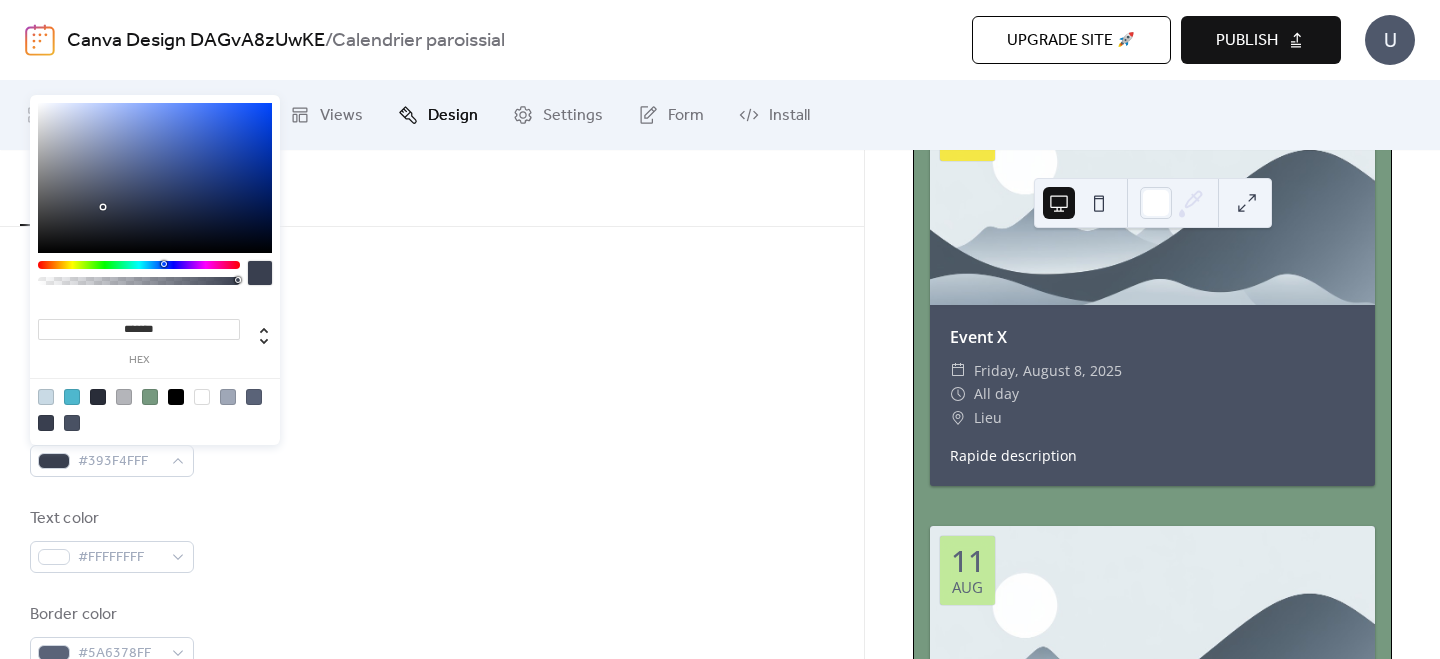 click at bounding box center [46, 397] 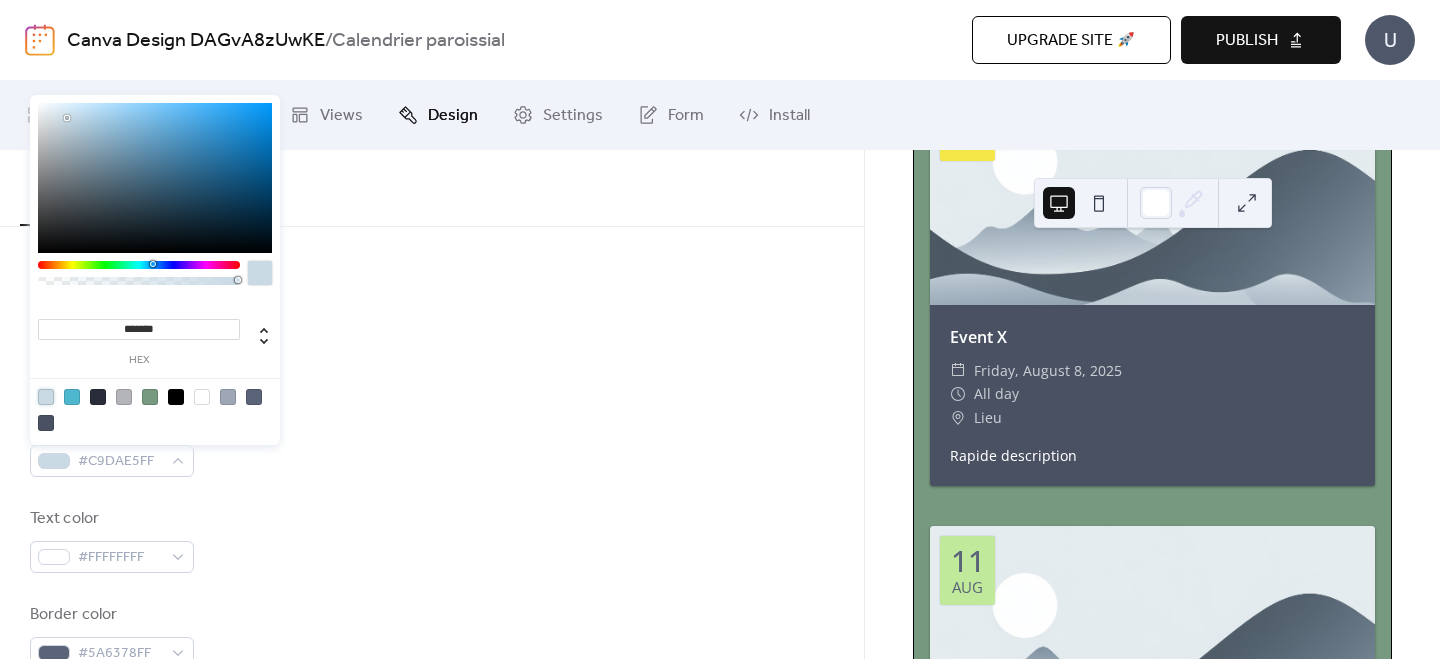 click at bounding box center [432, 329] 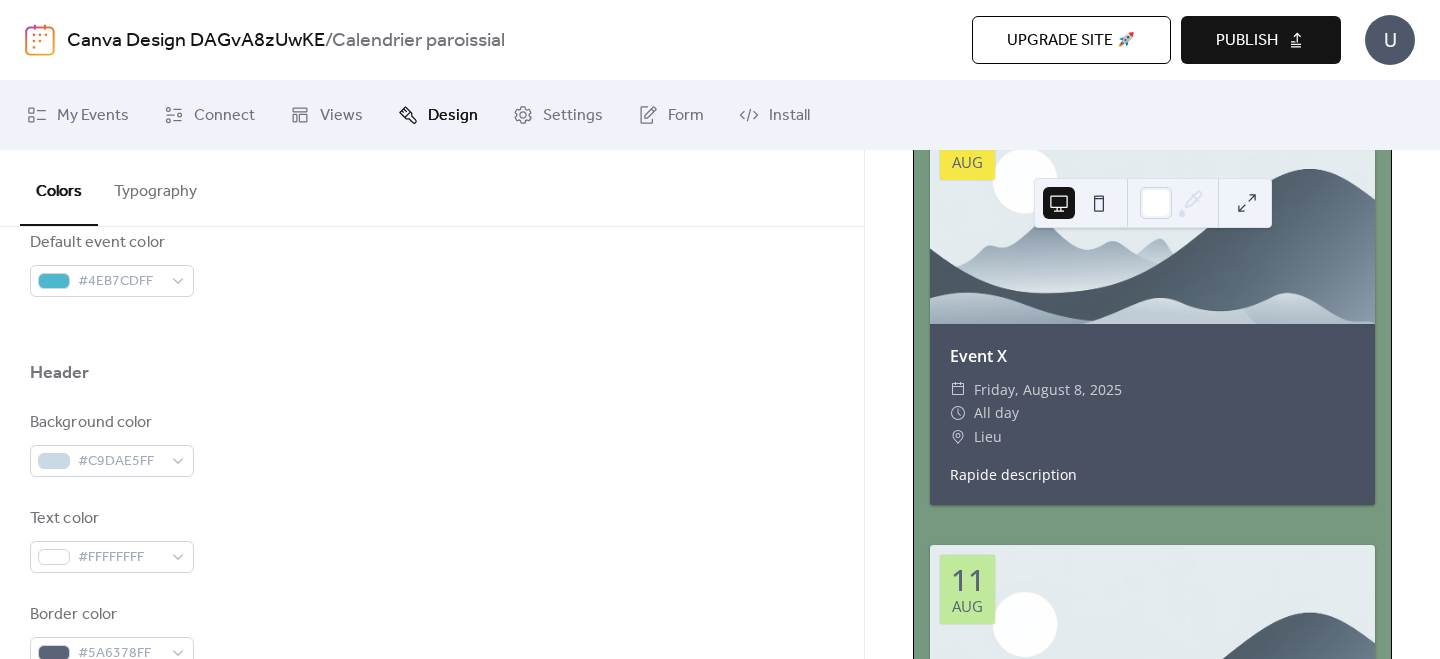 scroll, scrollTop: 0, scrollLeft: 0, axis: both 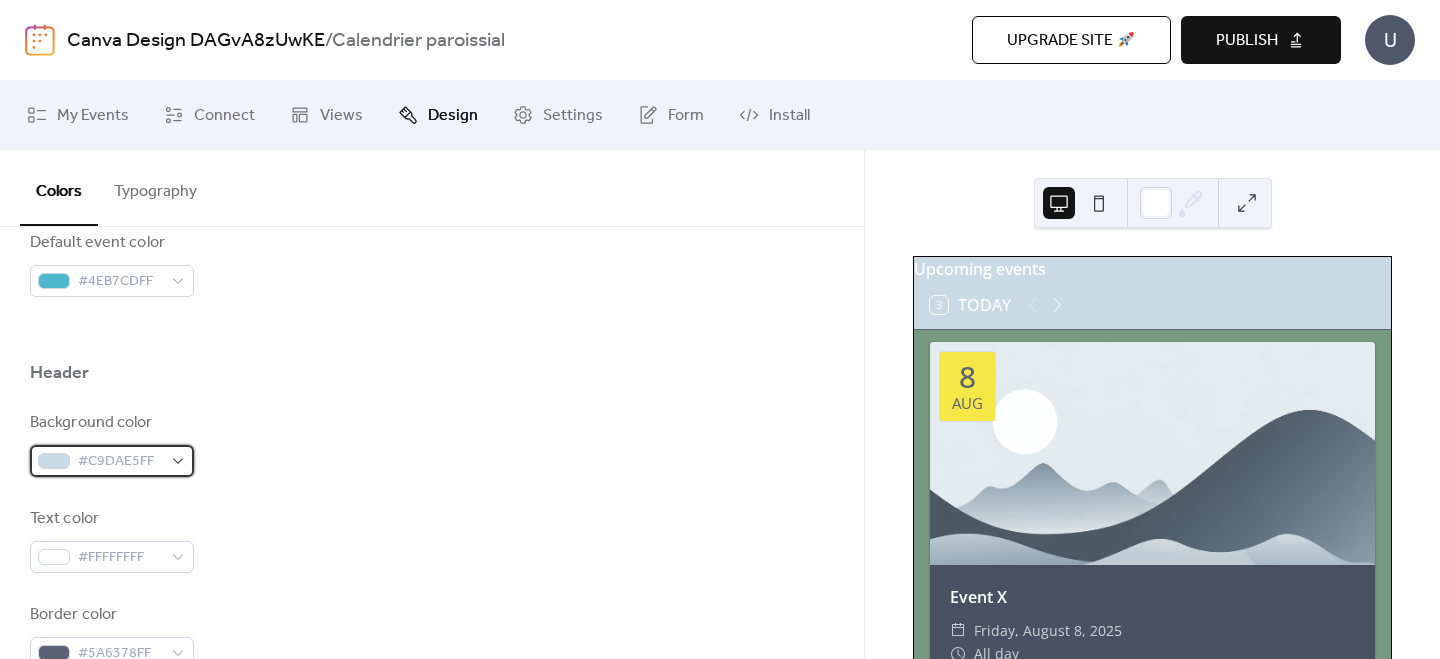 click on "#C9DAE5FF" at bounding box center [112, 461] 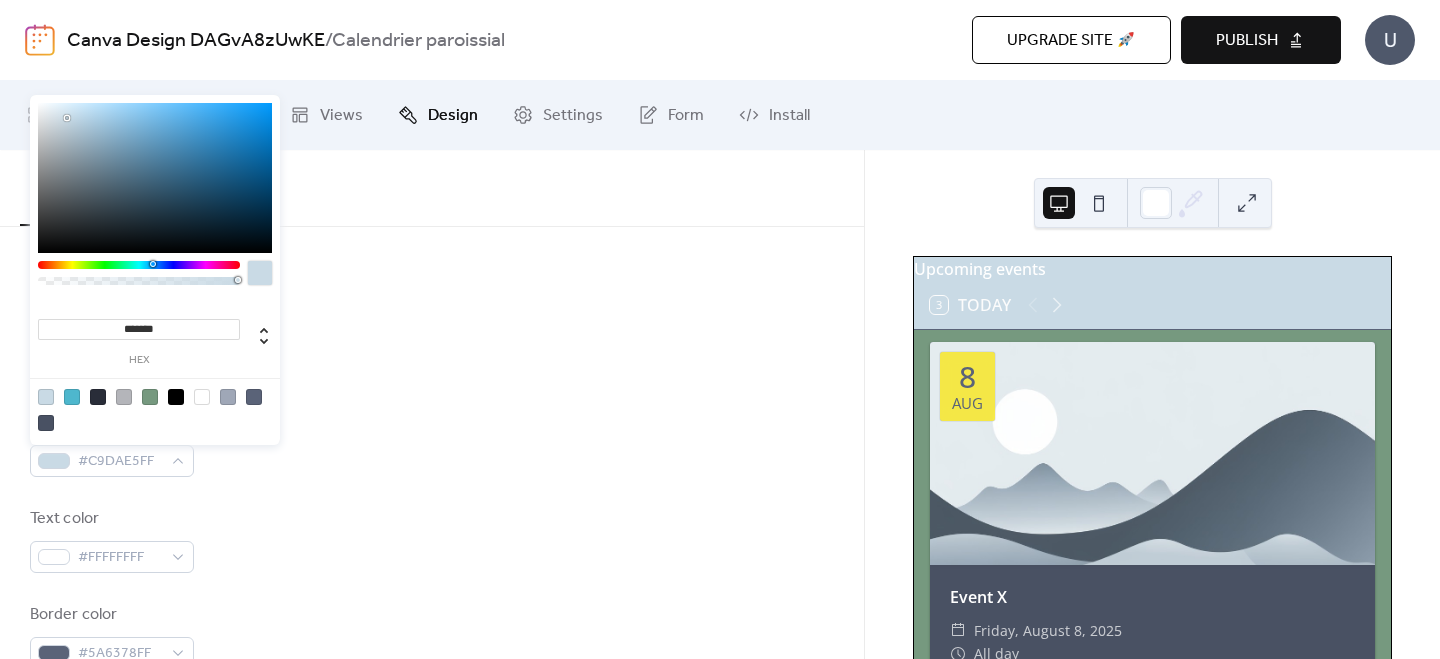 click at bounding box center [150, 397] 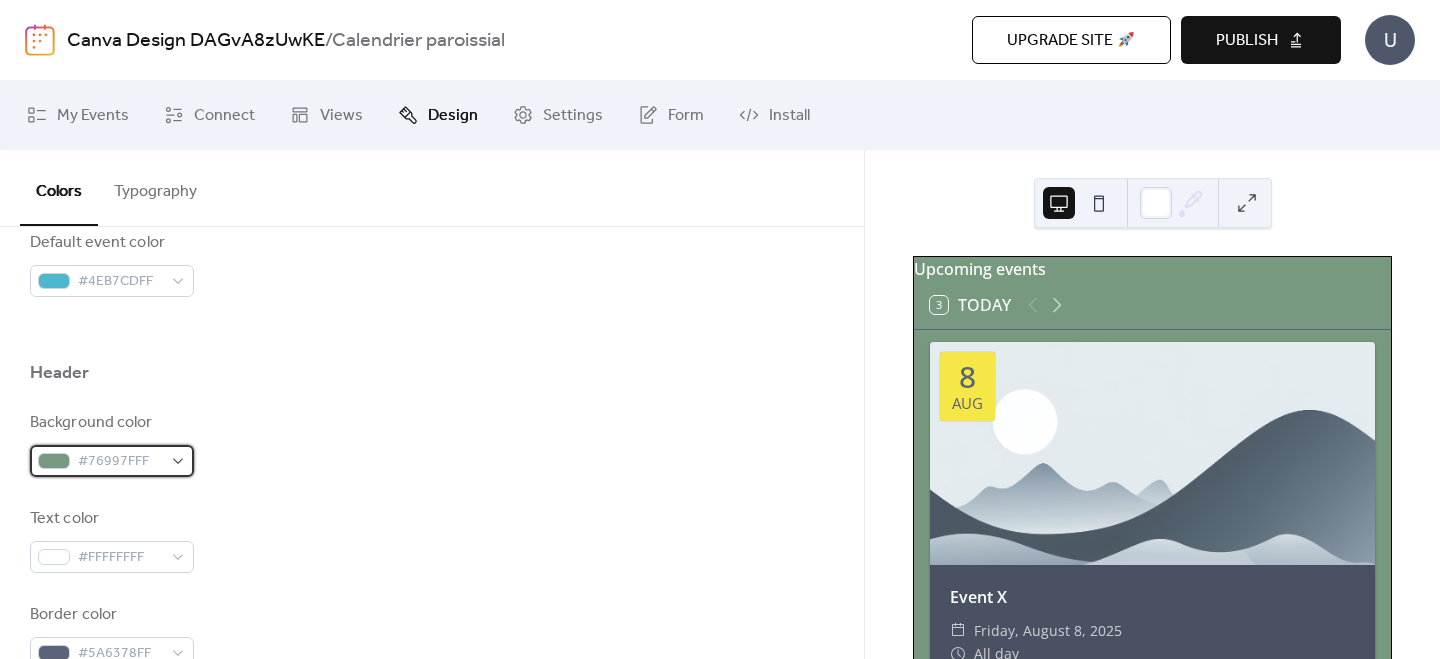 click on "#76997FFF" at bounding box center [120, 462] 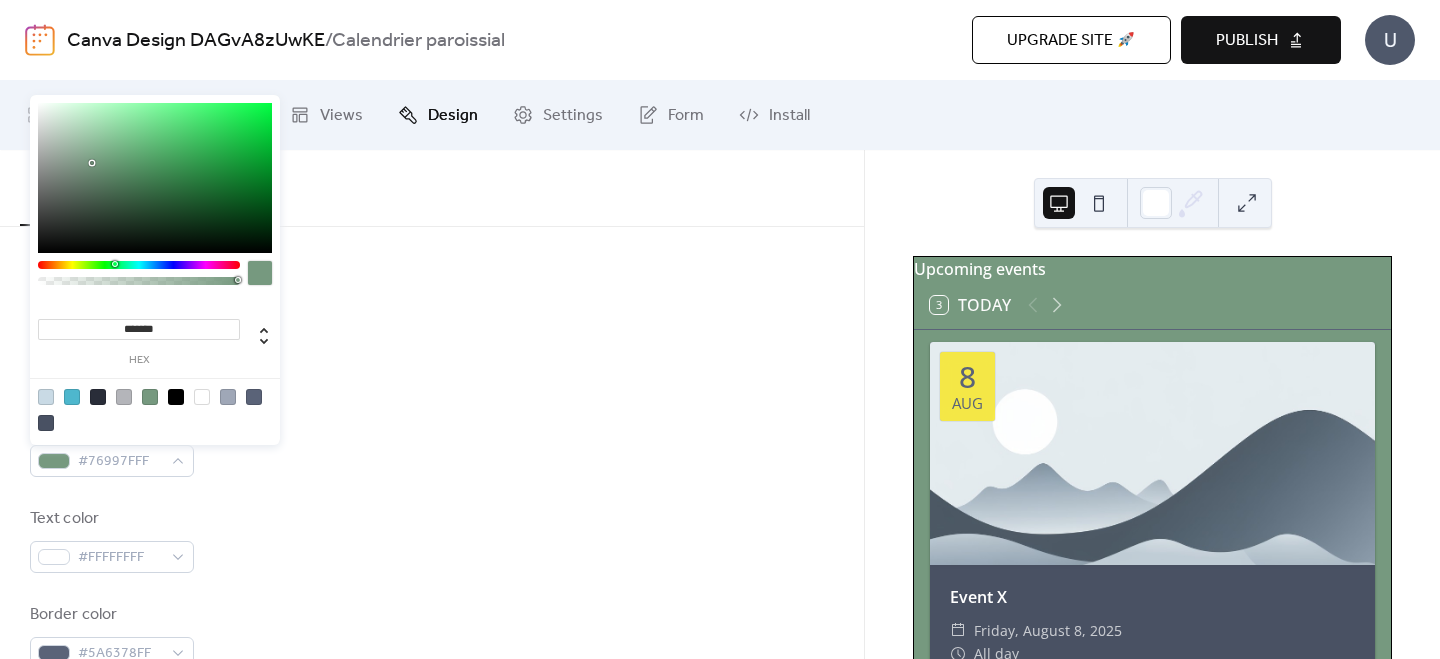 click on "*******" at bounding box center (139, 329) 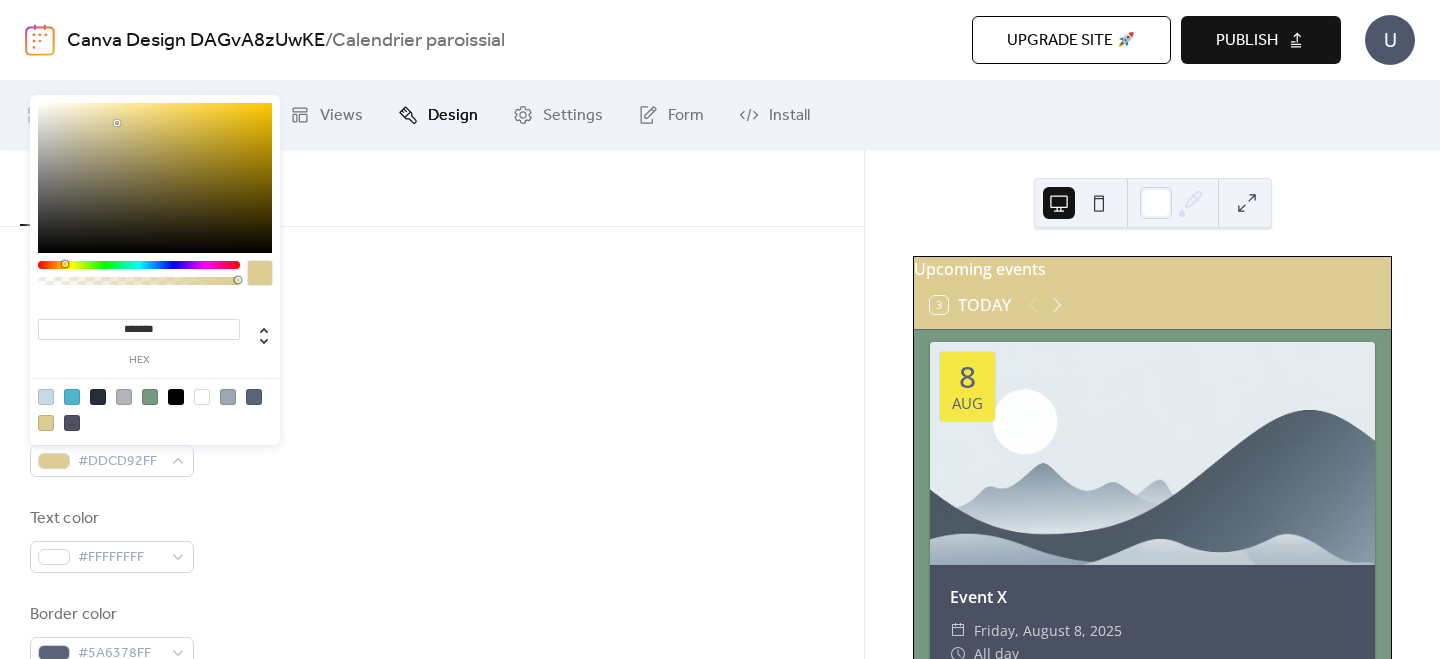 type on "*******" 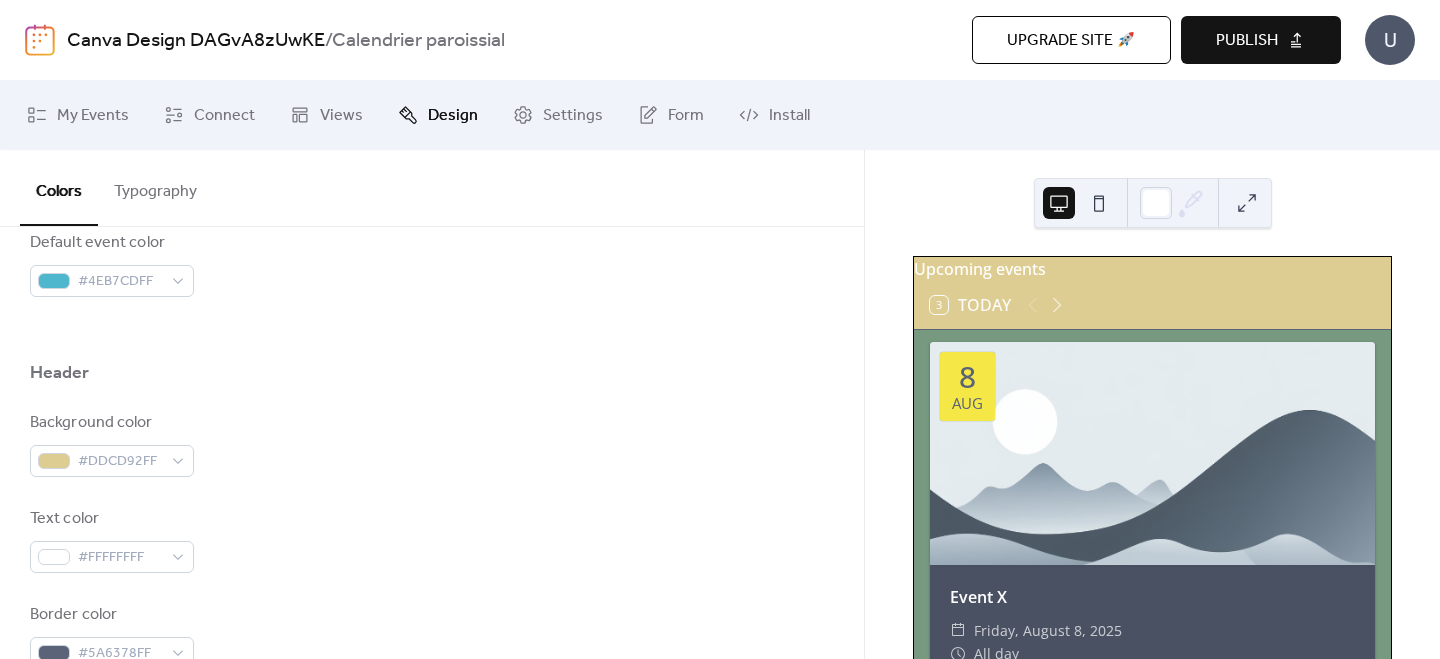 click on "Text color #FFFFFFFF" at bounding box center [432, 540] 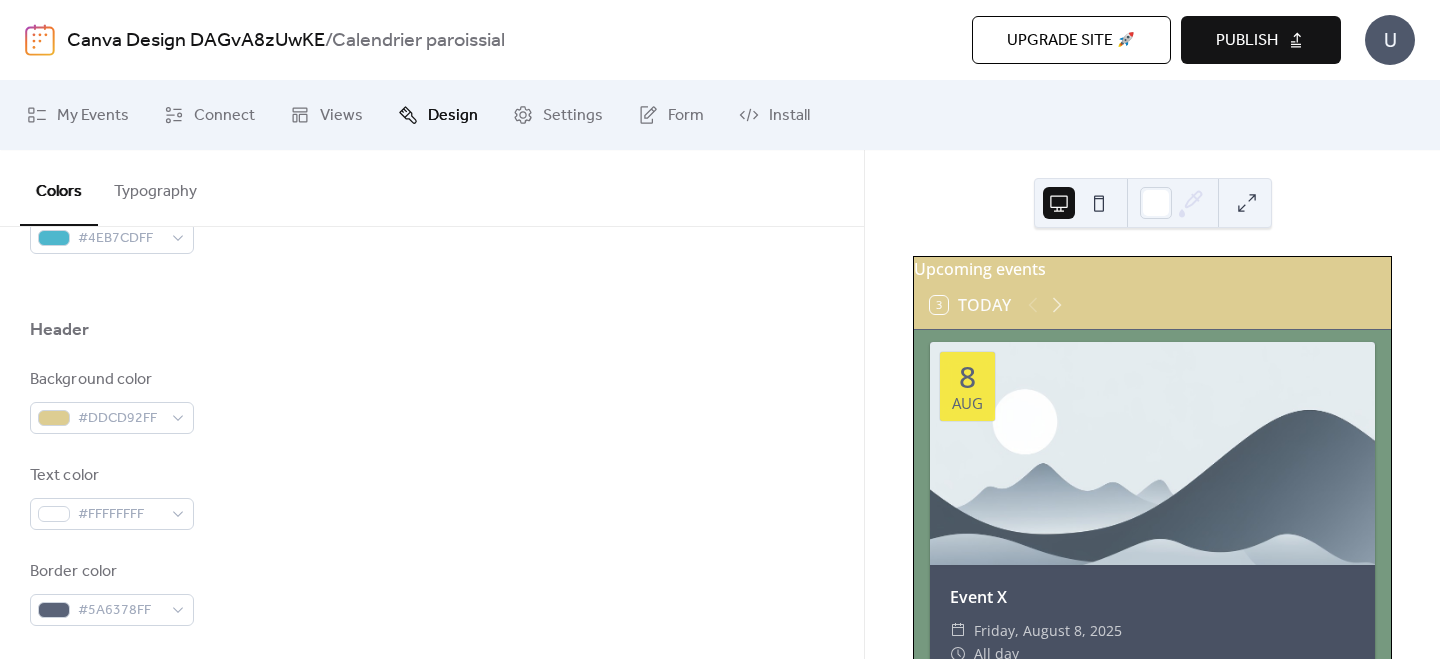 scroll, scrollTop: 796, scrollLeft: 0, axis: vertical 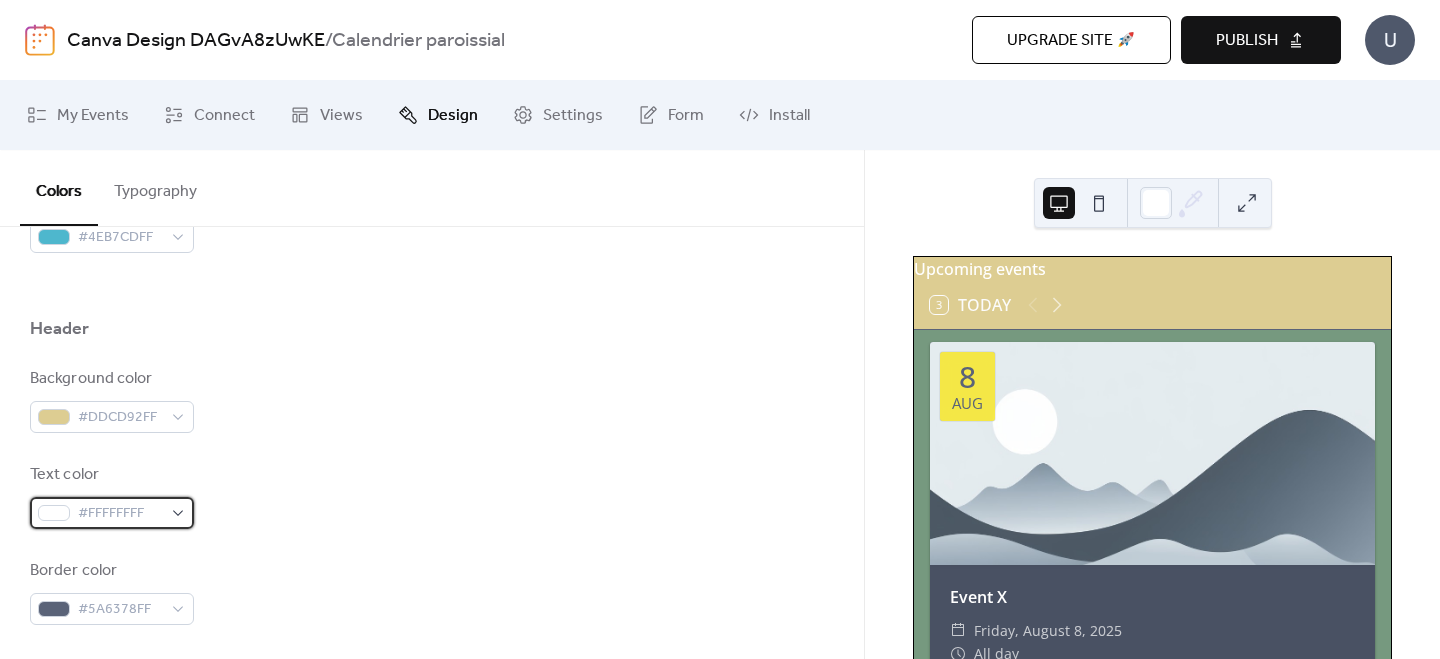 click on "#FFFFFFFF" at bounding box center (112, 513) 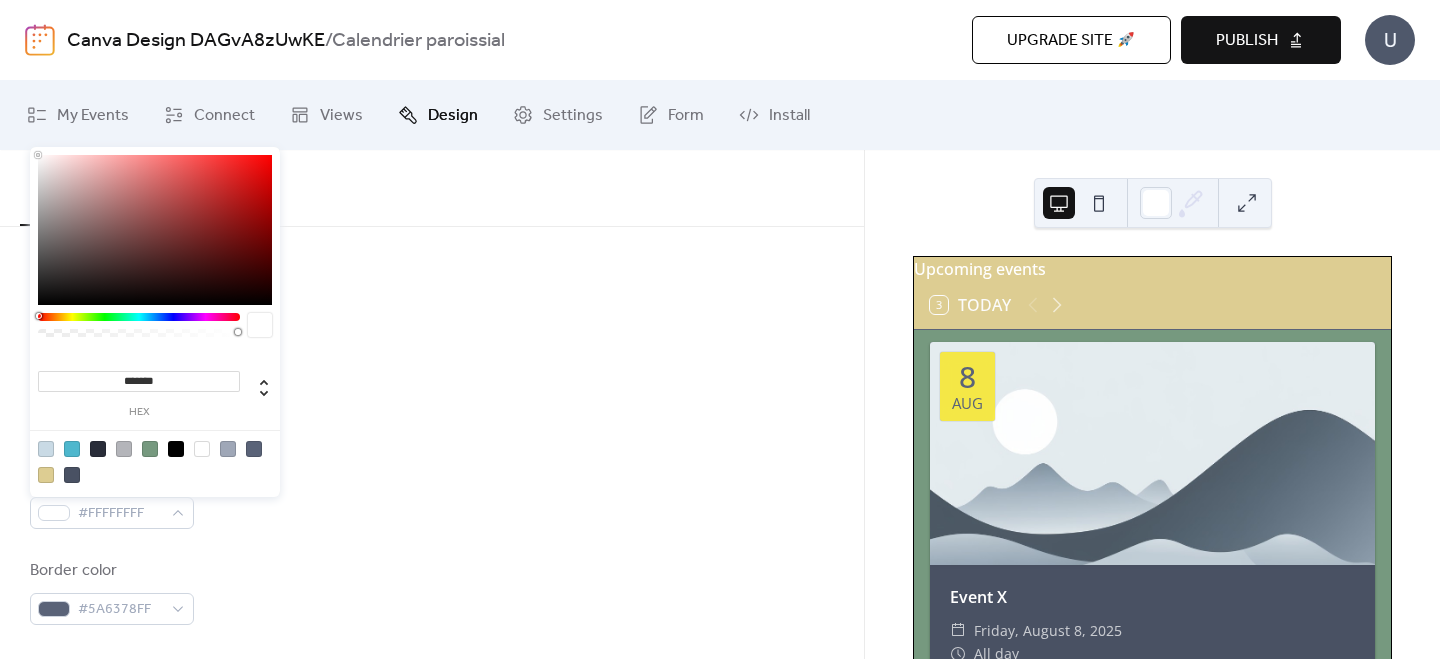 click at bounding box center (150, 449) 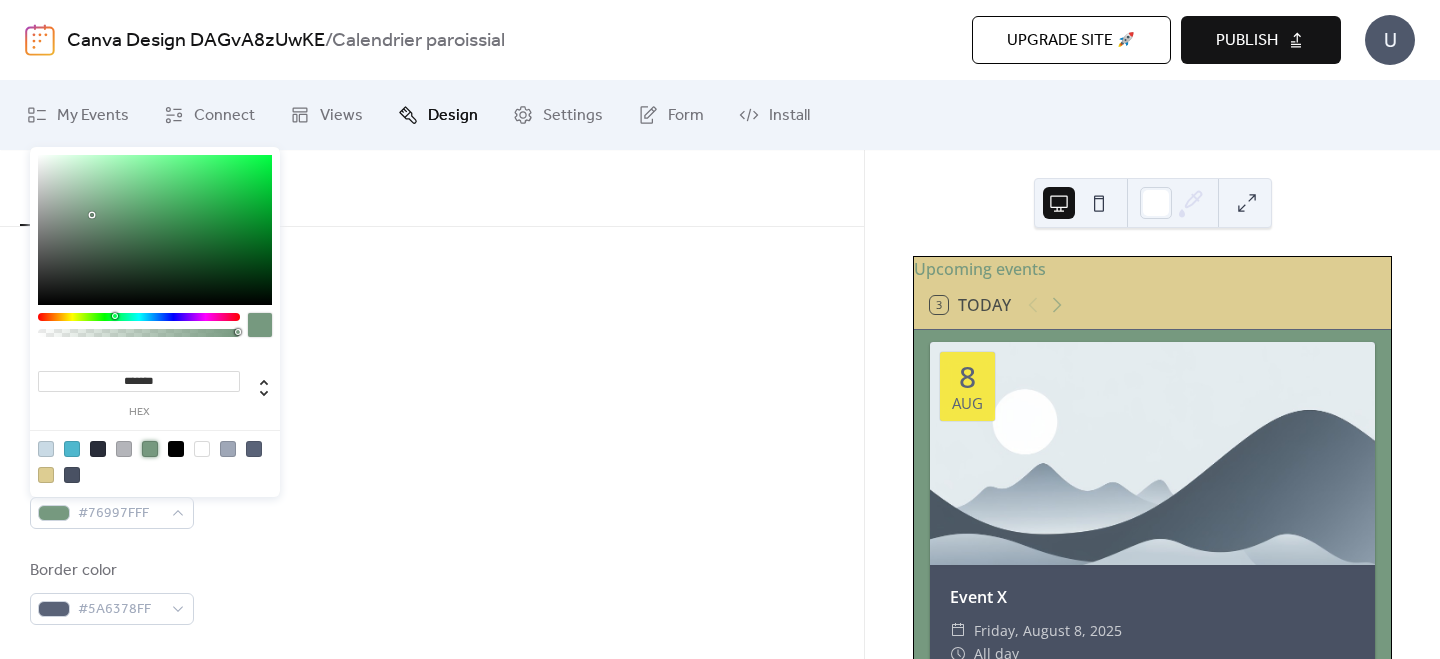 type on "*******" 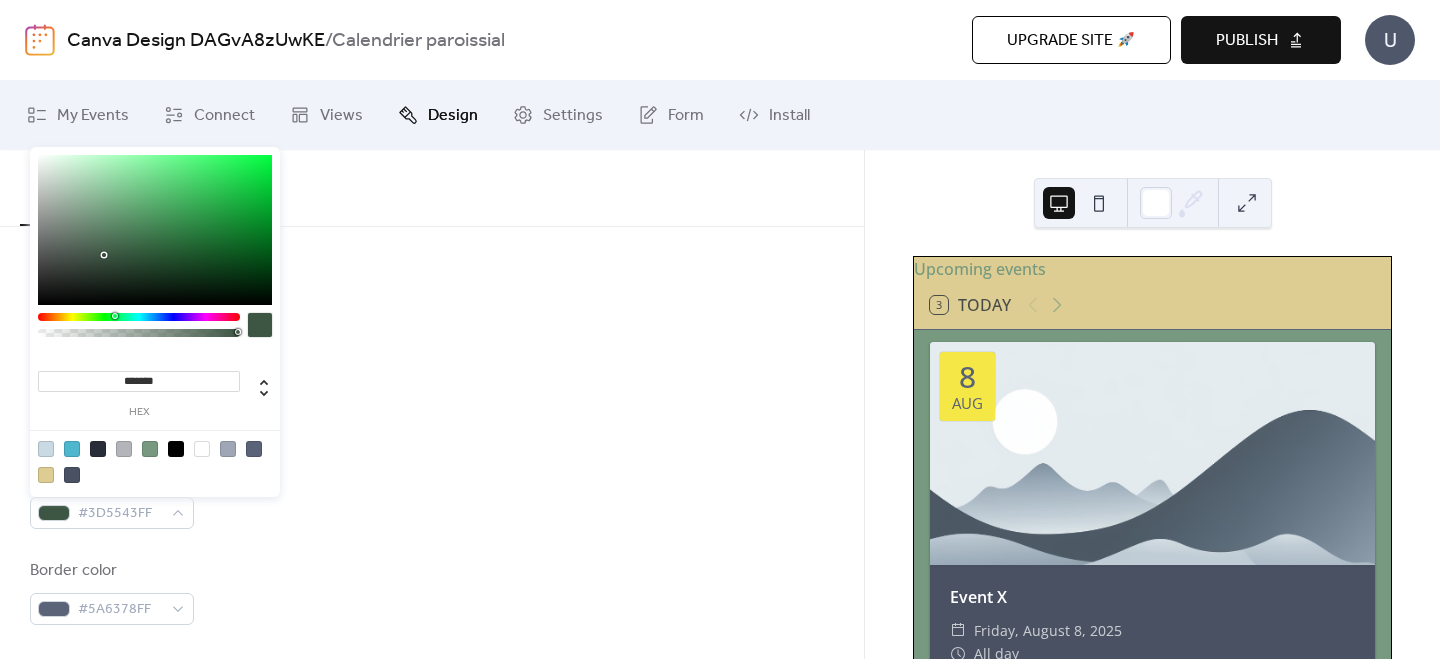 click at bounding box center [155, 230] 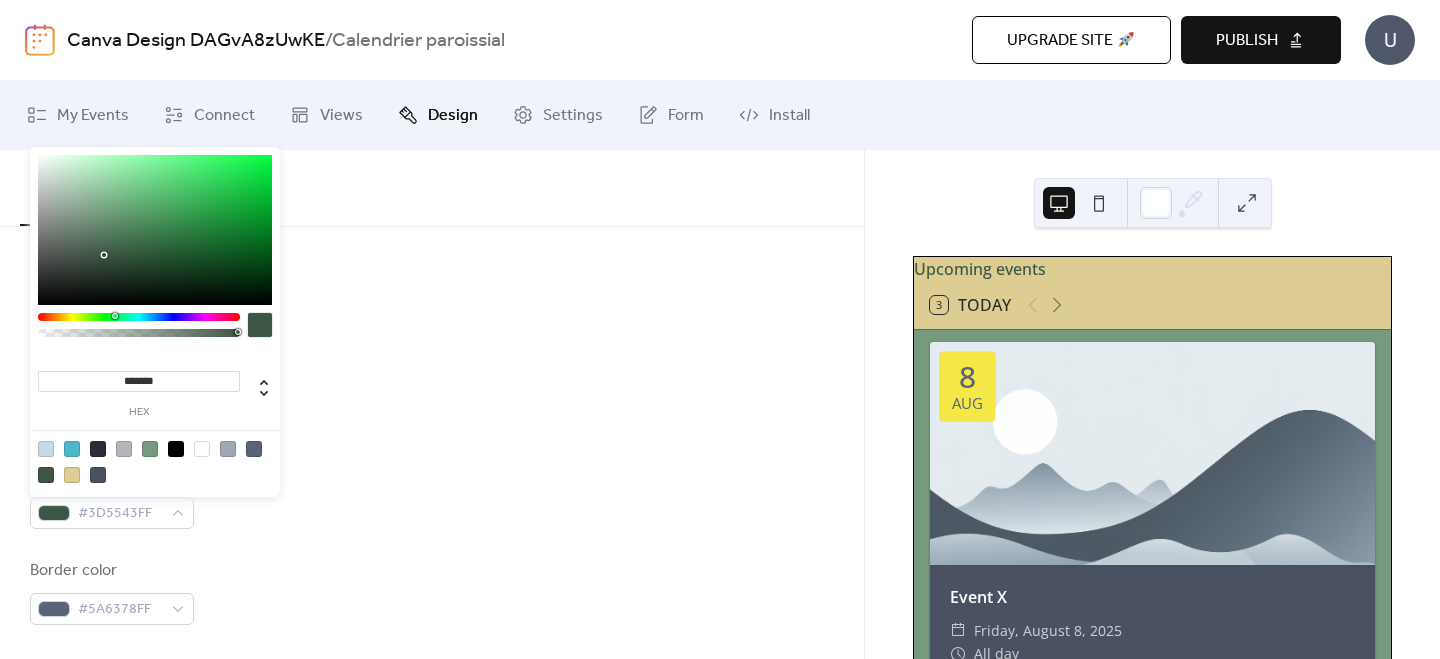 click on "Border color #5A6378FF" at bounding box center [432, 592] 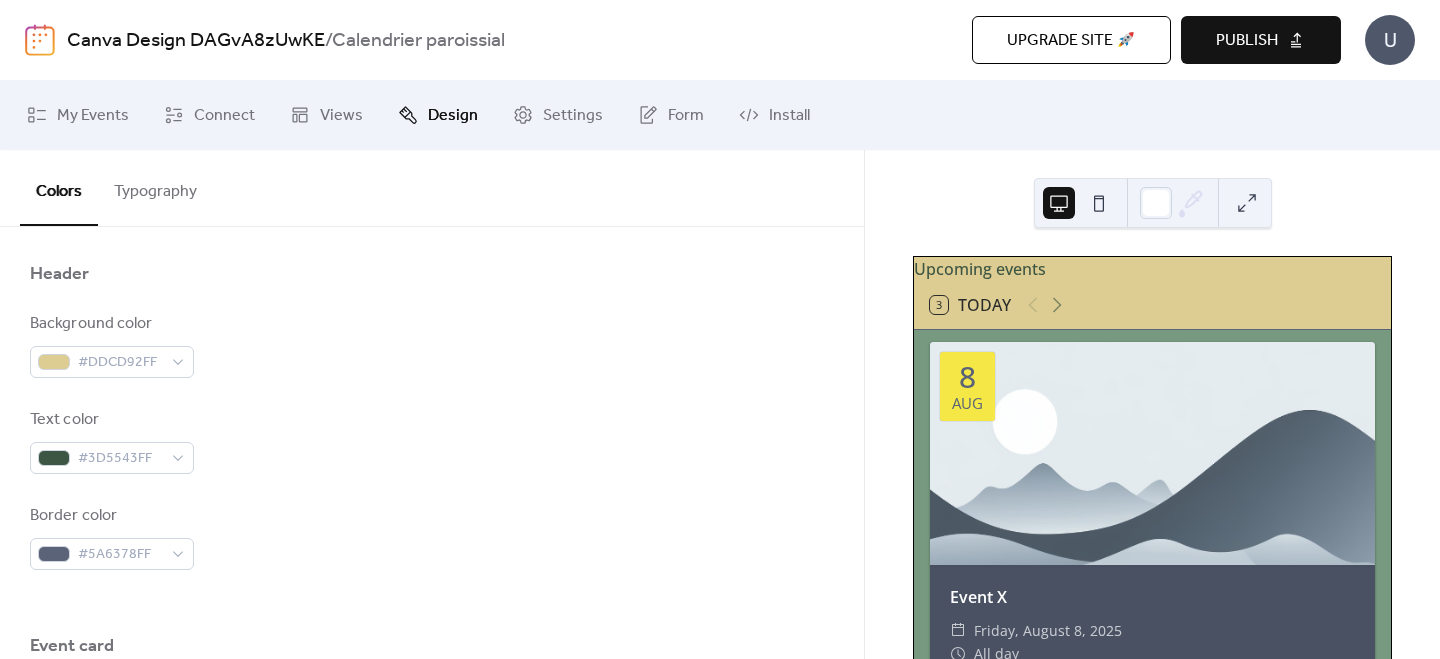 scroll, scrollTop: 895, scrollLeft: 0, axis: vertical 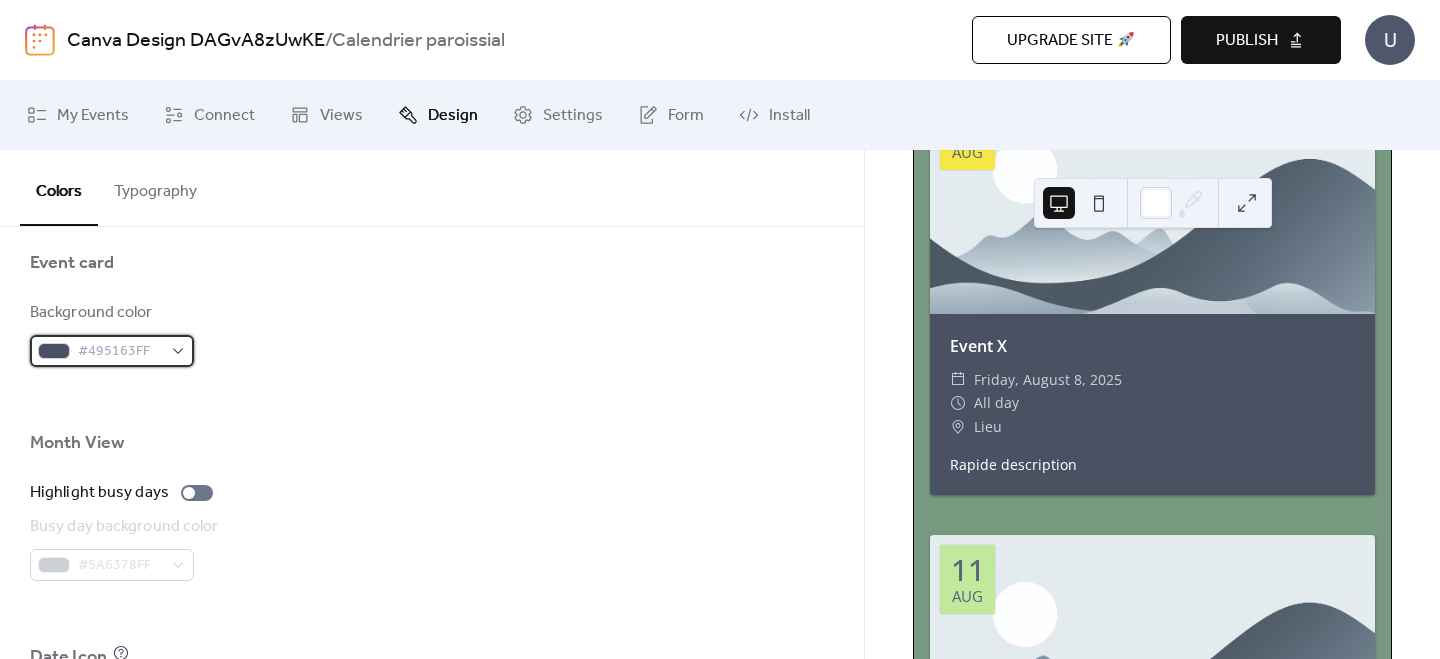 click on "#495163FF" at bounding box center (112, 351) 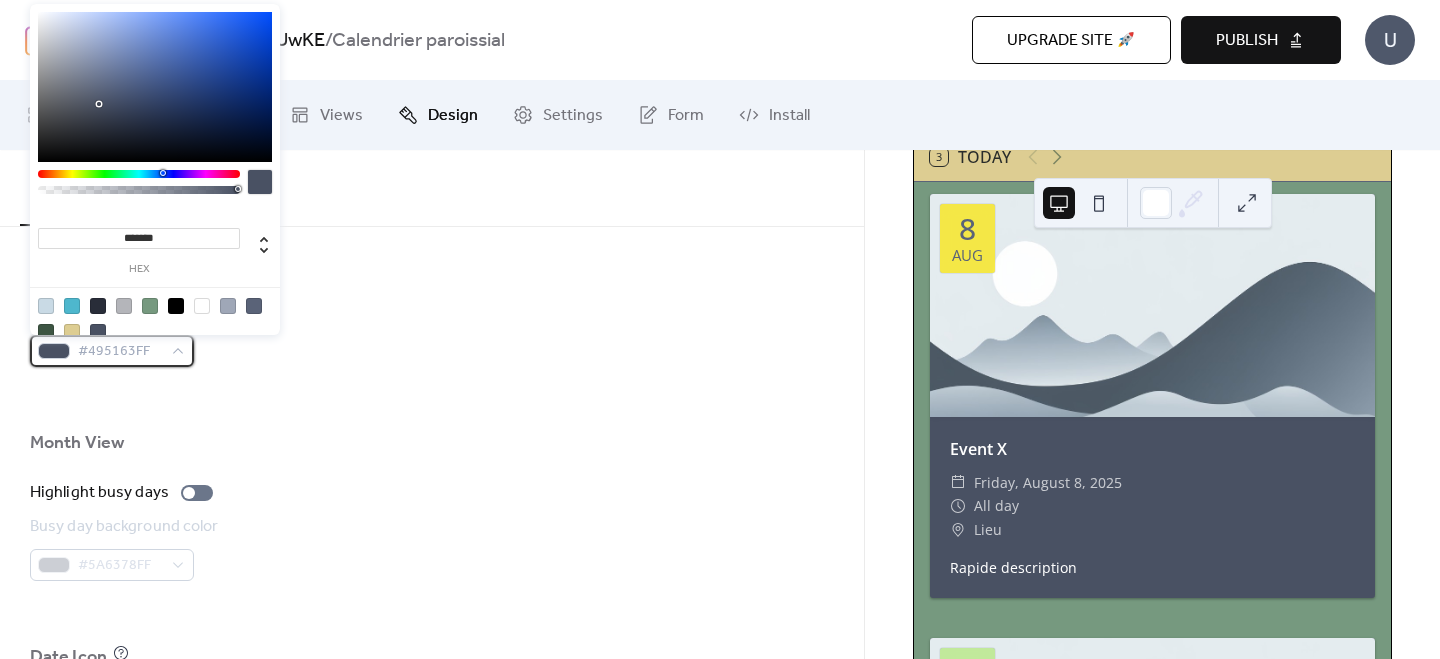 scroll, scrollTop: 119, scrollLeft: 0, axis: vertical 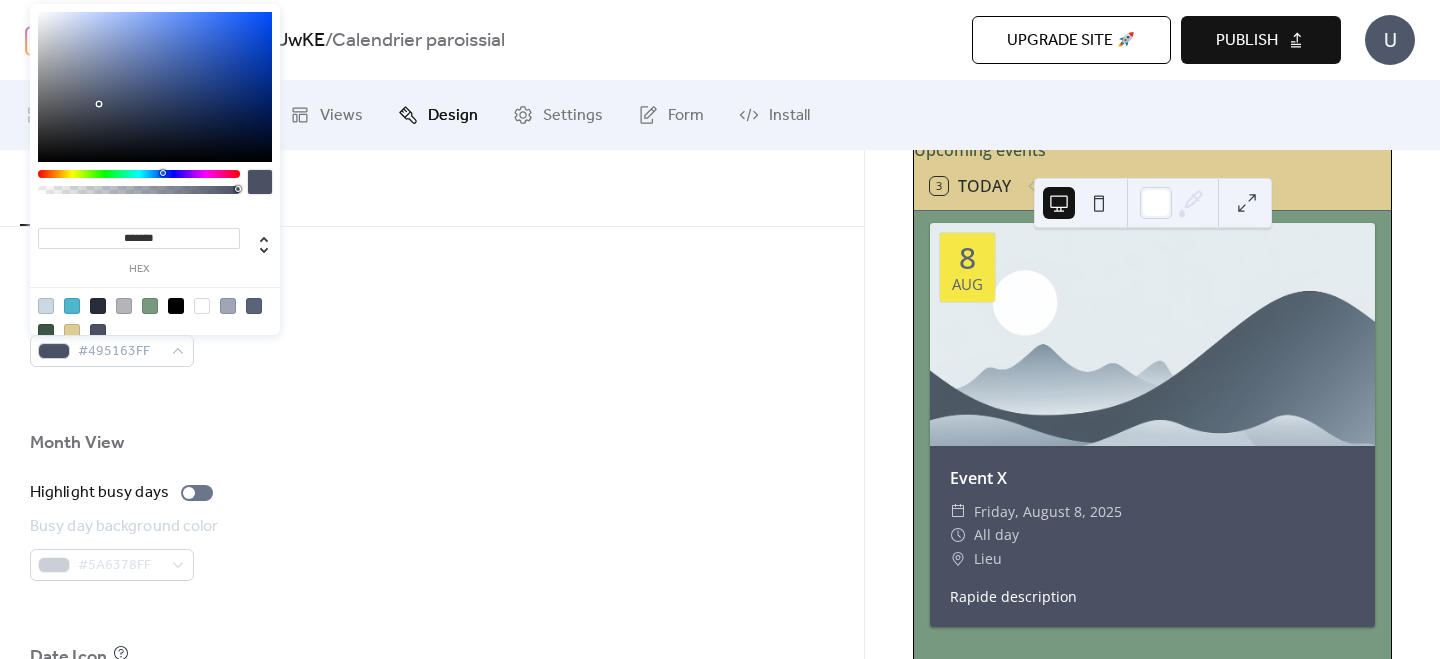 click at bounding box center [46, 306] 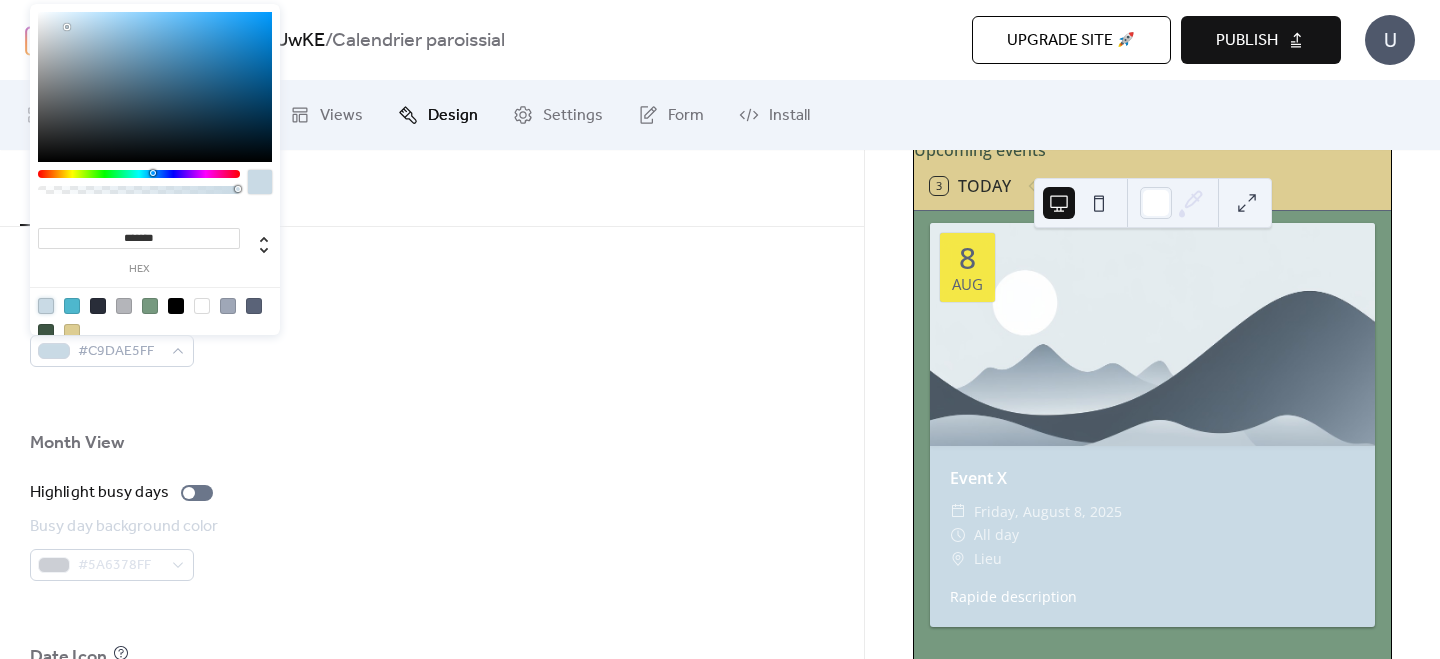 click on "Highlight busy days Busy day background color #5A6378FF" at bounding box center (432, 531) 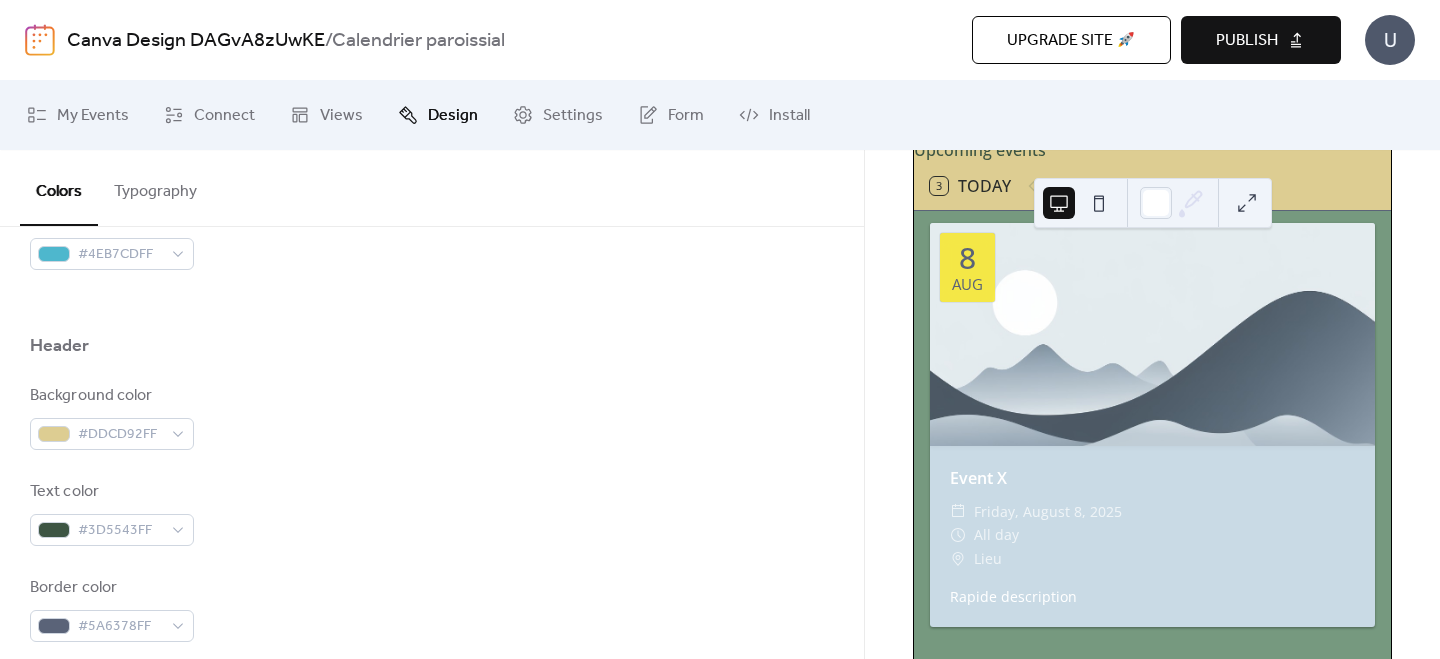 scroll, scrollTop: 776, scrollLeft: 0, axis: vertical 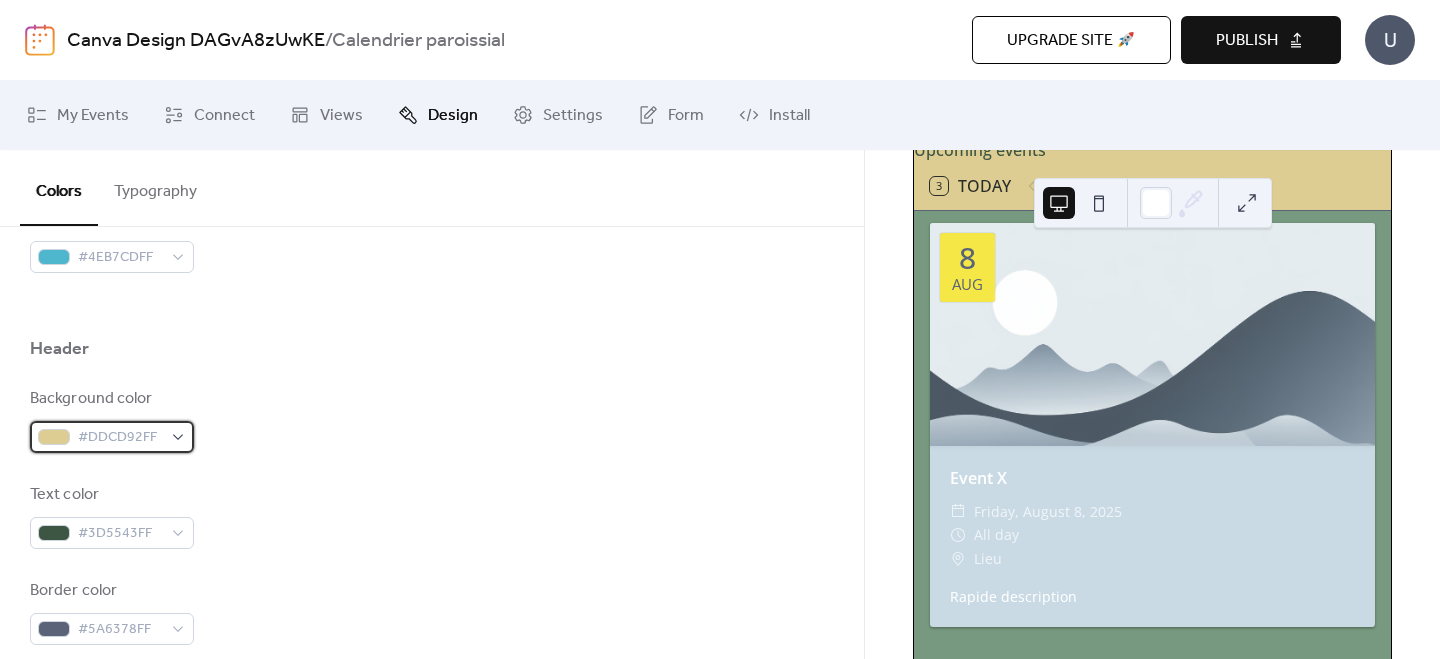 click on "#DDCD92FF" at bounding box center [112, 437] 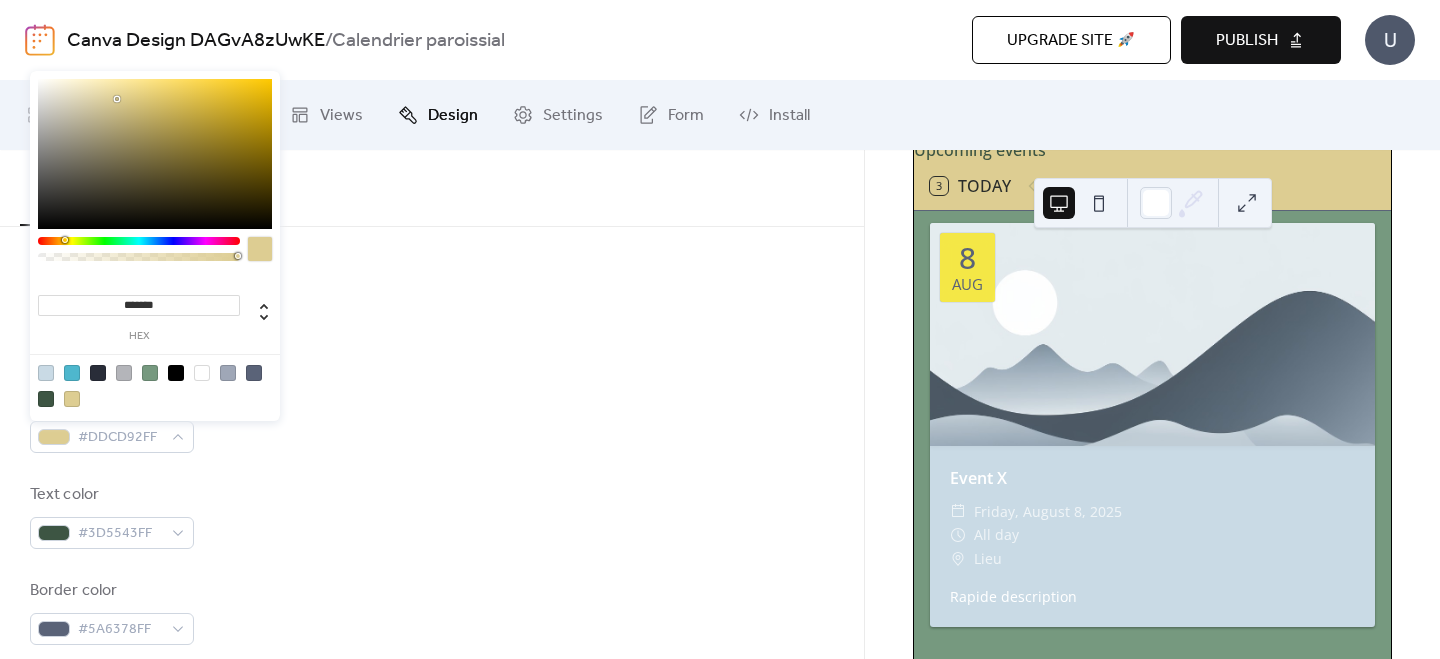click at bounding box center (46, 373) 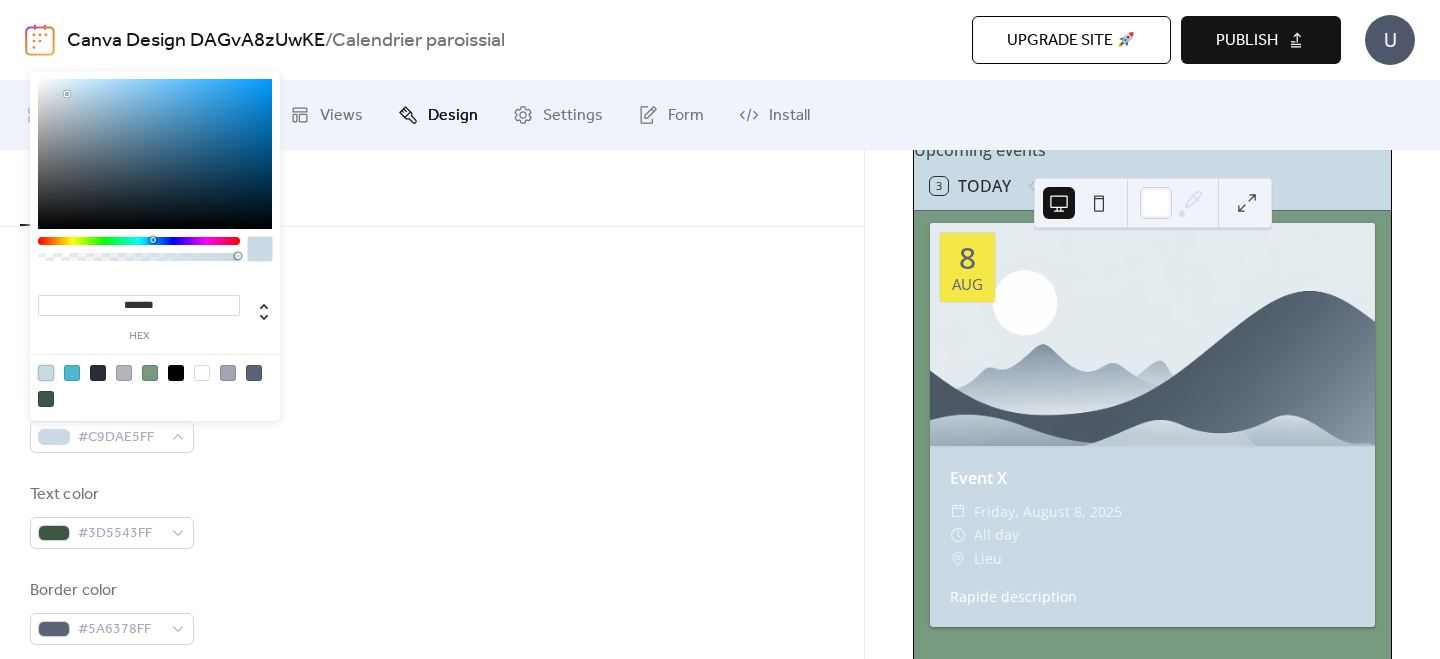 click on "*******" at bounding box center (139, 305) 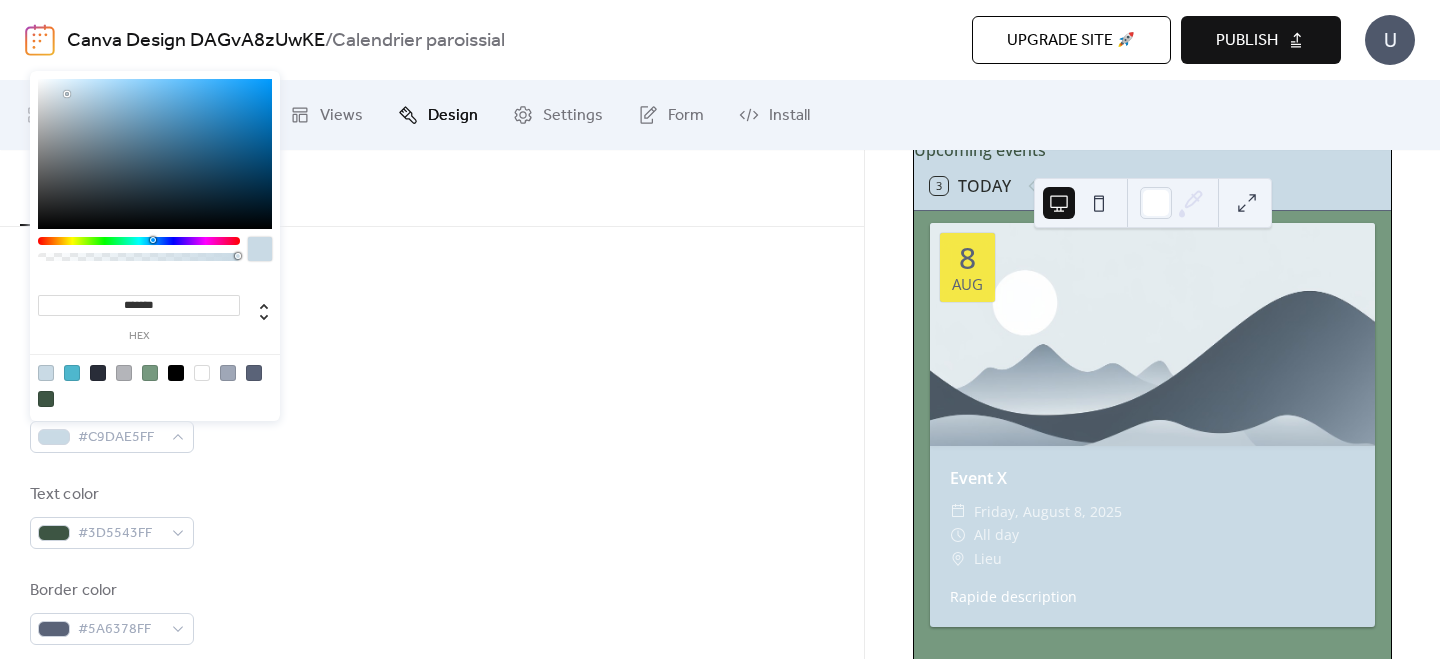 click on "*******" at bounding box center (139, 305) 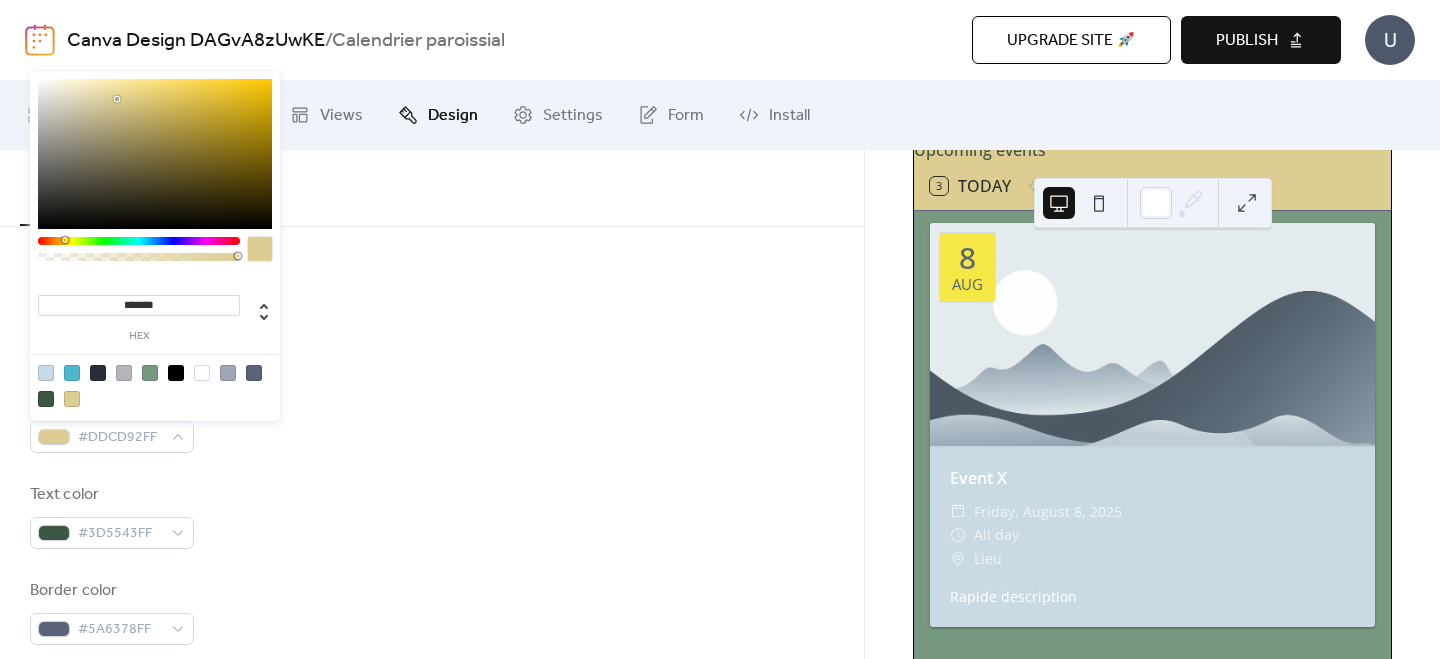 type on "*******" 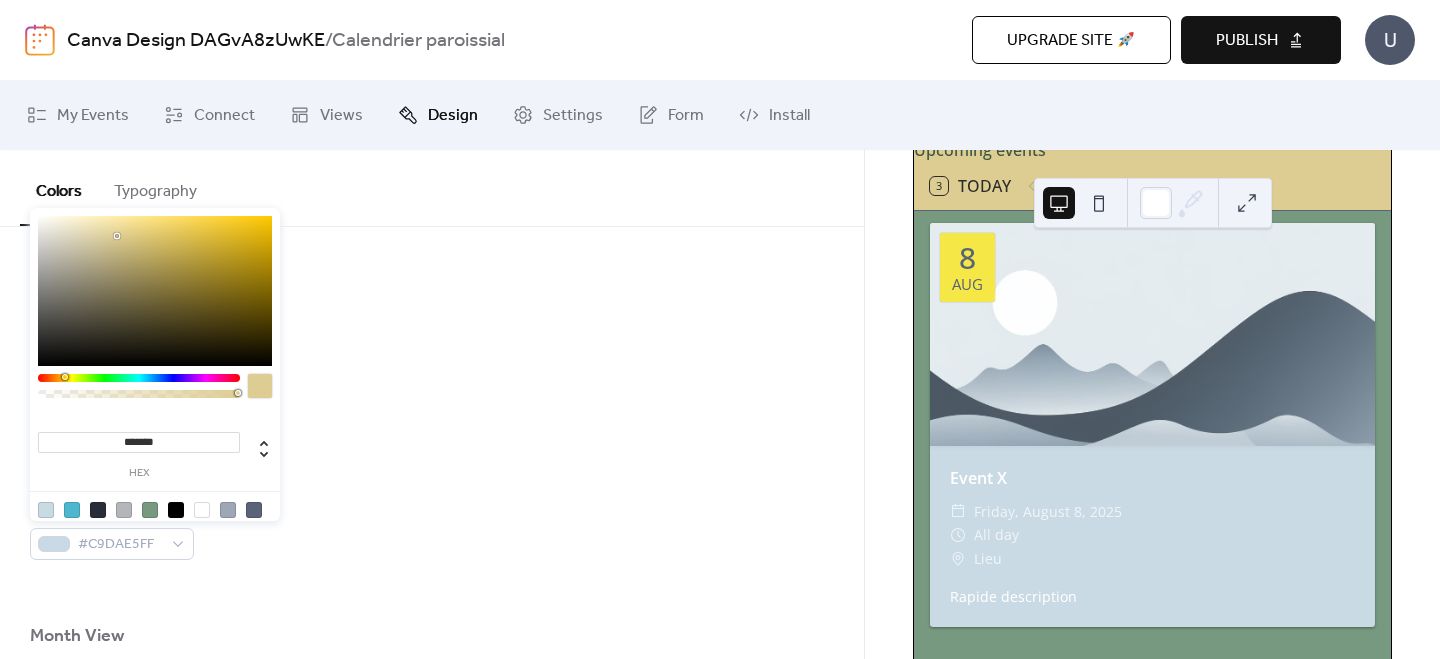 scroll, scrollTop: 1063, scrollLeft: 0, axis: vertical 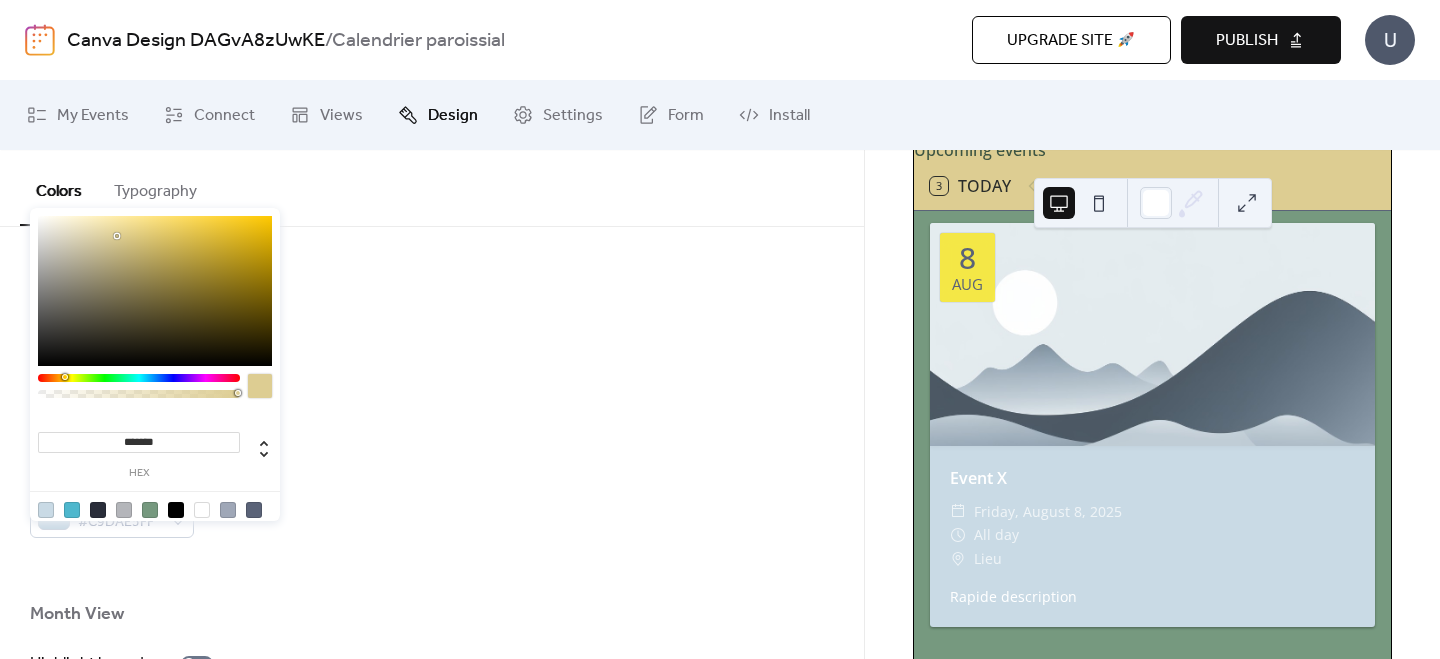 click on "Background color #C9DAE5FF" at bounding box center (432, 505) 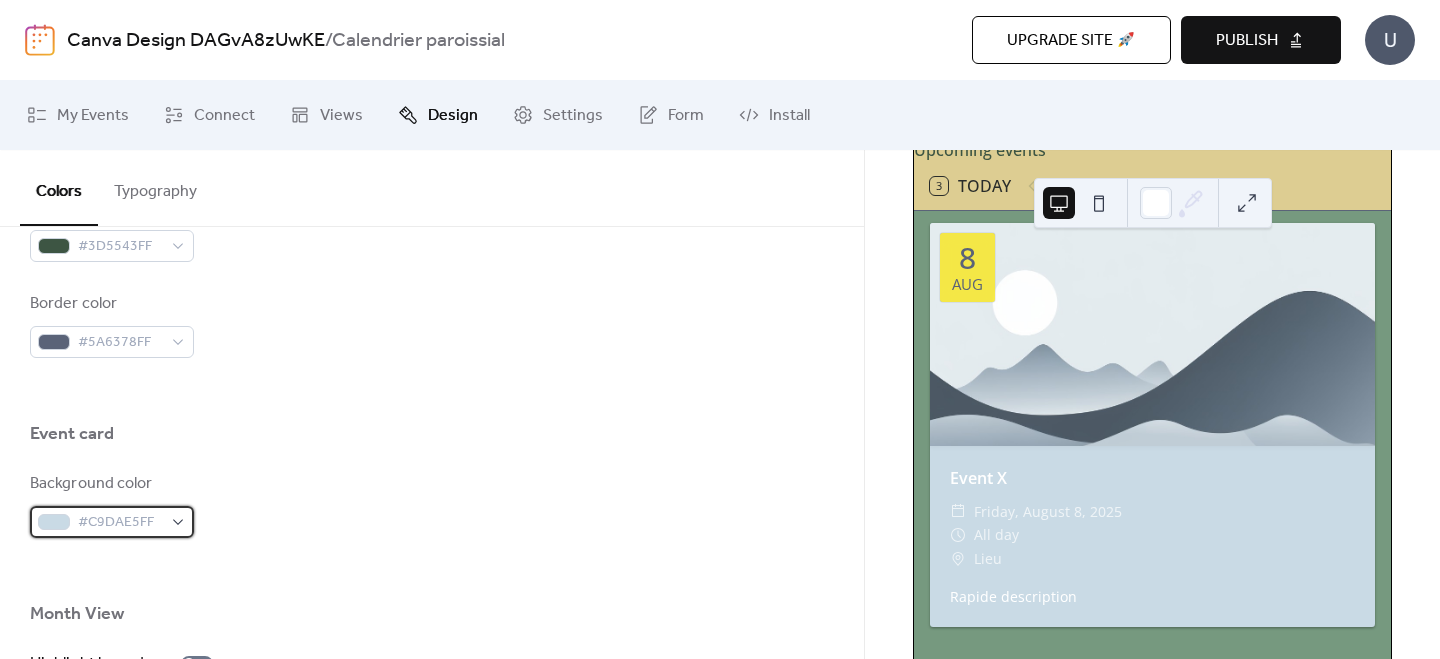 click on "#C9DAE5FF" at bounding box center [120, 523] 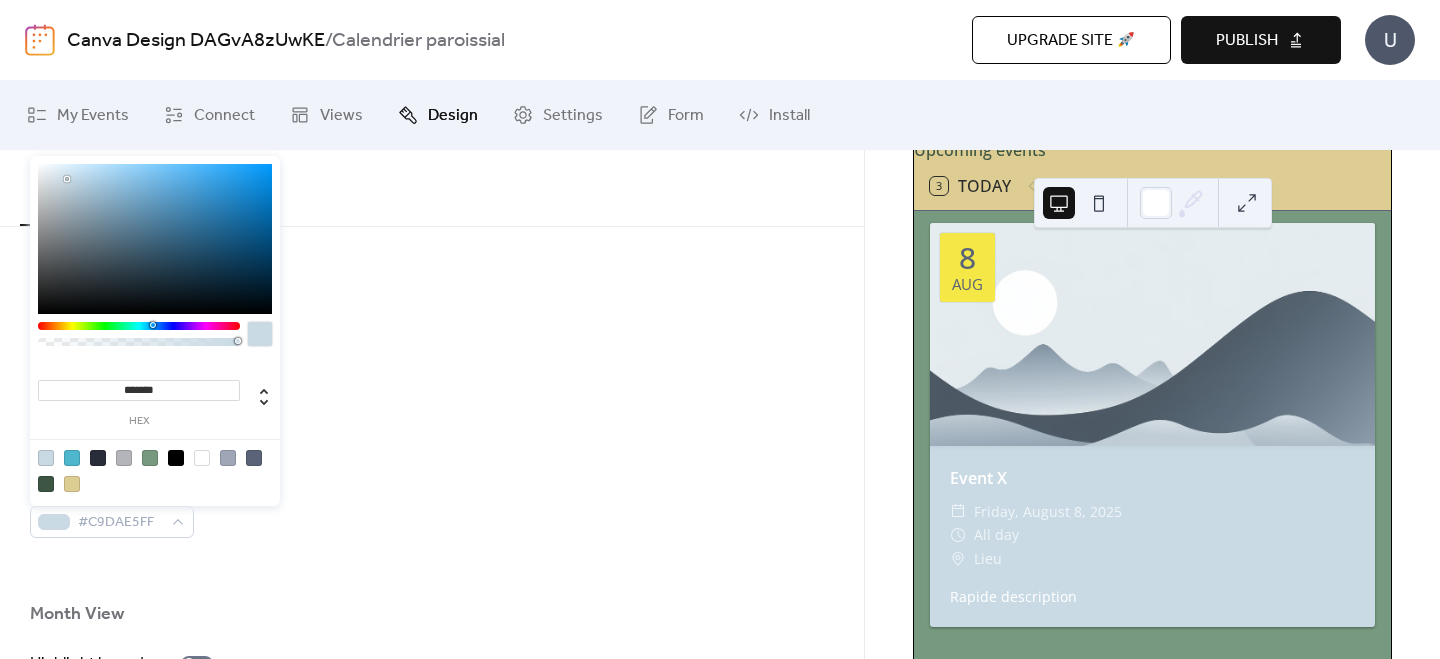 click at bounding box center [72, 484] 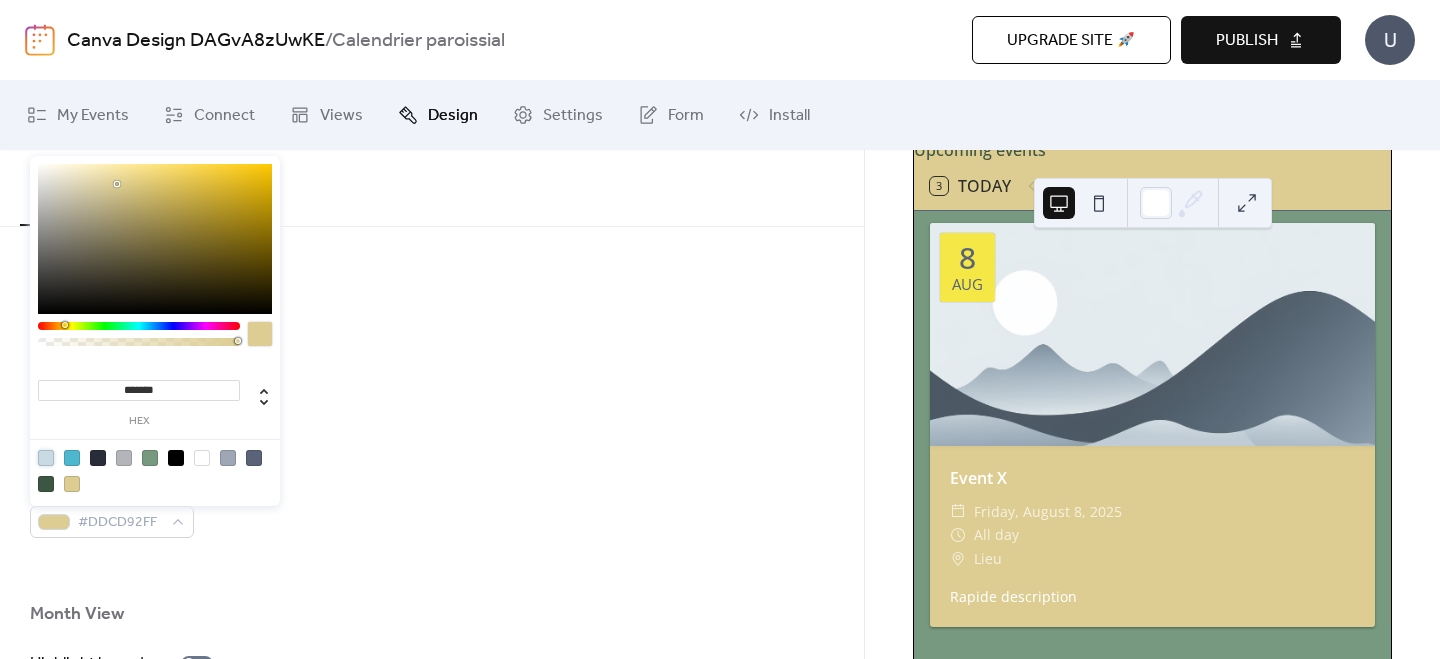 click at bounding box center [46, 458] 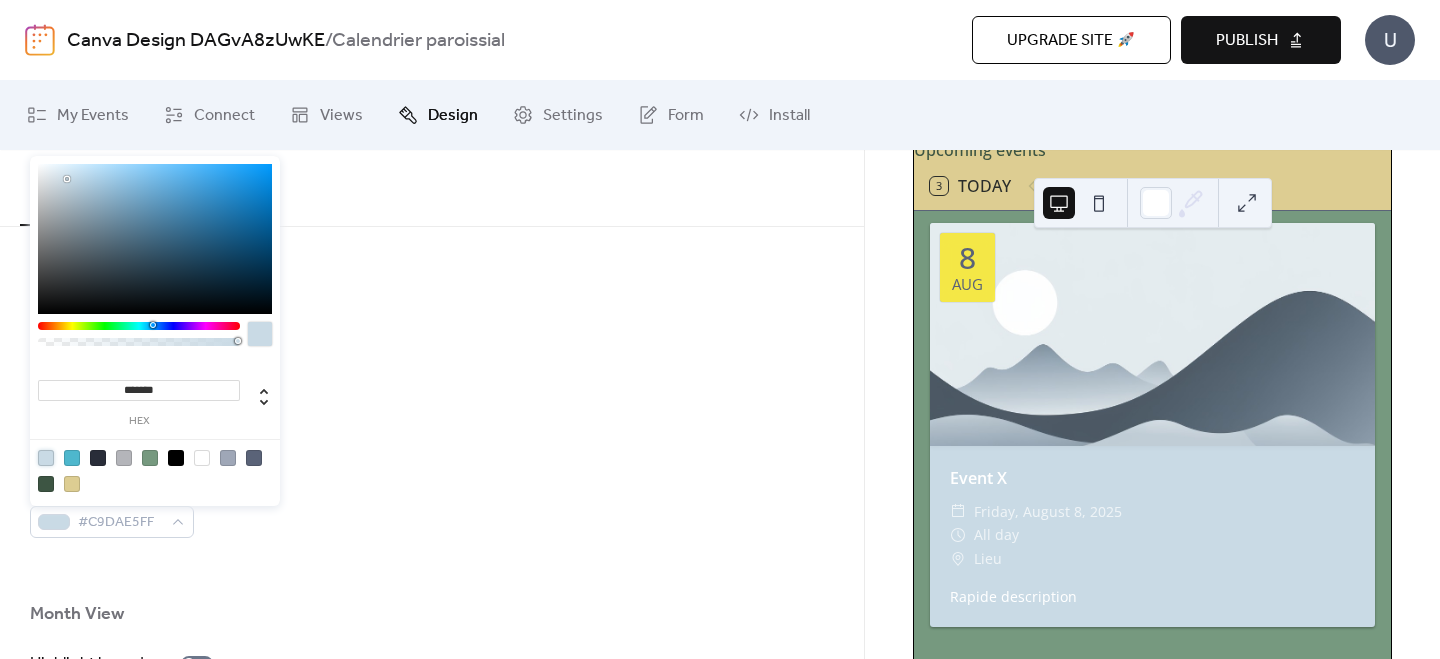 click at bounding box center [72, 484] 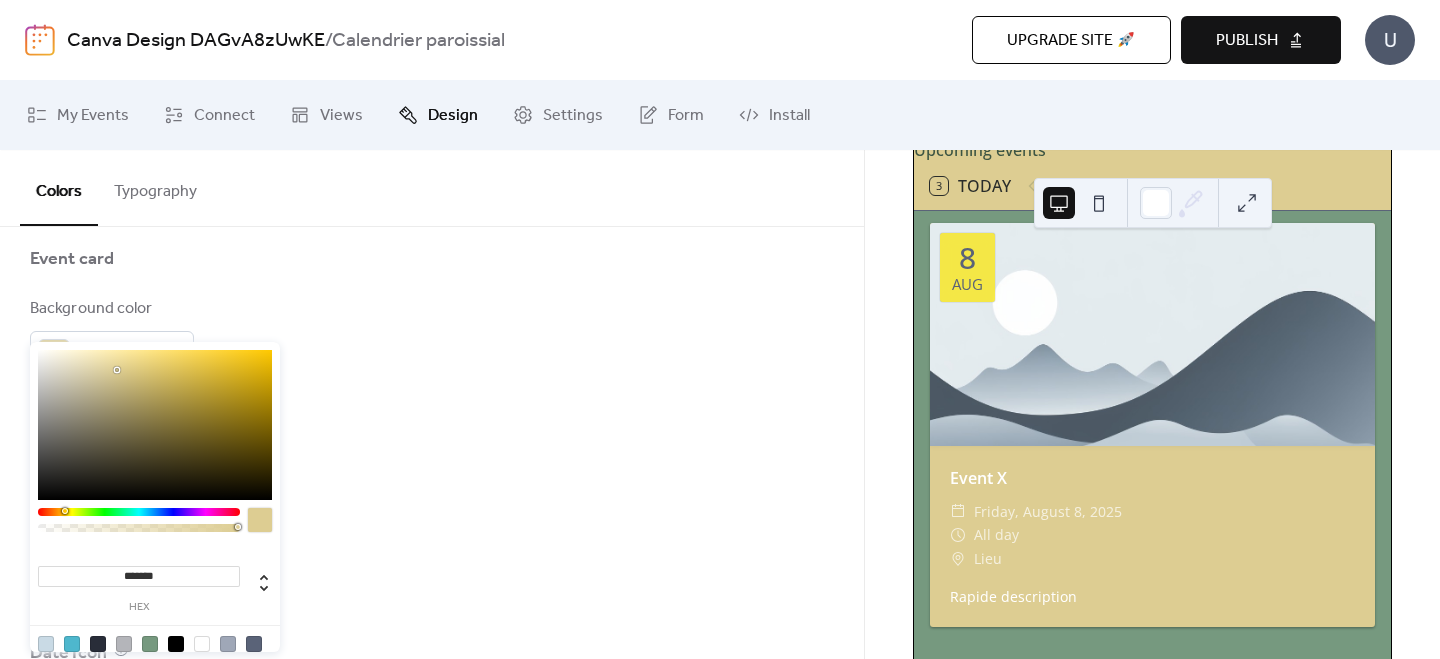 scroll, scrollTop: 1287, scrollLeft: 0, axis: vertical 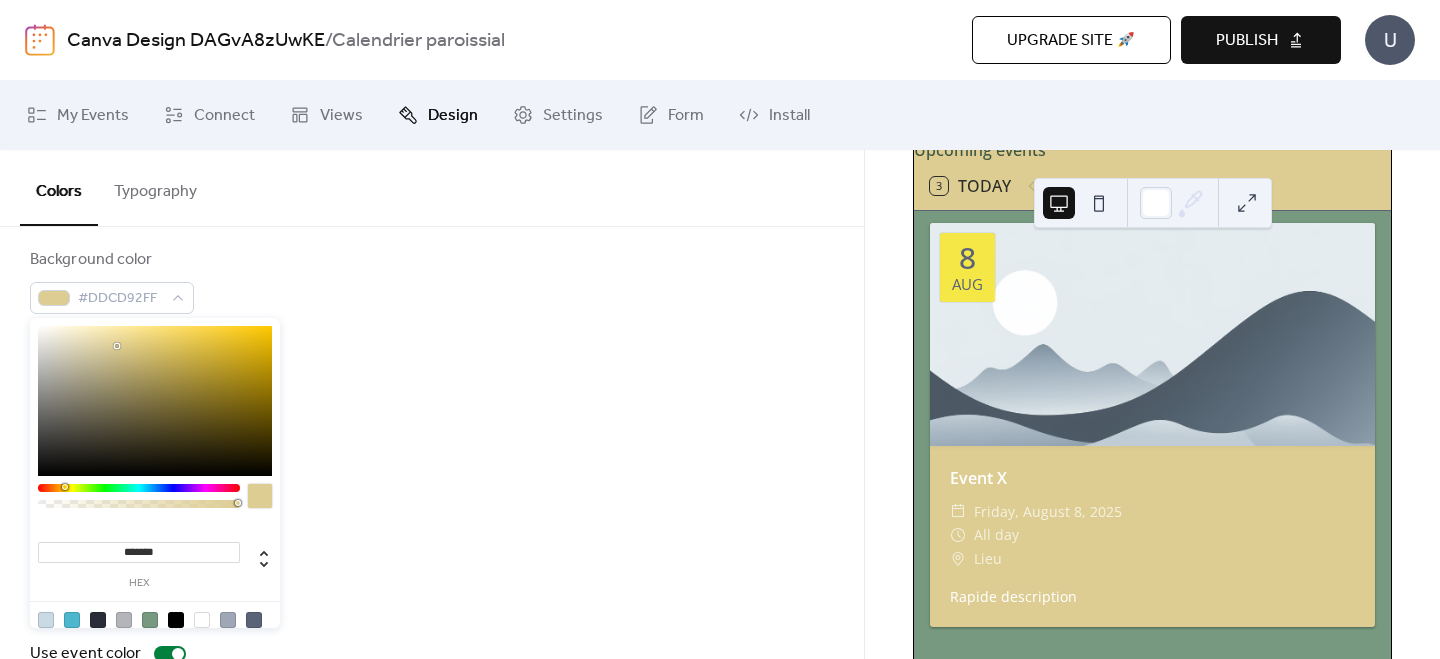click on "Highlight busy days Busy day background color #5A6378FF" at bounding box center (432, 478) 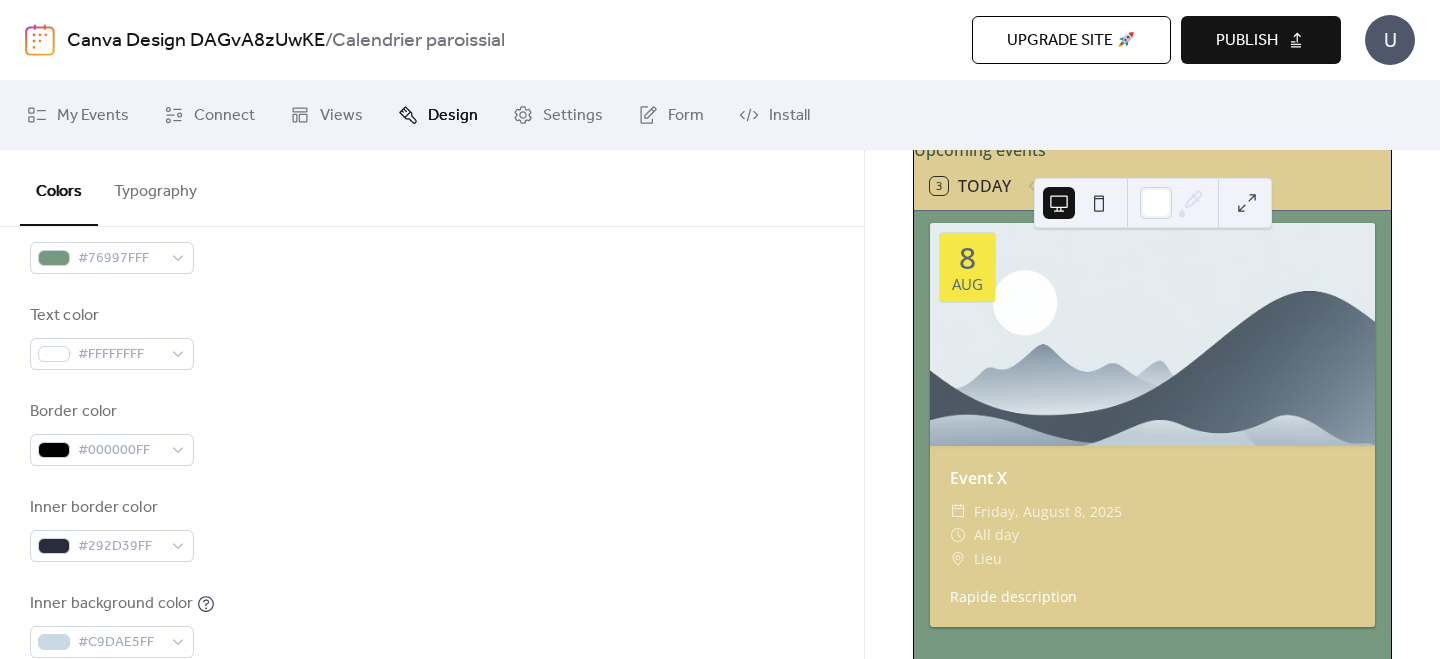 scroll, scrollTop: 259, scrollLeft: 0, axis: vertical 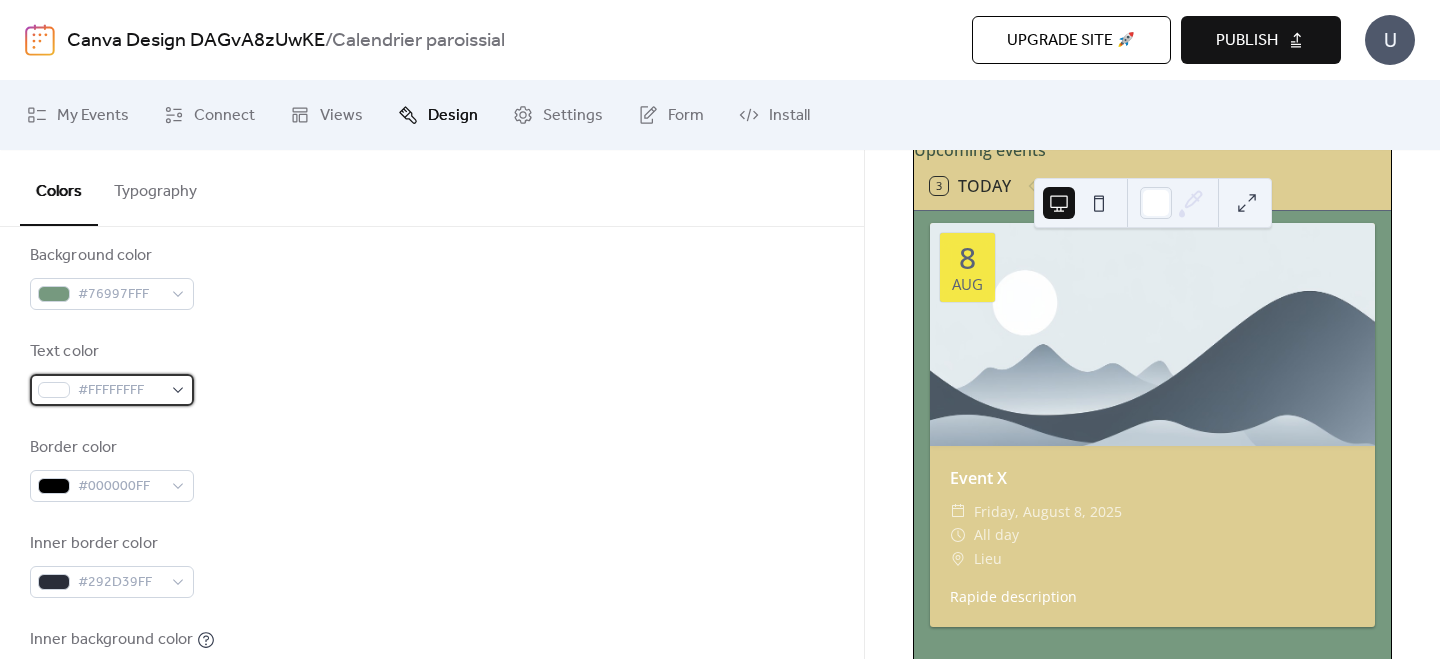 click on "#FFFFFFFF" at bounding box center (120, 391) 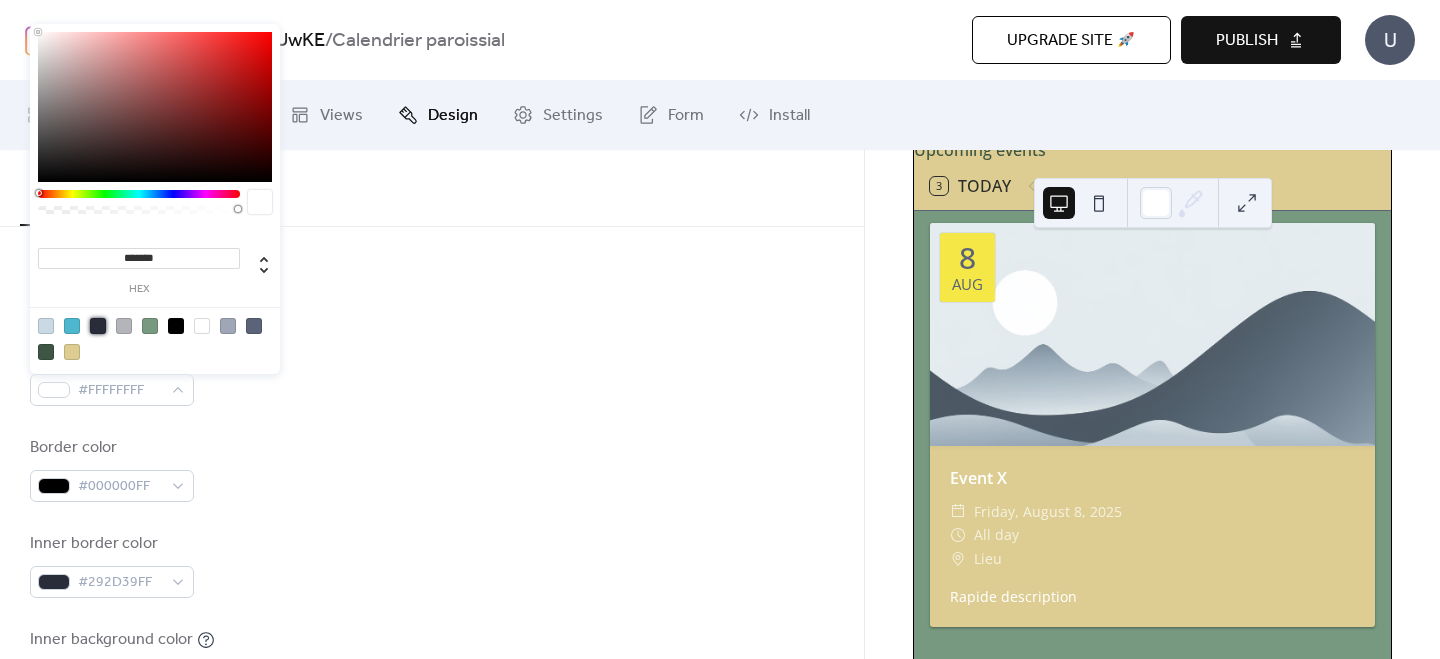 click at bounding box center [98, 326] 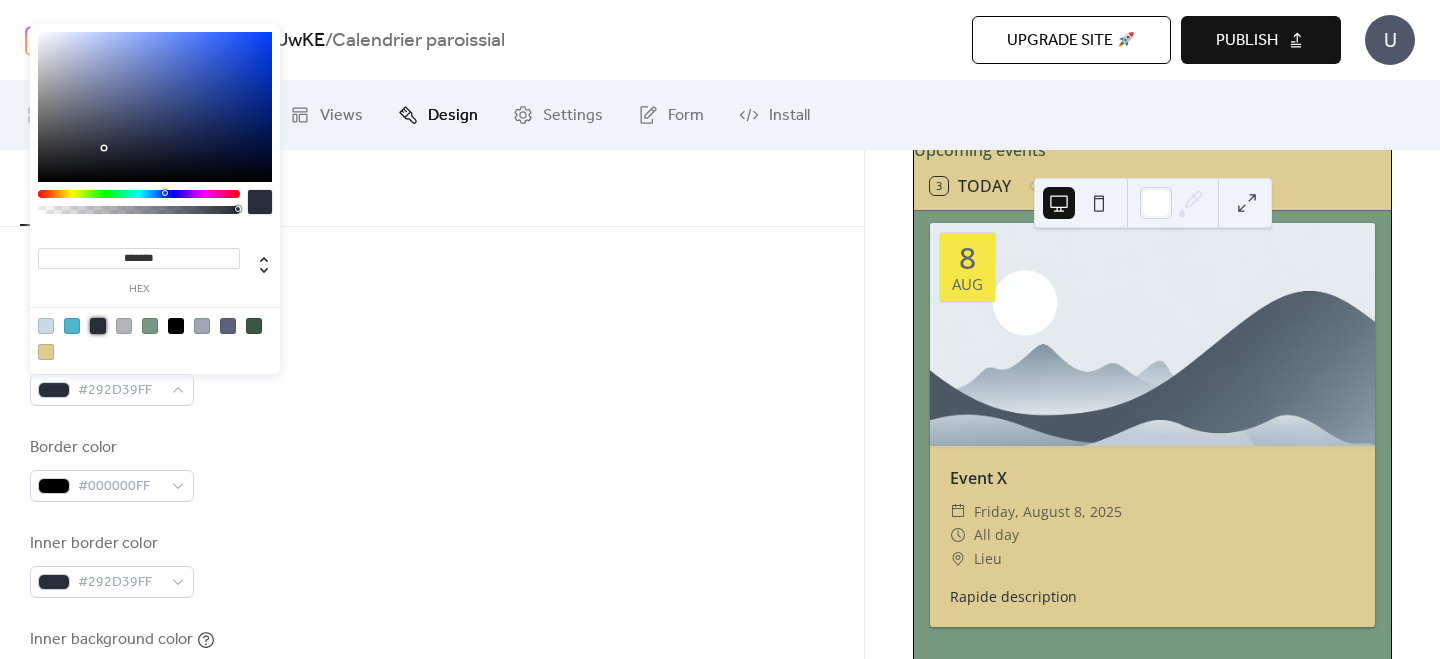 click on "Border color #000000FF" at bounding box center (432, 469) 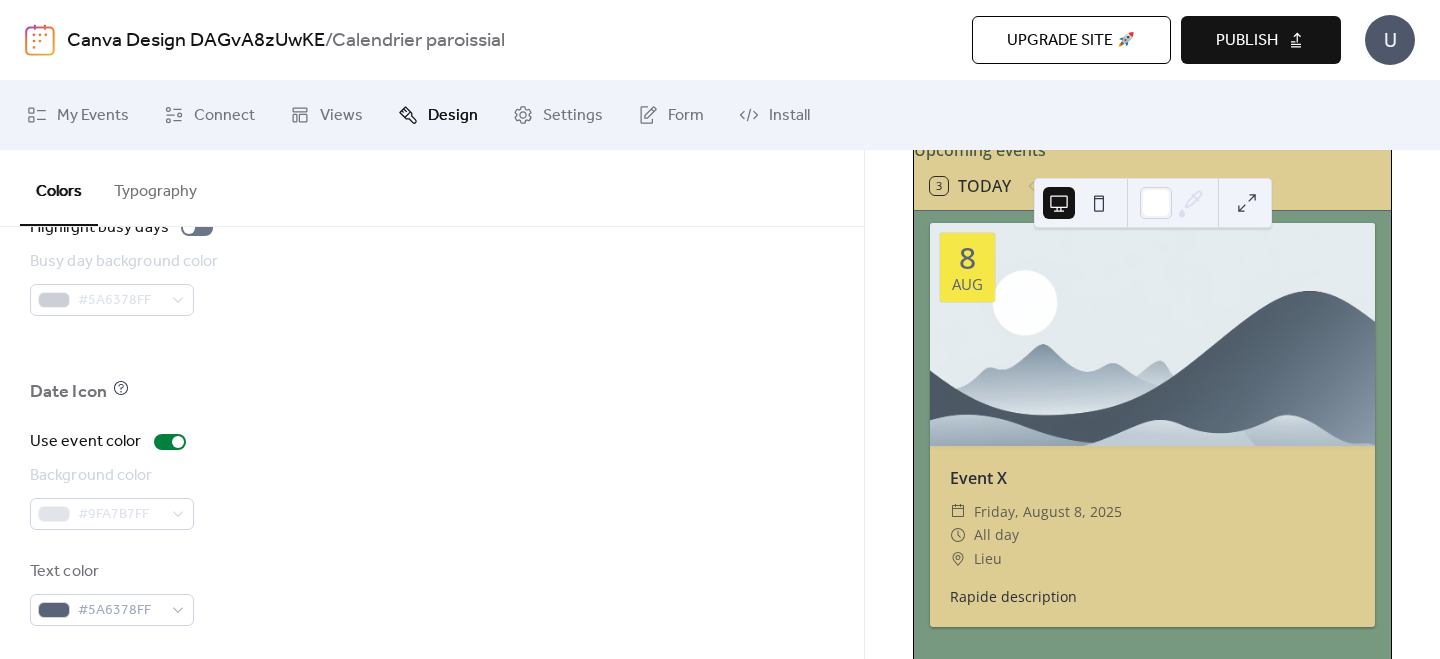 scroll, scrollTop: 1506, scrollLeft: 0, axis: vertical 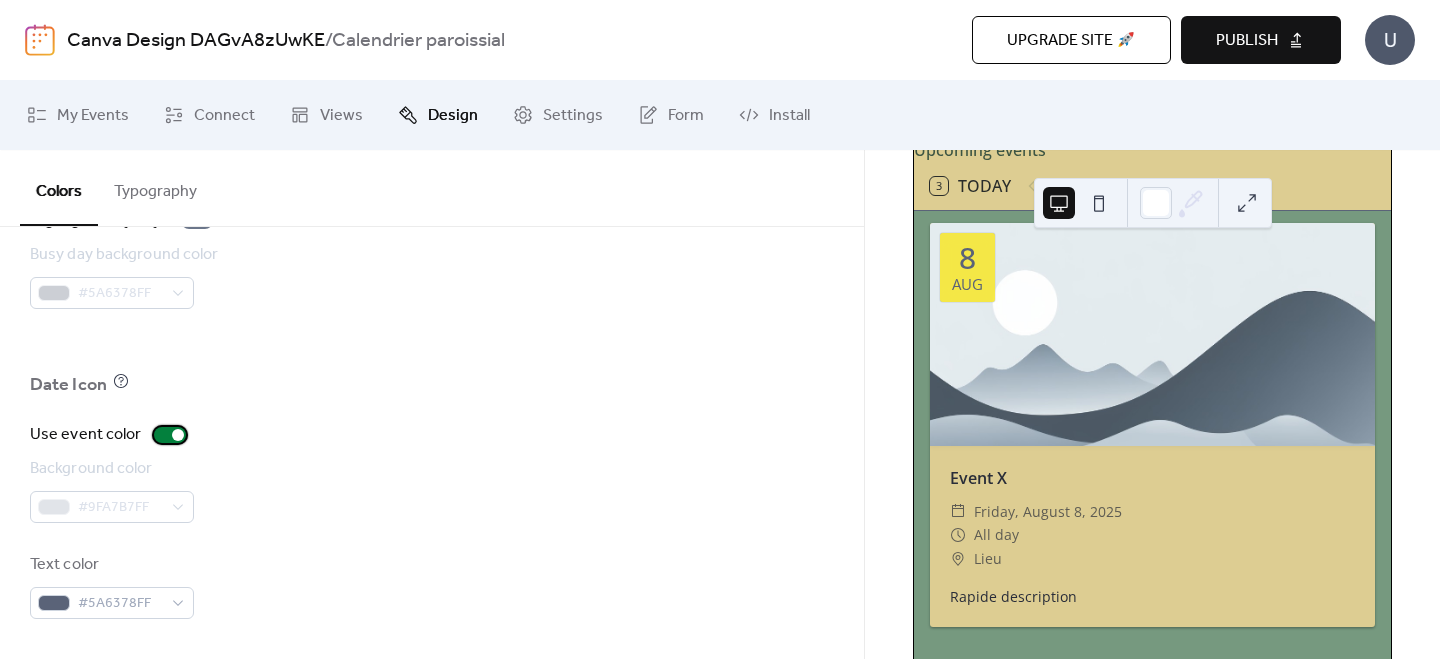 click at bounding box center [178, 435] 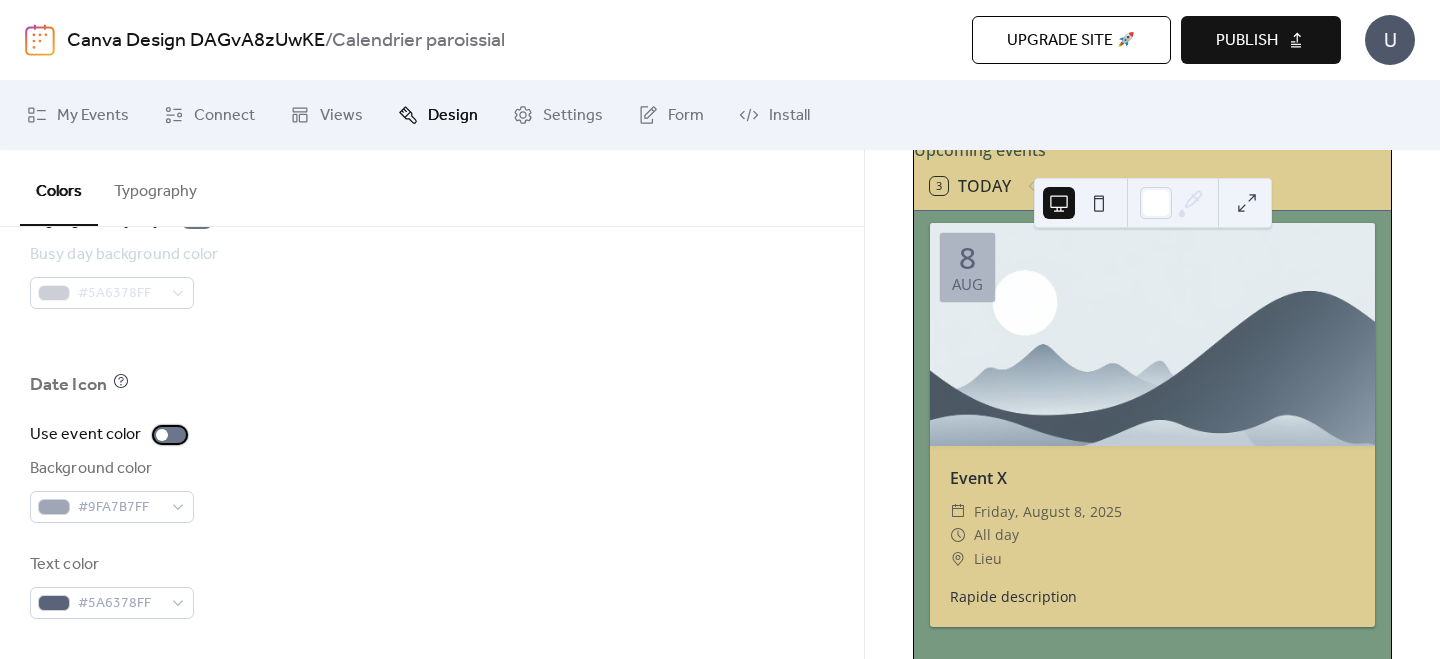 click at bounding box center [170, 435] 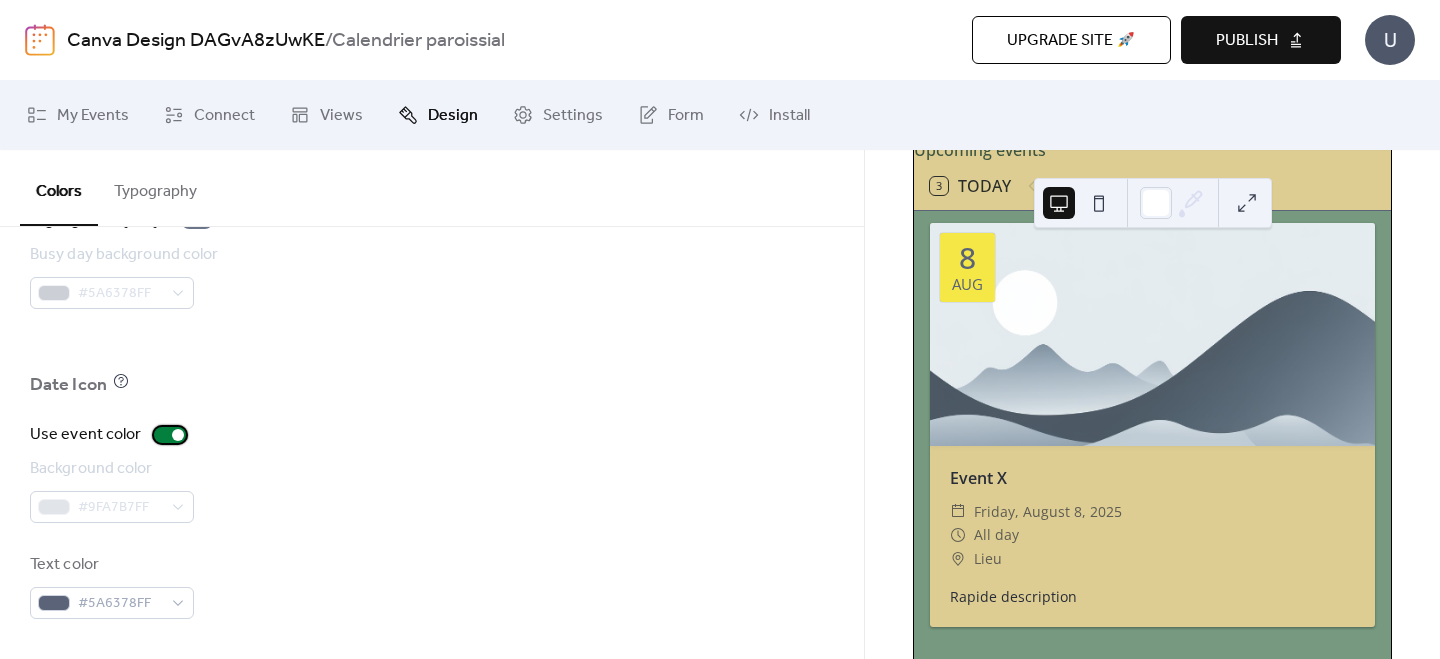 click at bounding box center (170, 435) 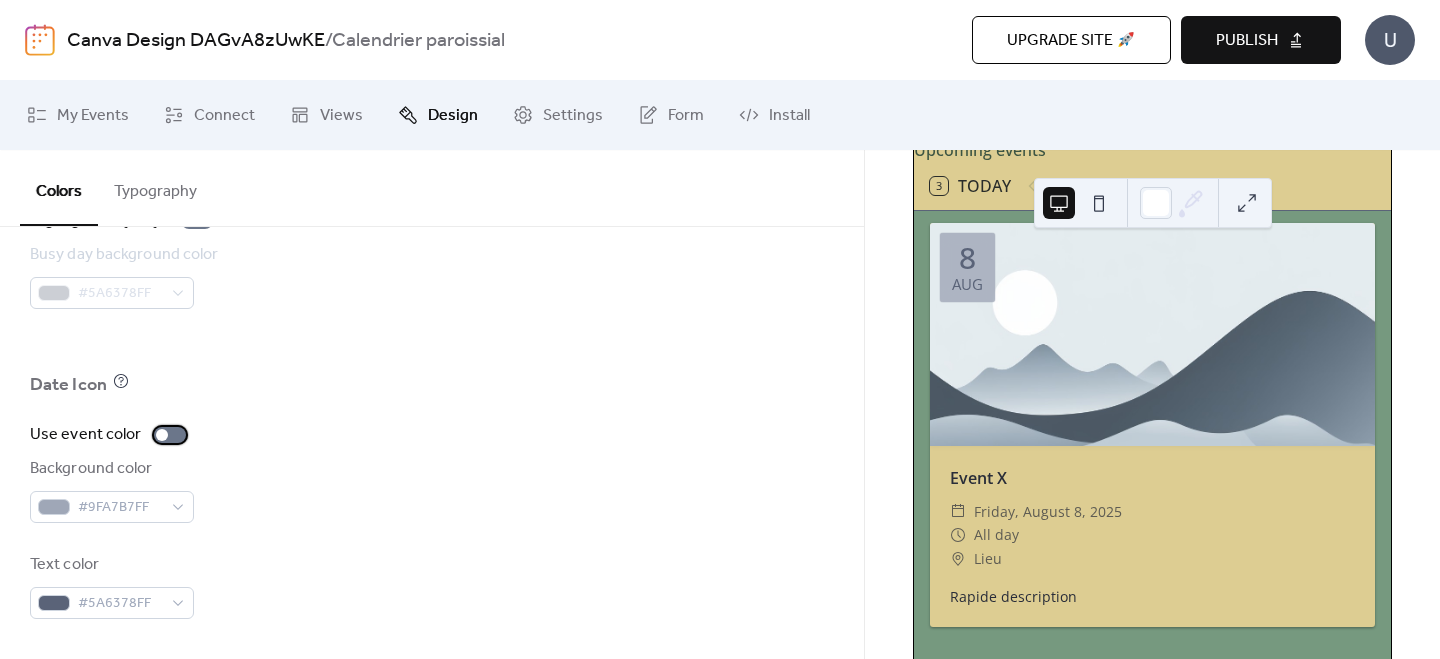 click at bounding box center [170, 435] 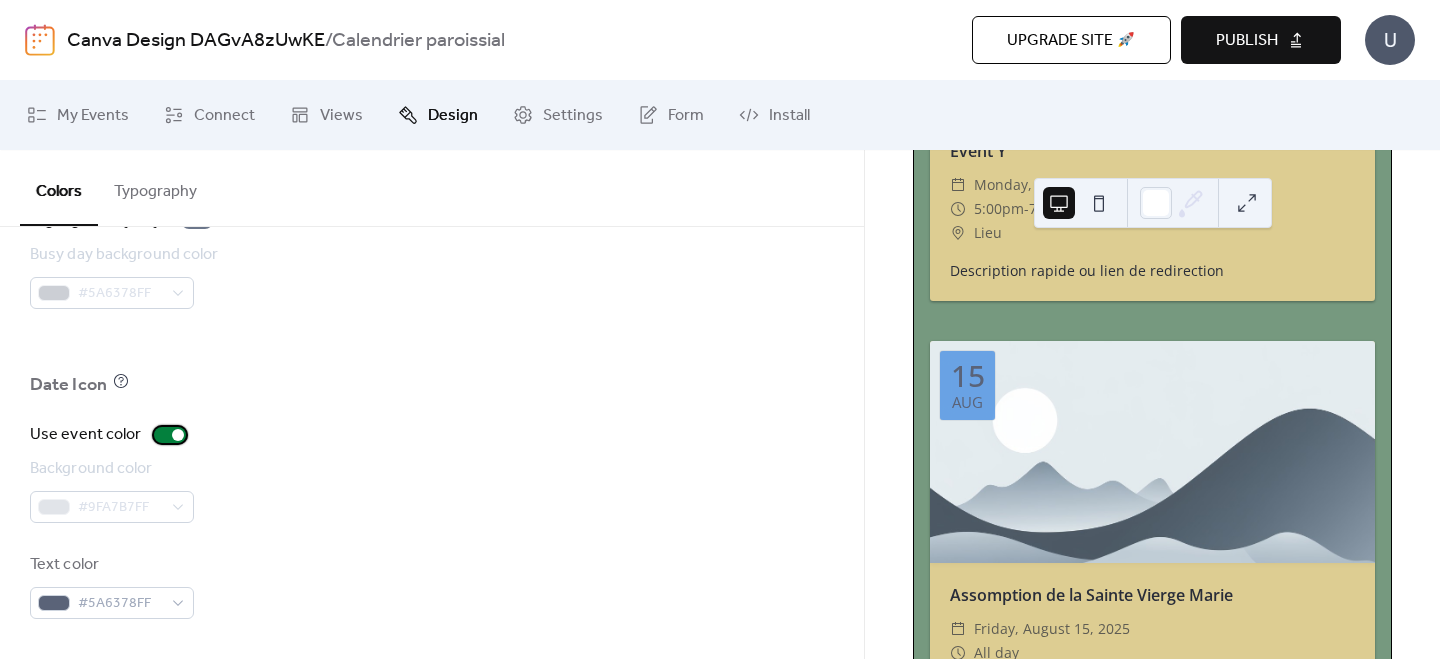 scroll, scrollTop: 0, scrollLeft: 0, axis: both 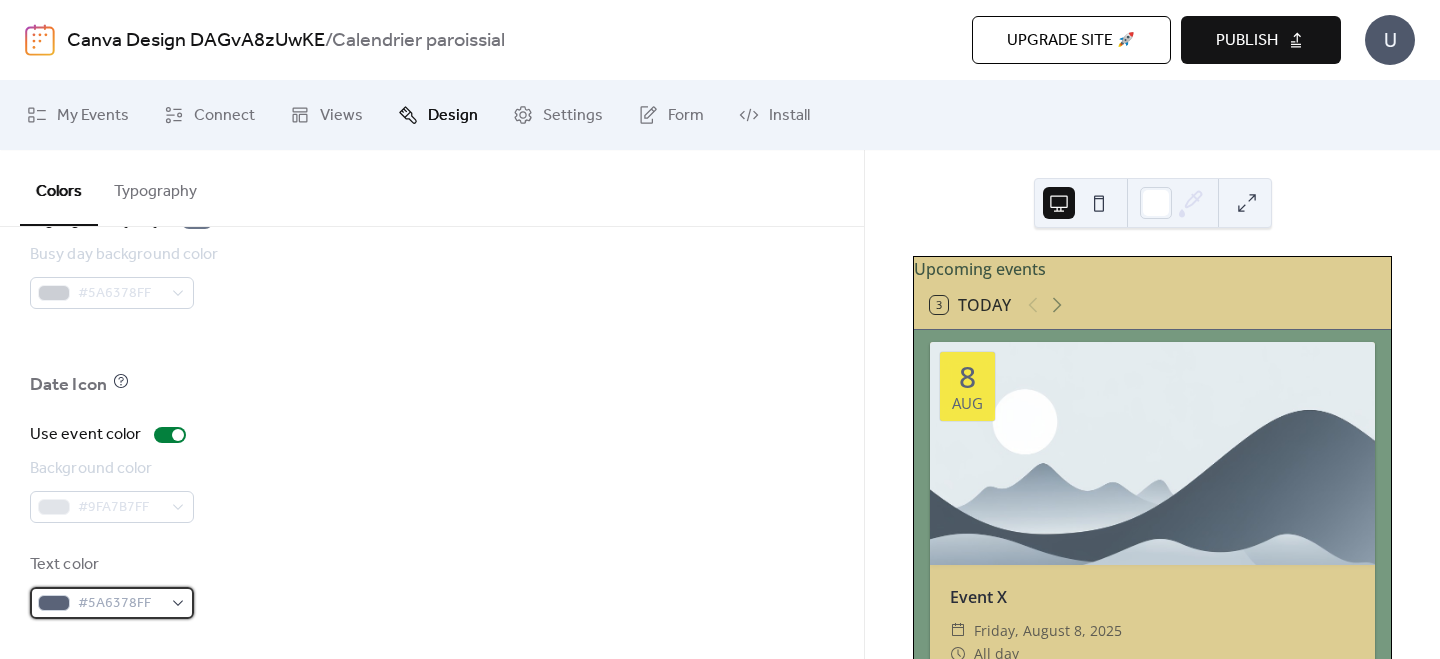 click on "#5A6378FF" at bounding box center (112, 603) 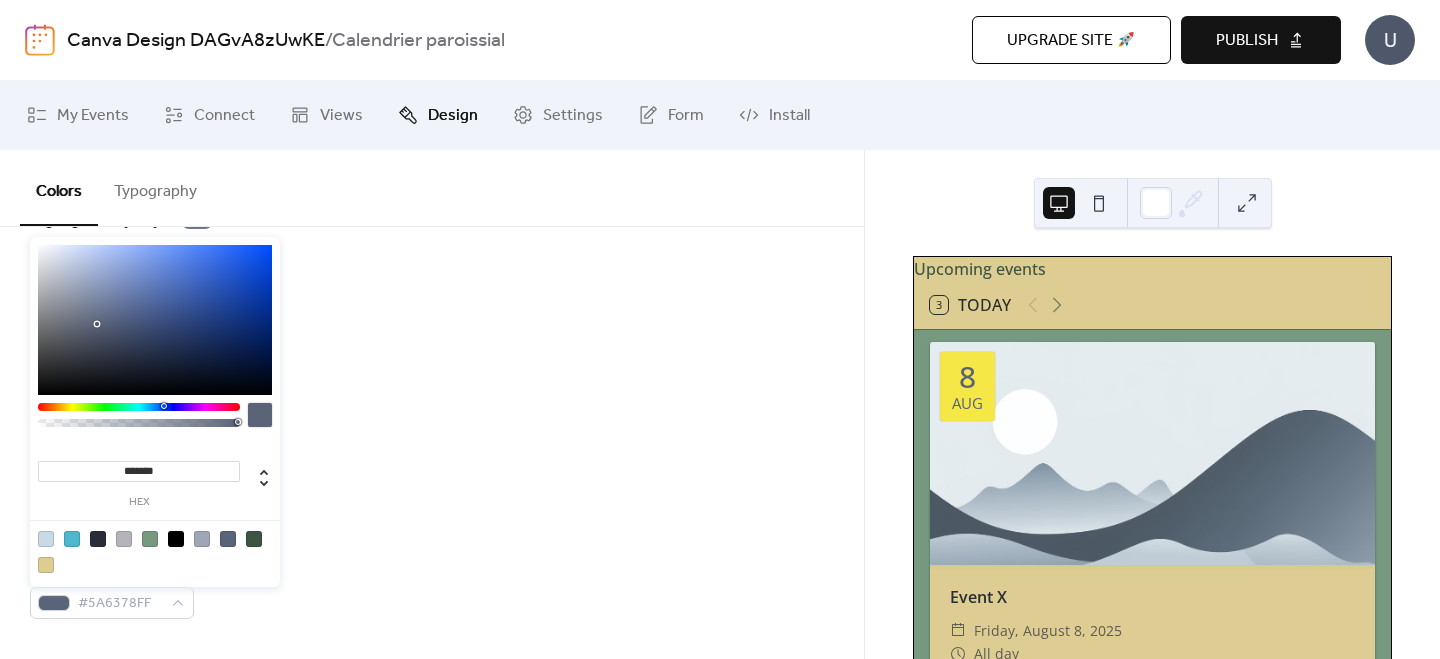 click on "Use event color Background color #9FA7B7FF Text color #5A6378FF" at bounding box center [432, 521] 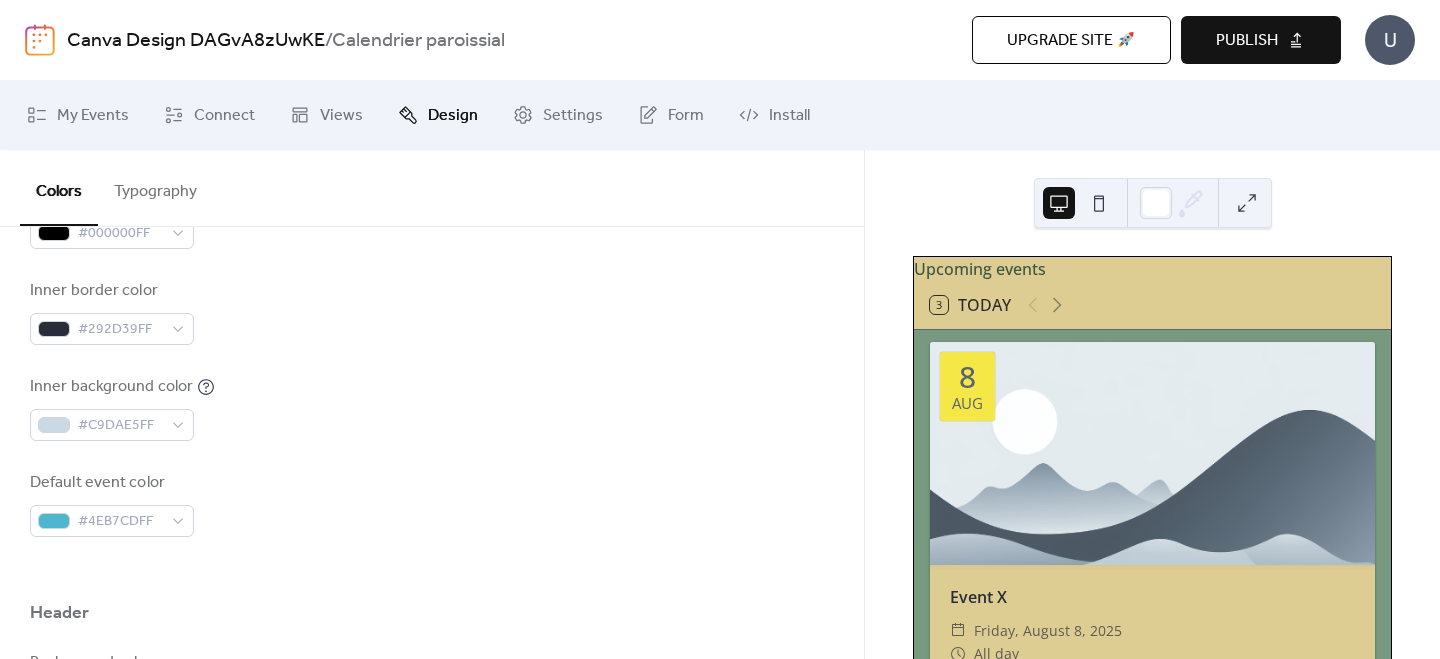 scroll, scrollTop: 0, scrollLeft: 0, axis: both 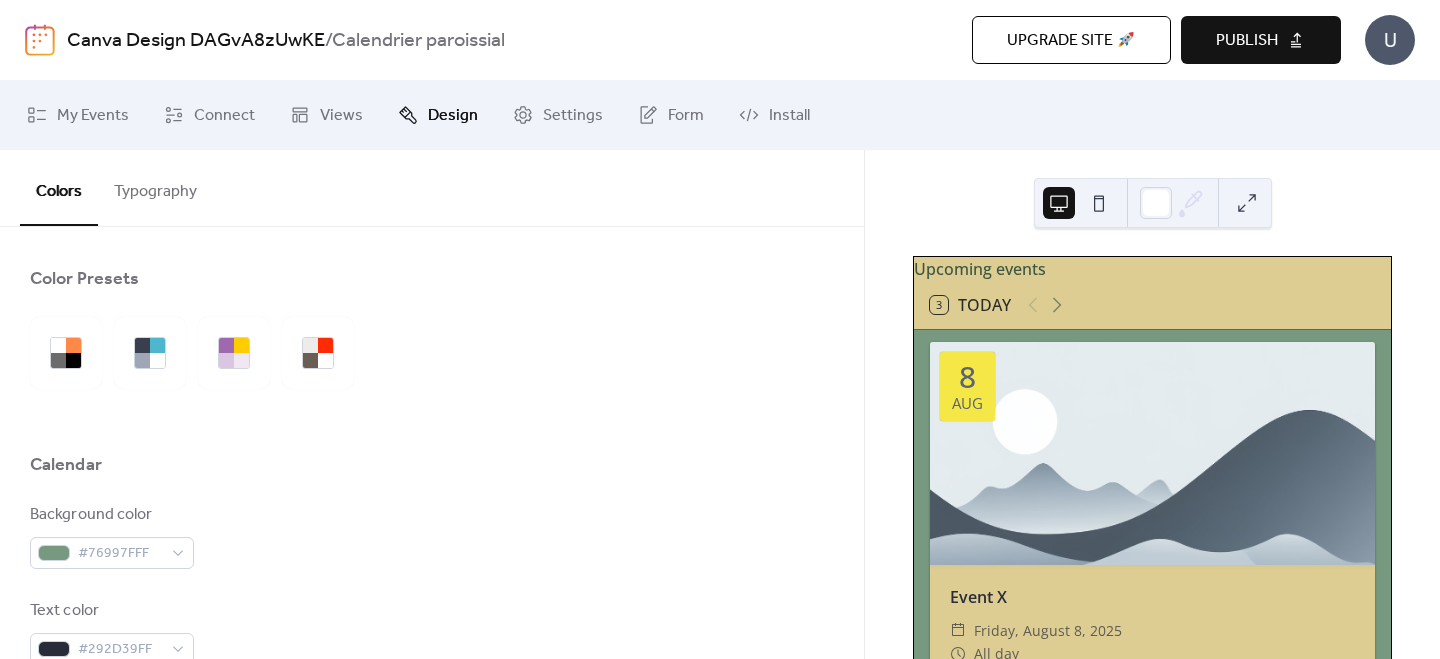 click at bounding box center (1099, 203) 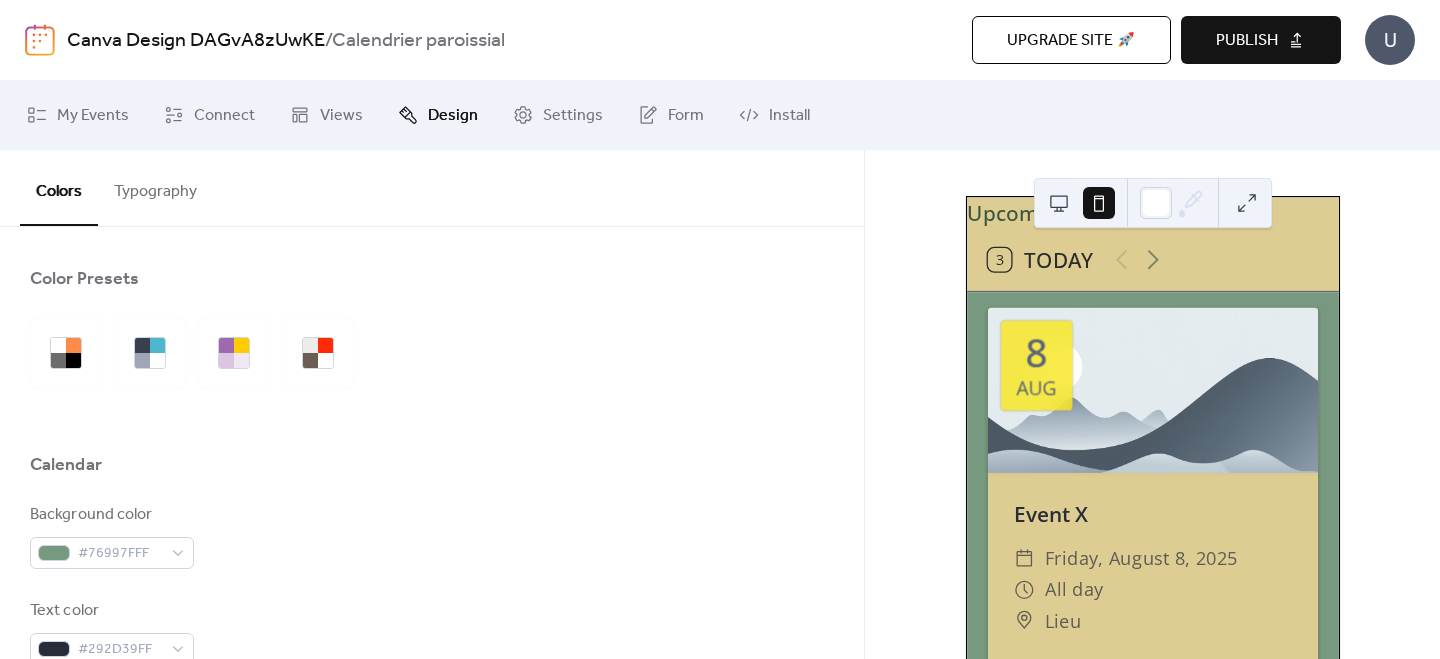 scroll, scrollTop: 0, scrollLeft: 0, axis: both 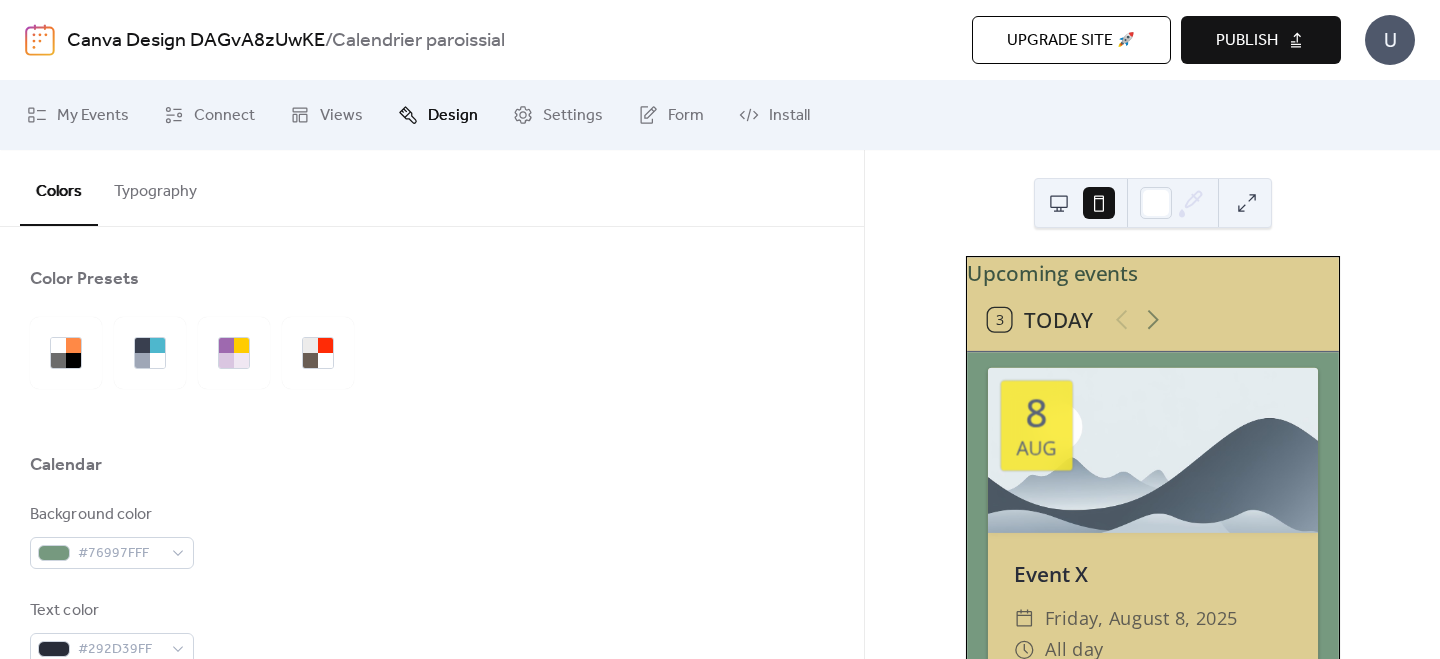 click at bounding box center [1059, 203] 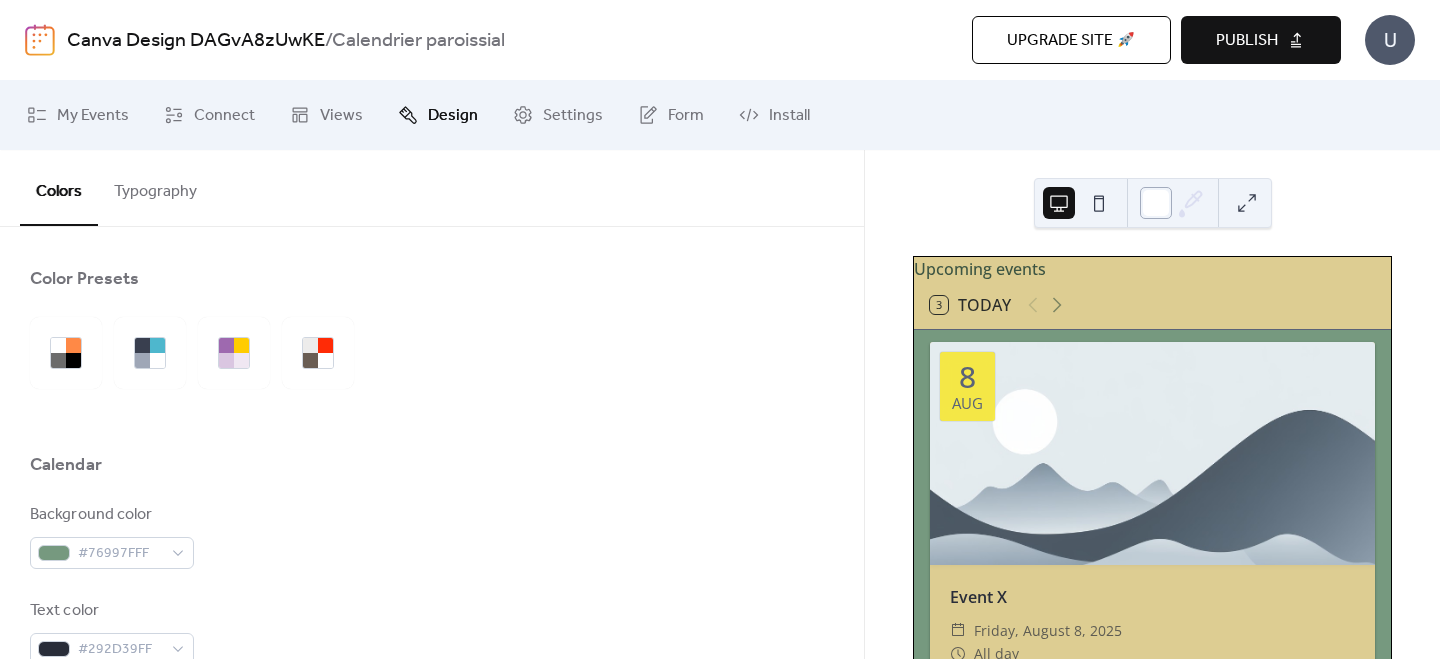 click at bounding box center [1156, 203] 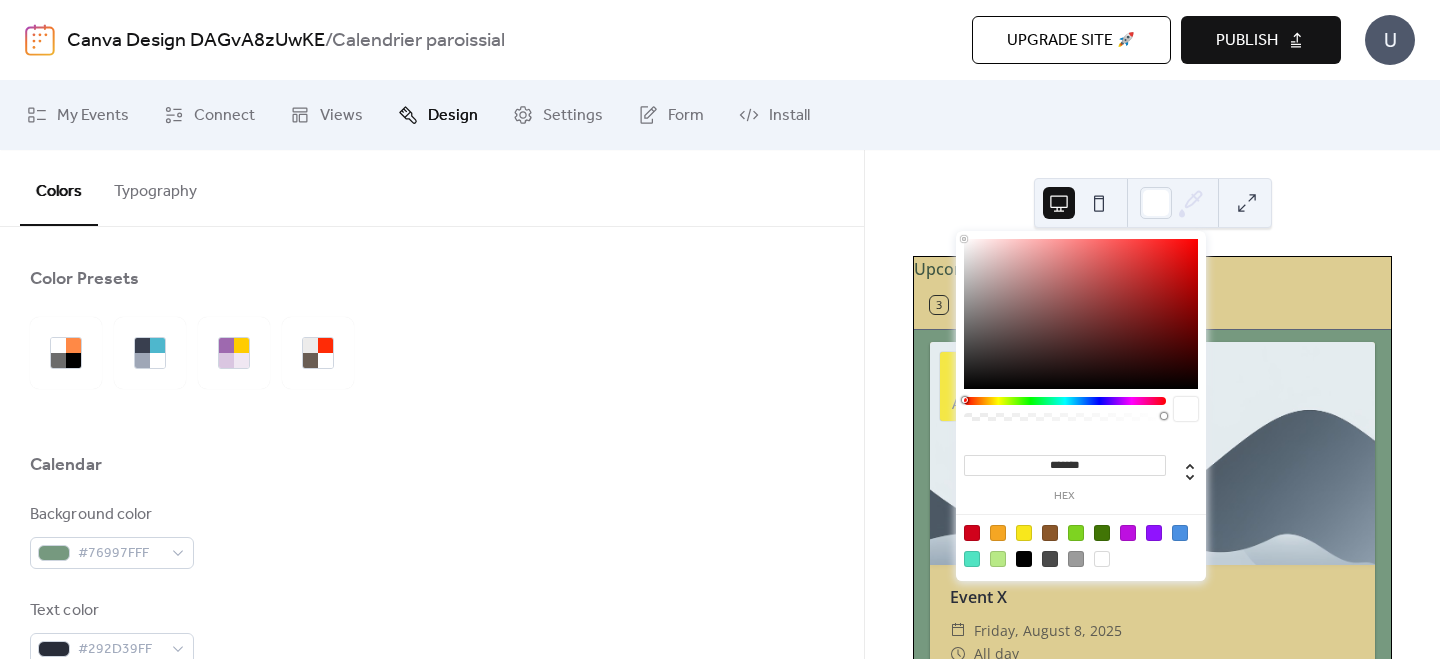 drag, startPoint x: 1079, startPoint y: 304, endPoint x: 959, endPoint y: 228, distance: 142.04225 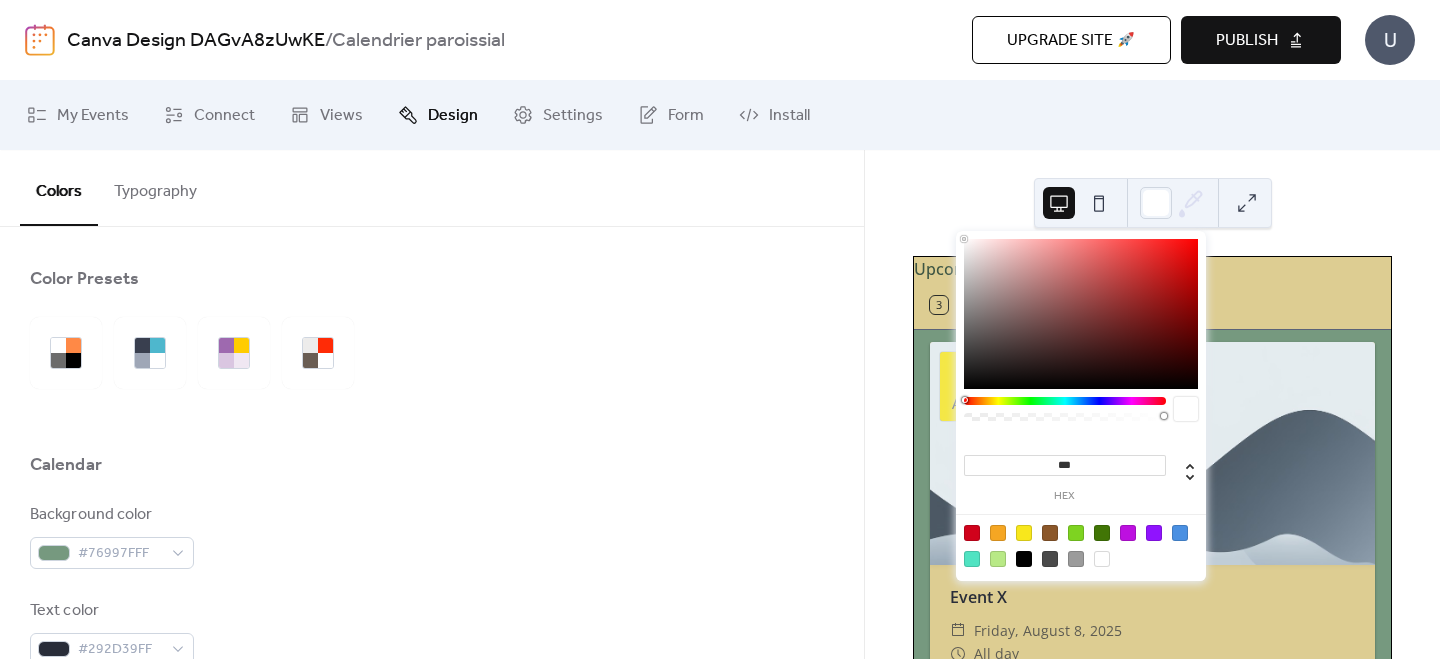 click at bounding box center [1065, 417] 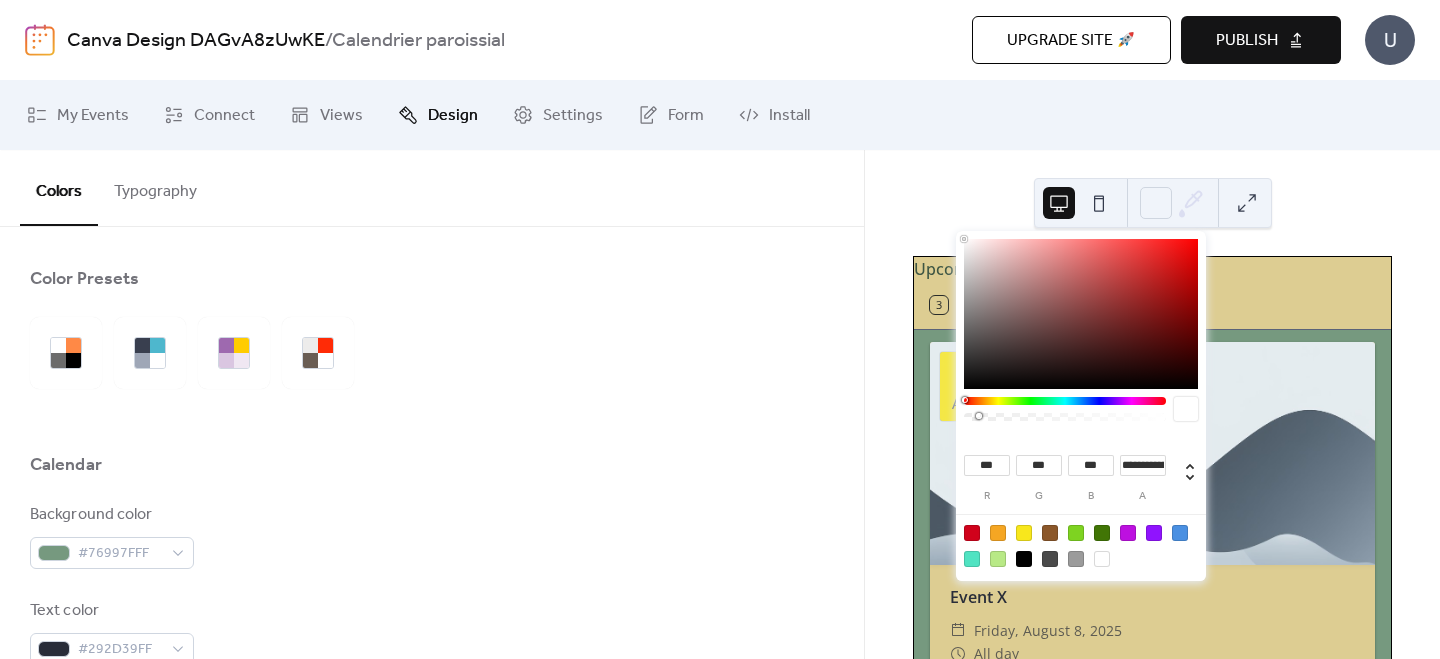 type on "*" 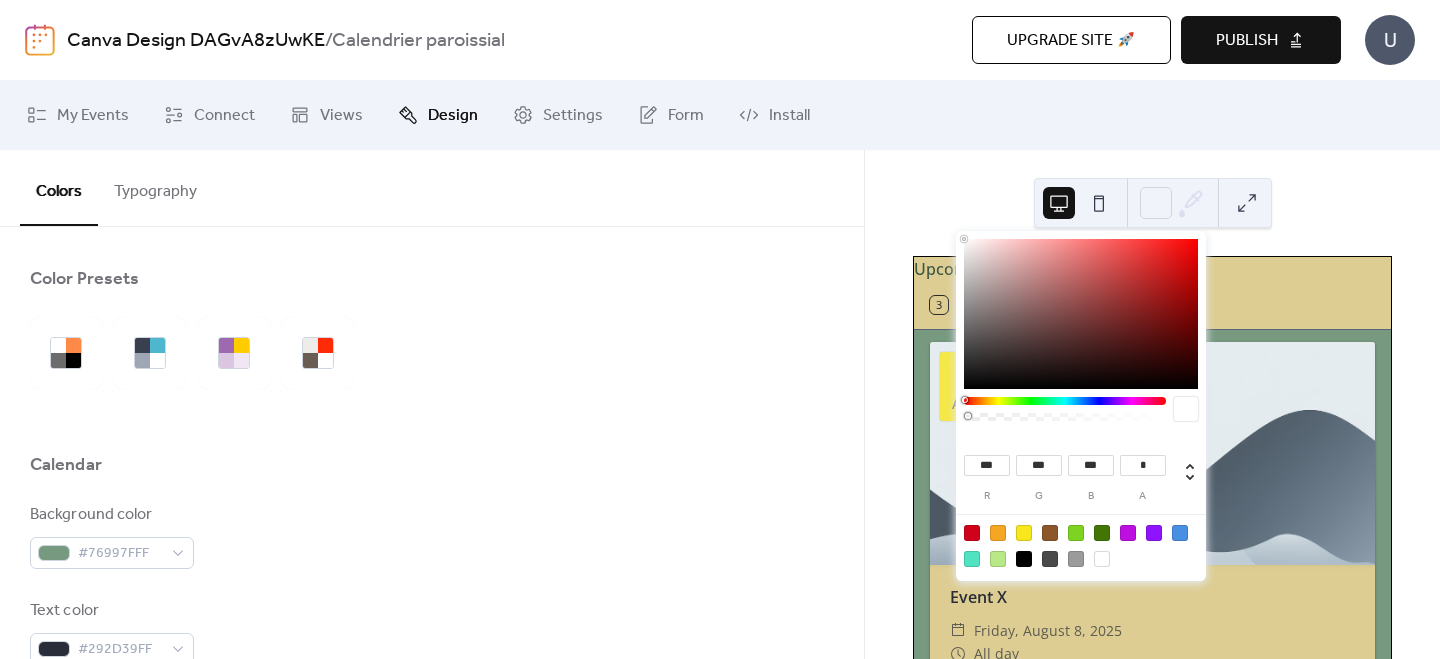 drag, startPoint x: 1113, startPoint y: 420, endPoint x: 922, endPoint y: 424, distance: 191.04189 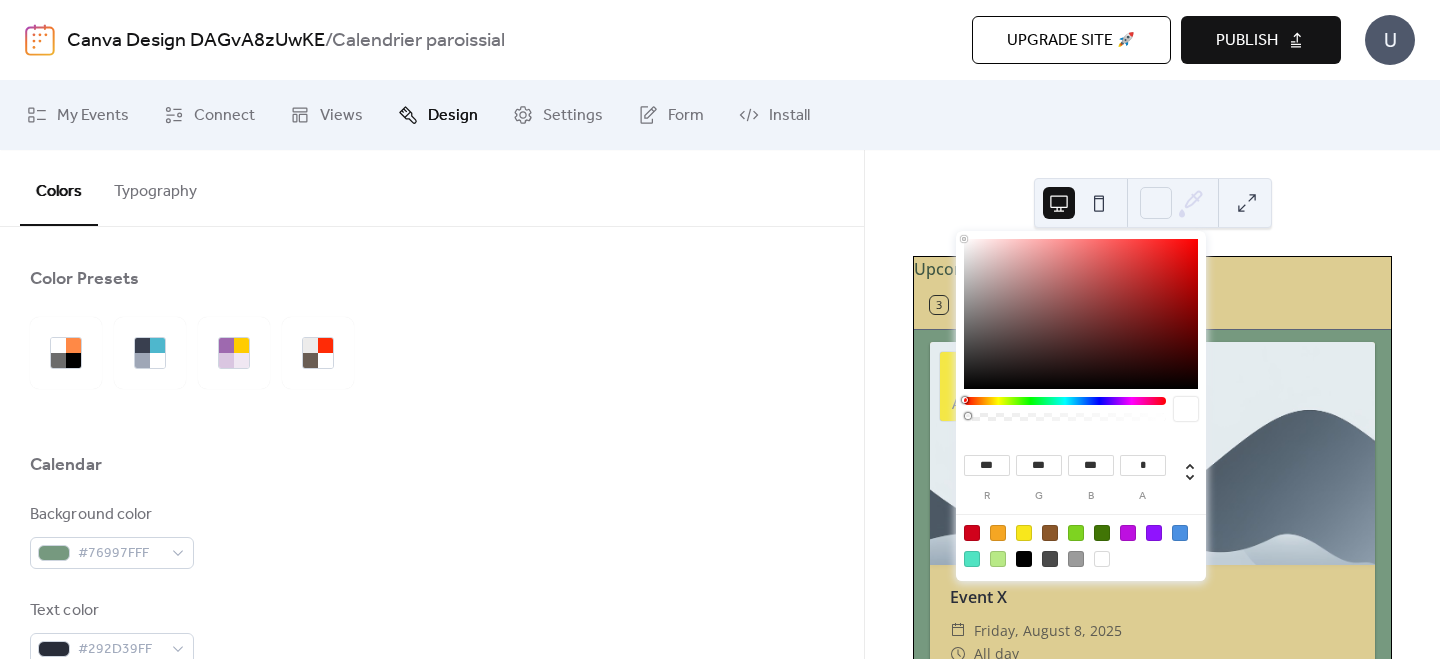click 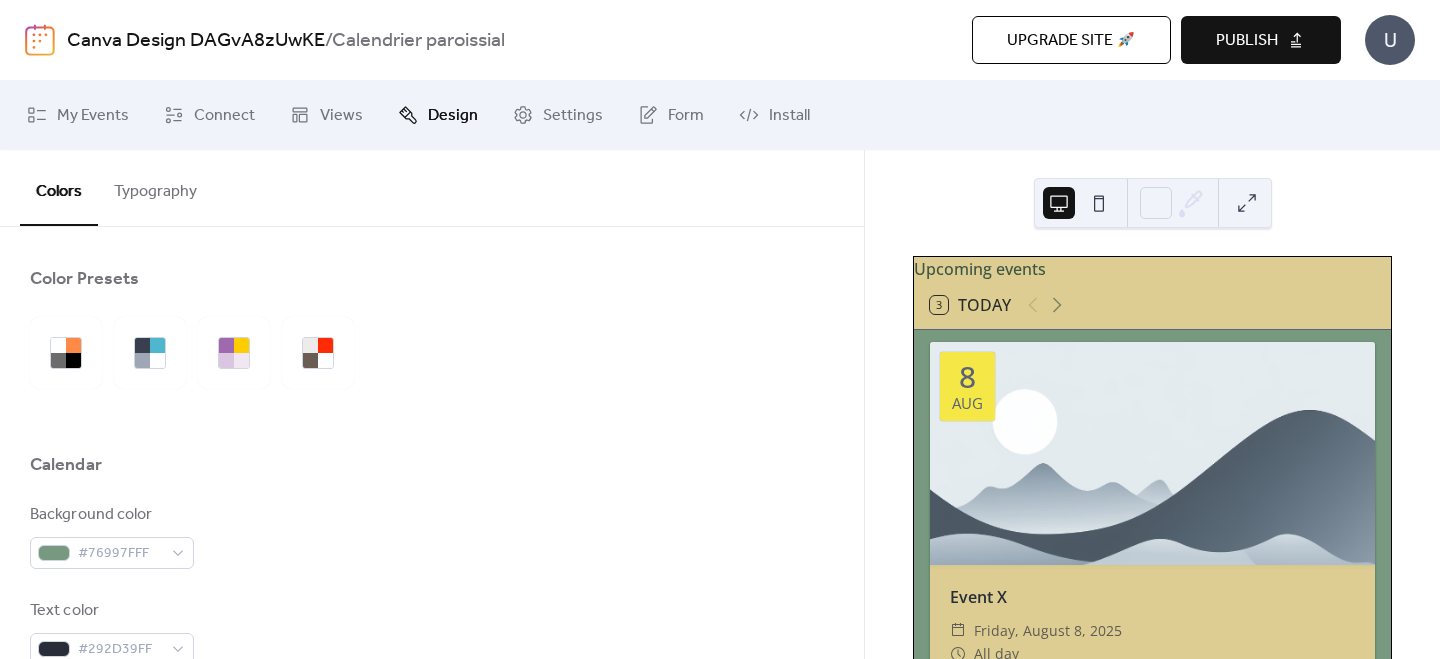 click on "Colors Typography" at bounding box center [432, 188] 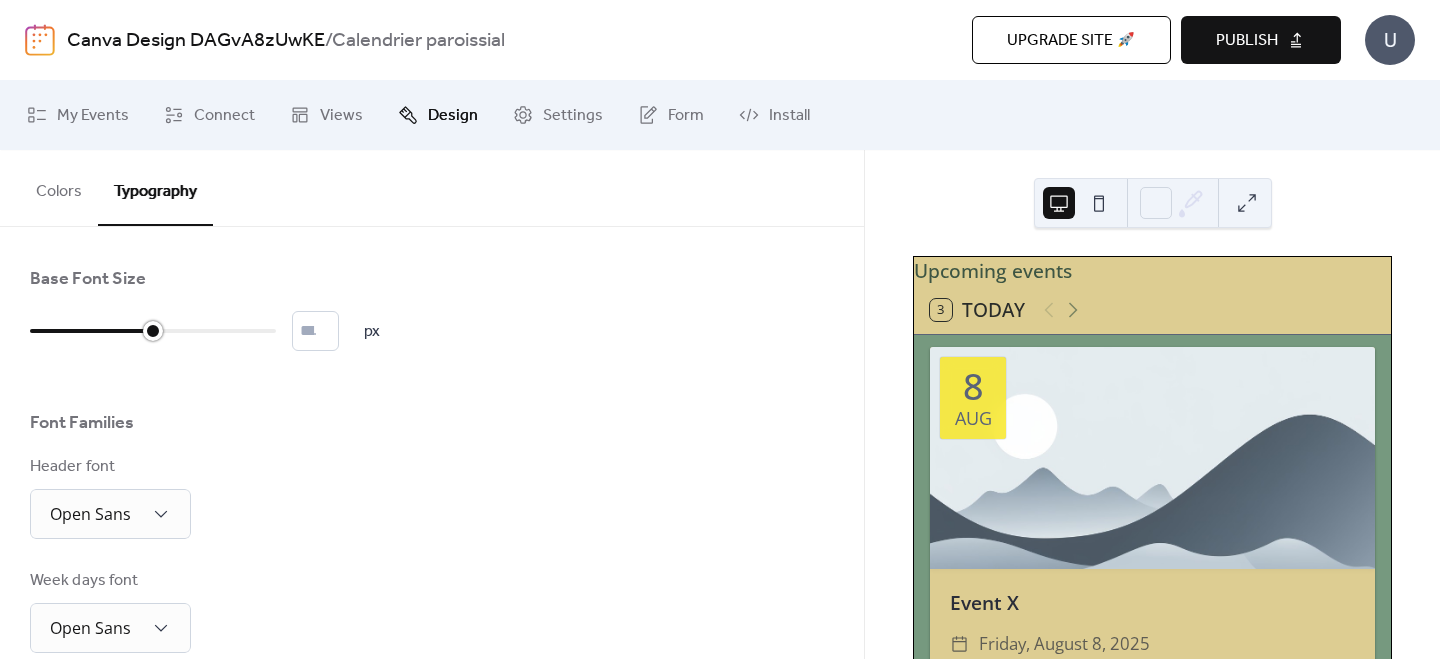 type on "**" 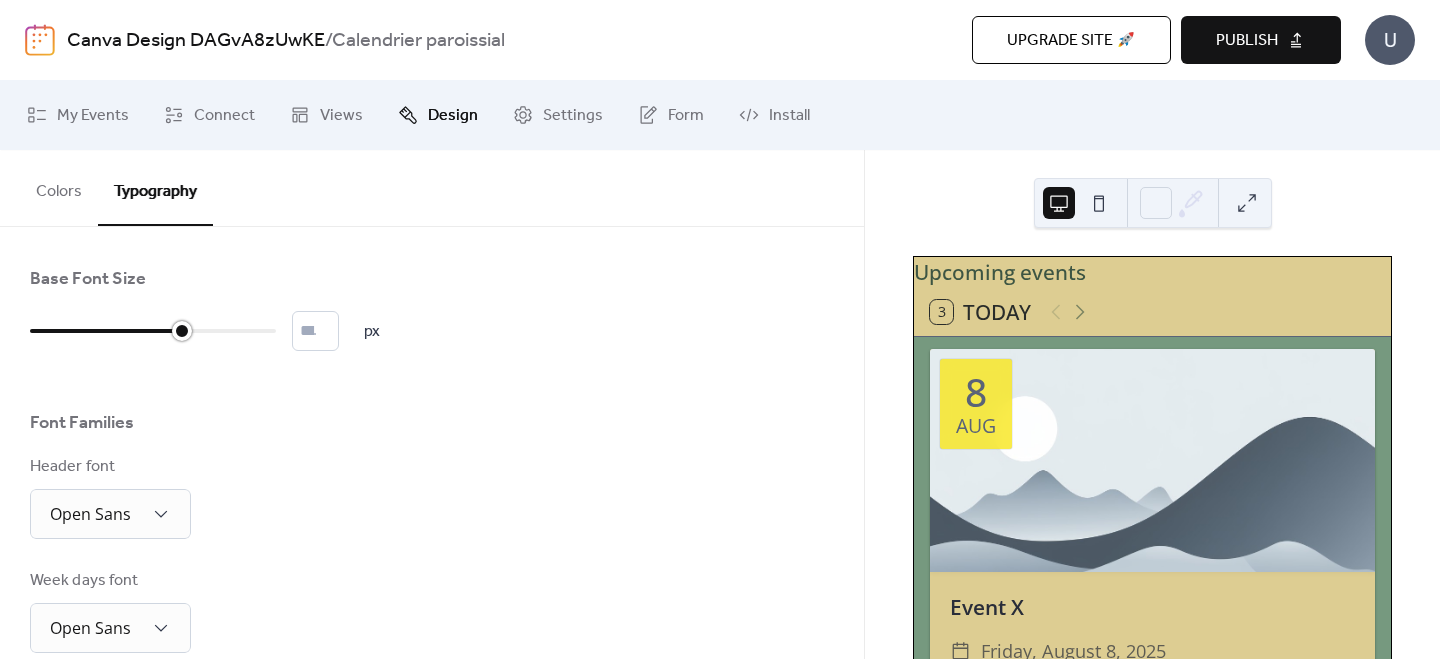 drag, startPoint x: 105, startPoint y: 336, endPoint x: 192, endPoint y: 335, distance: 87.005745 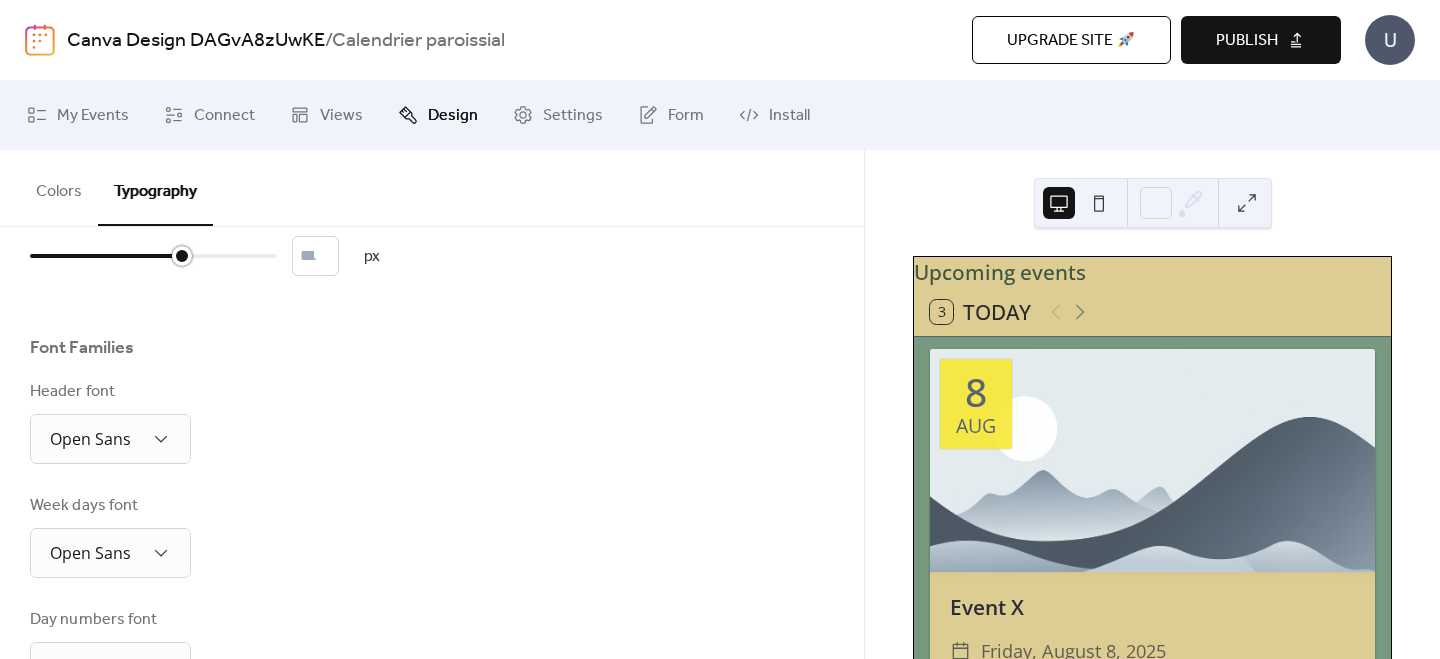 scroll, scrollTop: 88, scrollLeft: 0, axis: vertical 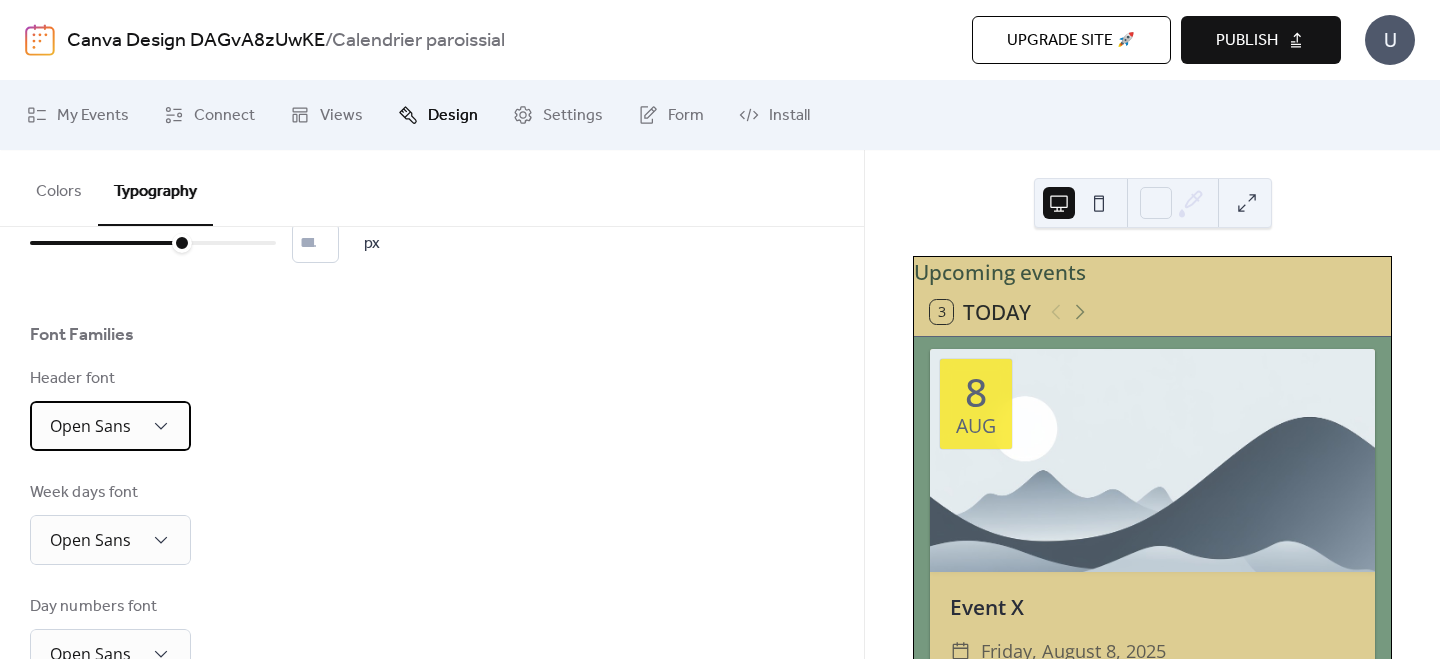 click on "Open Sans" at bounding box center (90, 426) 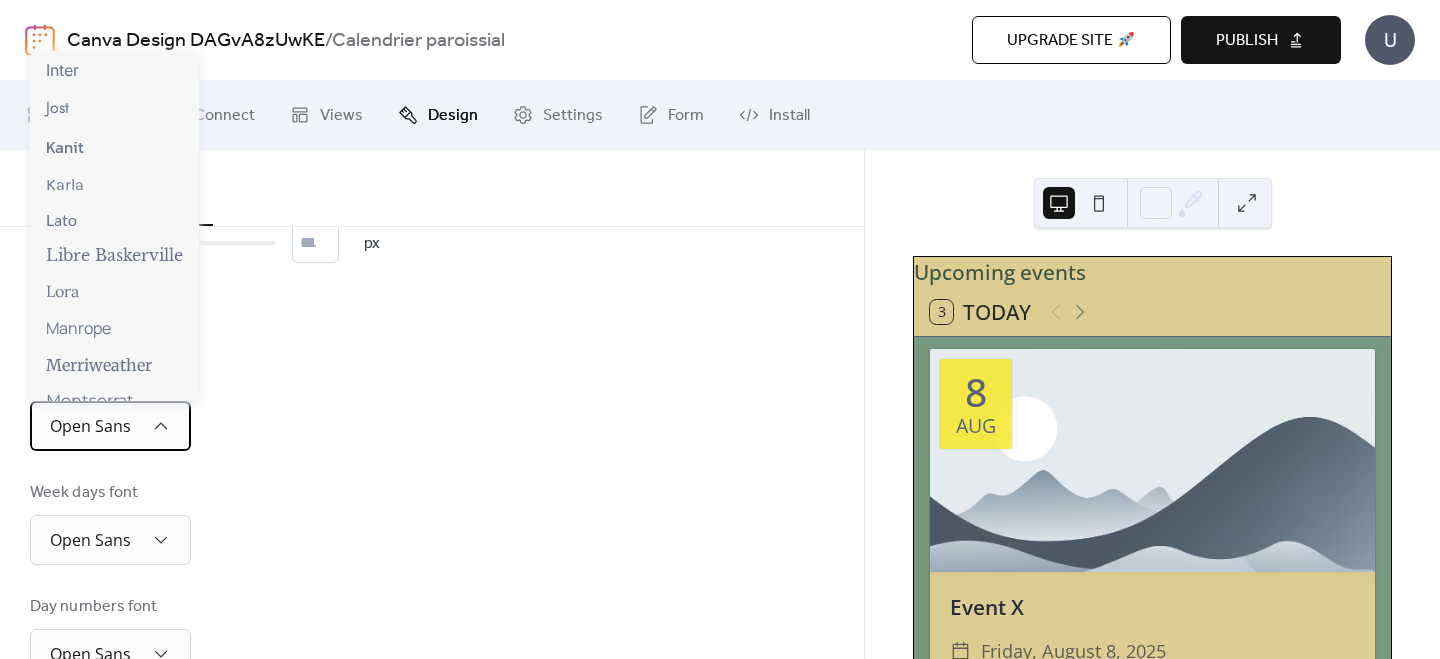 scroll, scrollTop: 591, scrollLeft: 0, axis: vertical 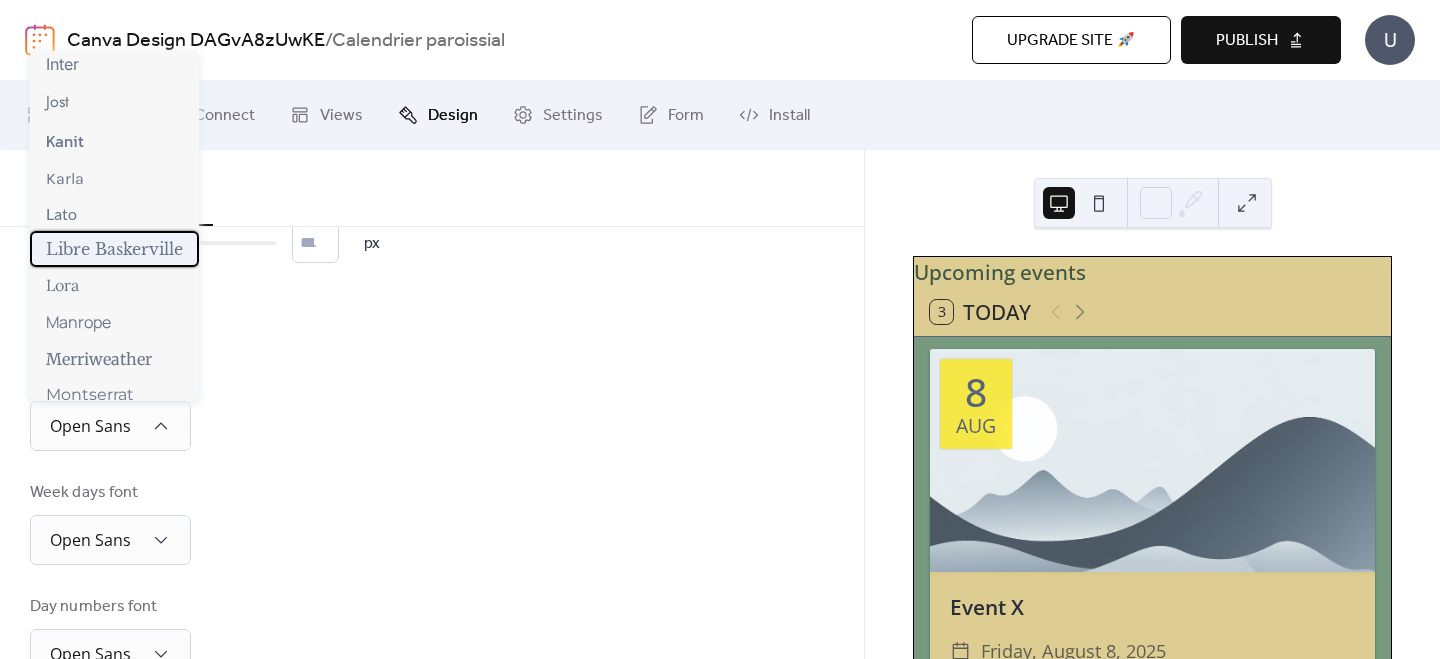 click on "Libre Baskerville" at bounding box center [114, 249] 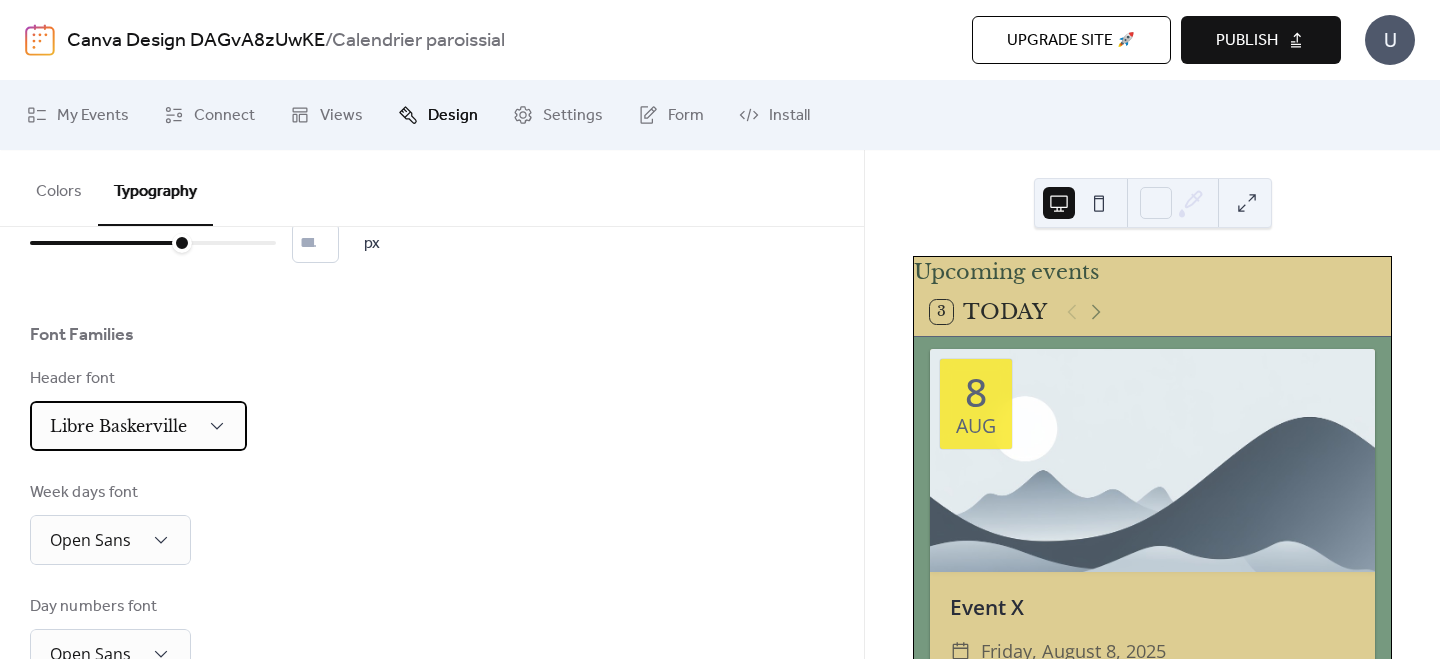 click on "Libre Baskerville" at bounding box center [118, 426] 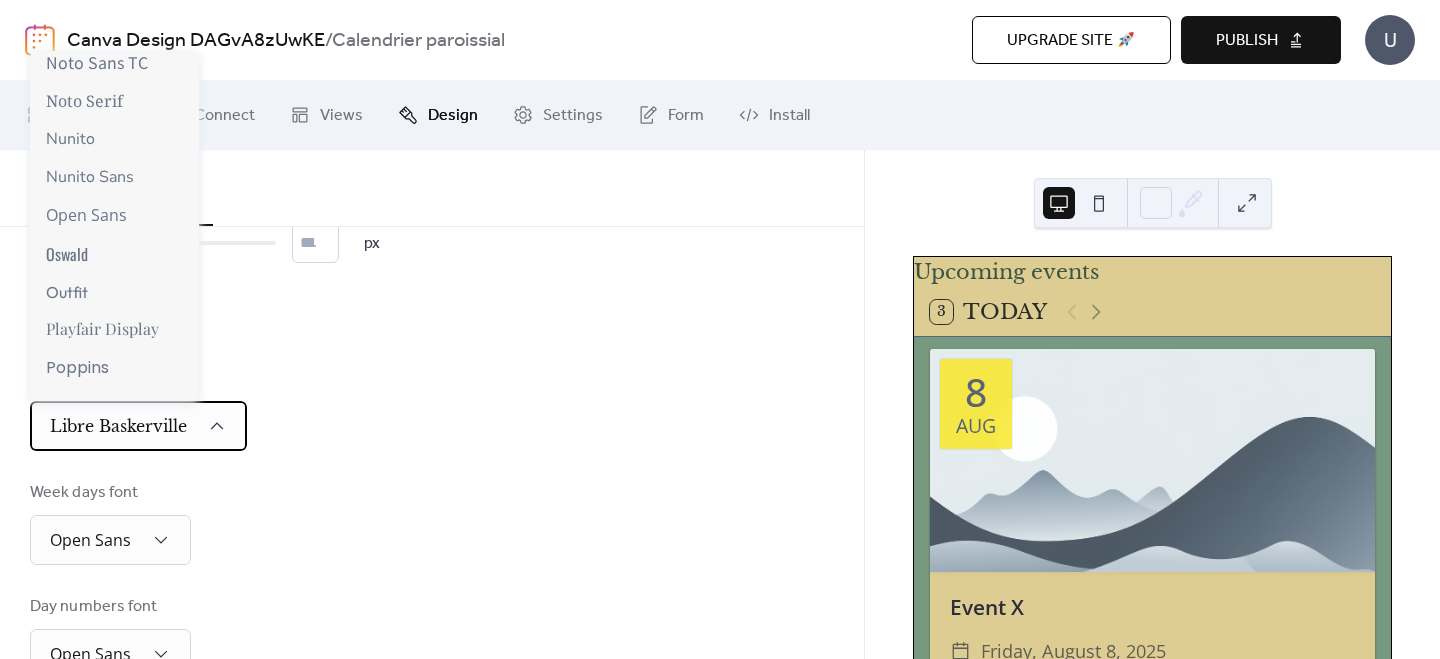 scroll, scrollTop: 1158, scrollLeft: 0, axis: vertical 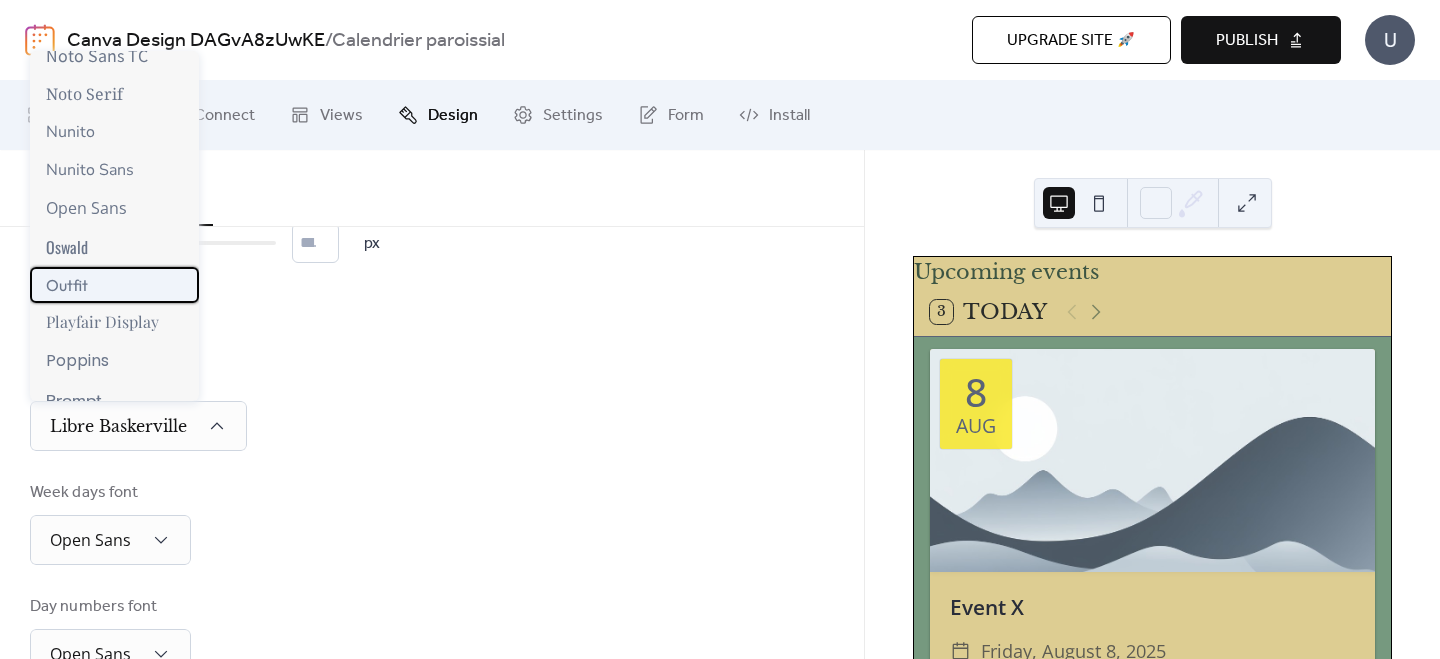 click on "Outfit" at bounding box center (67, 285) 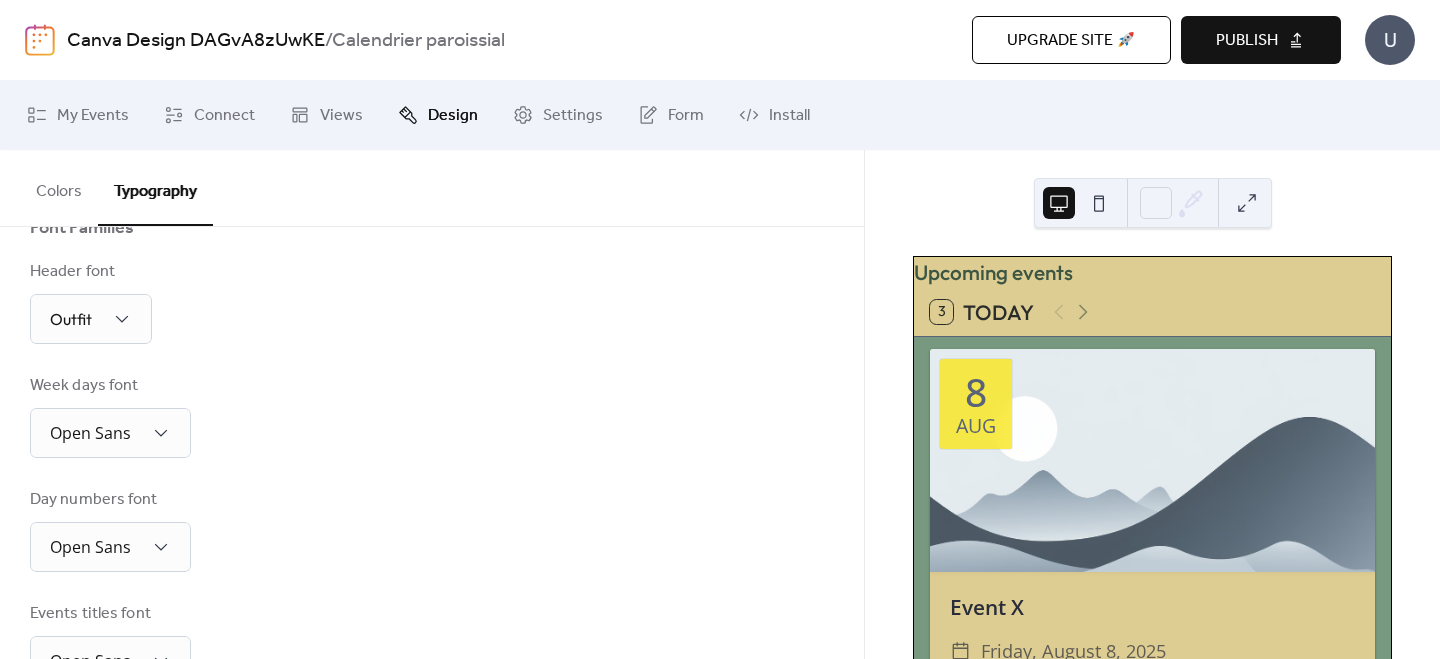 scroll, scrollTop: 182, scrollLeft: 0, axis: vertical 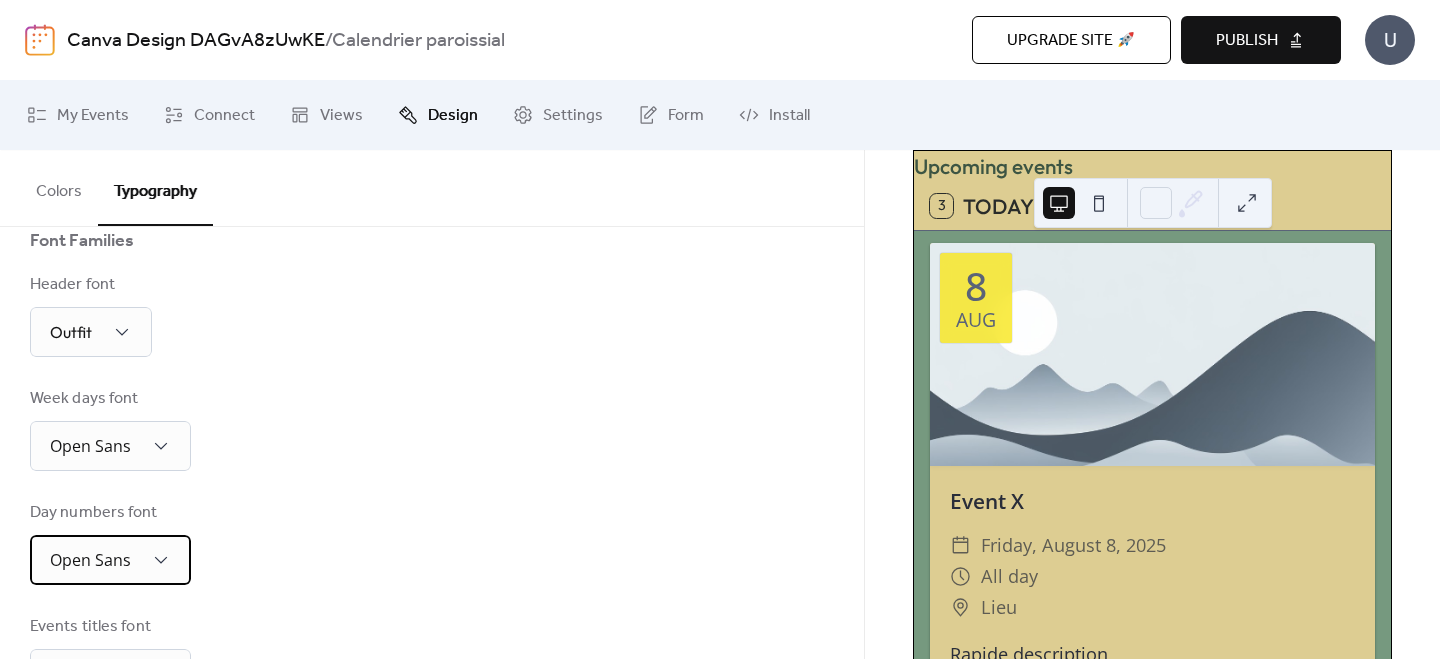 click on "Open Sans" at bounding box center [110, 560] 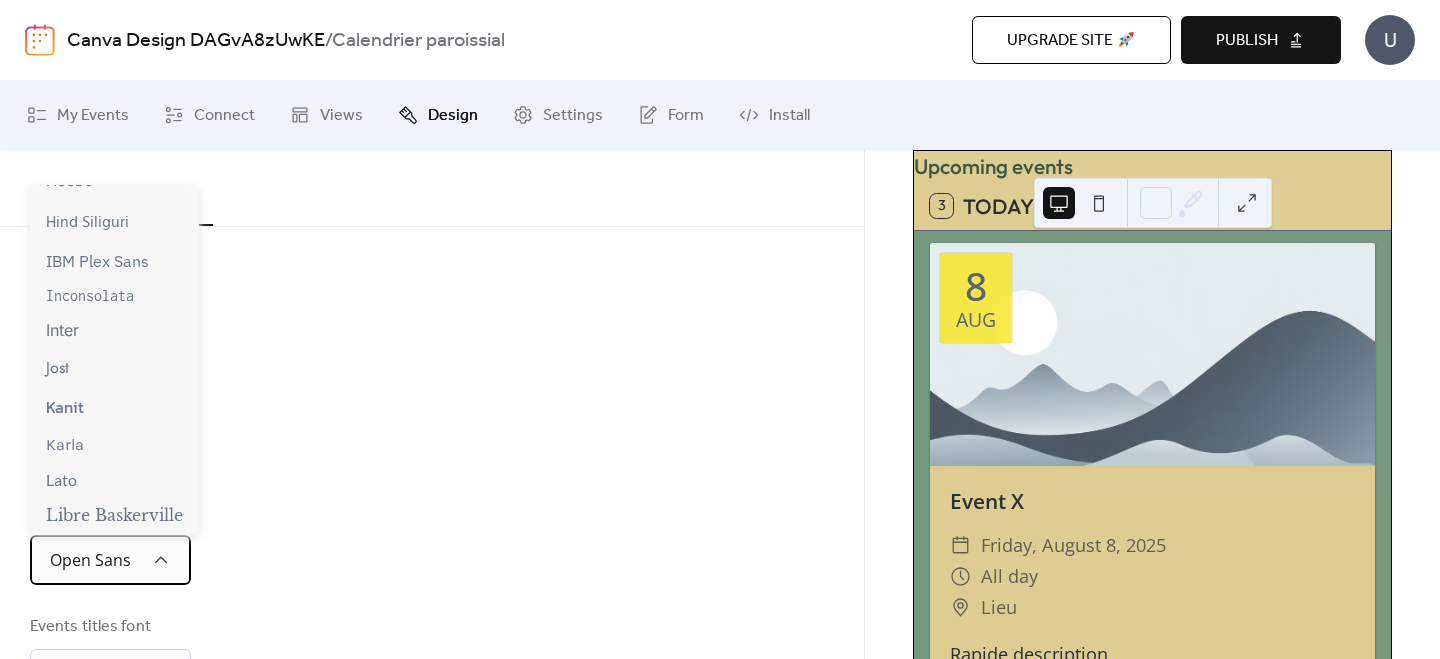 scroll, scrollTop: 518, scrollLeft: 0, axis: vertical 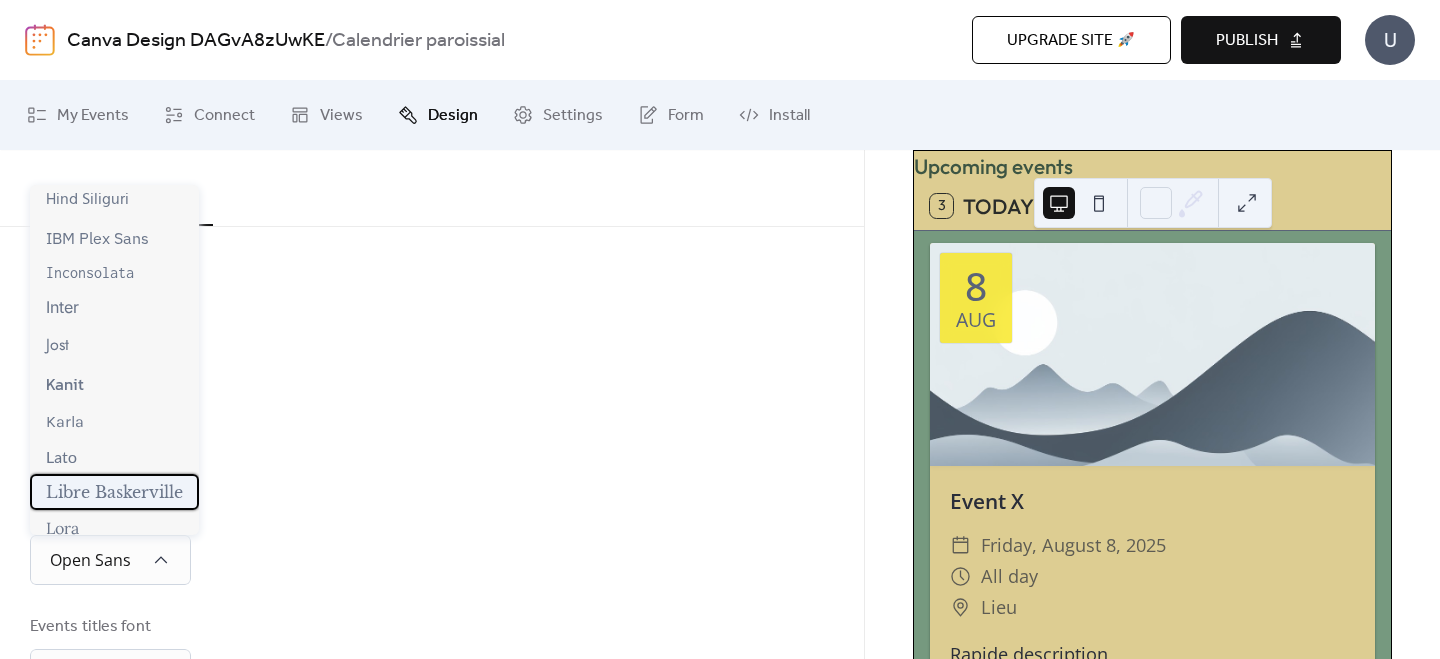 click on "Libre Baskerville" at bounding box center (114, 492) 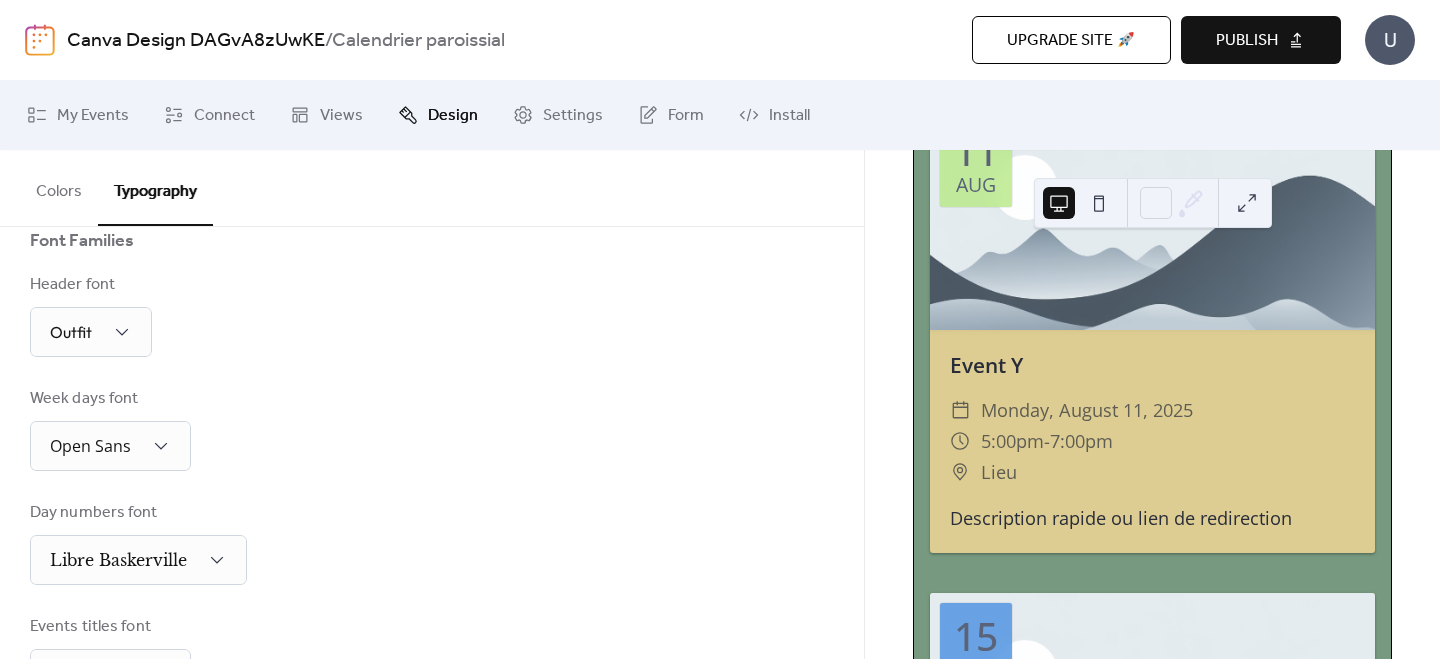 scroll, scrollTop: 0, scrollLeft: 0, axis: both 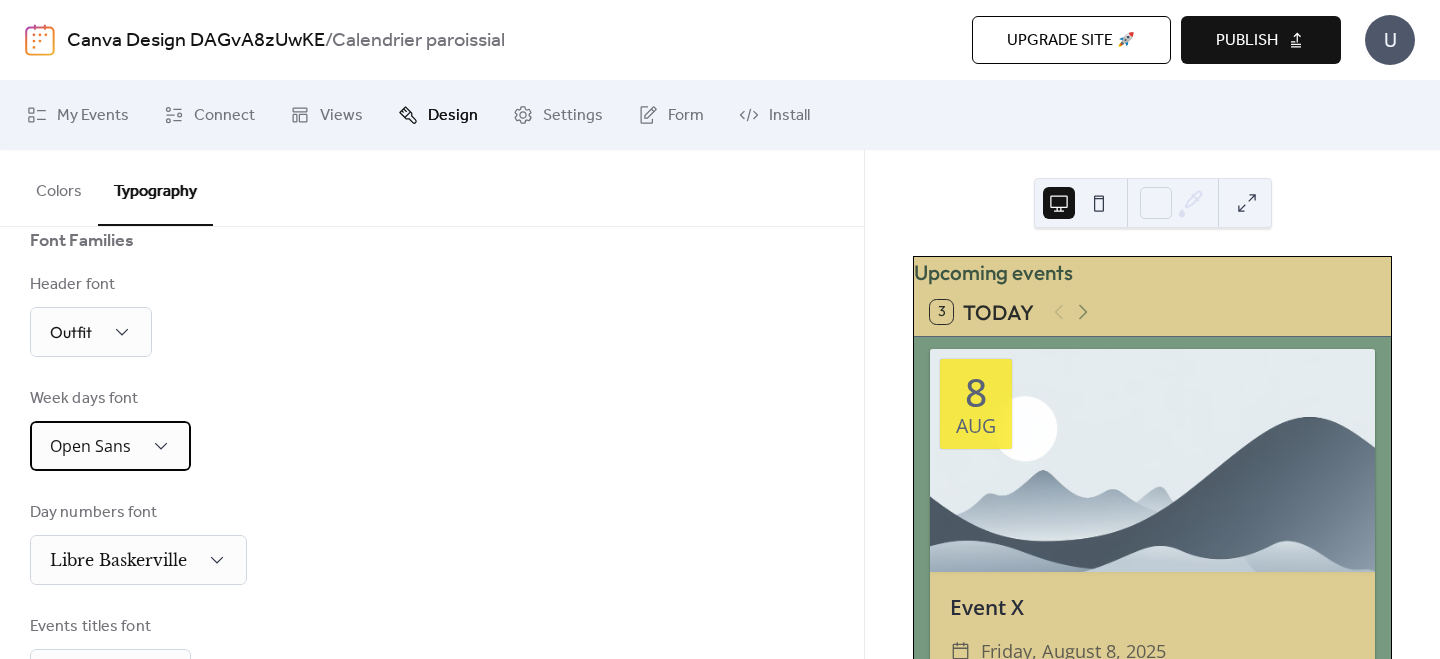 click on "Open Sans" at bounding box center [90, 446] 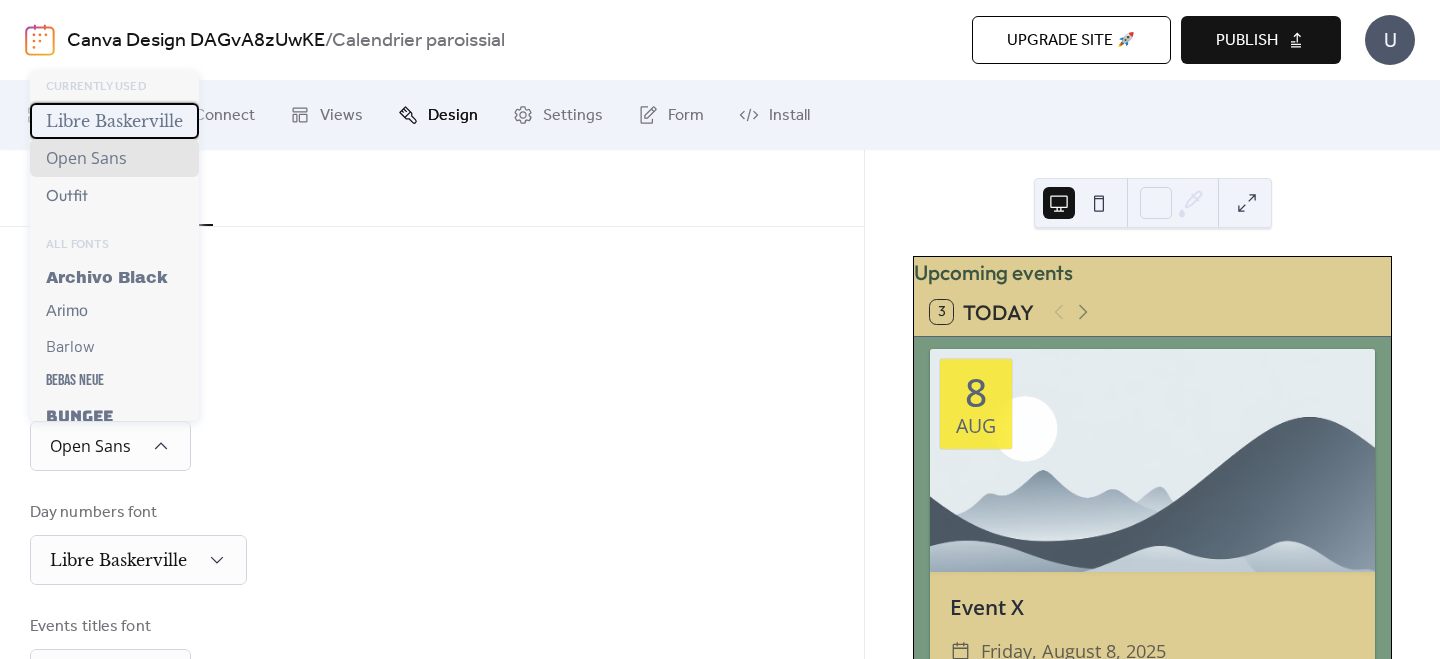 click on "Libre Baskerville" at bounding box center (114, 121) 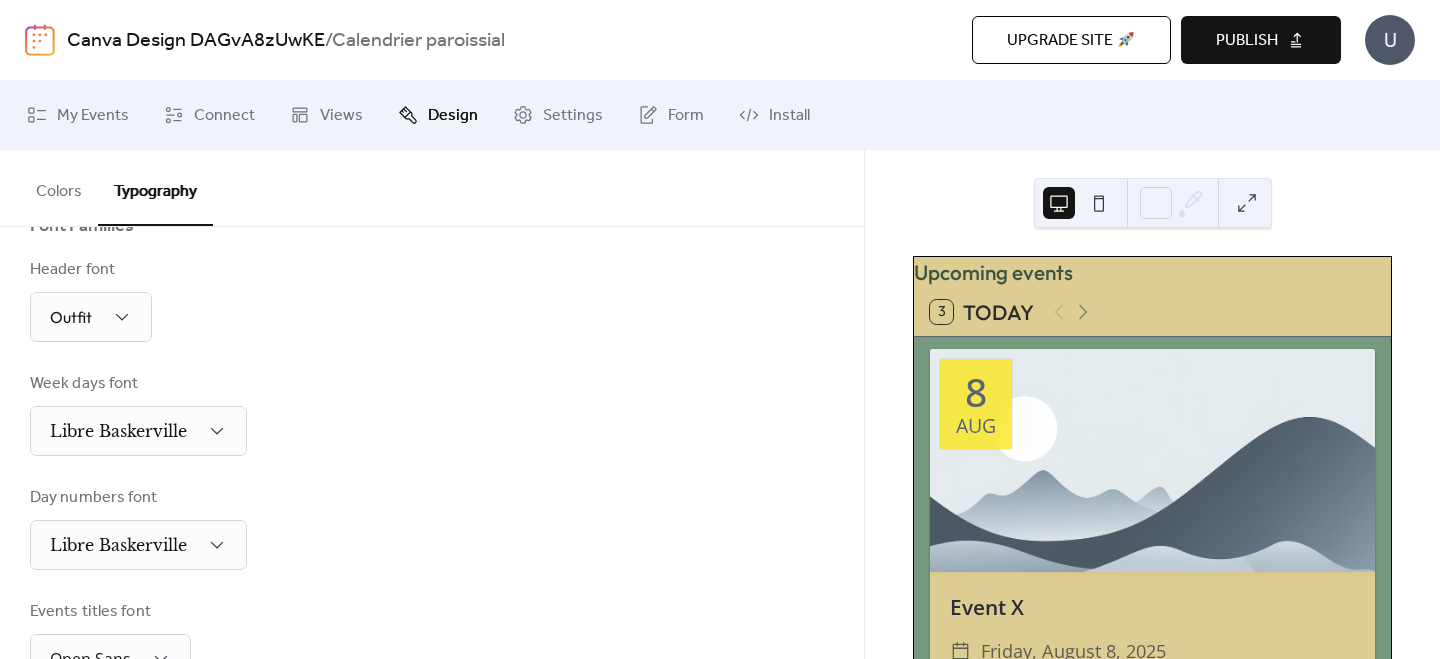 scroll, scrollTop: 173, scrollLeft: 0, axis: vertical 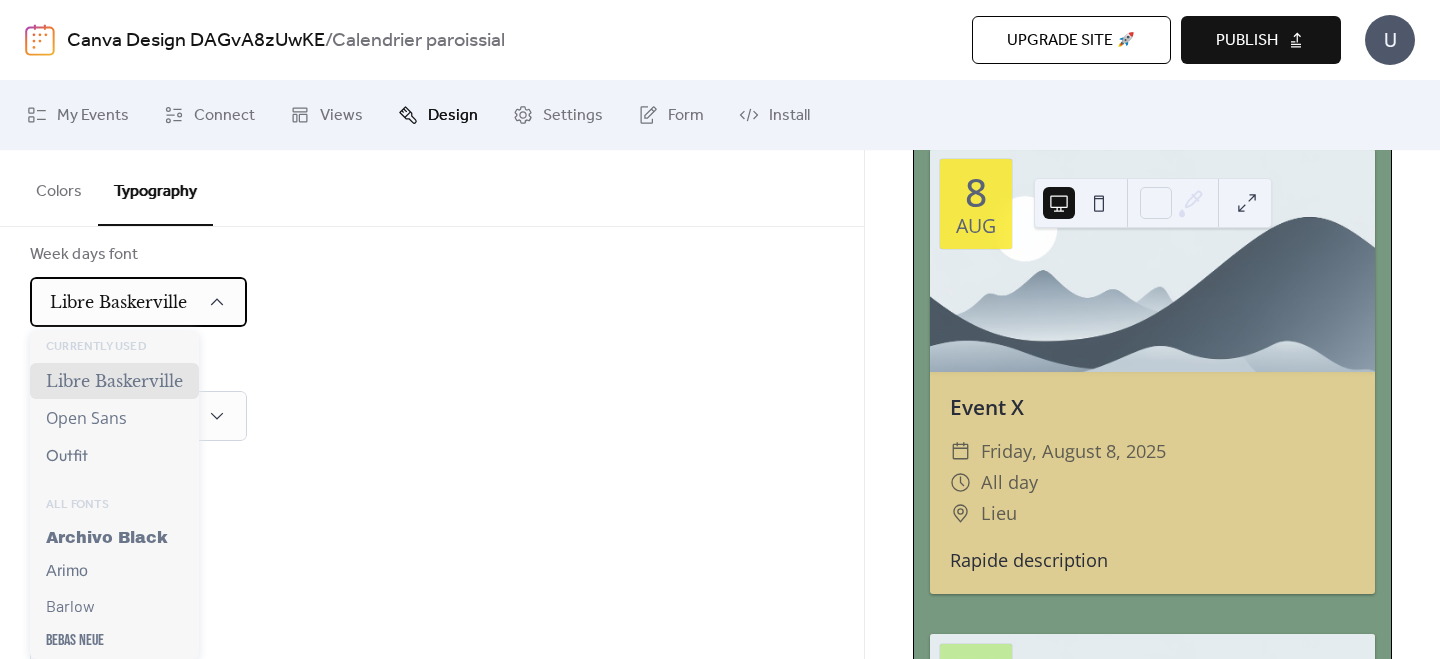 click on "Libre Baskerville" at bounding box center [138, 302] 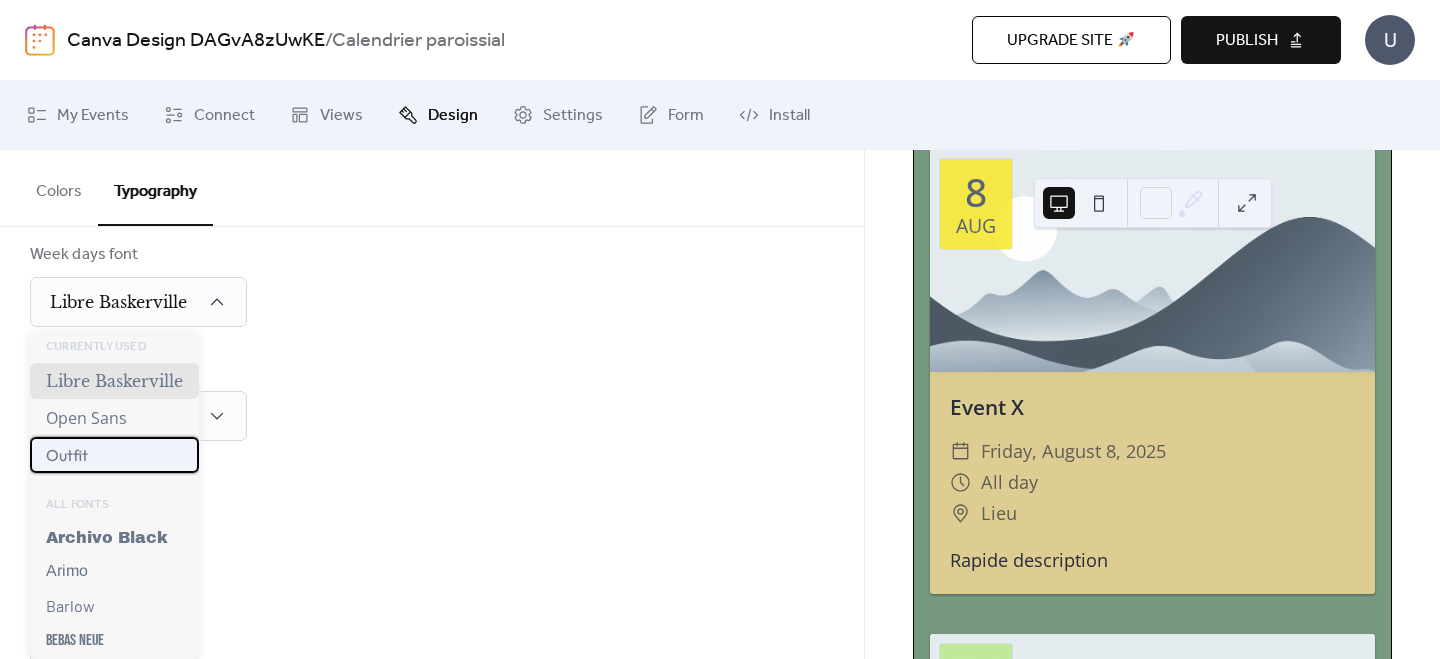 click on "Outfit" at bounding box center (114, 455) 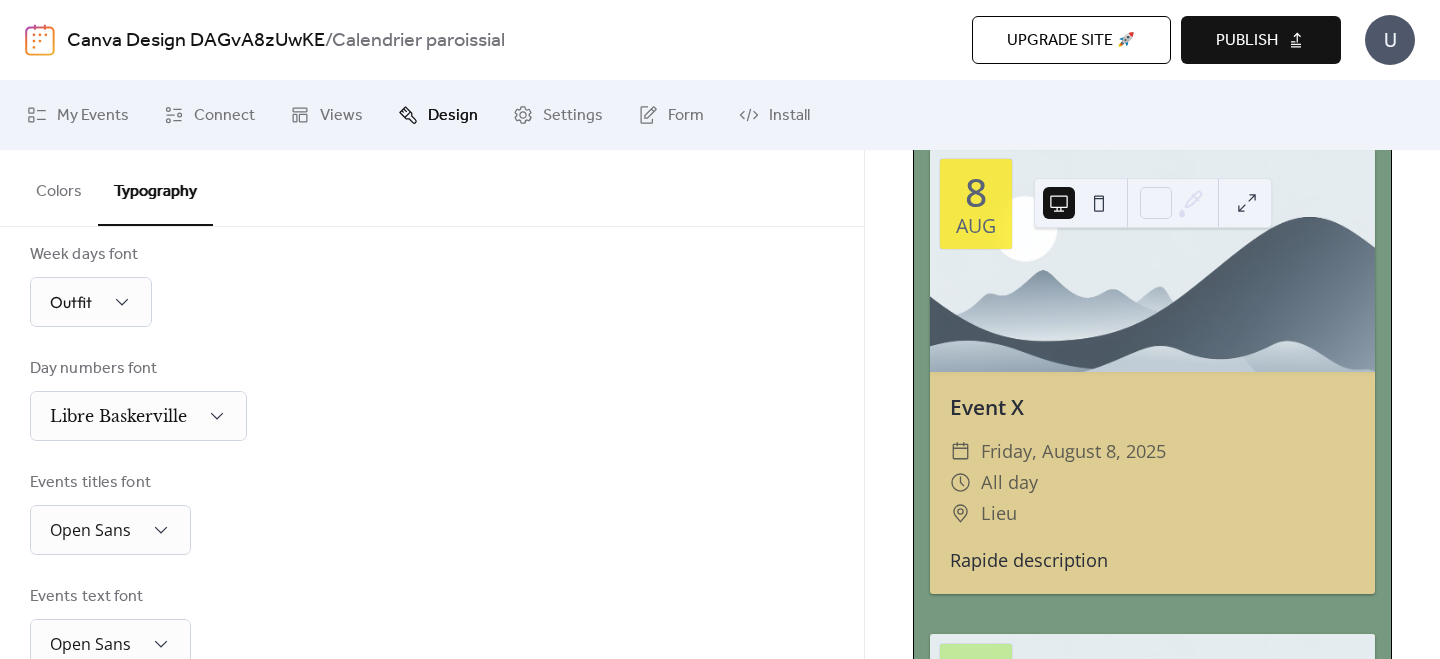 scroll, scrollTop: 409, scrollLeft: 0, axis: vertical 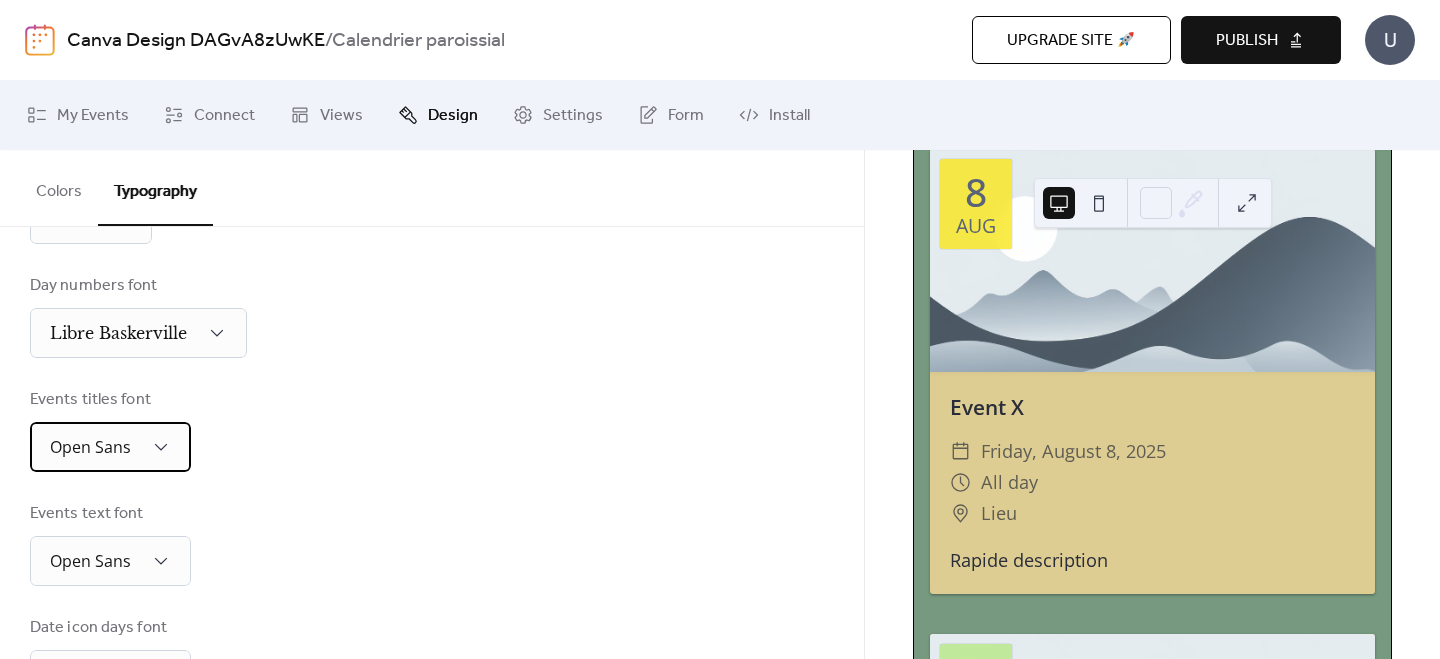 click on "Open Sans" at bounding box center [110, 447] 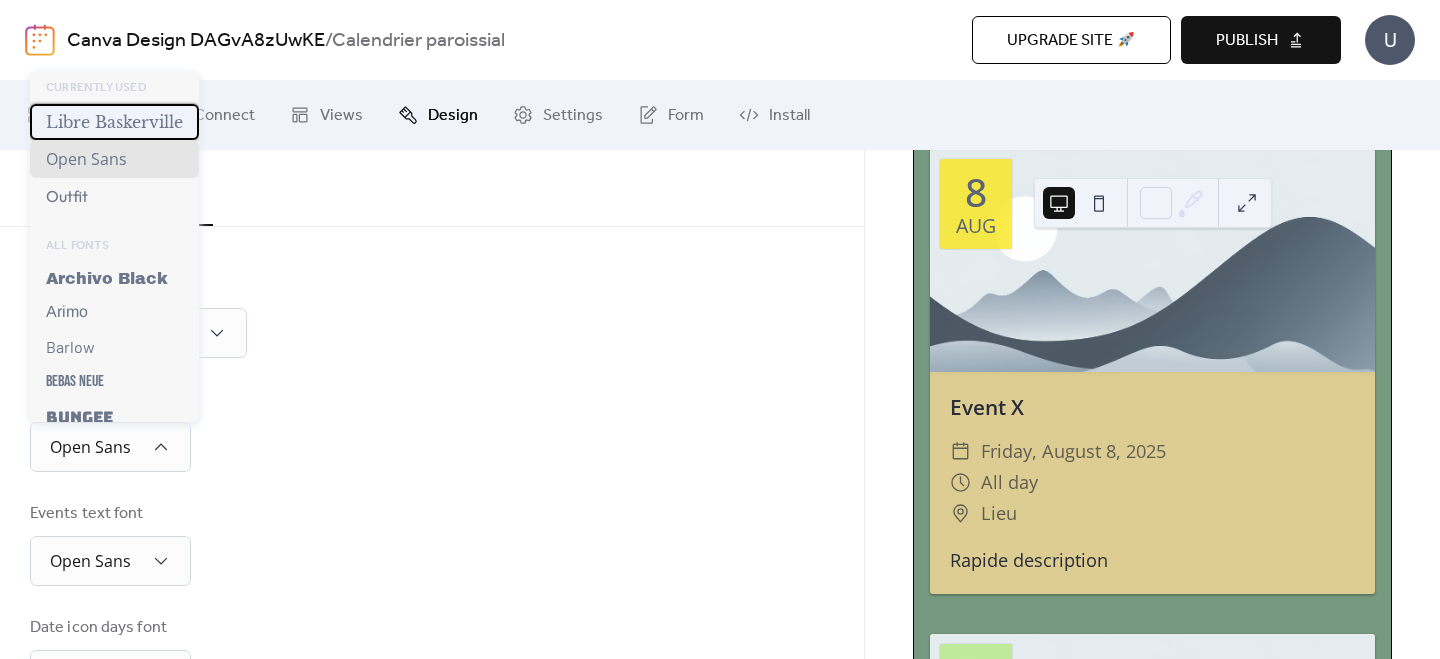 click on "Libre Baskerville" at bounding box center (114, 122) 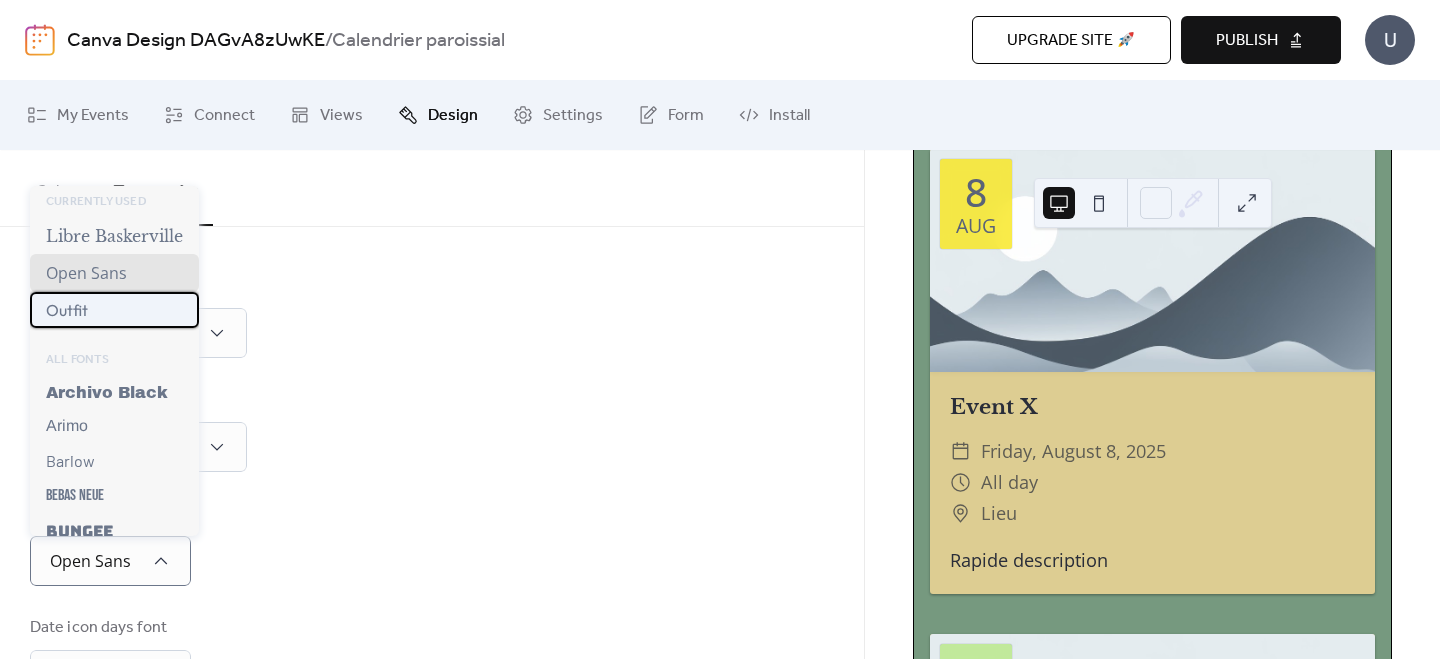 click on "Outfit" at bounding box center (114, 310) 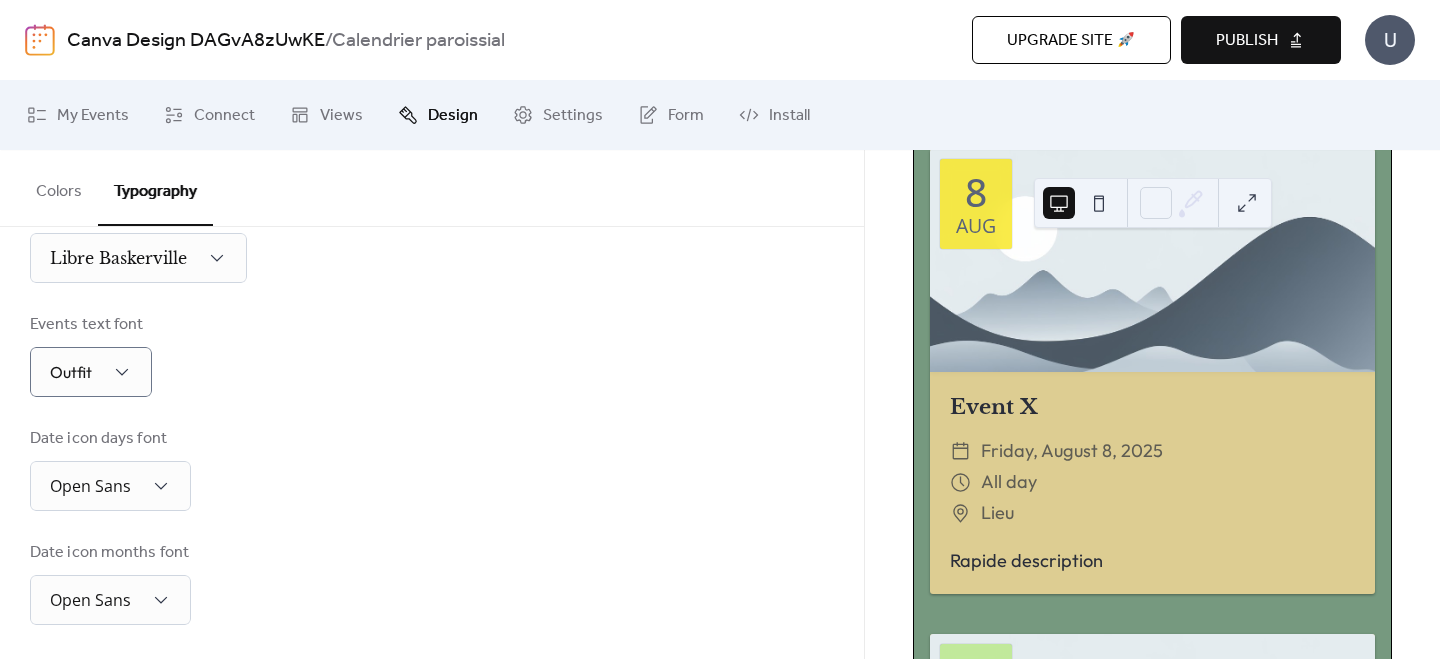 scroll, scrollTop: 604, scrollLeft: 0, axis: vertical 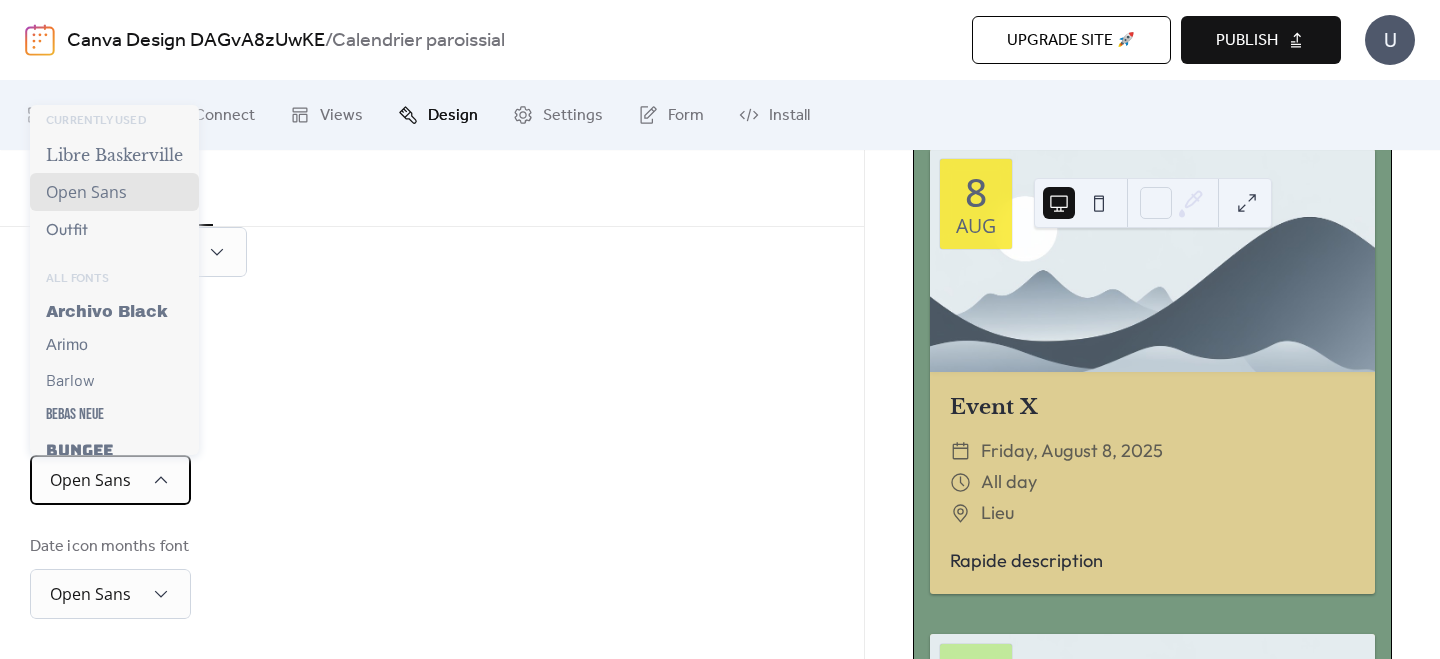 click on "Open Sans" at bounding box center (110, 480) 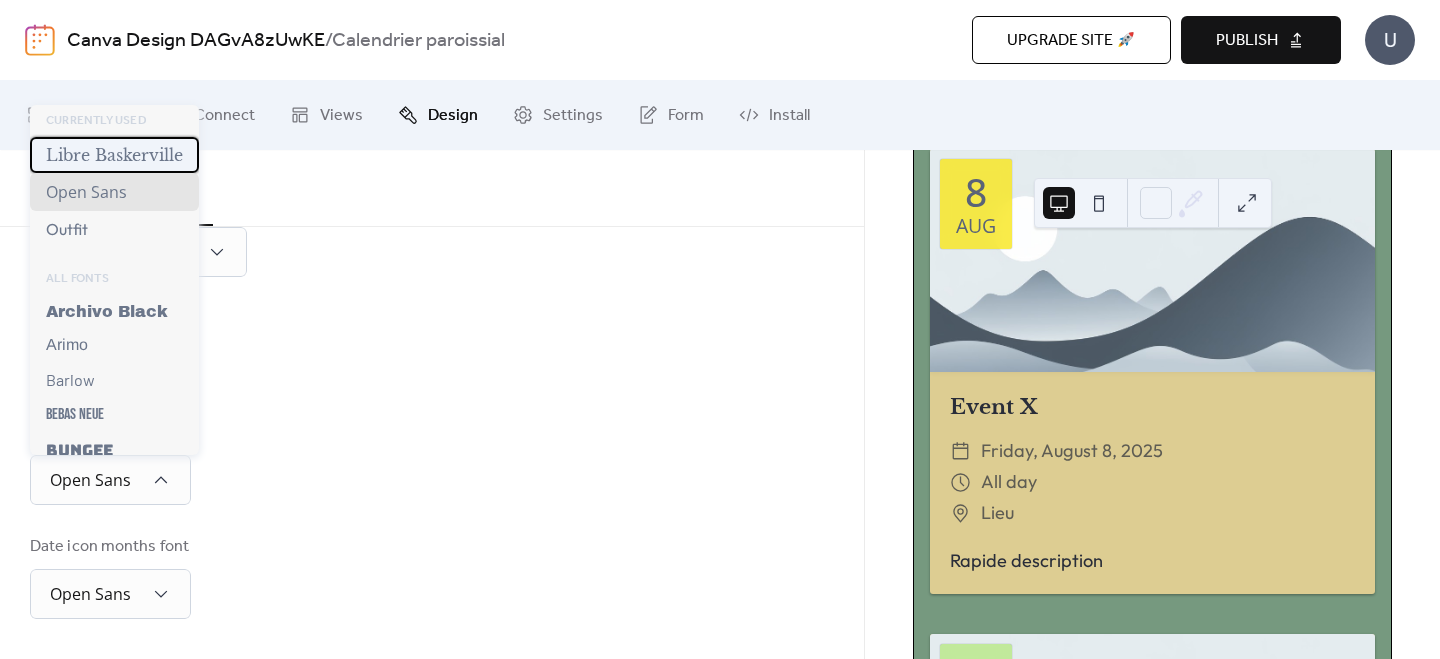 click on "Libre Baskerville" at bounding box center (114, 155) 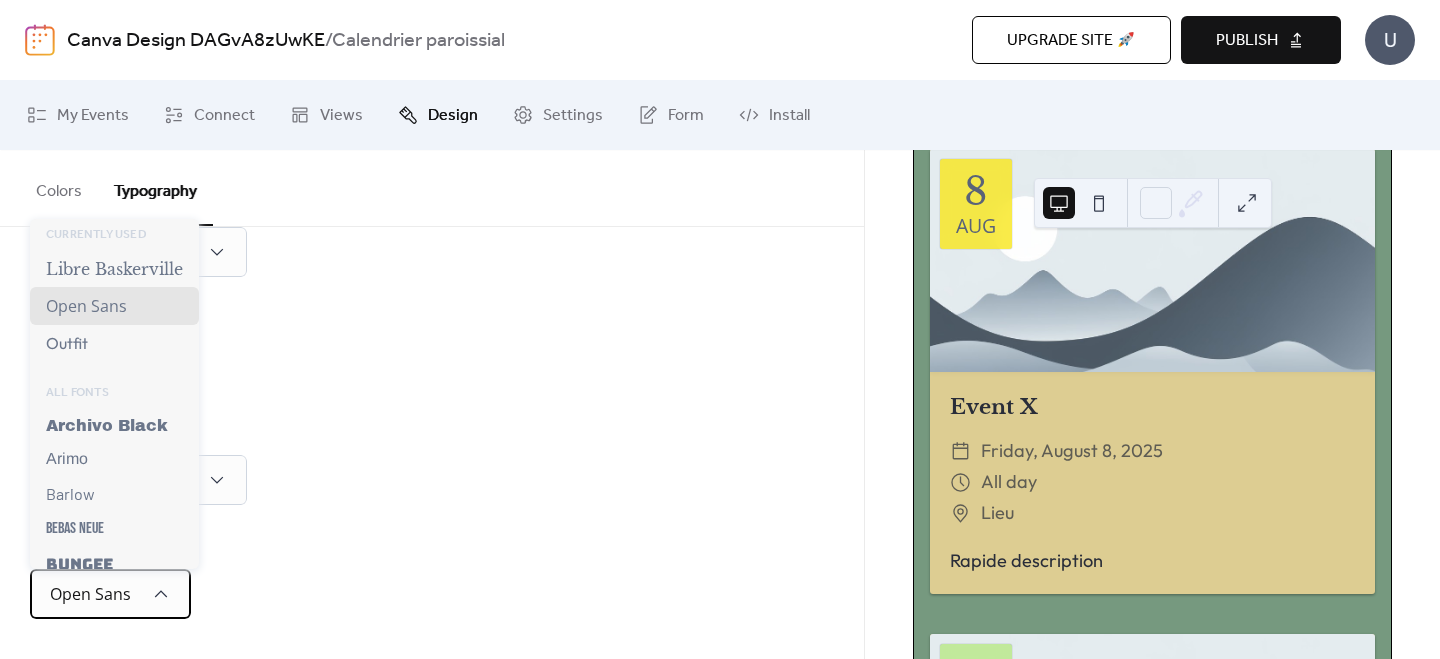 click on "Open Sans" at bounding box center [90, 594] 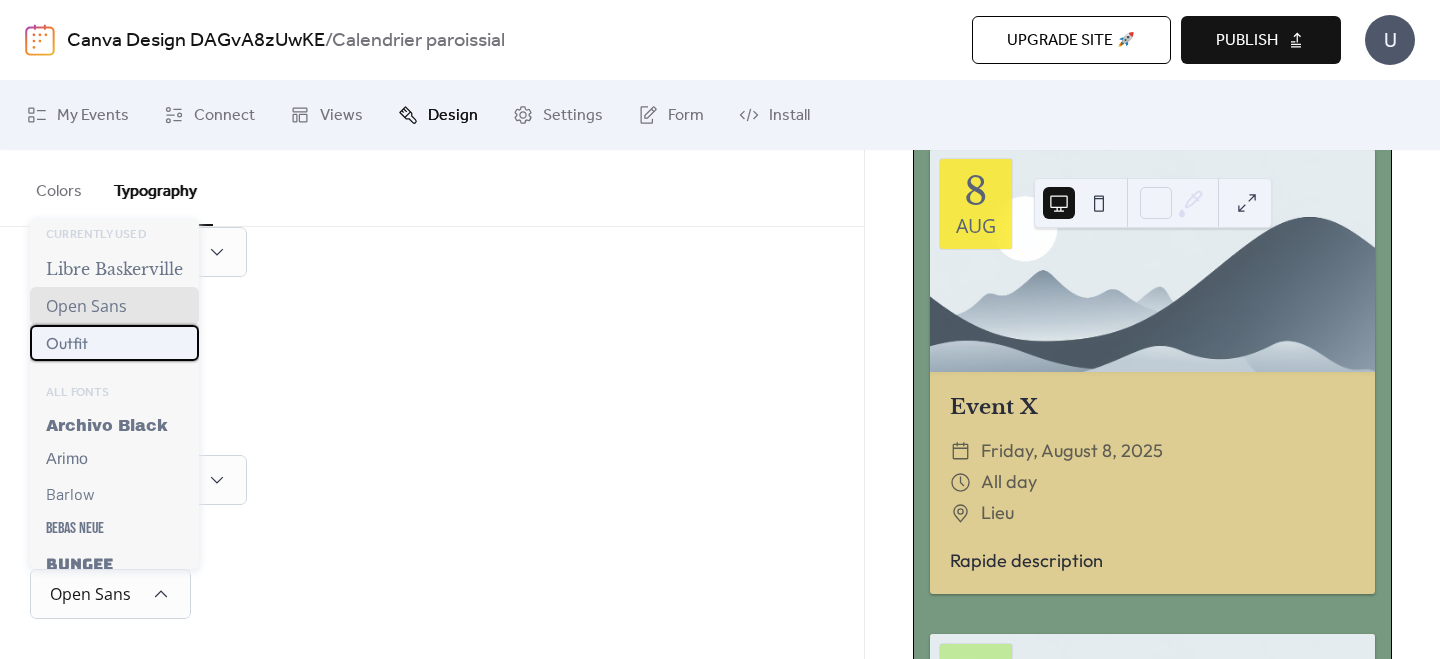 click on "Outfit" at bounding box center [114, 343] 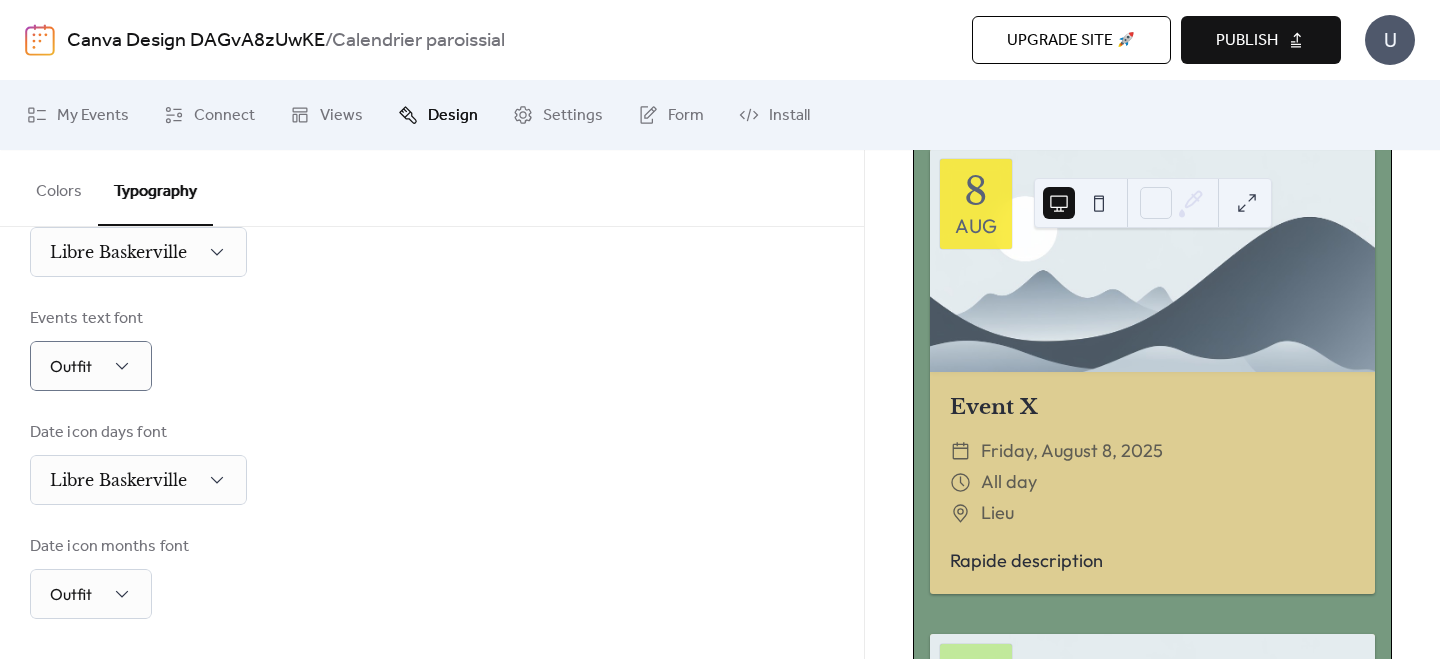 click on "Date icon days font Libre Baskerville" at bounding box center [432, 463] 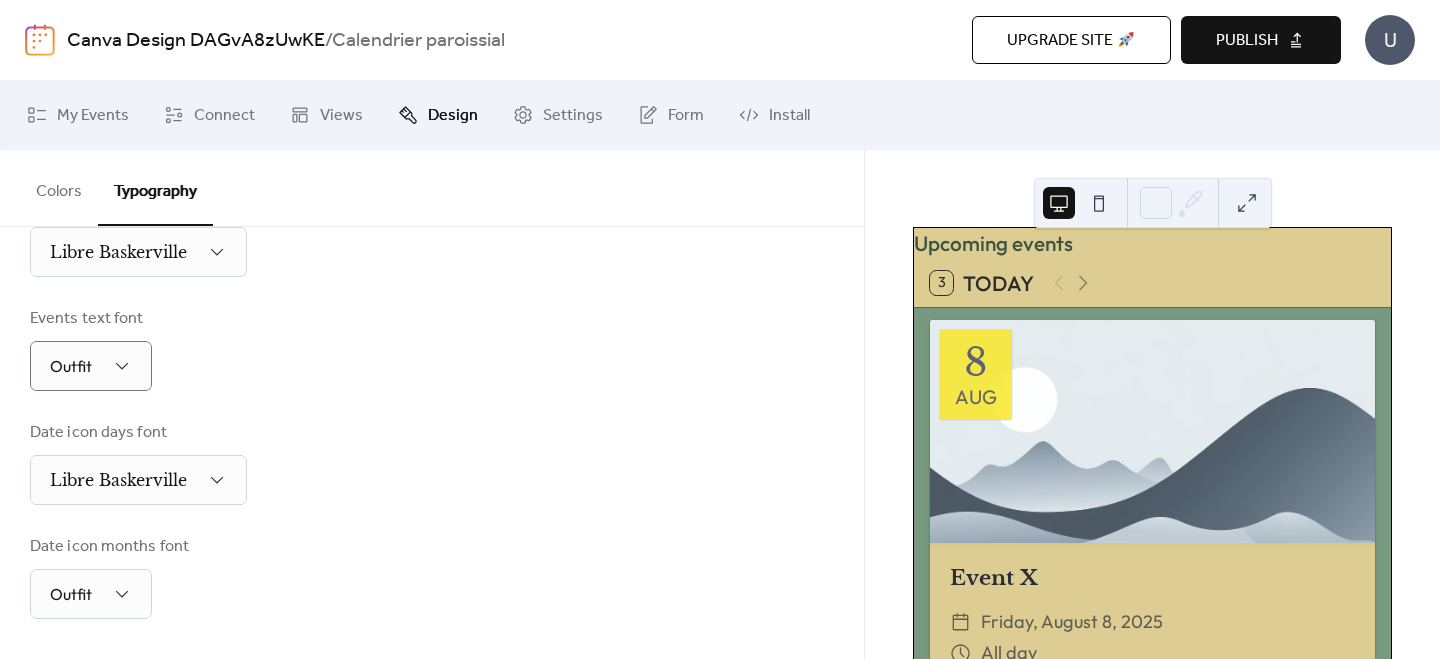scroll, scrollTop: 0, scrollLeft: 0, axis: both 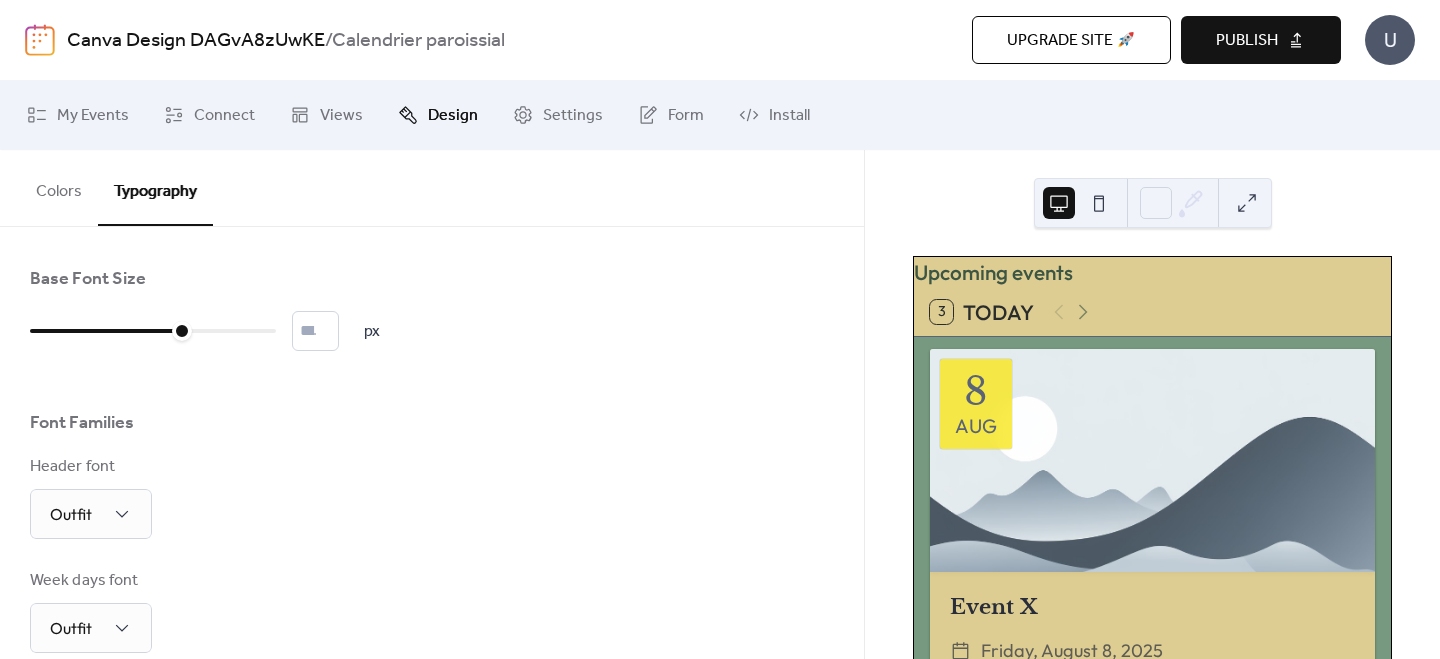 click on "Colors" at bounding box center [59, 187] 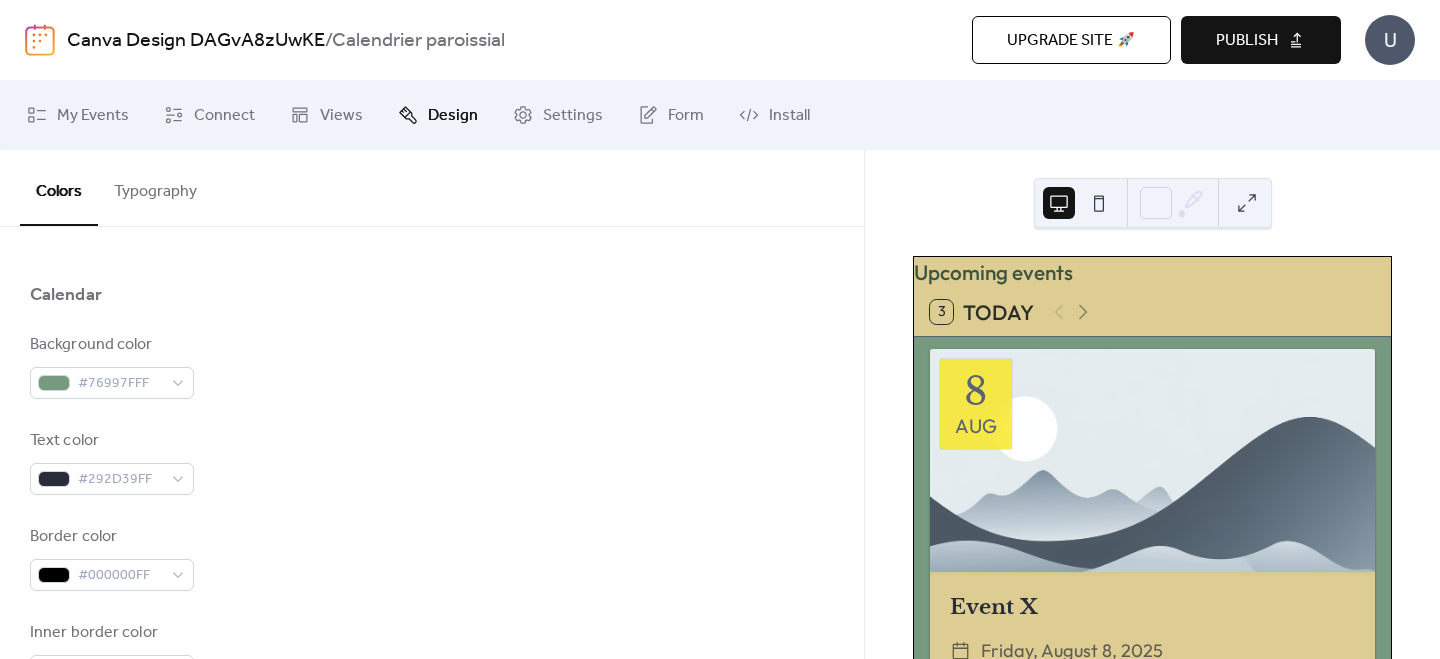 scroll, scrollTop: 227, scrollLeft: 0, axis: vertical 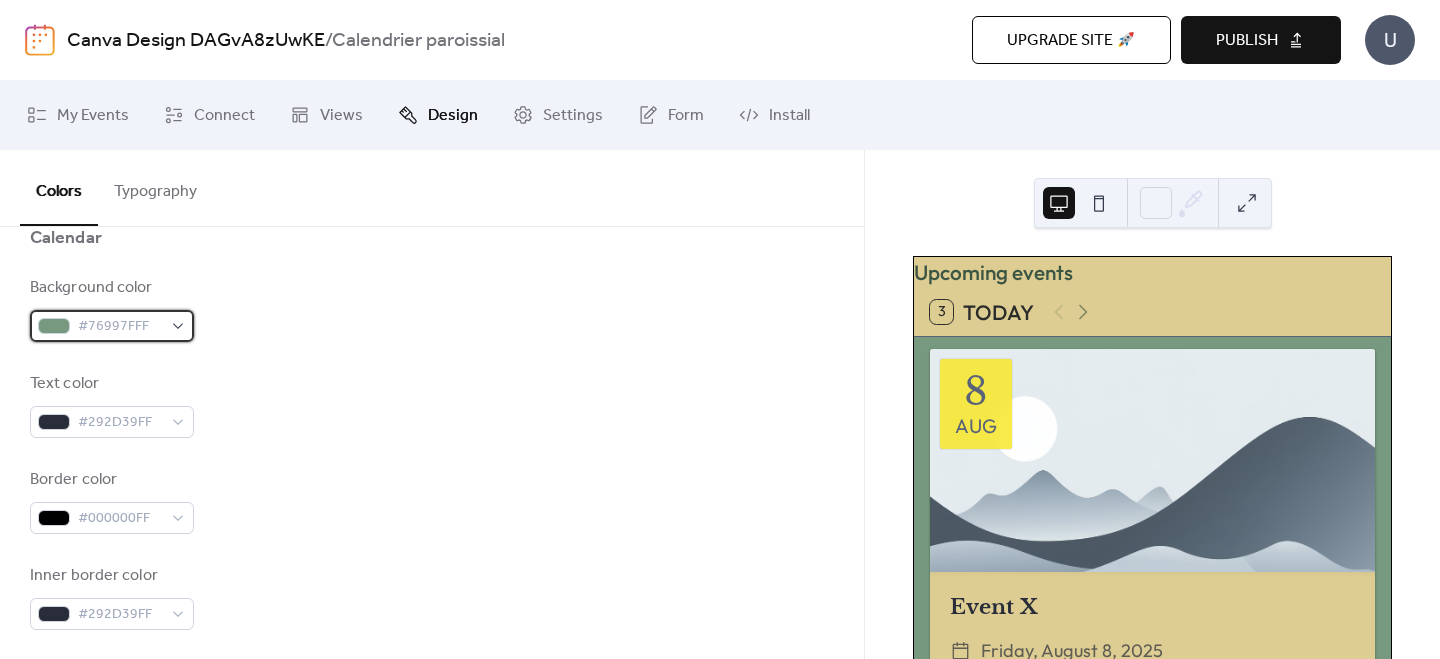 click on "#76997FFF" at bounding box center [112, 326] 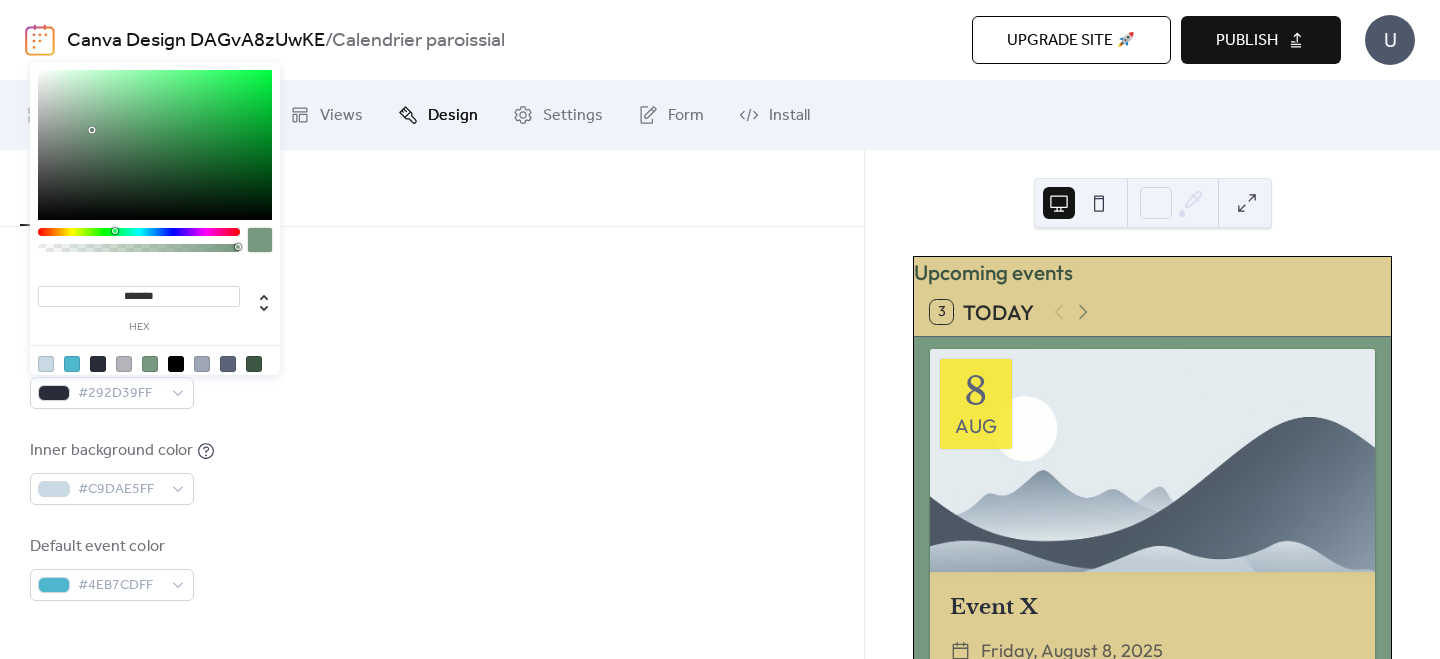 scroll, scrollTop: 436, scrollLeft: 0, axis: vertical 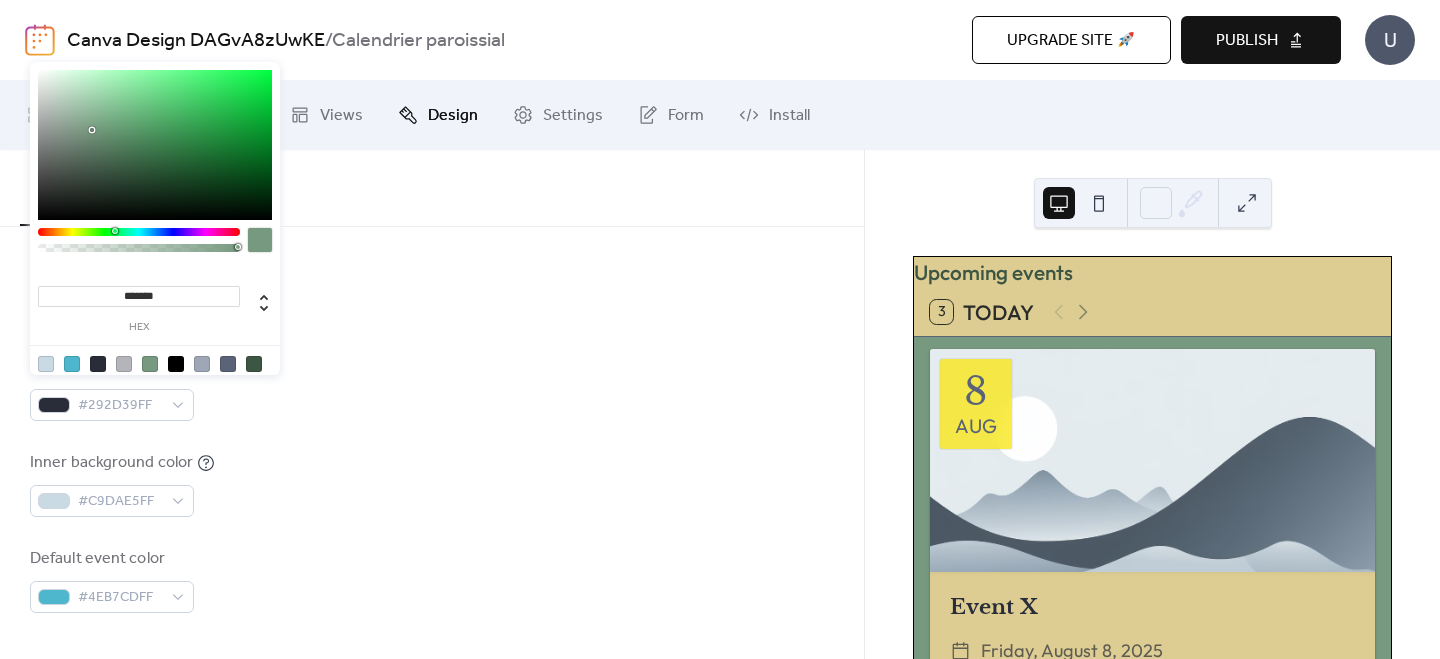 click on "Inner border color #292D39FF" at bounding box center [432, 388] 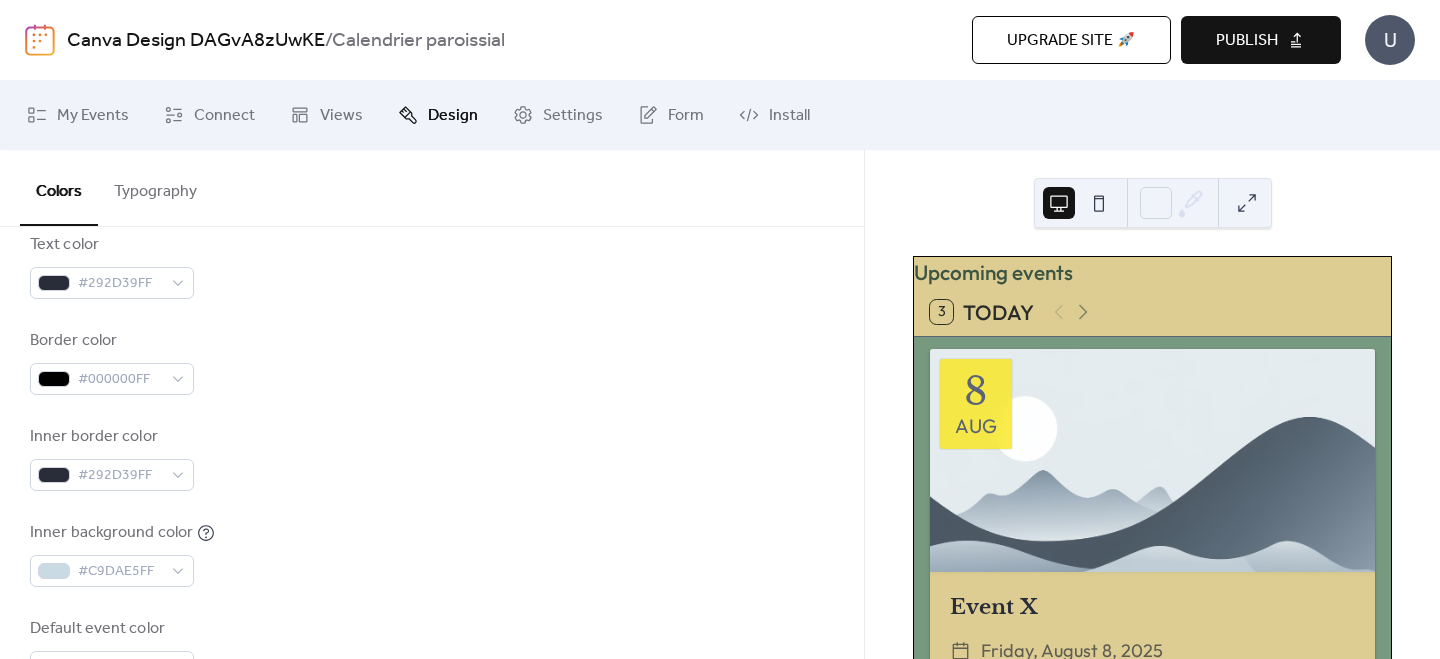 scroll, scrollTop: 369, scrollLeft: 0, axis: vertical 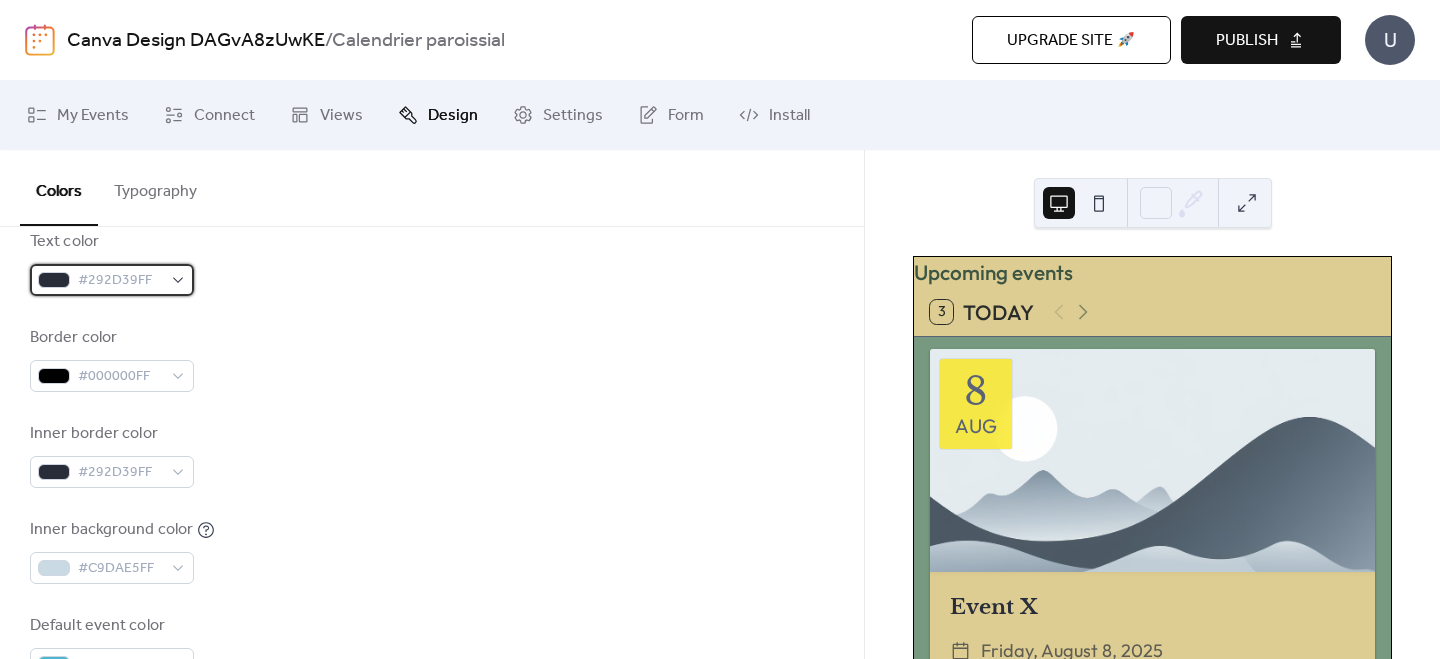 click on "#292D39FF" at bounding box center [120, 281] 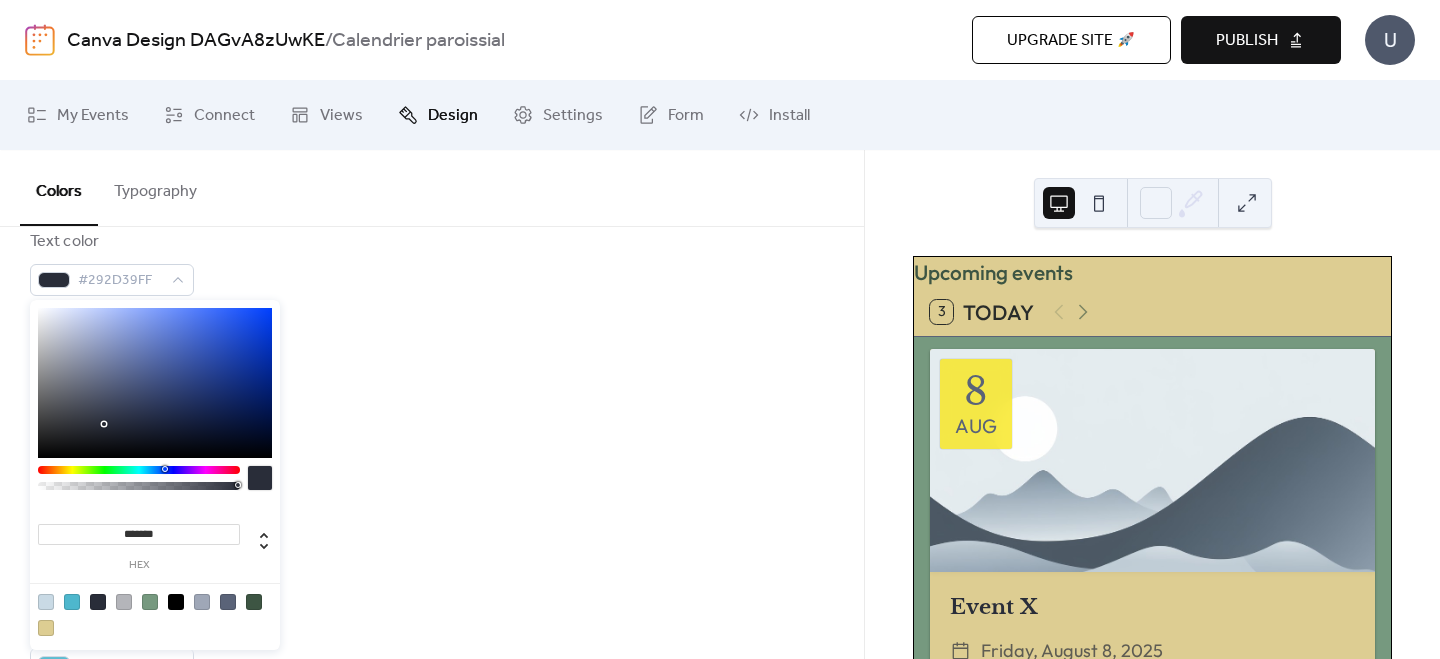click on "Border color #000000FF" at bounding box center (432, 359) 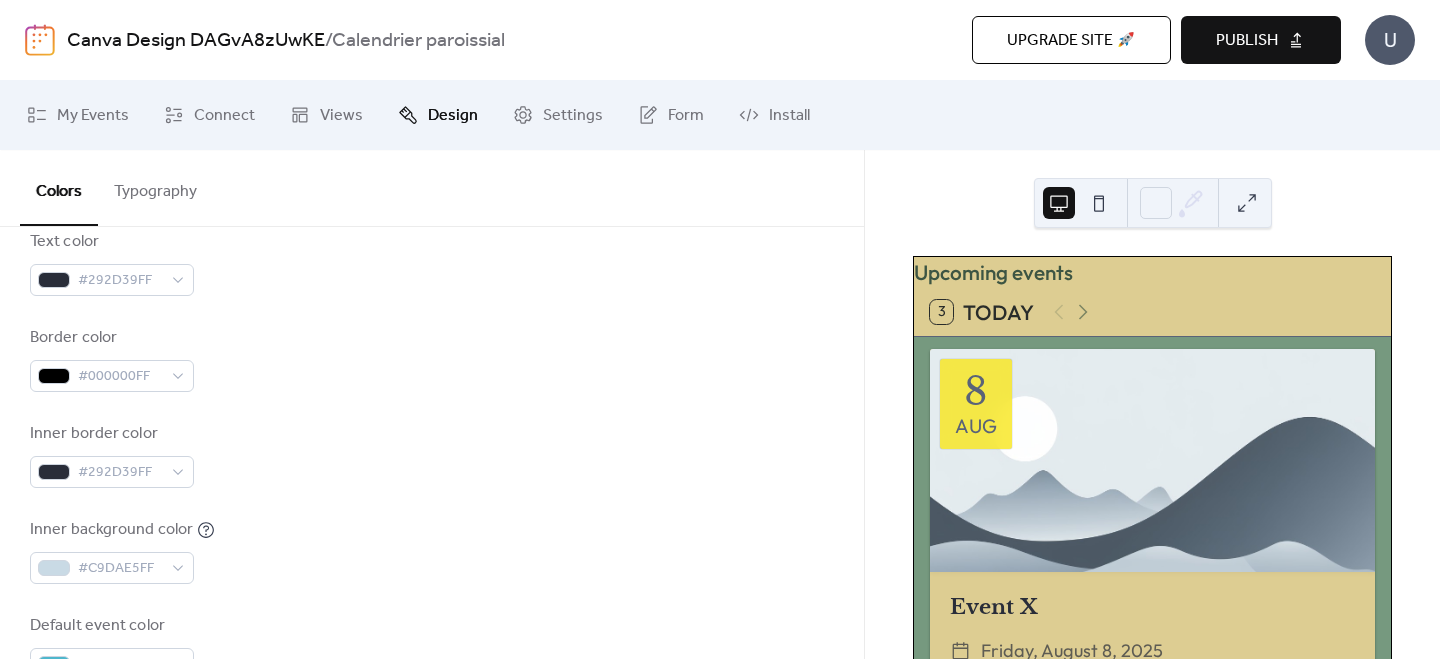 scroll, scrollTop: 314, scrollLeft: 0, axis: vertical 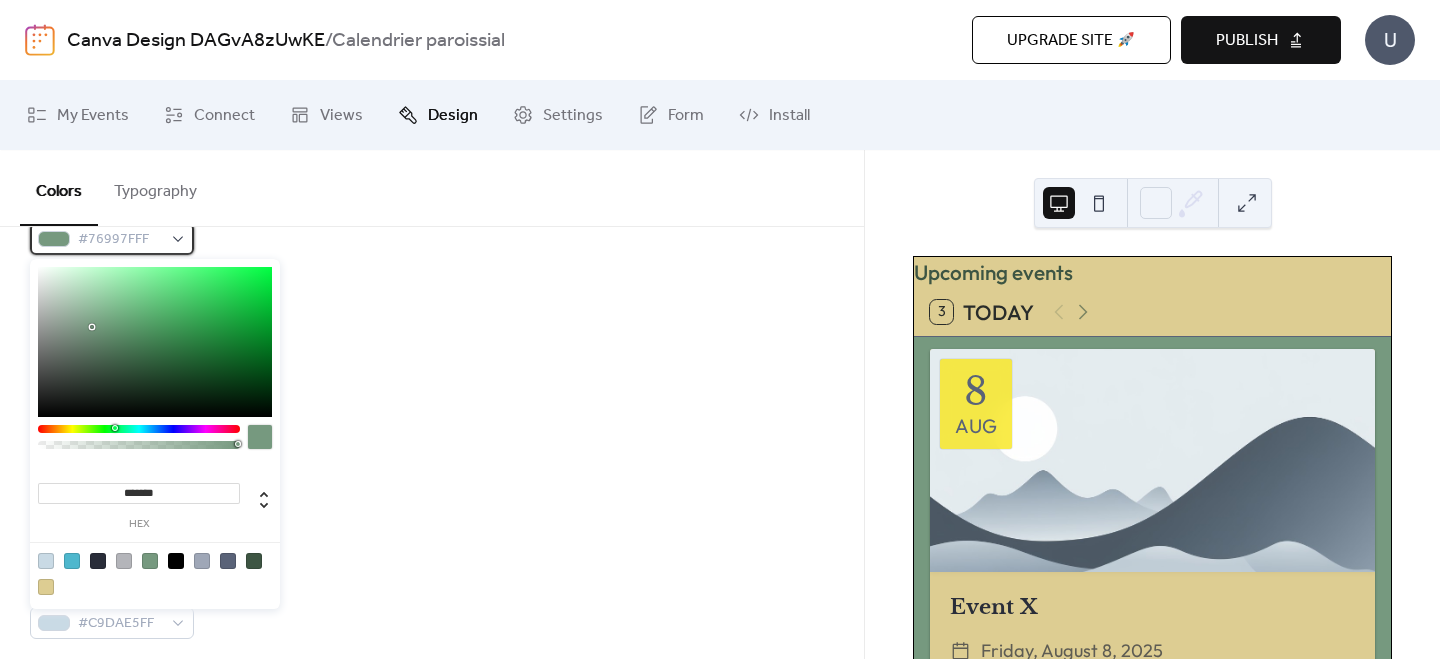 click on "#76997FFF" at bounding box center (120, 240) 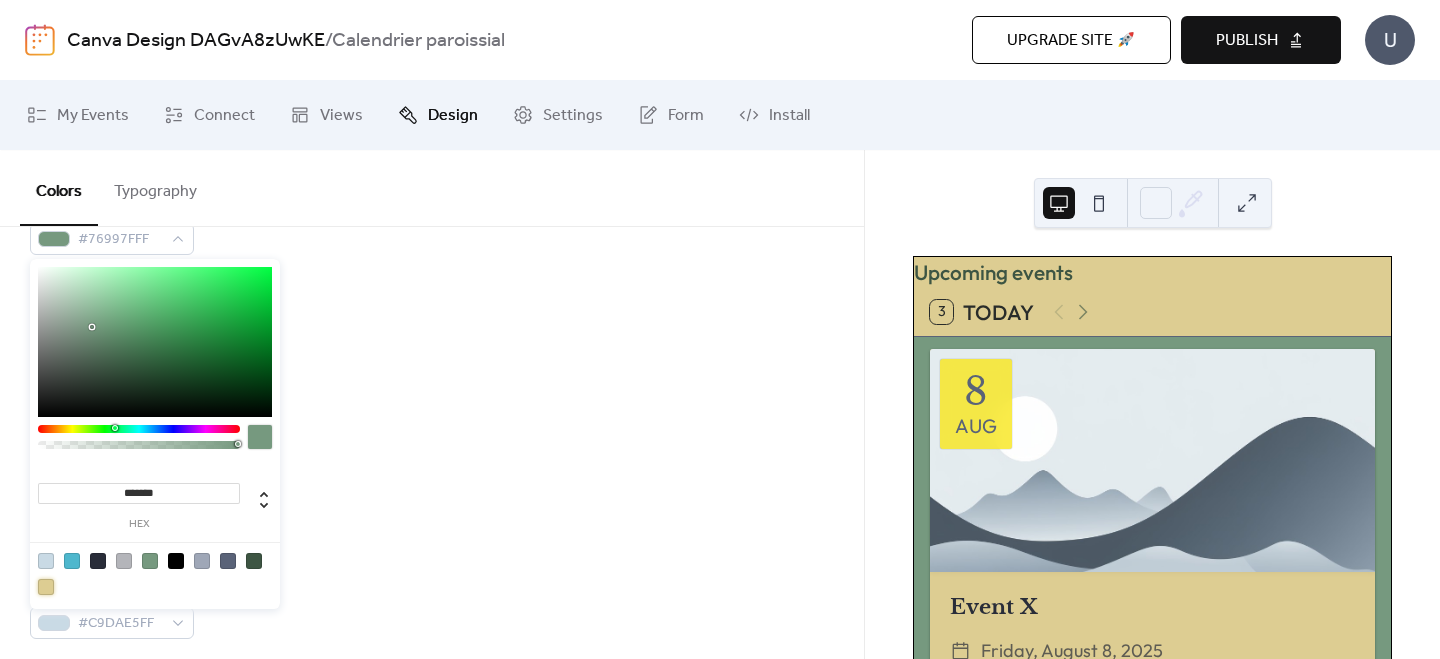 click at bounding box center (46, 587) 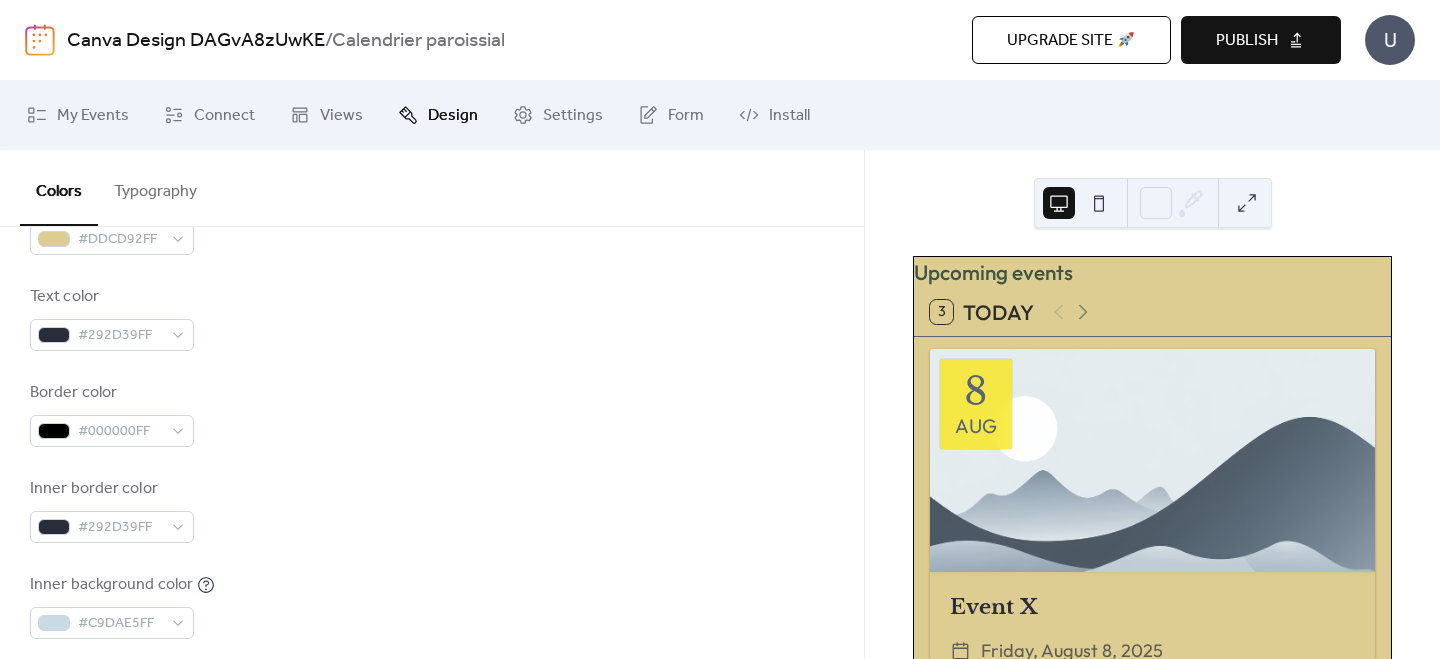 click on "Background color #DDCD92FF Text color #292D39FF Border color #000000FF Inner border color #292D39FF Inner background color #C9DAE5FF Default event color #4EB7CDFF" at bounding box center [432, 462] 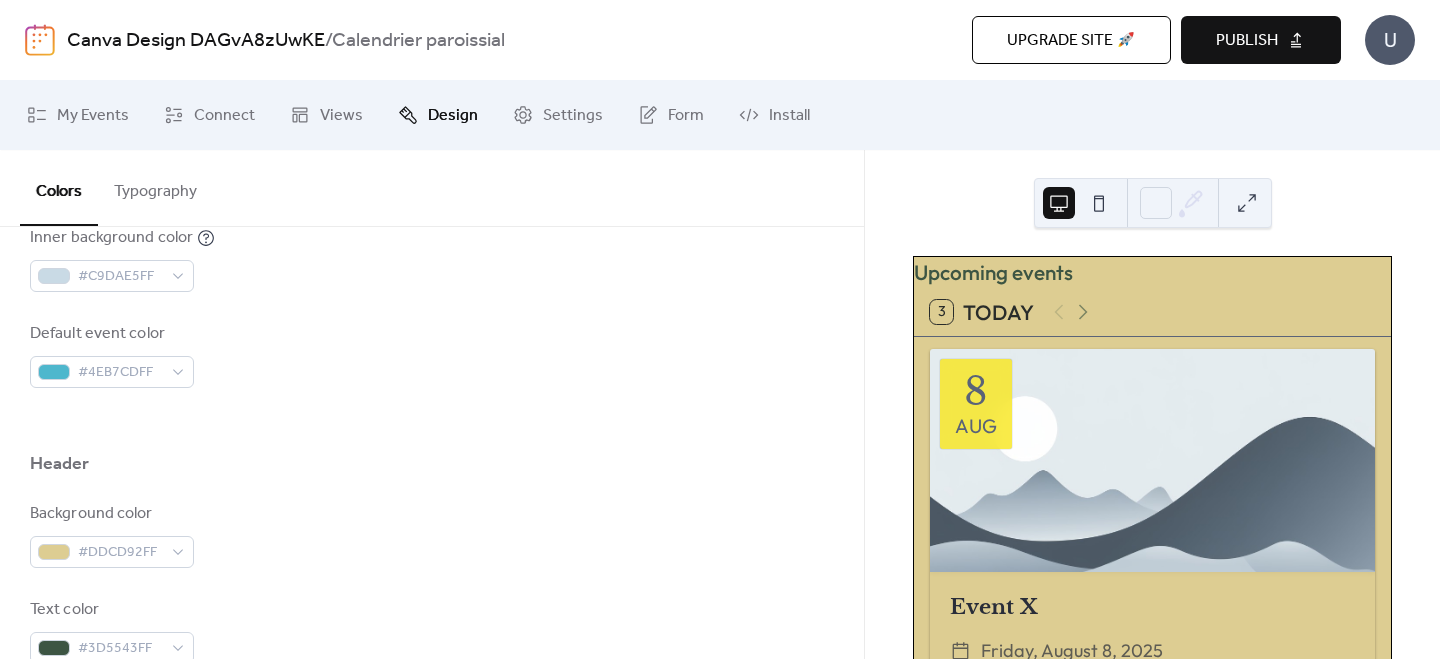scroll, scrollTop: 737, scrollLeft: 0, axis: vertical 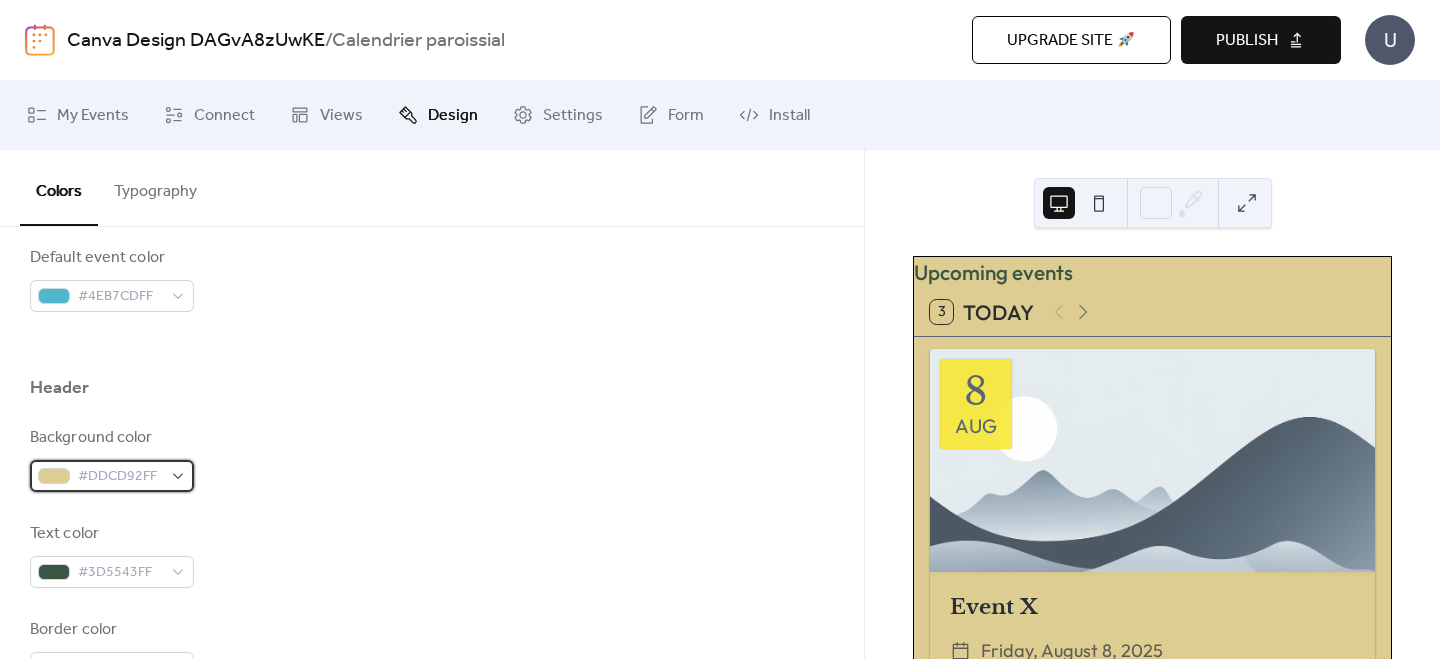 click on "#DDCD92FF" at bounding box center (112, 476) 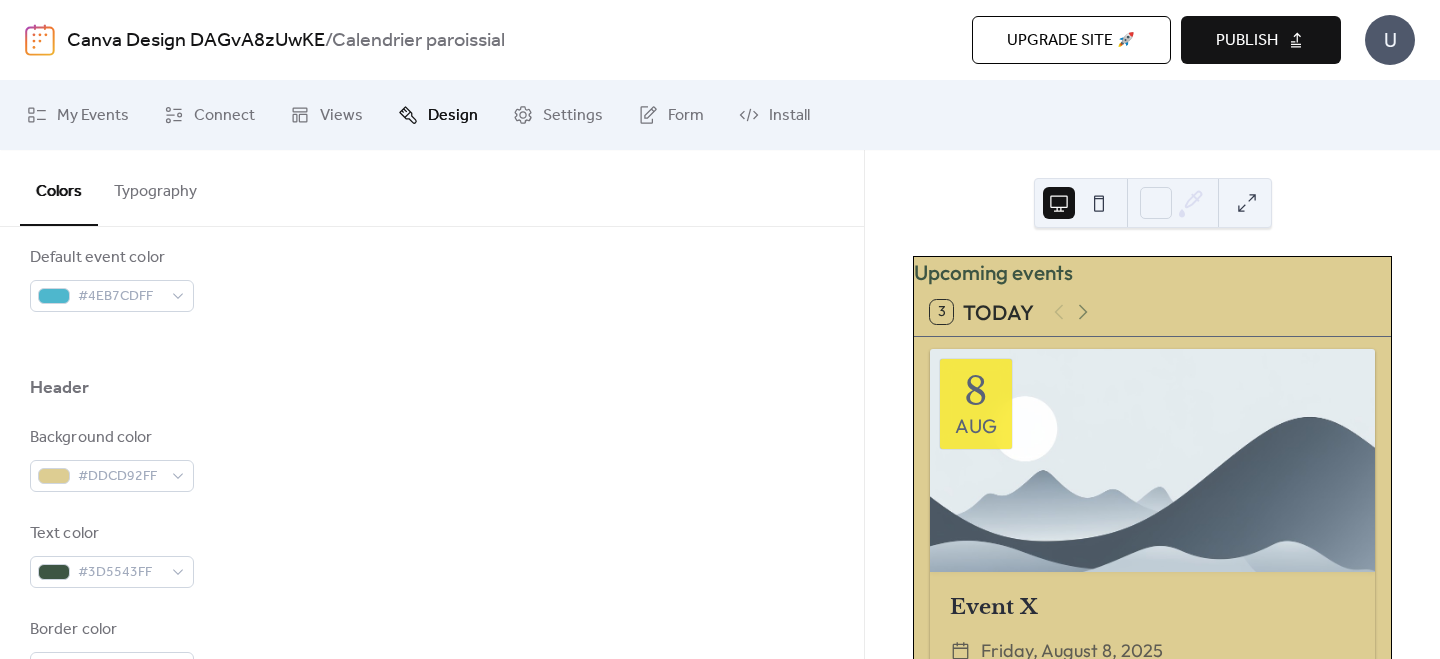click on "Background color #DDCD92FF" at bounding box center [432, 459] 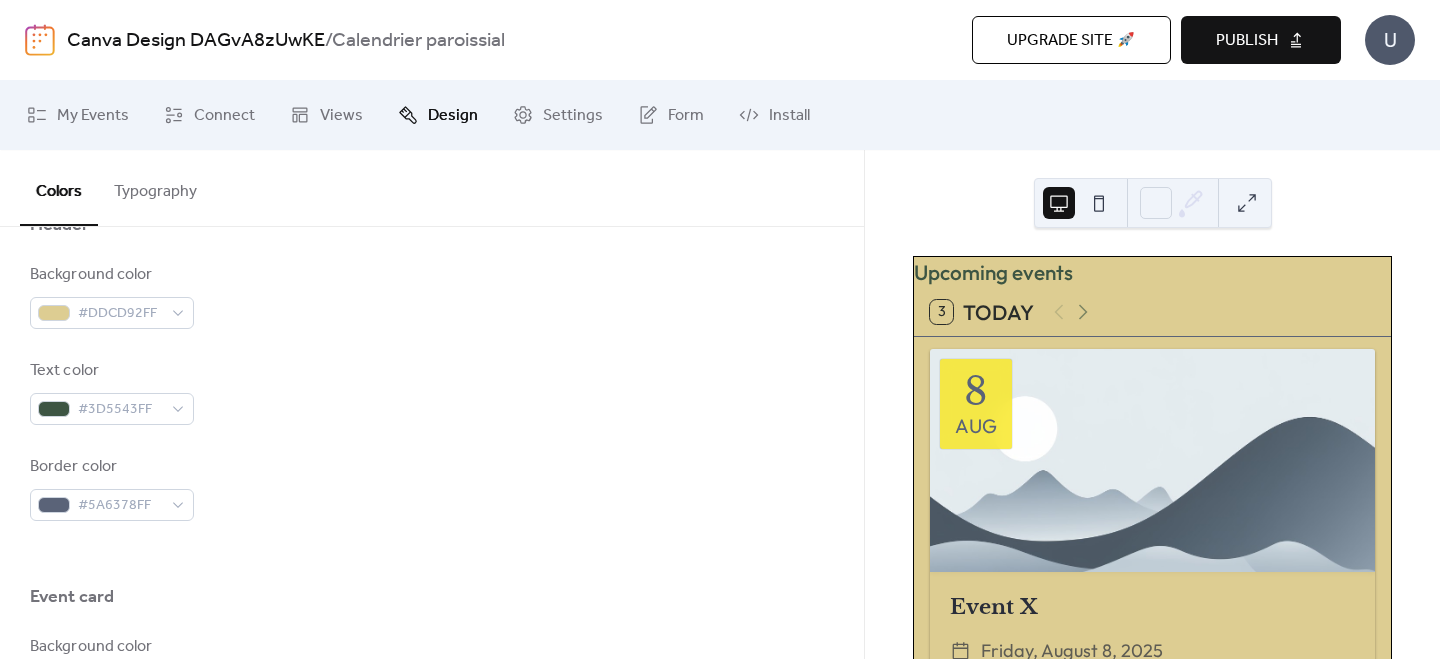 scroll, scrollTop: 909, scrollLeft: 0, axis: vertical 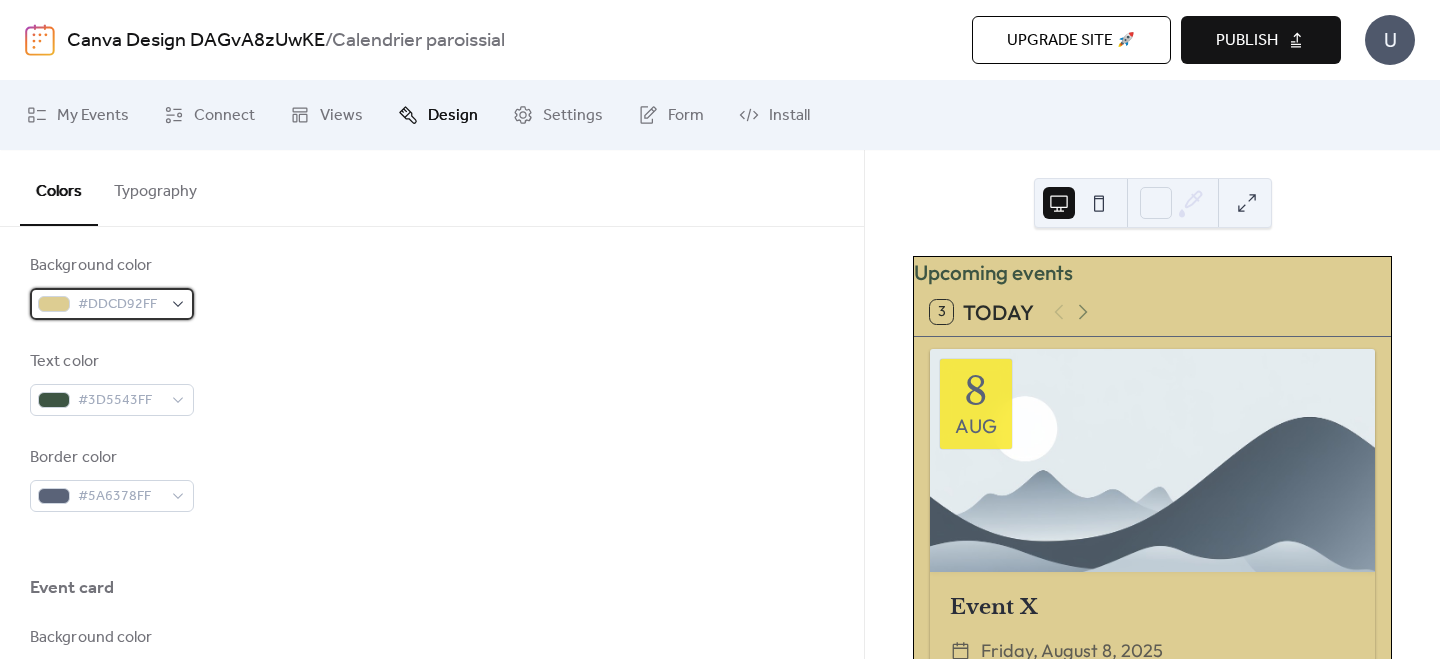 click on "#DDCD92FF" at bounding box center [112, 304] 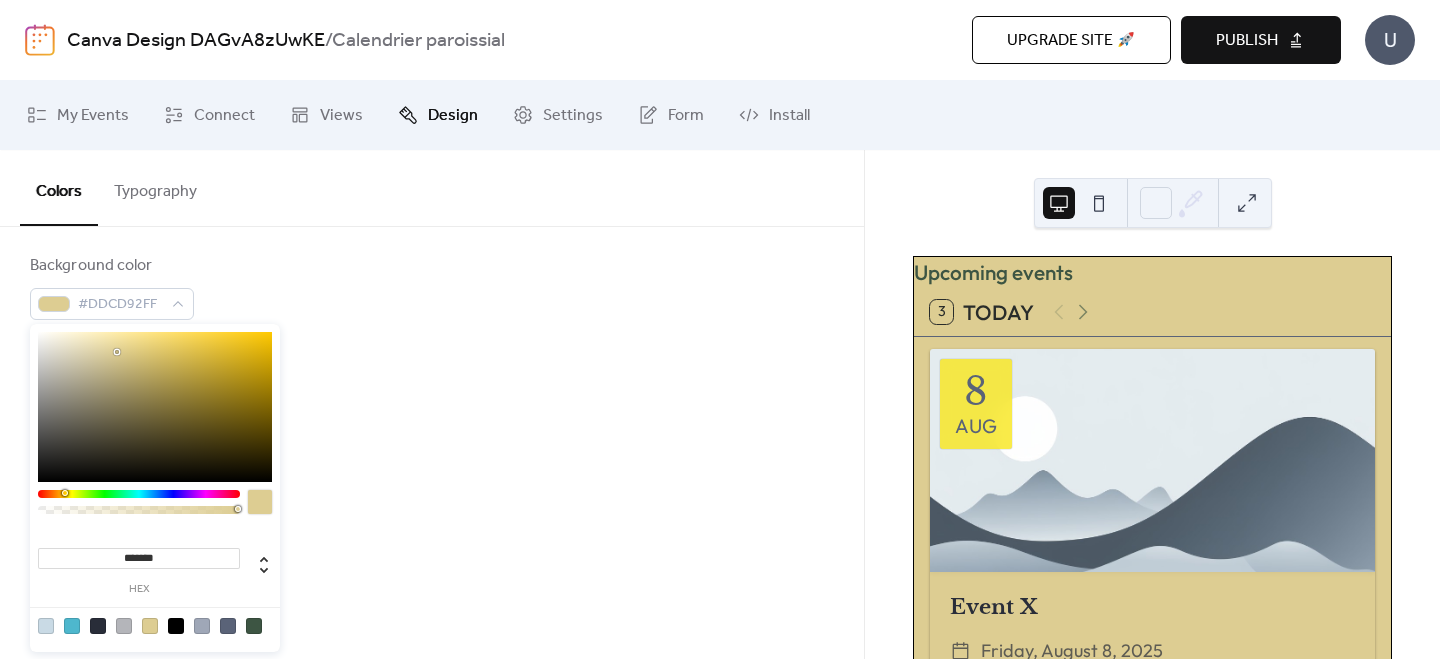 click at bounding box center (432, 544) 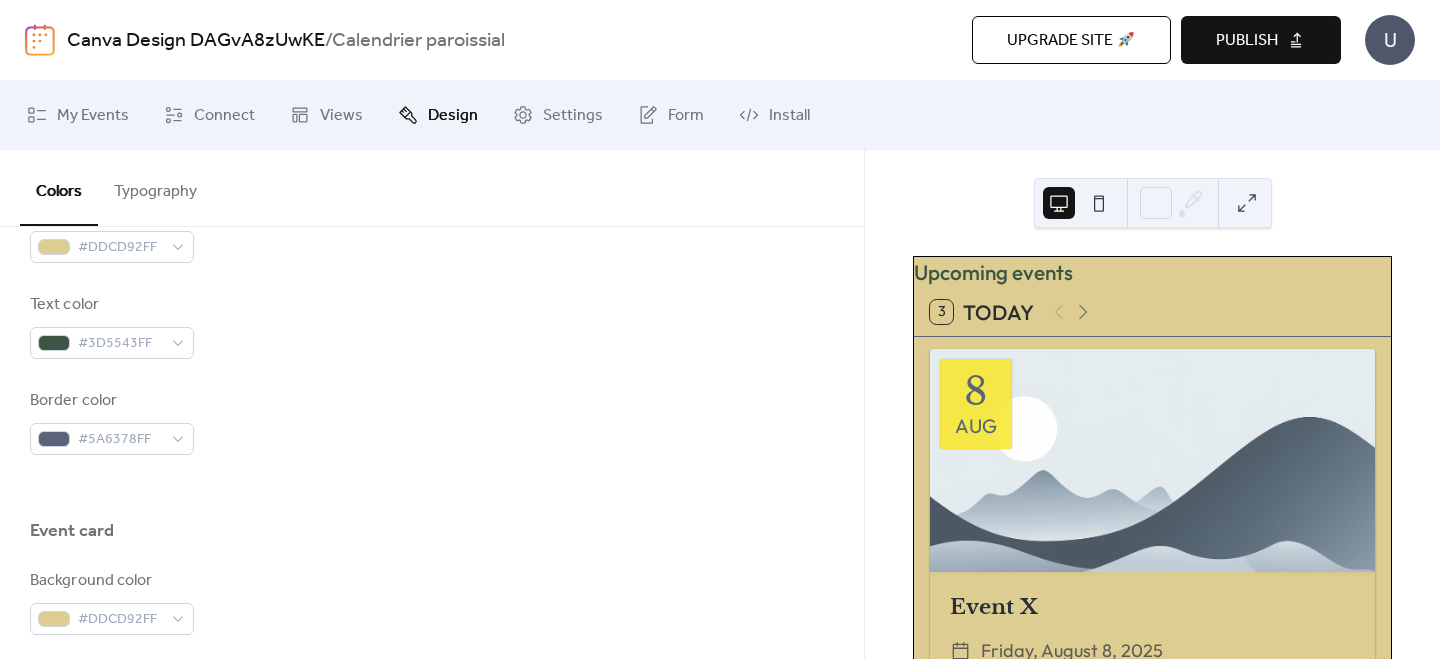 scroll, scrollTop: 950, scrollLeft: 0, axis: vertical 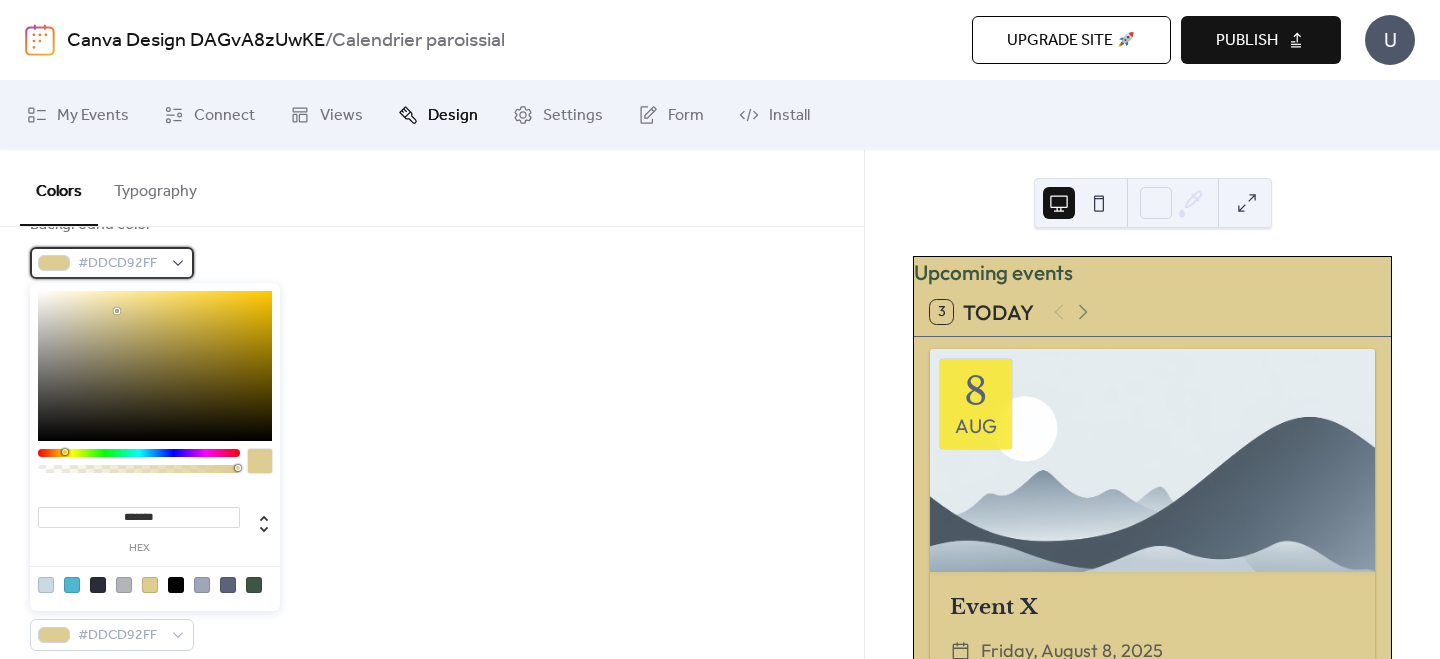 click on "#DDCD92FF" at bounding box center [112, 263] 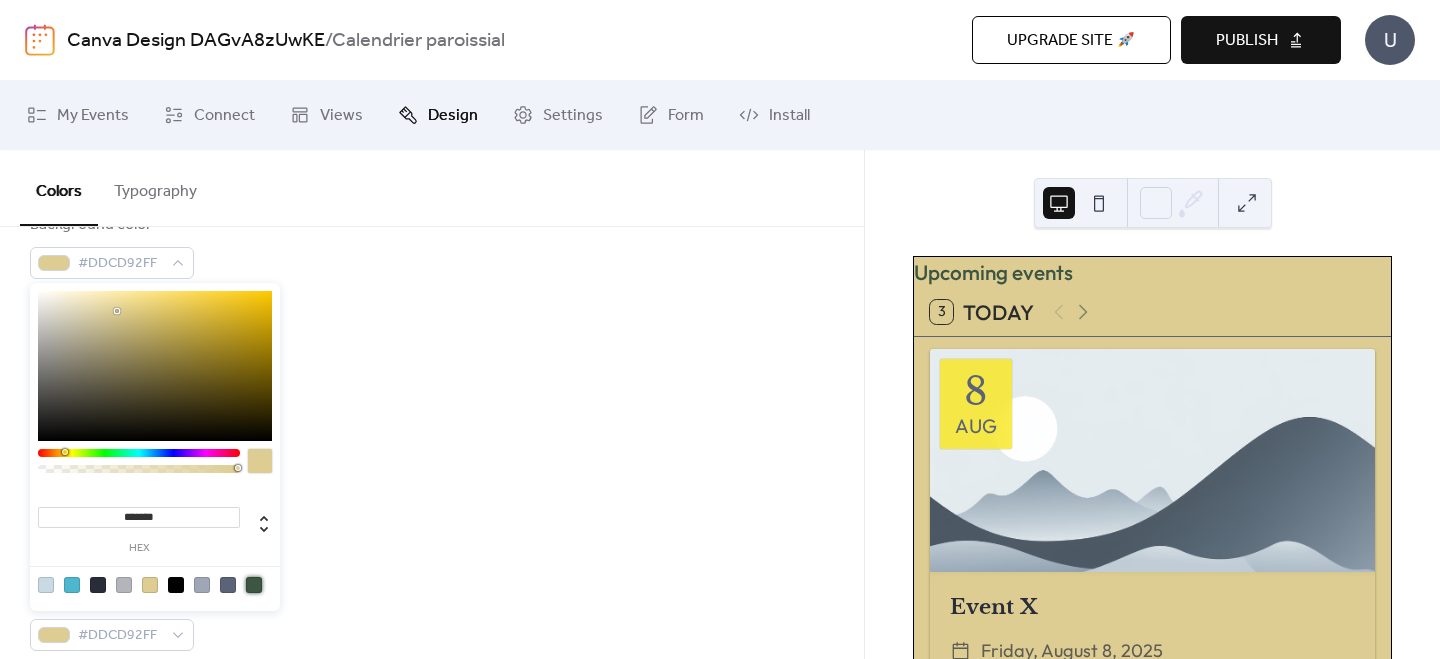 click at bounding box center [254, 585] 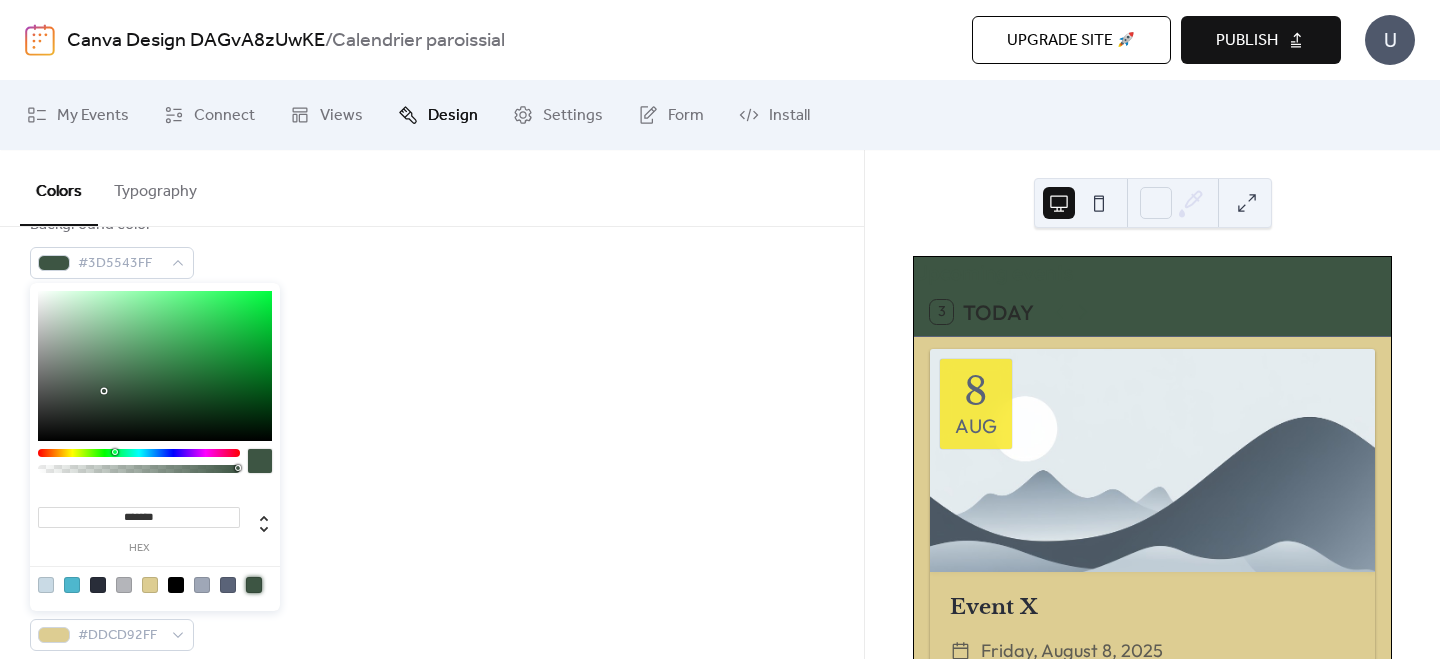 click at bounding box center [46, 585] 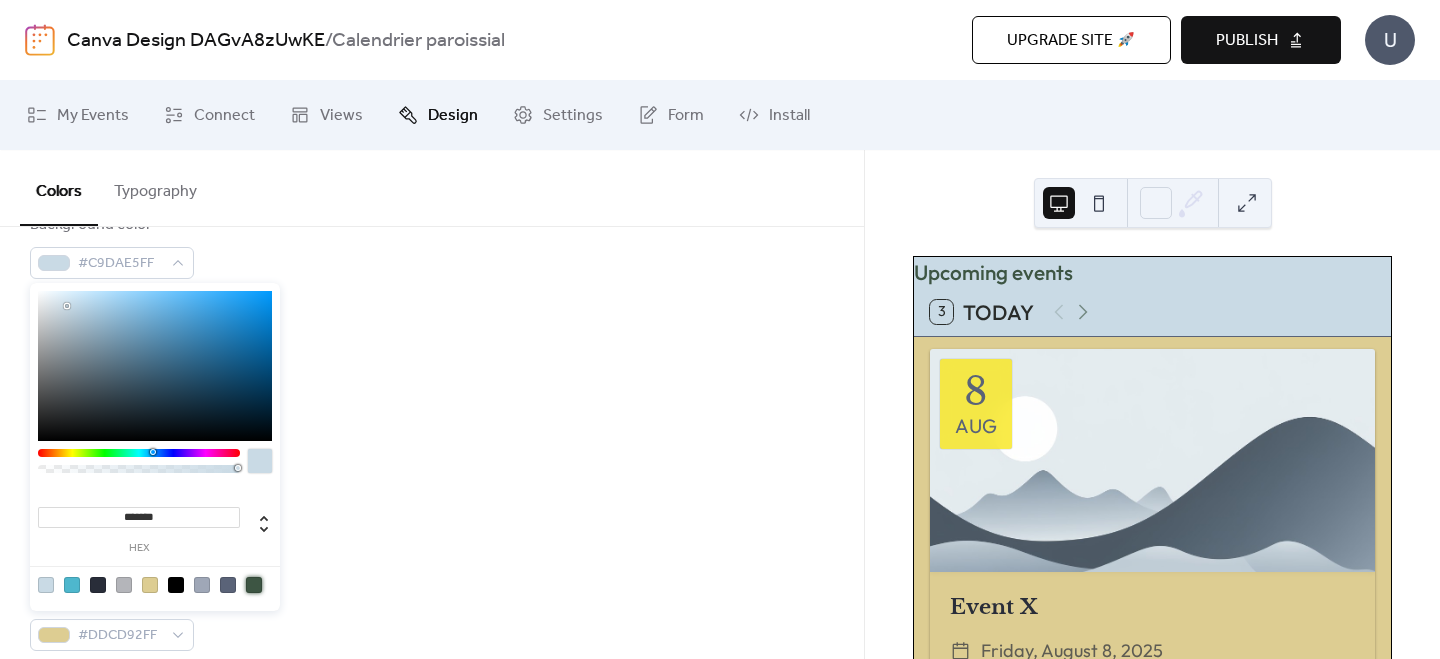click at bounding box center (254, 585) 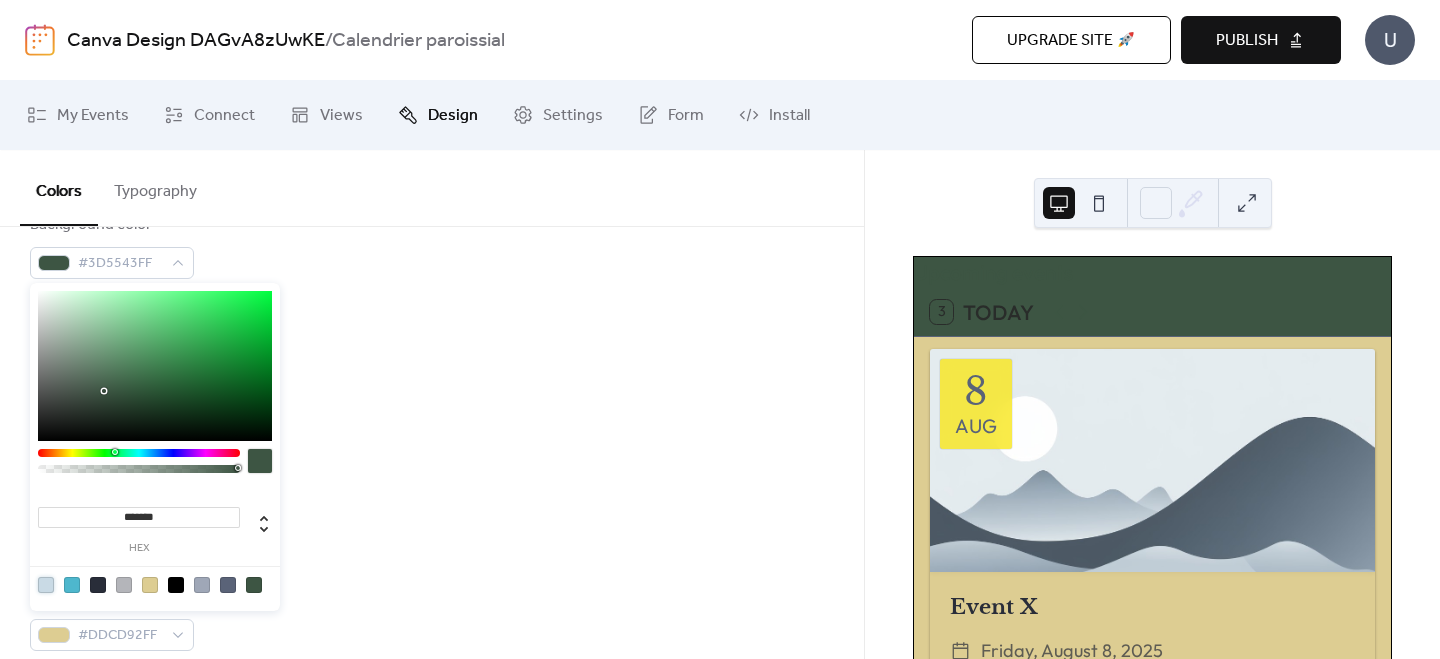 click at bounding box center [46, 585] 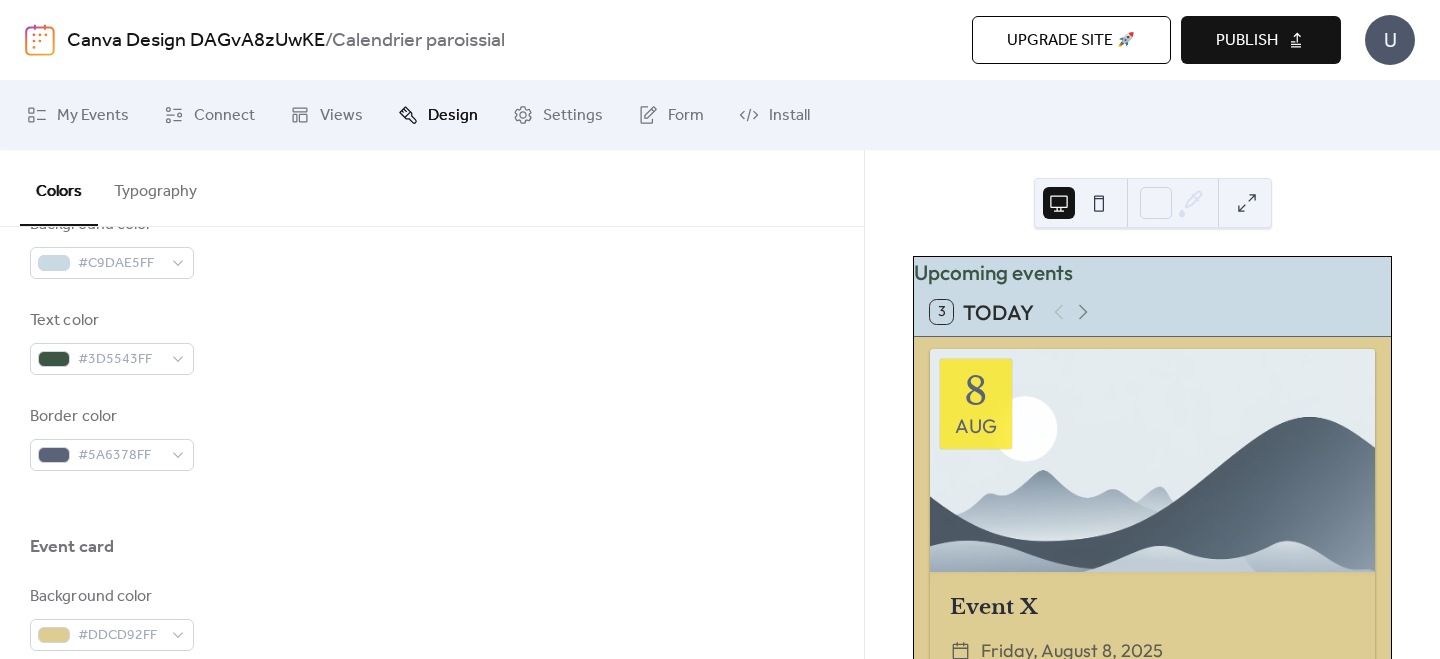 click on "Border color #5A6378FF" at bounding box center [432, 438] 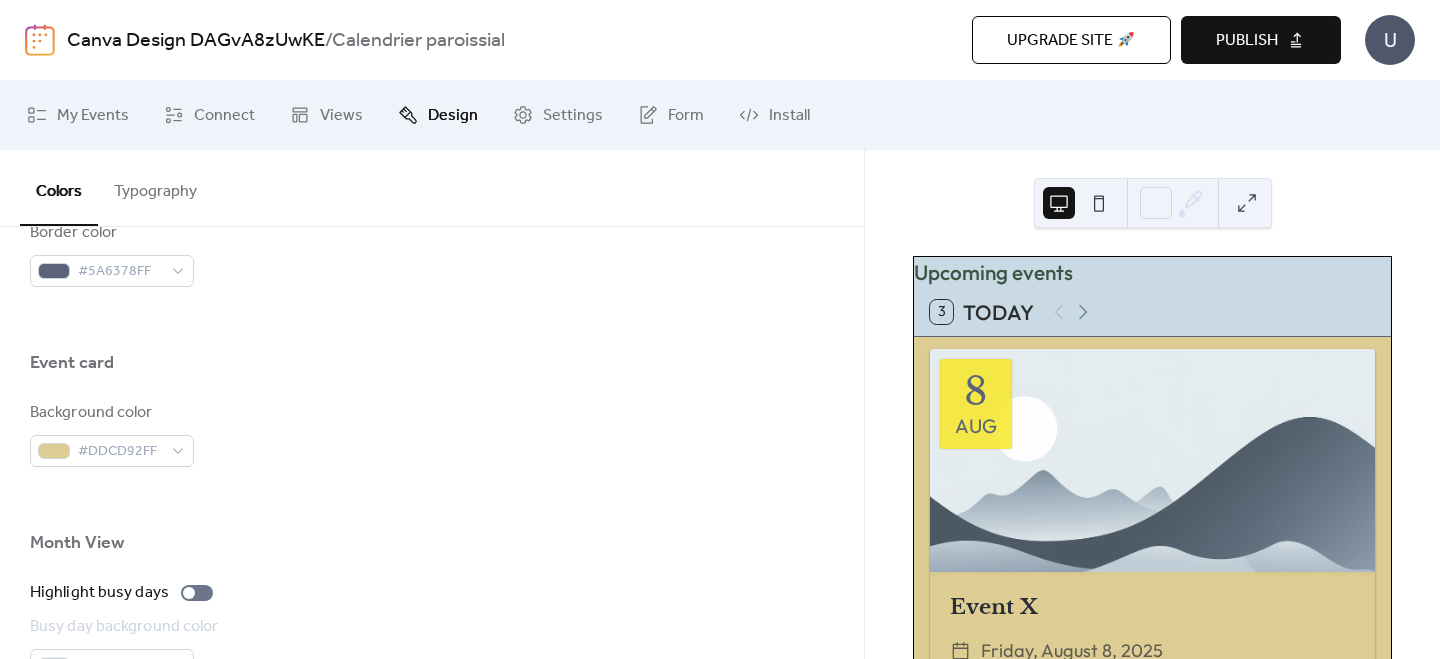scroll, scrollTop: 1141, scrollLeft: 0, axis: vertical 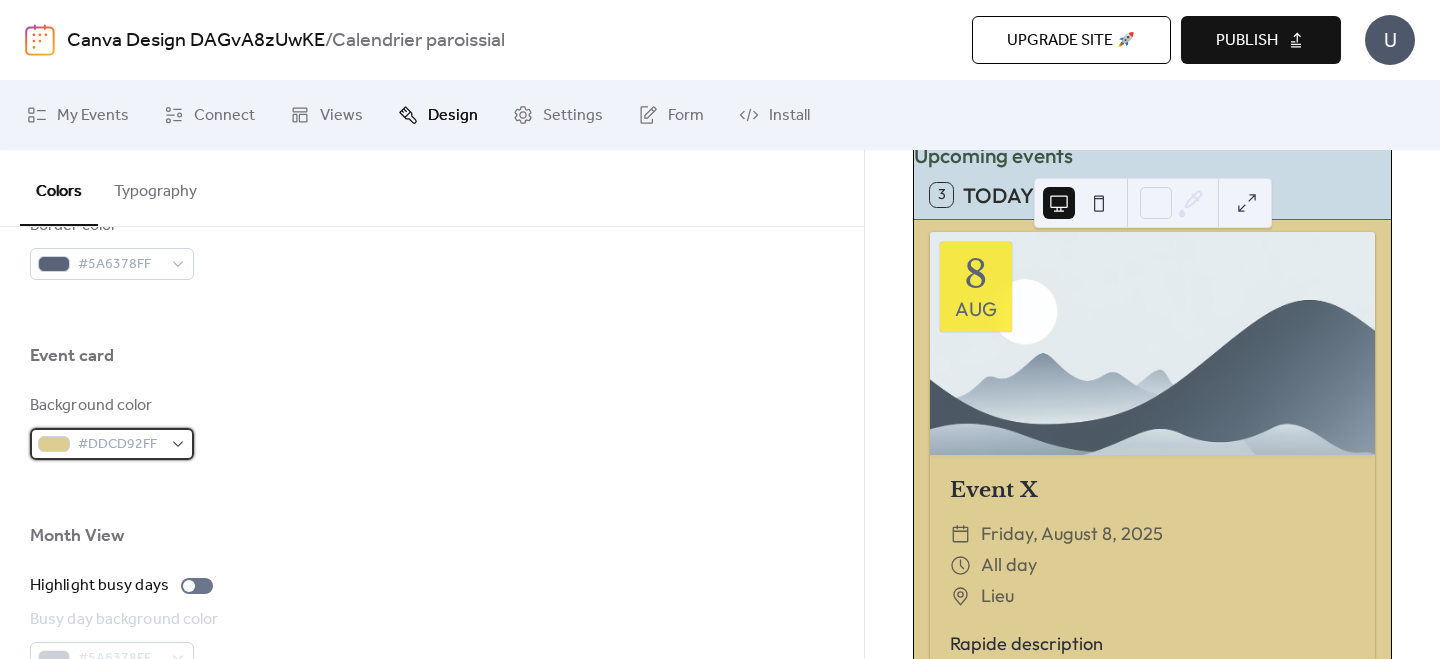 click on "#DDCD92FF" at bounding box center (120, 445) 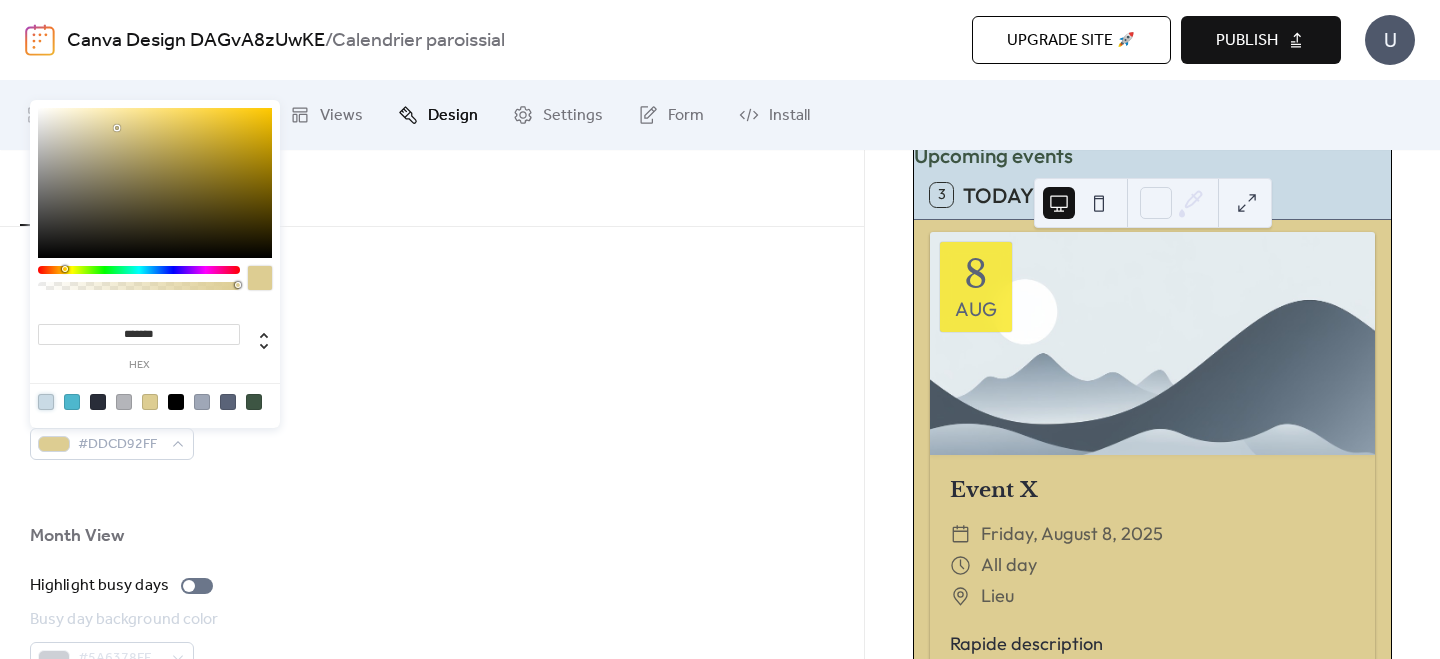 click at bounding box center [46, 402] 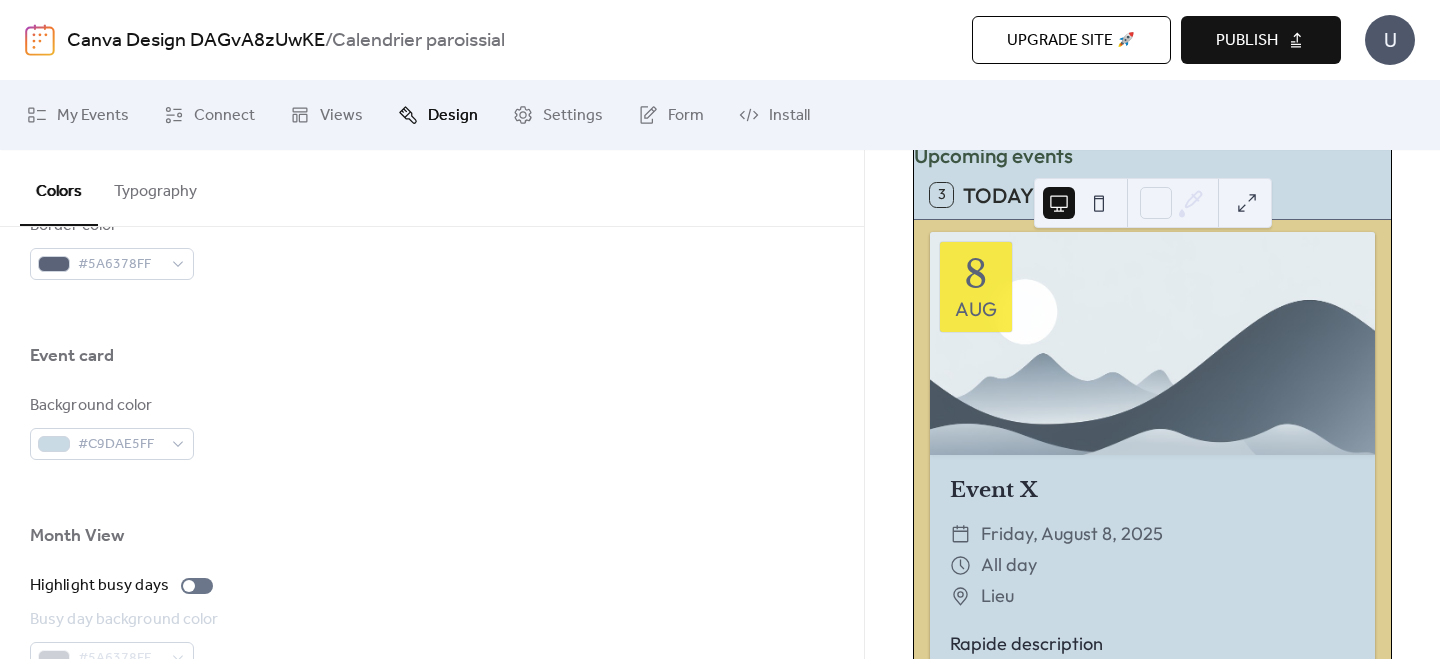 click on "Event card" at bounding box center (432, 361) 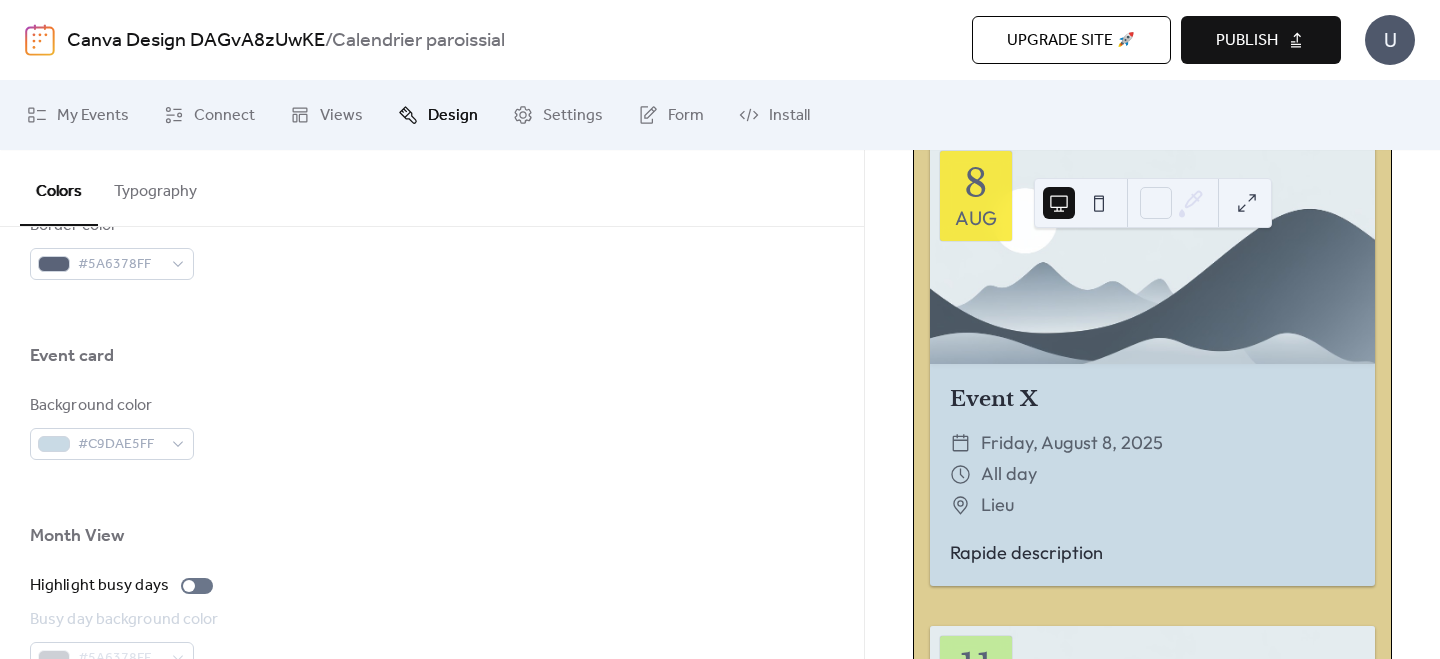 scroll, scrollTop: 206, scrollLeft: 0, axis: vertical 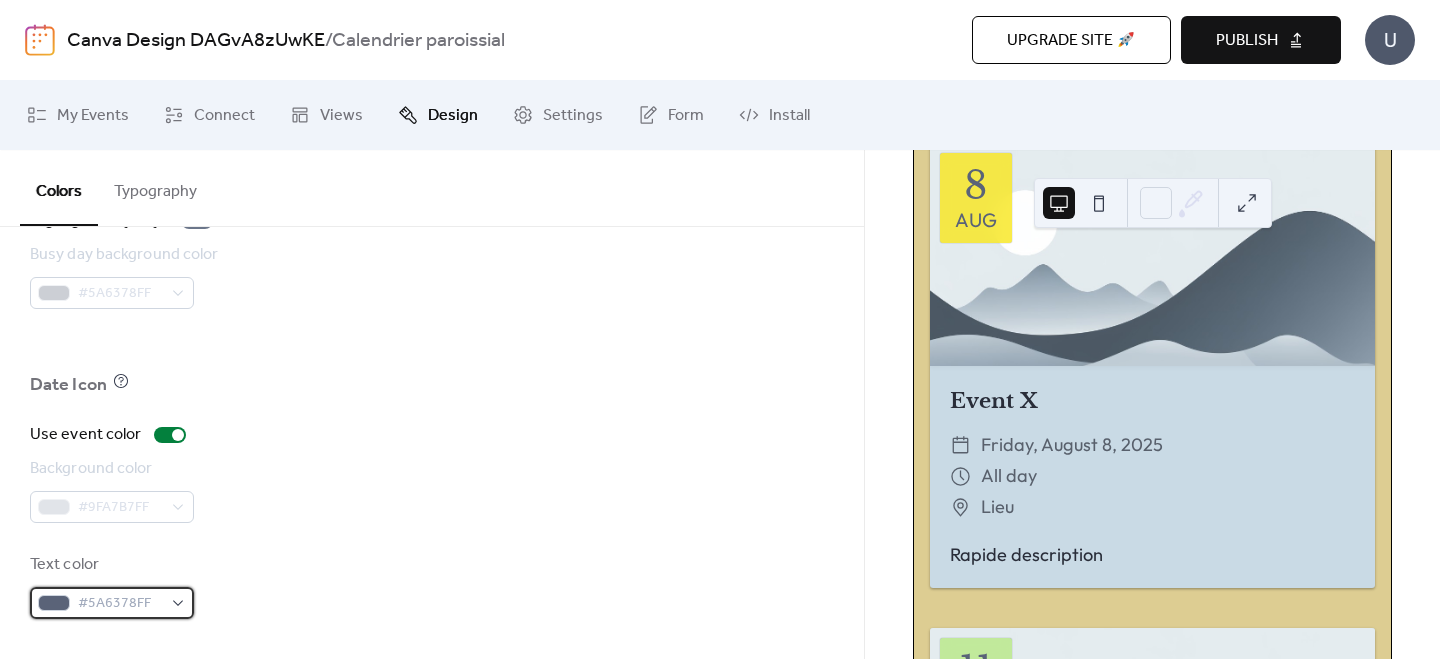click on "#5A6378FF" at bounding box center (120, 604) 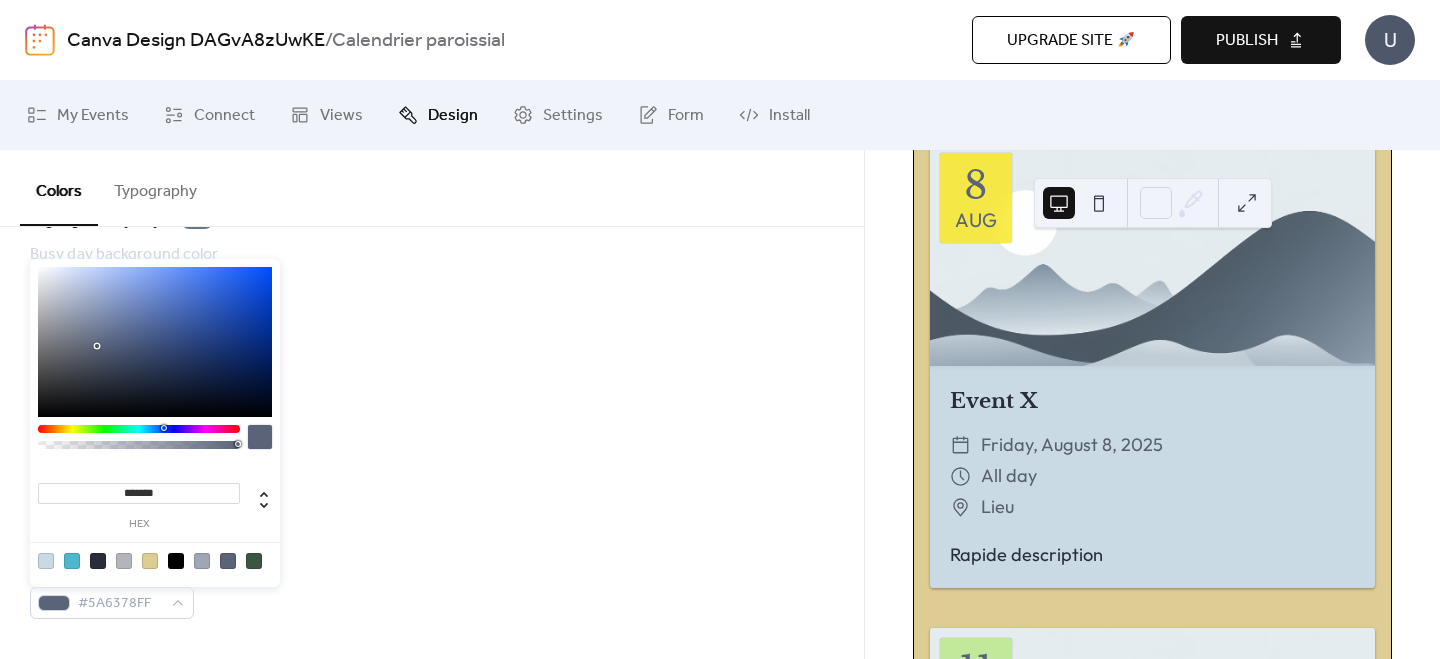 click on "Background color #9FA7B7FF" at bounding box center (432, 490) 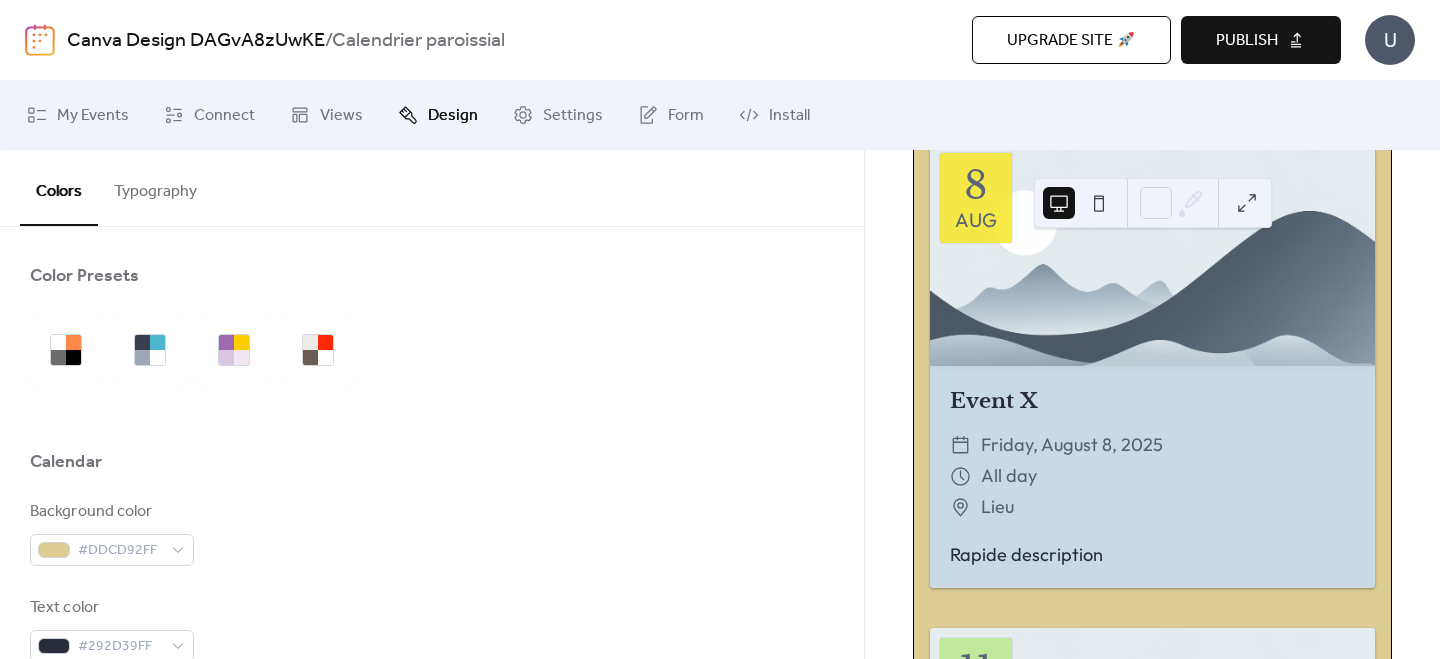 scroll, scrollTop: 0, scrollLeft: 0, axis: both 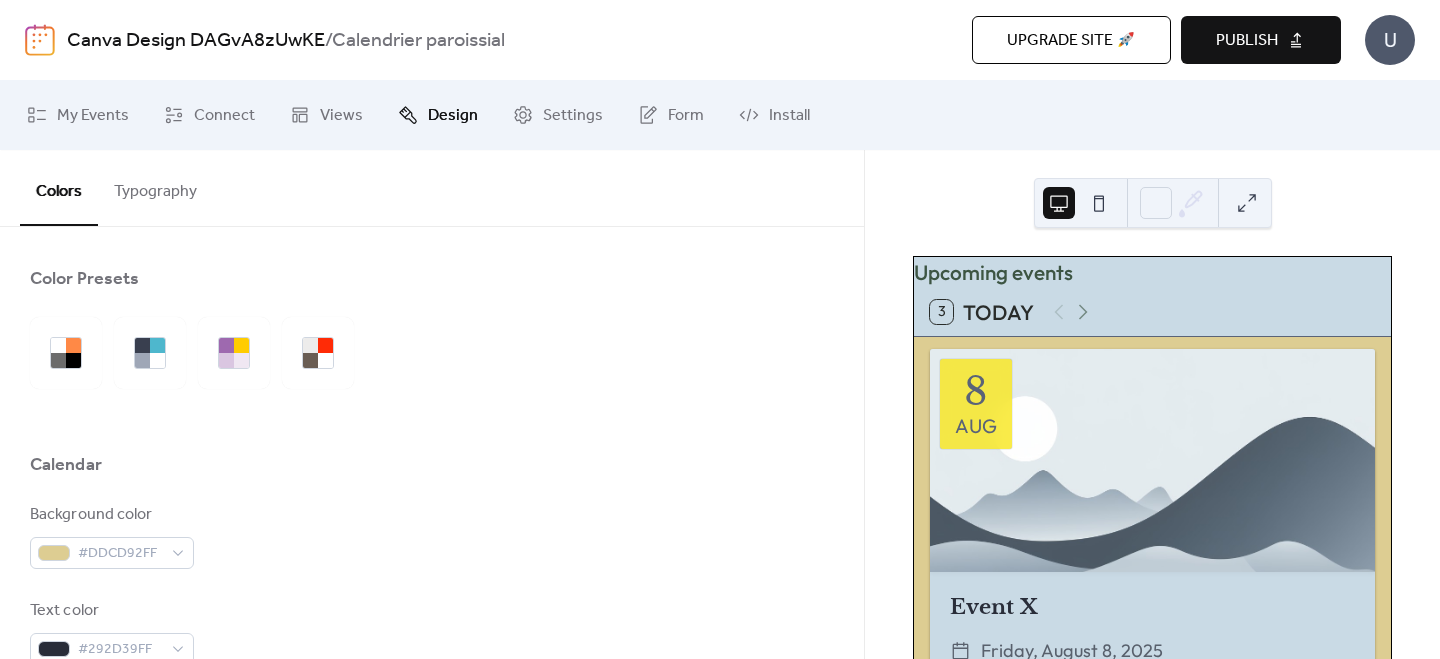 click on "Typography" at bounding box center (155, 187) 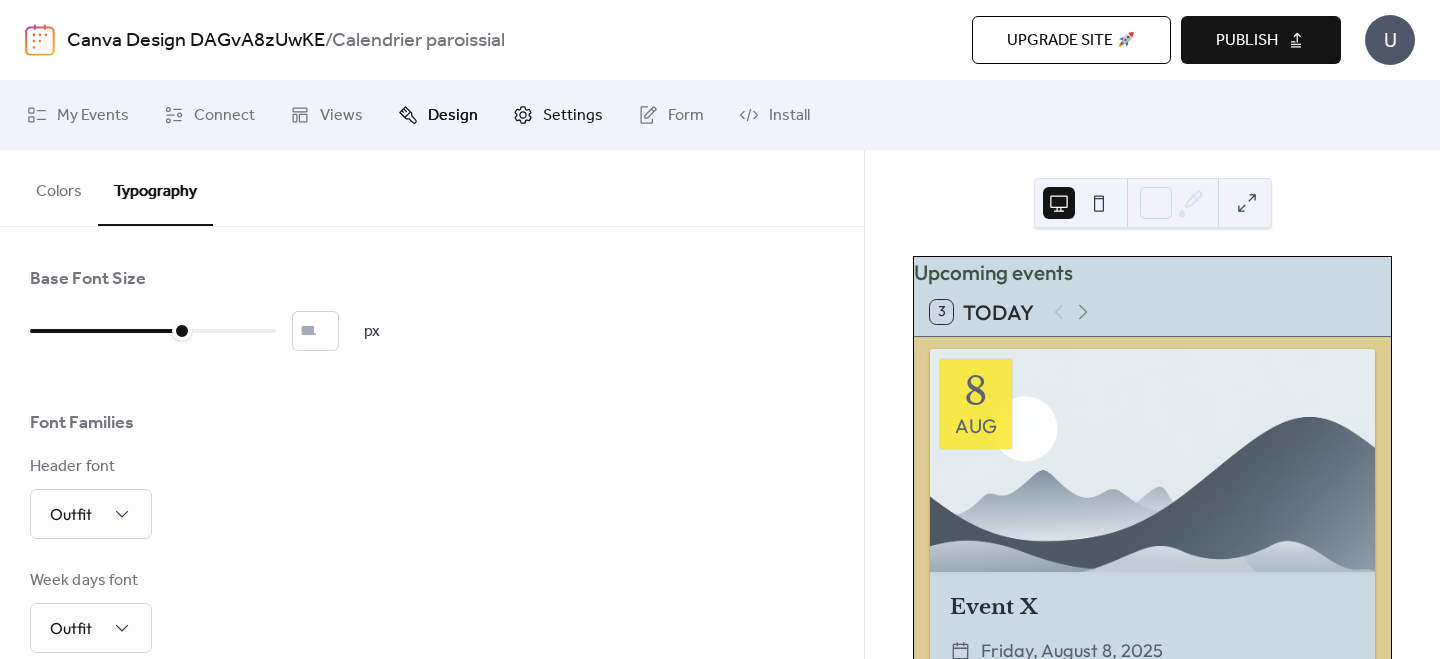 click 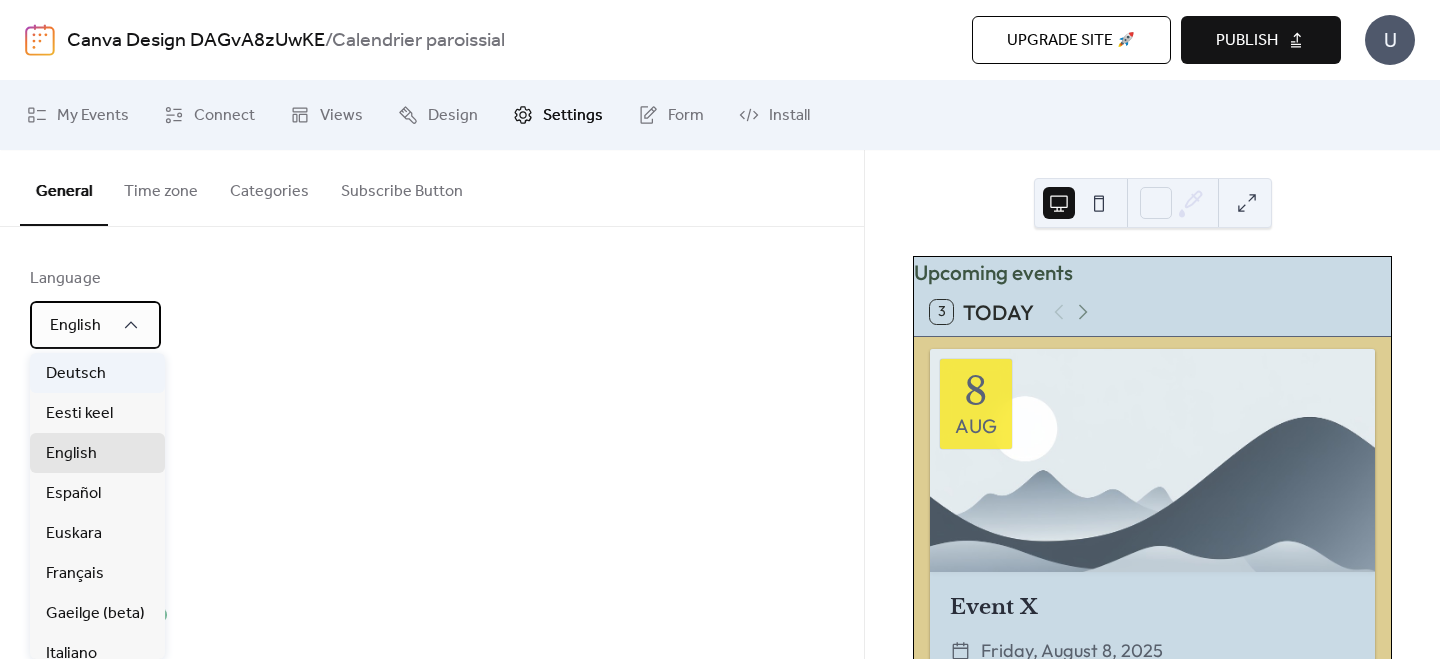 scroll, scrollTop: 136, scrollLeft: 0, axis: vertical 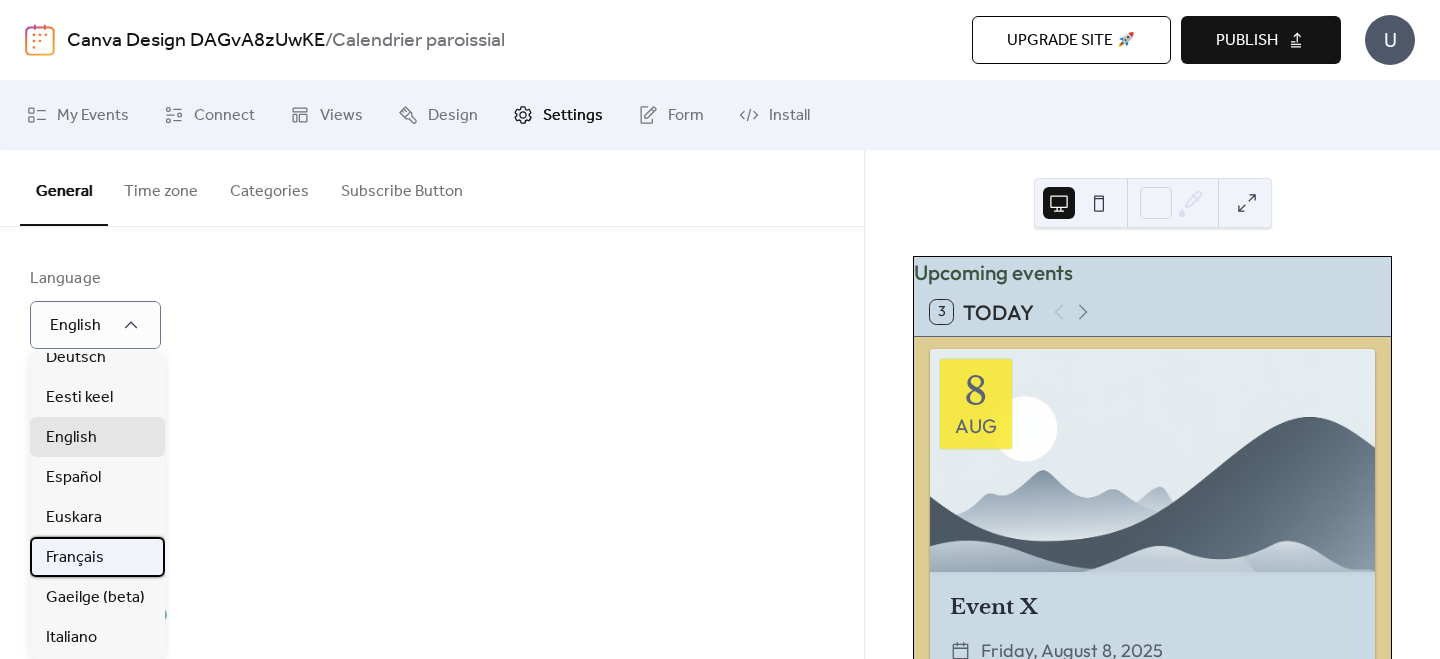 click on "Français" at bounding box center (75, 558) 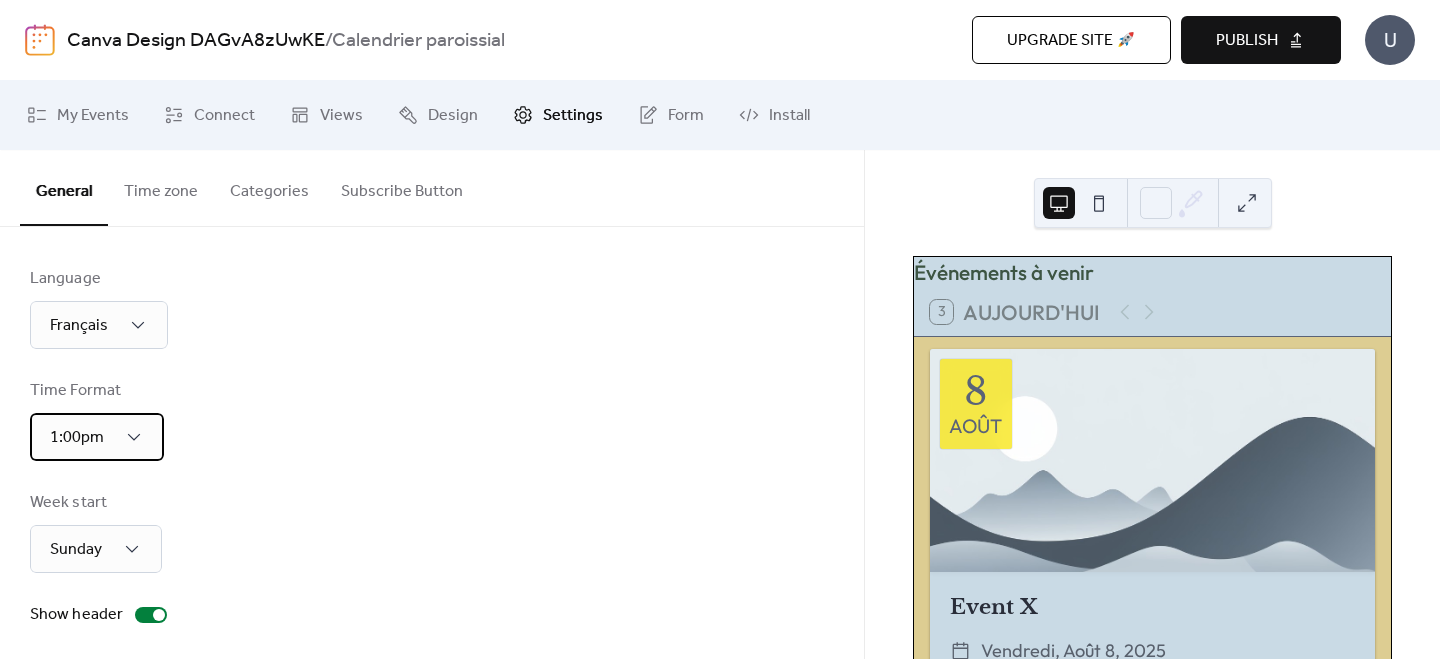 click on "1:00pm" at bounding box center (97, 437) 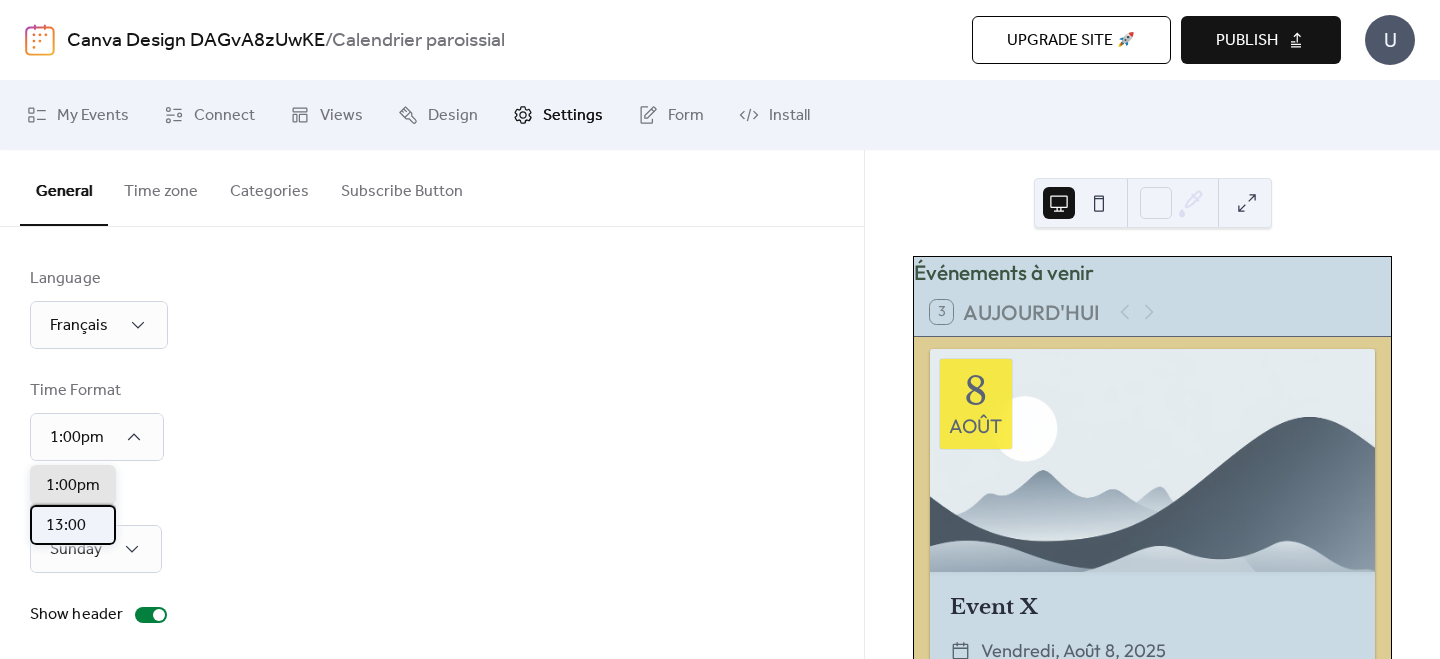 click on "13:00" at bounding box center [66, 526] 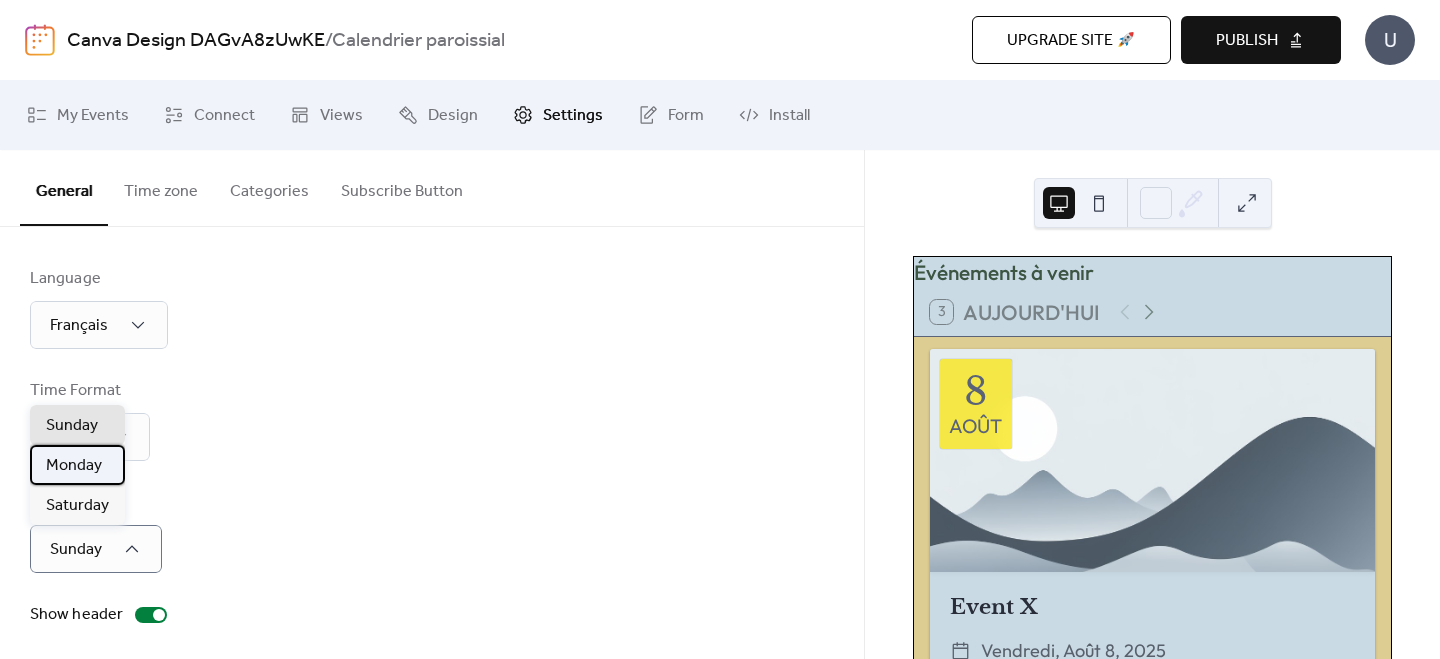 click on "Monday" at bounding box center (74, 466) 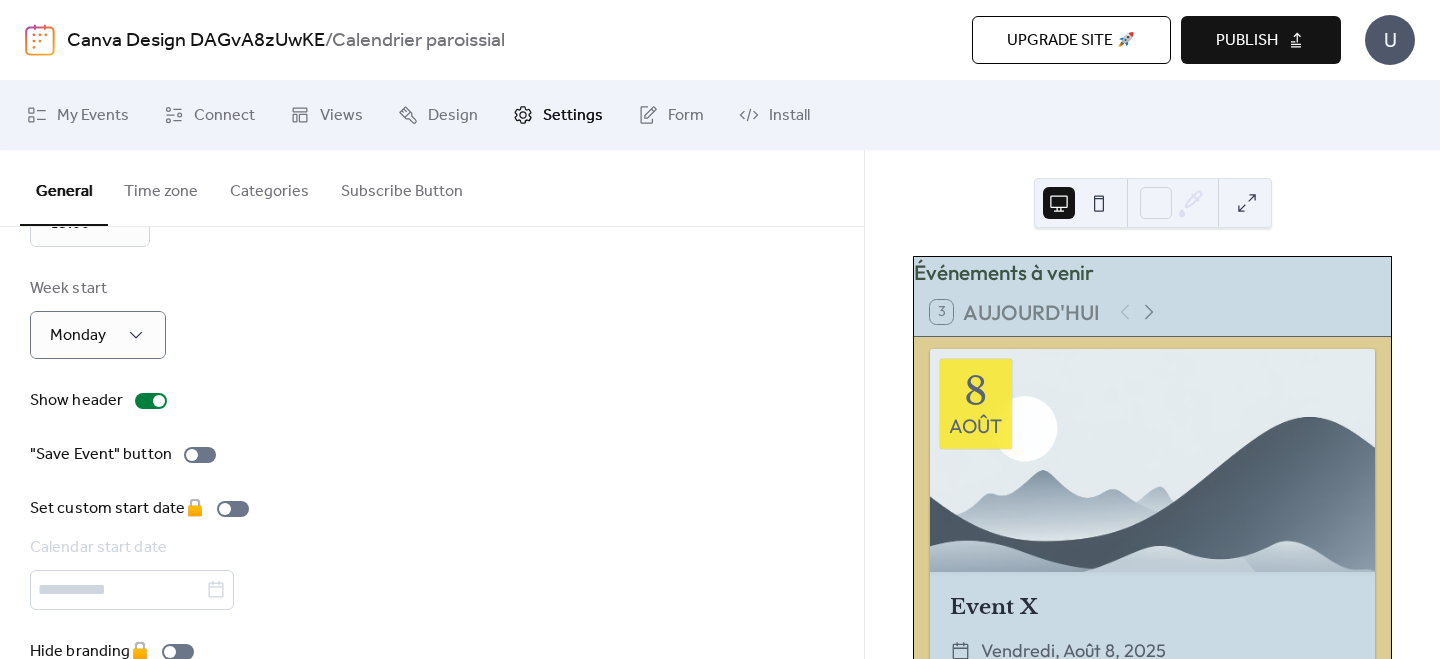 scroll, scrollTop: 218, scrollLeft: 0, axis: vertical 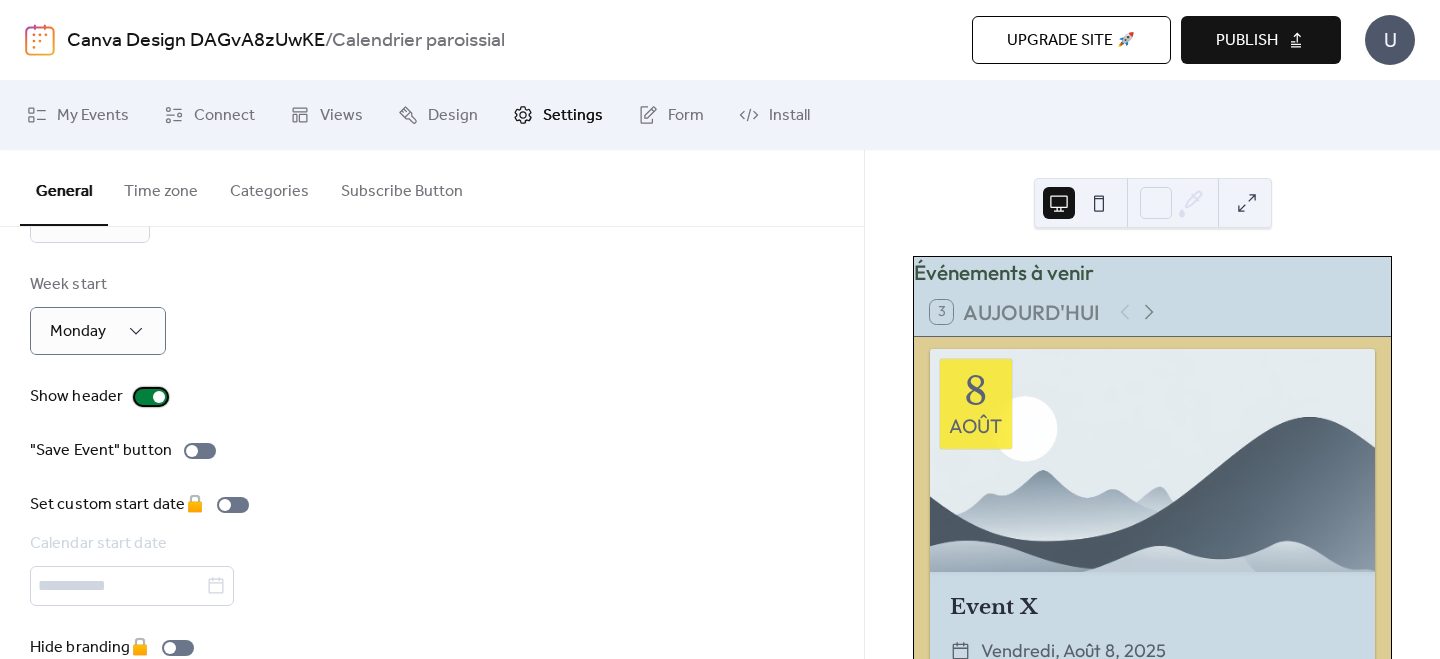 click at bounding box center [159, 397] 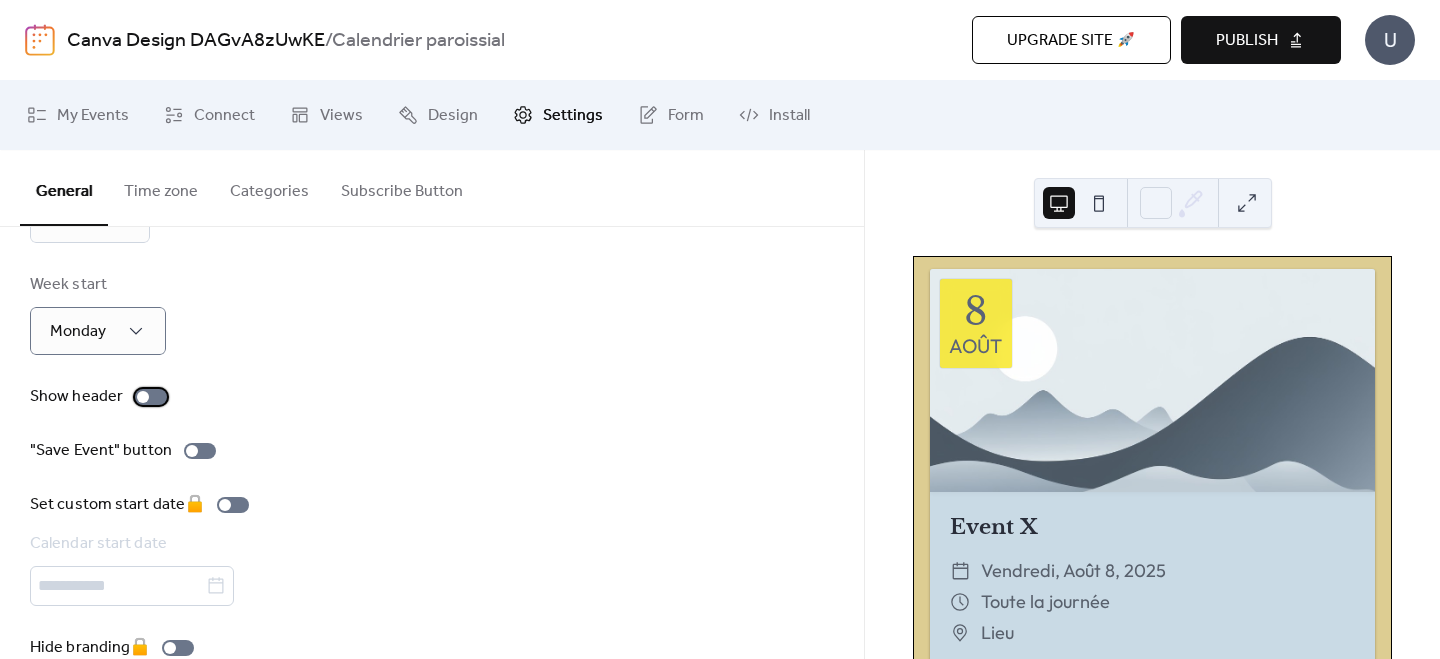 click at bounding box center (151, 397) 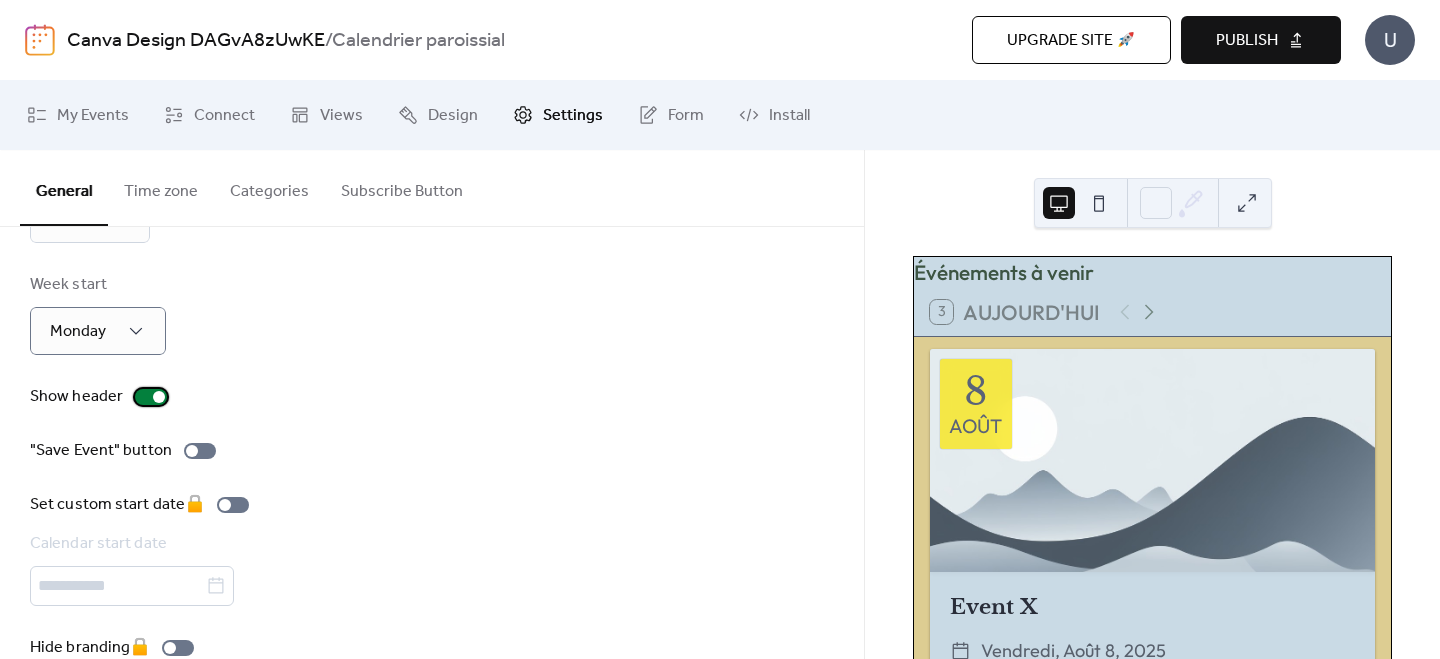 scroll, scrollTop: 259, scrollLeft: 0, axis: vertical 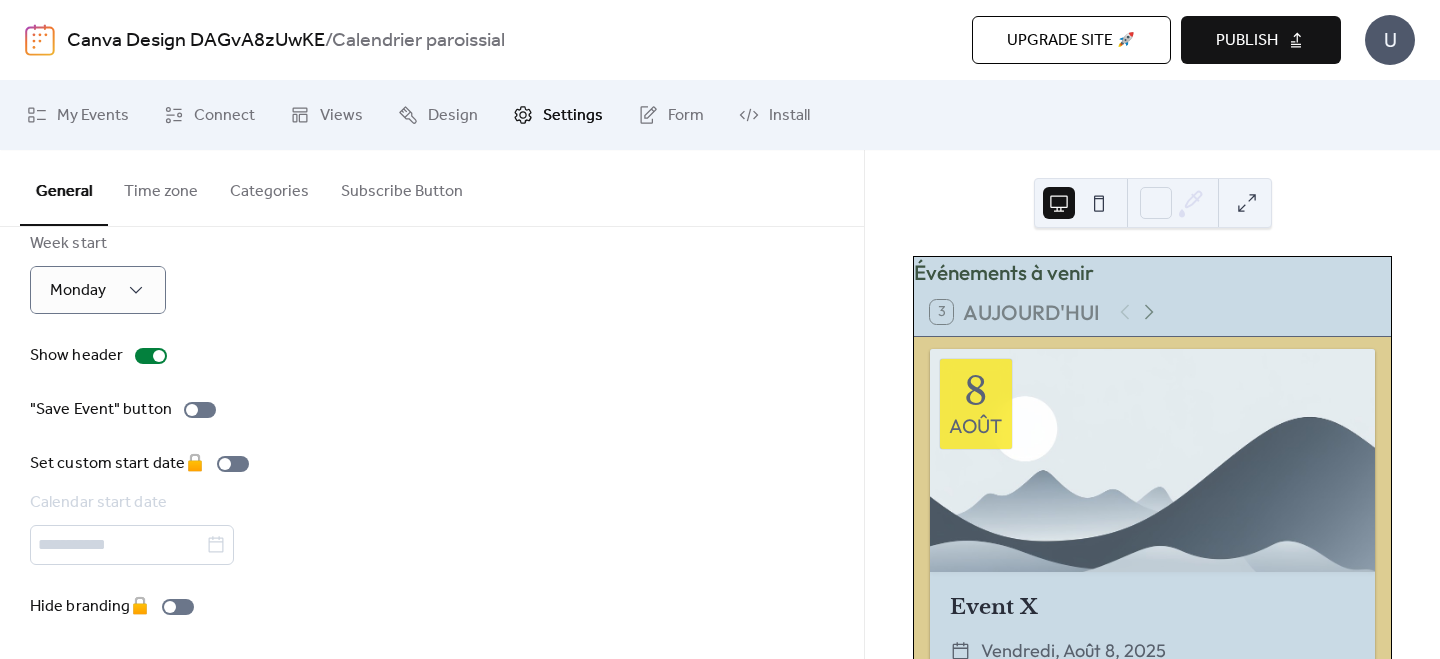 click on "Time zone" at bounding box center (161, 187) 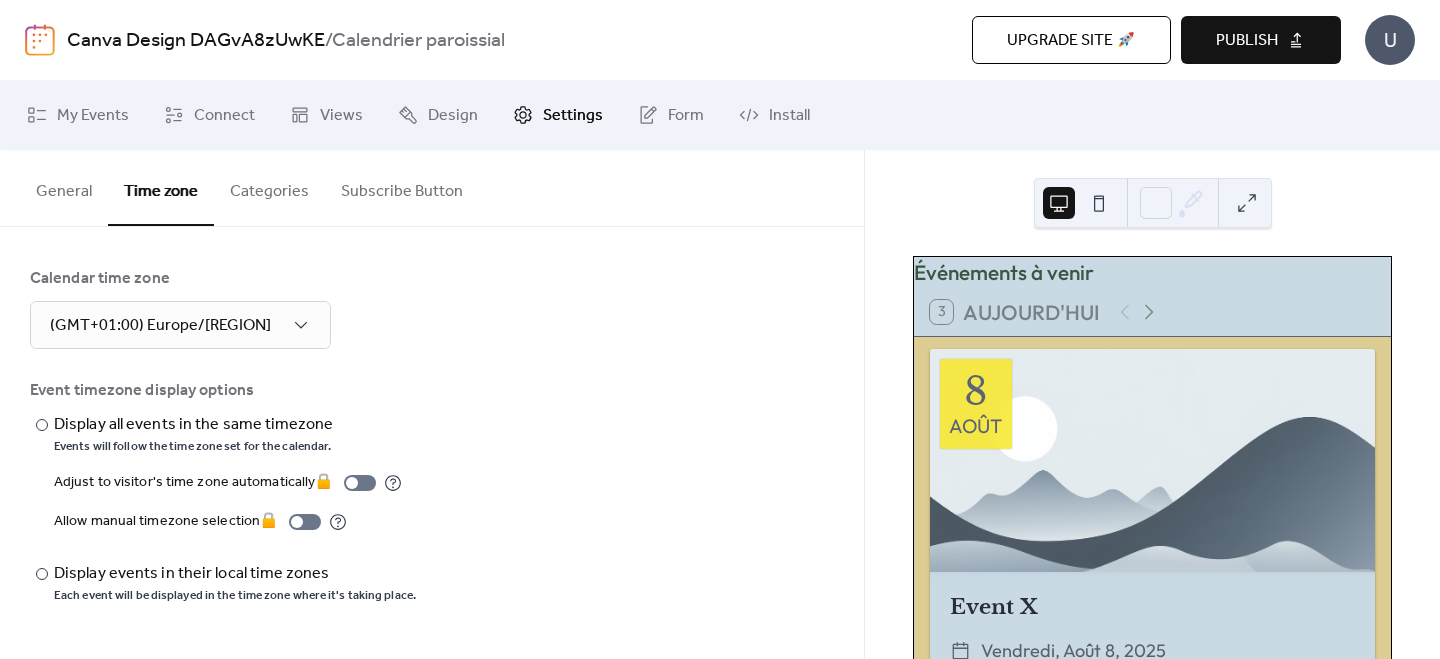 click on "Categories" at bounding box center (269, 187) 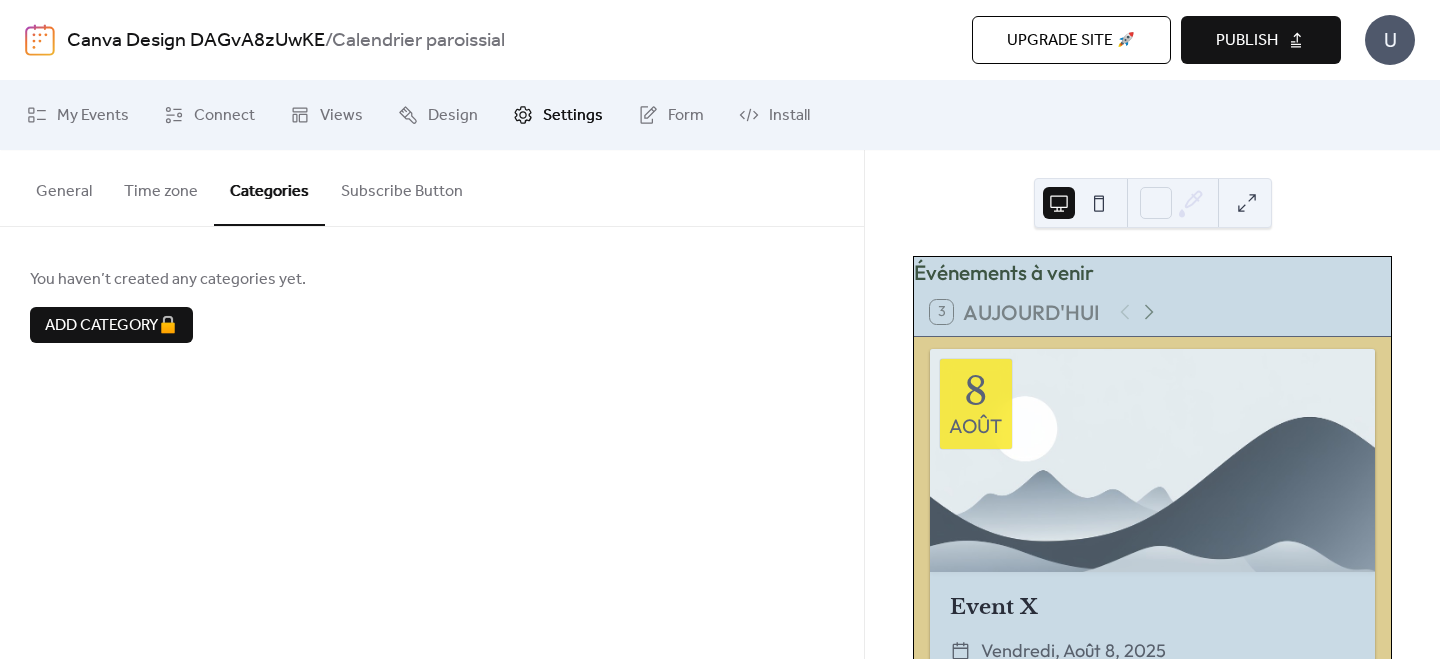 click on "Subscribe Button" at bounding box center [402, 187] 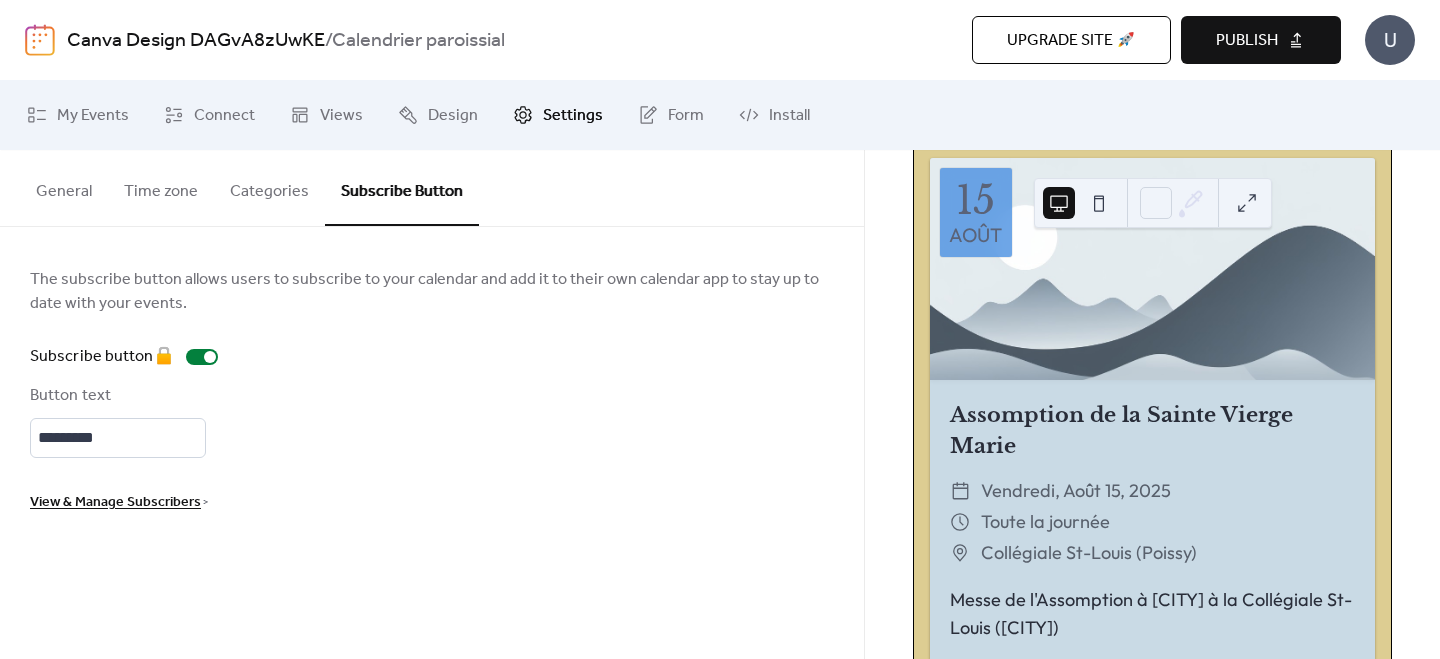 scroll, scrollTop: 1740, scrollLeft: 0, axis: vertical 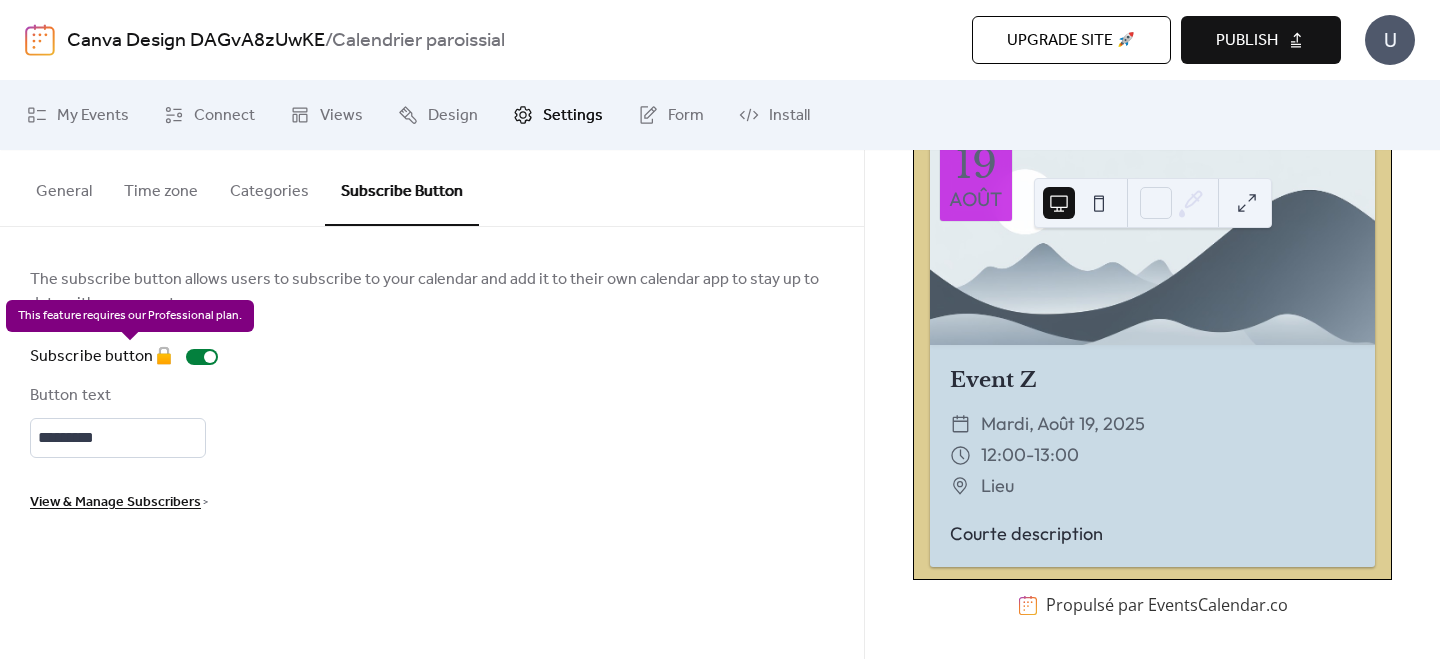 click on "Subscribe button  🔒" at bounding box center [128, 357] 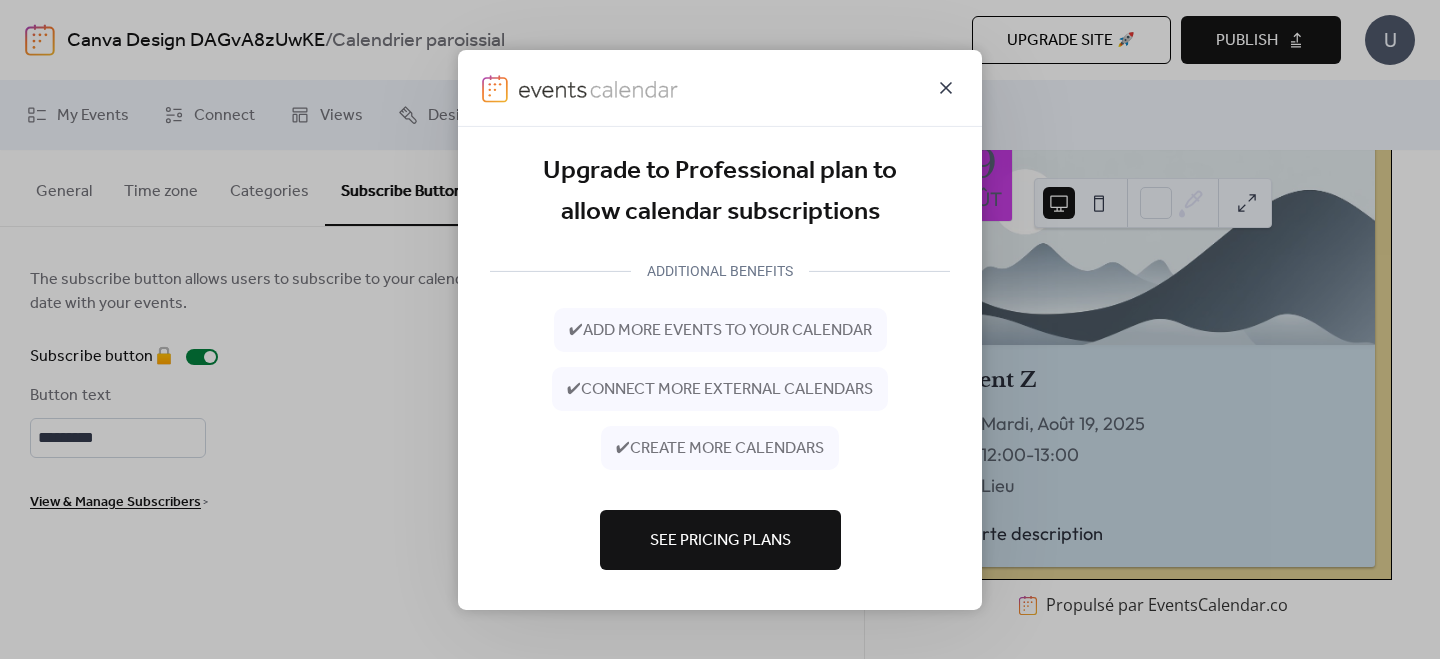 click 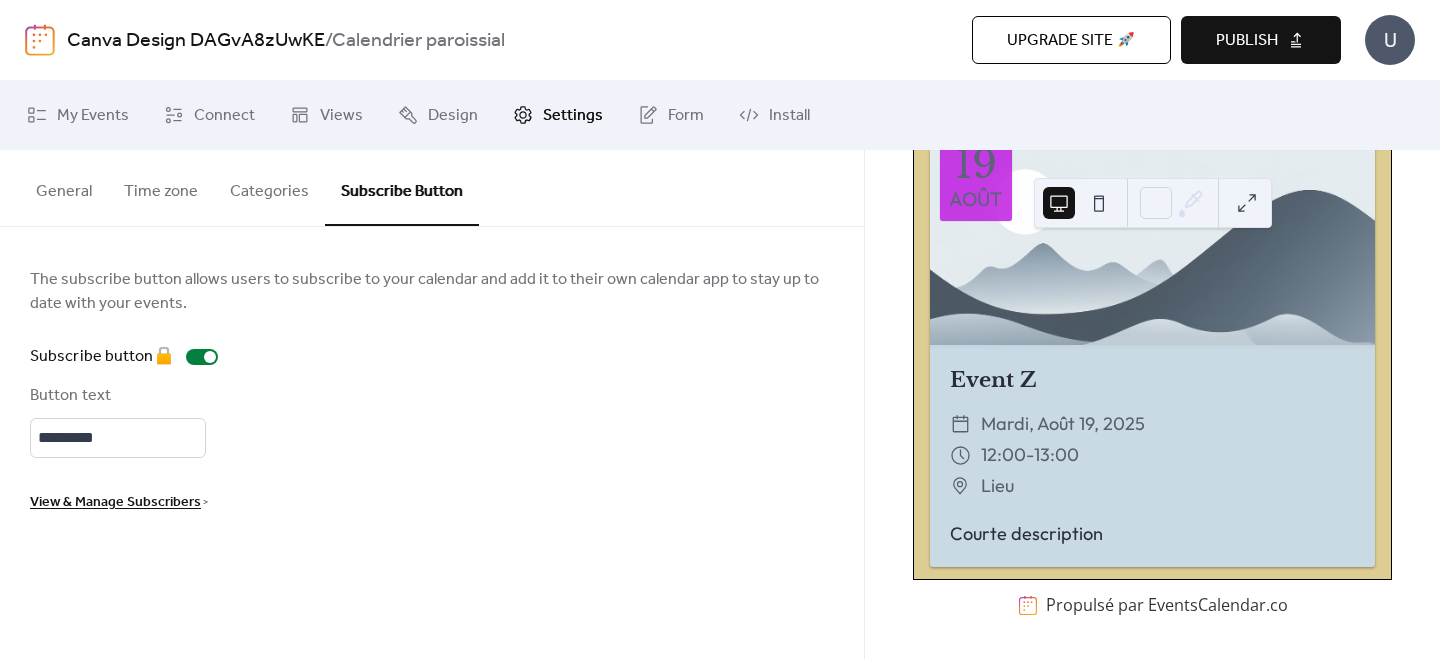 click on "General" at bounding box center [64, 187] 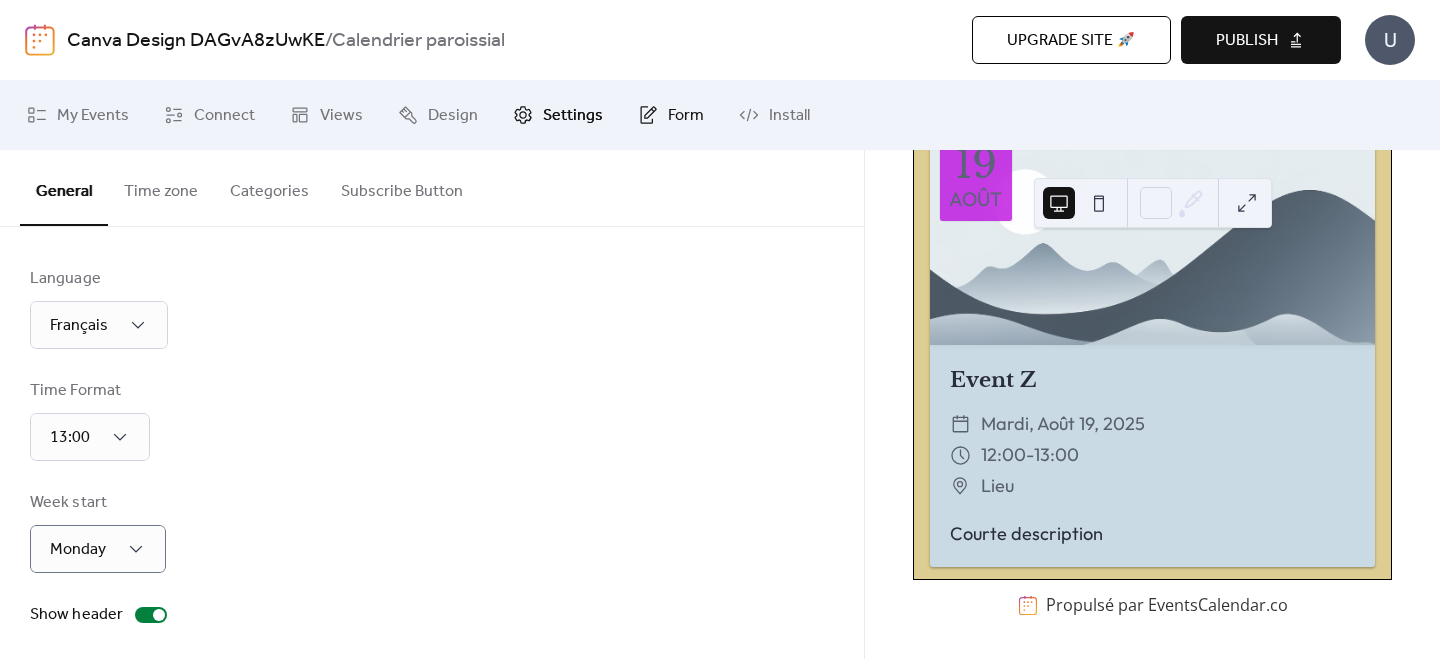 click on "Form" at bounding box center (686, 116) 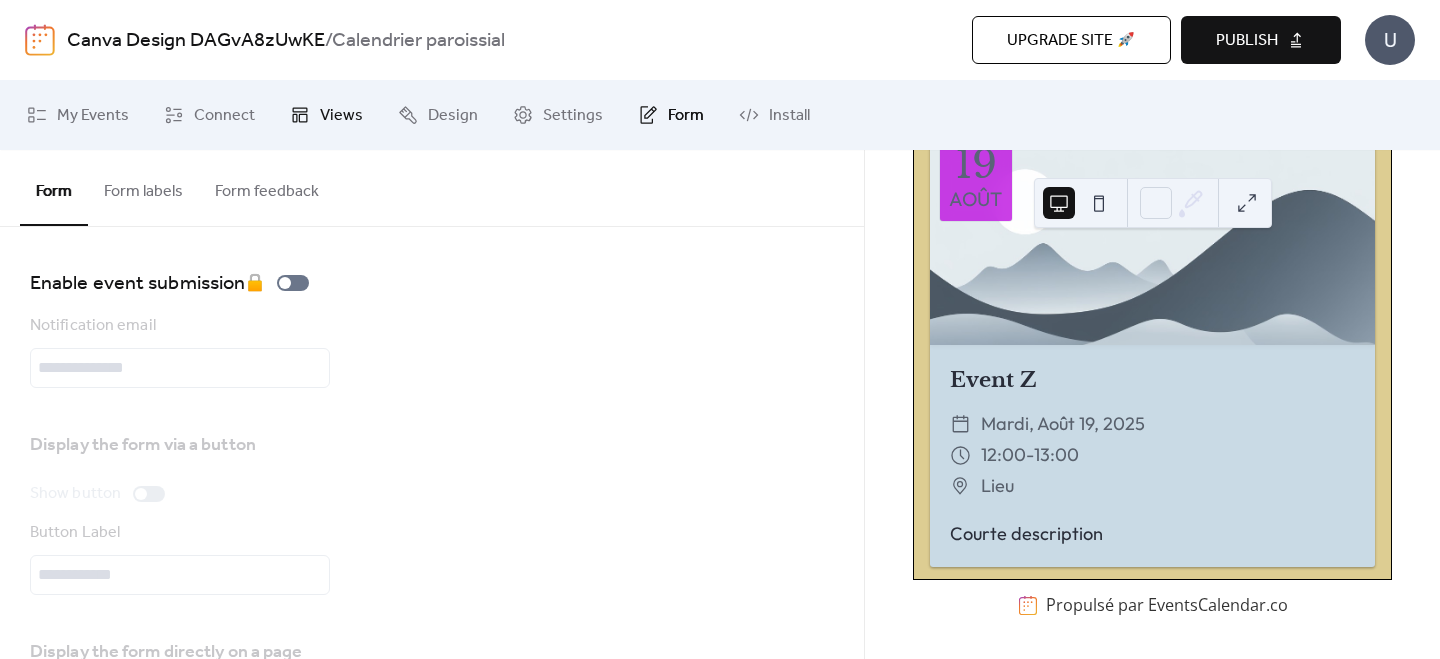 click on "Views" at bounding box center (341, 116) 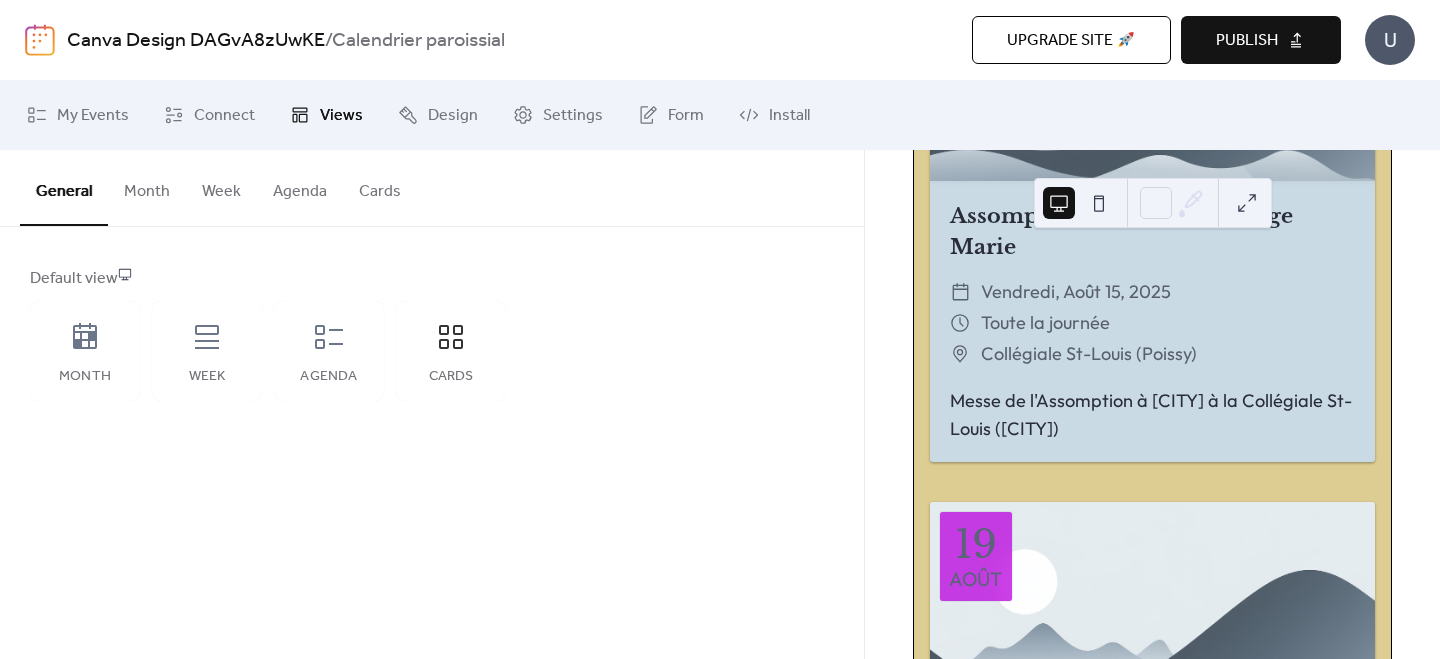 scroll, scrollTop: 1740, scrollLeft: 0, axis: vertical 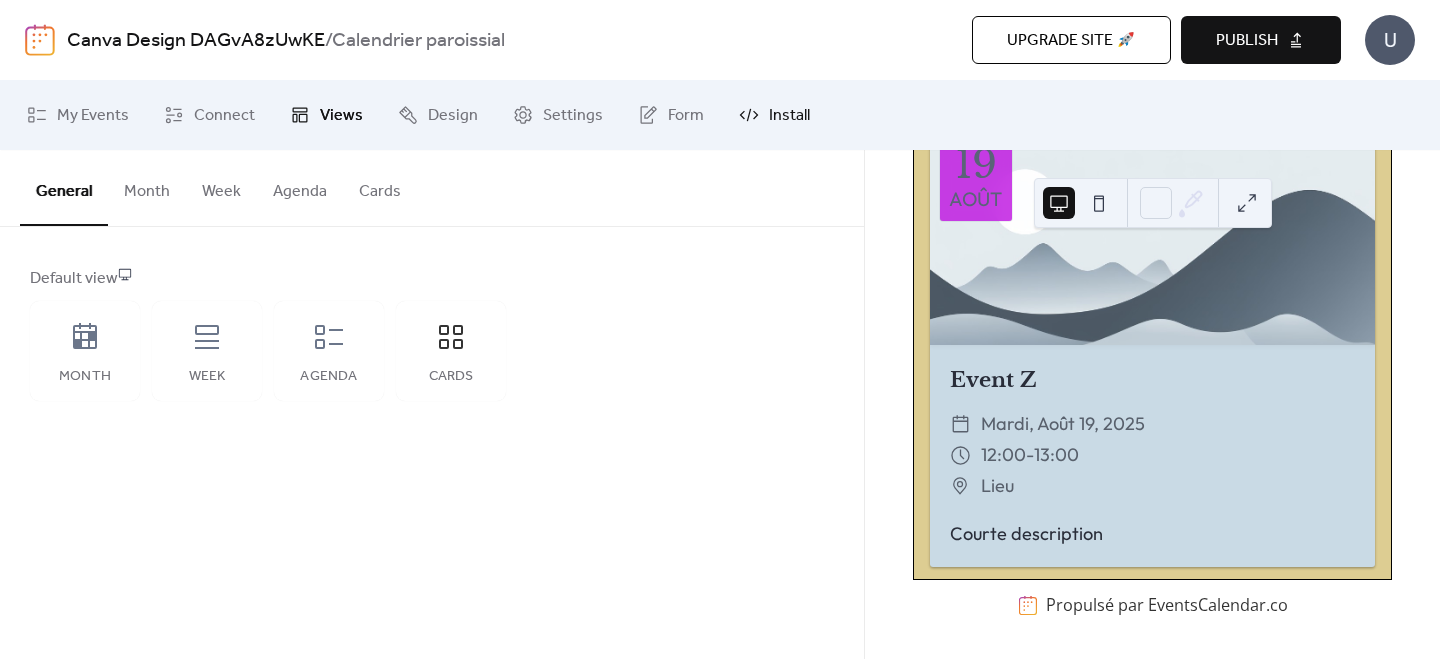 click on "Install" at bounding box center (789, 116) 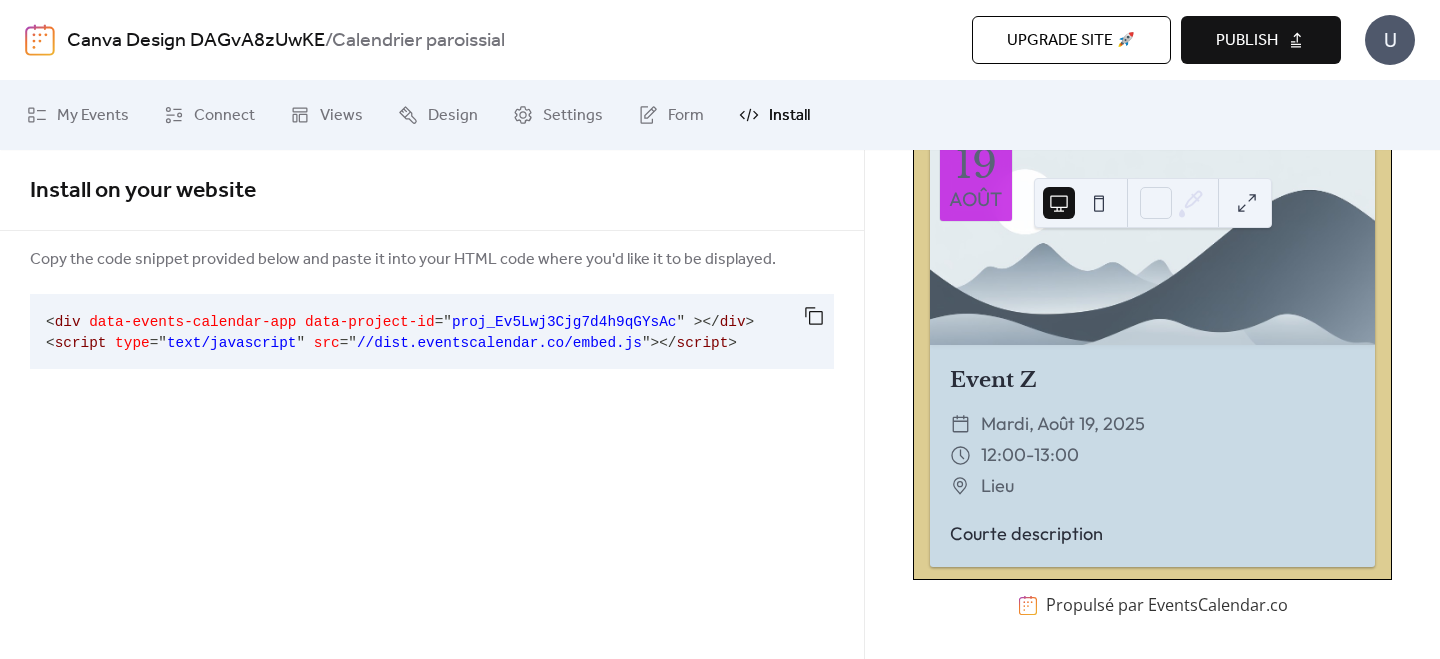 click on "Publish" at bounding box center [1247, 41] 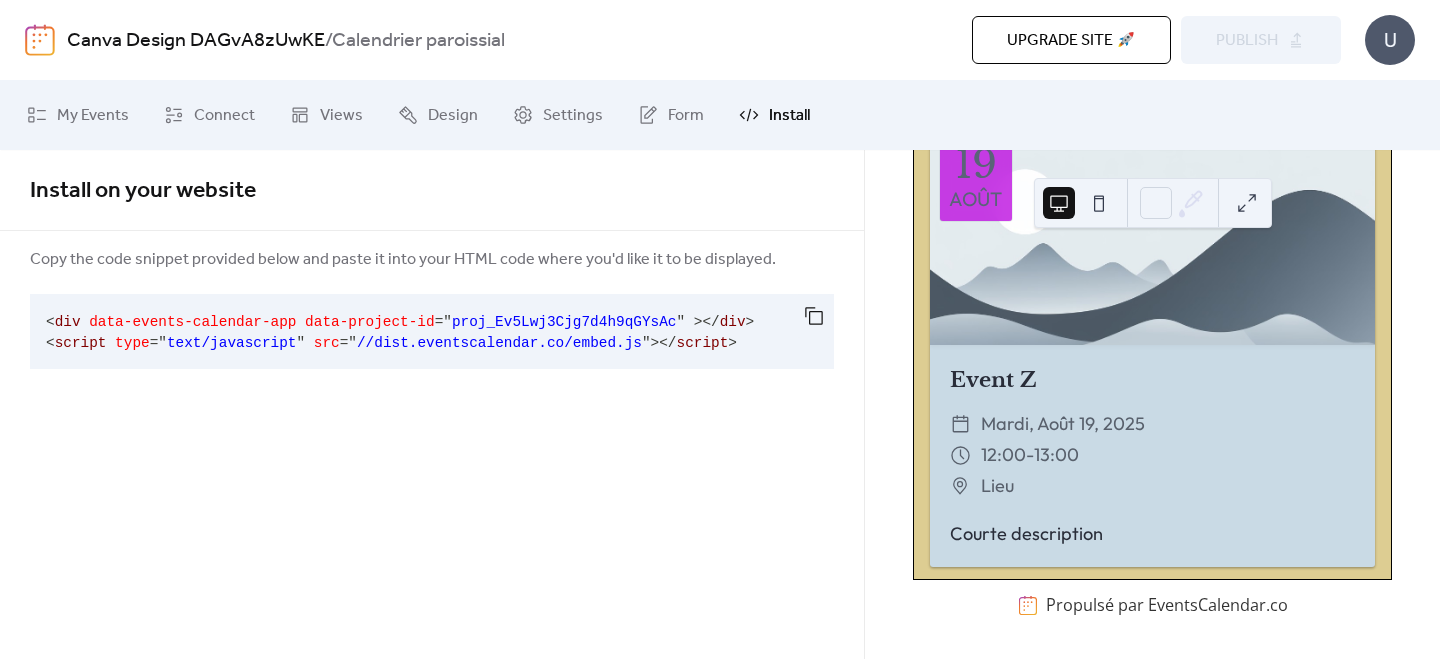 click on "Install" at bounding box center (789, 116) 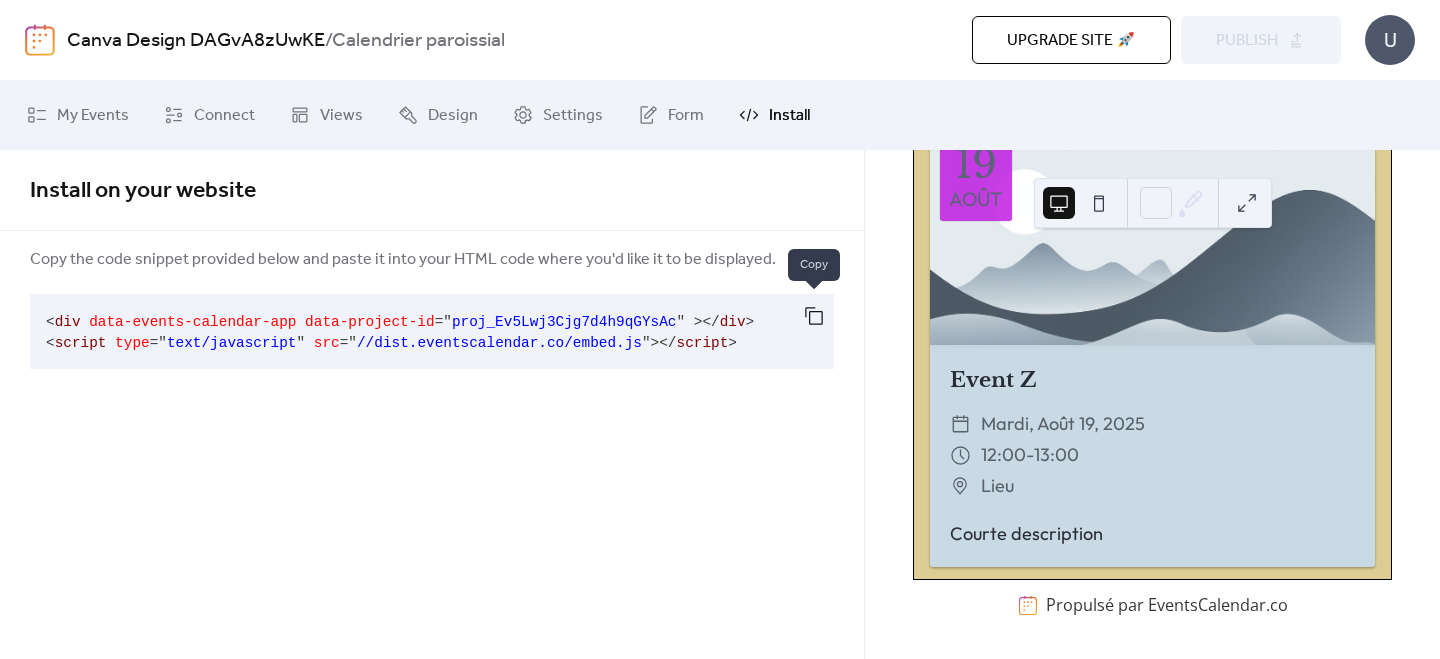 click at bounding box center [814, 316] 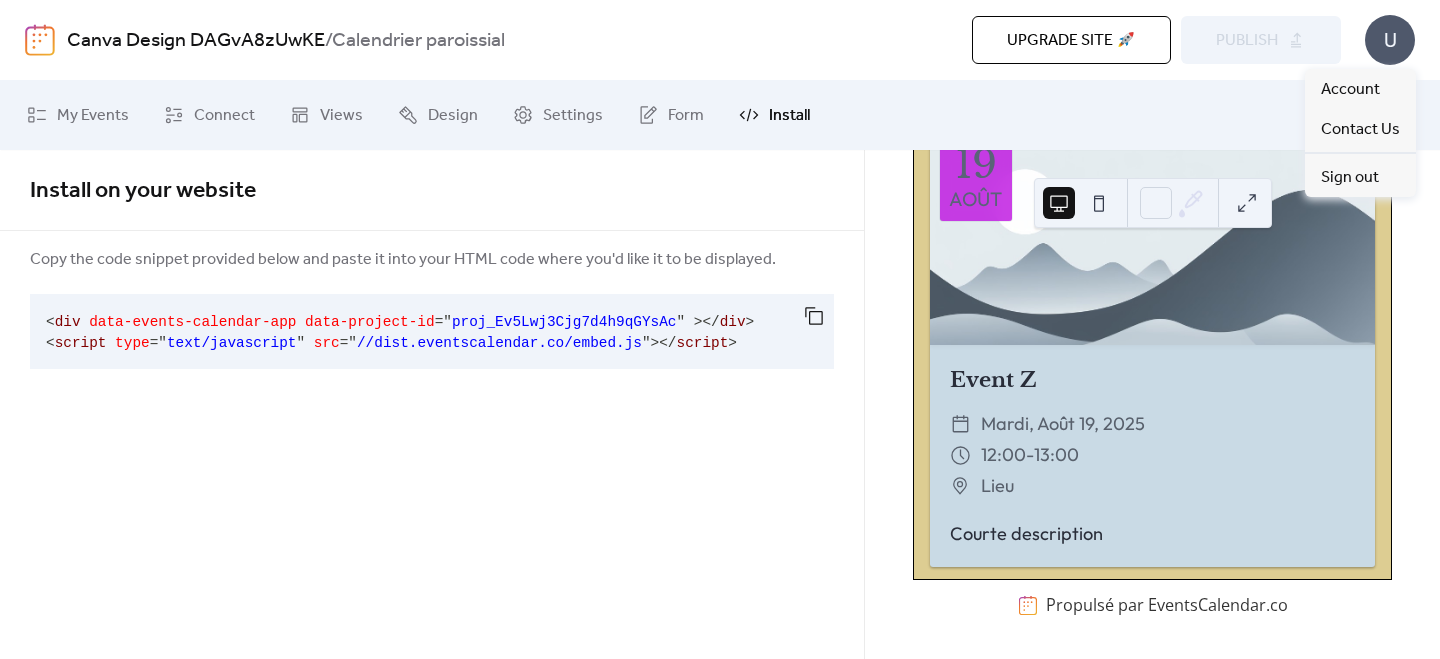 click on "U" at bounding box center (1390, 40) 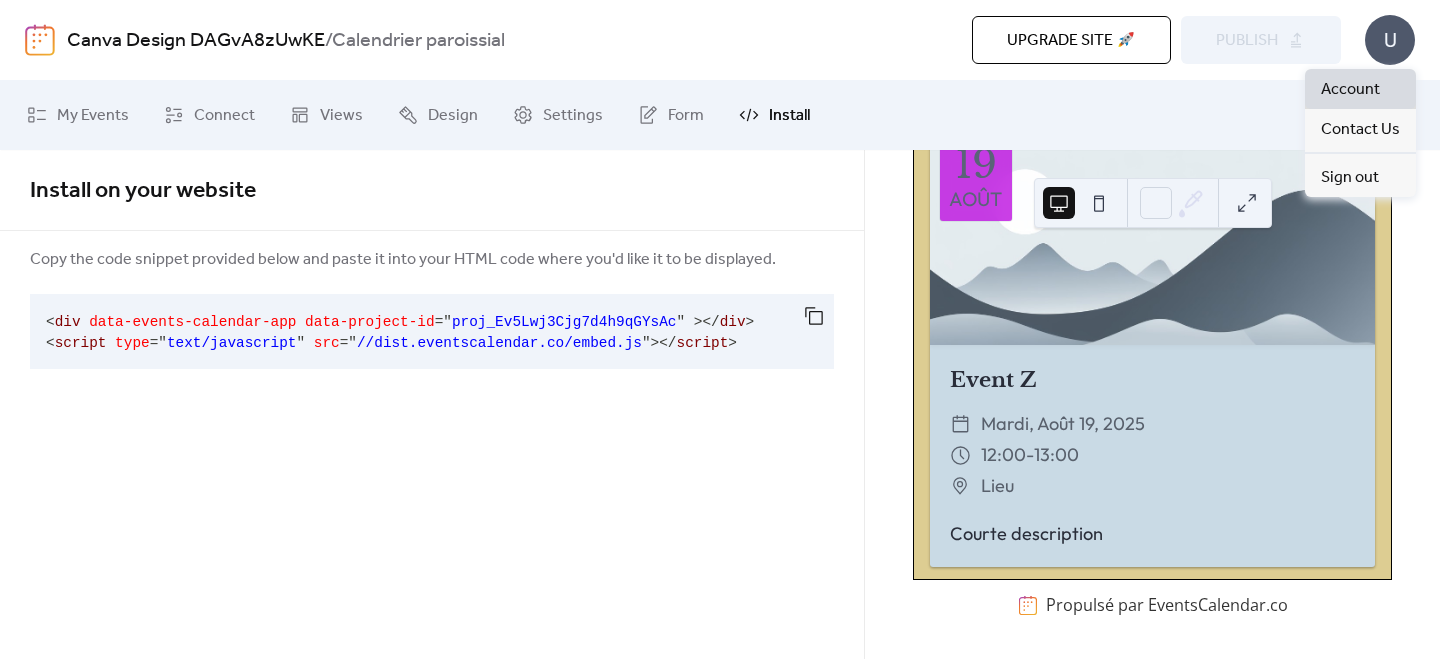 click on "Account" at bounding box center [1350, 90] 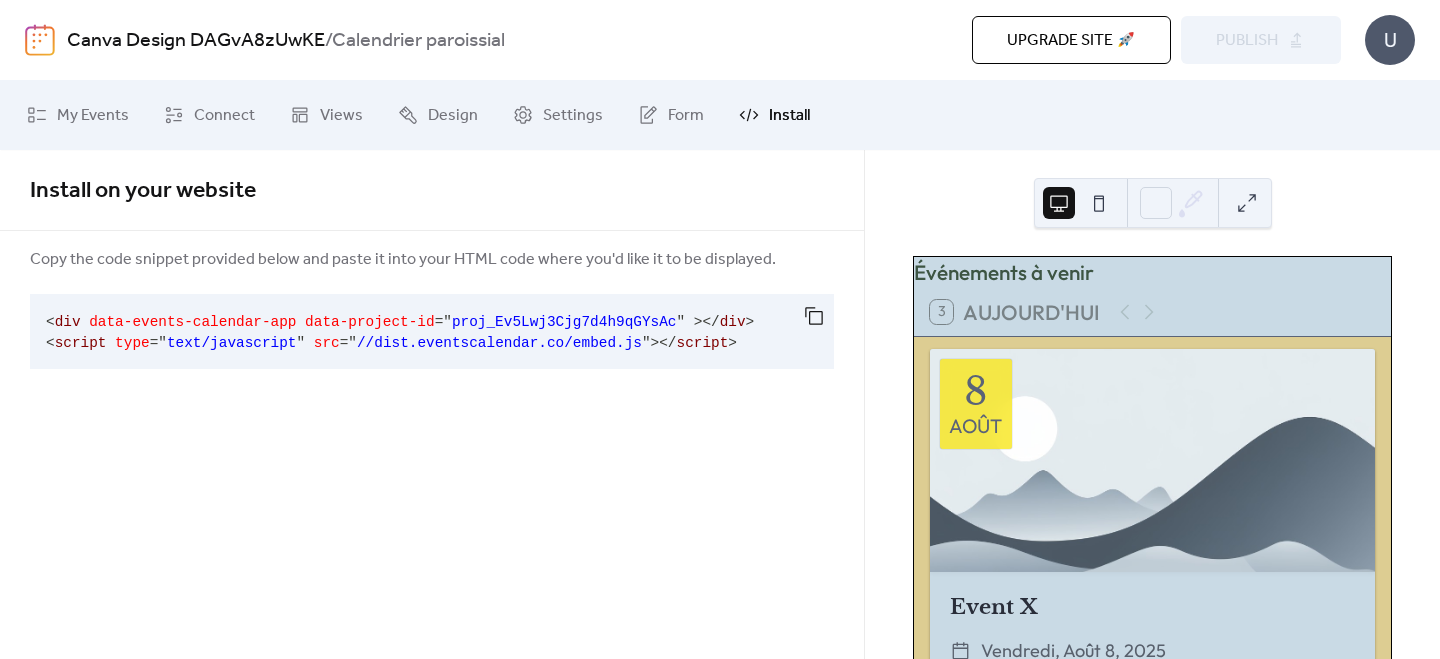 click on "Upgrade site 🚀" at bounding box center (1071, 41) 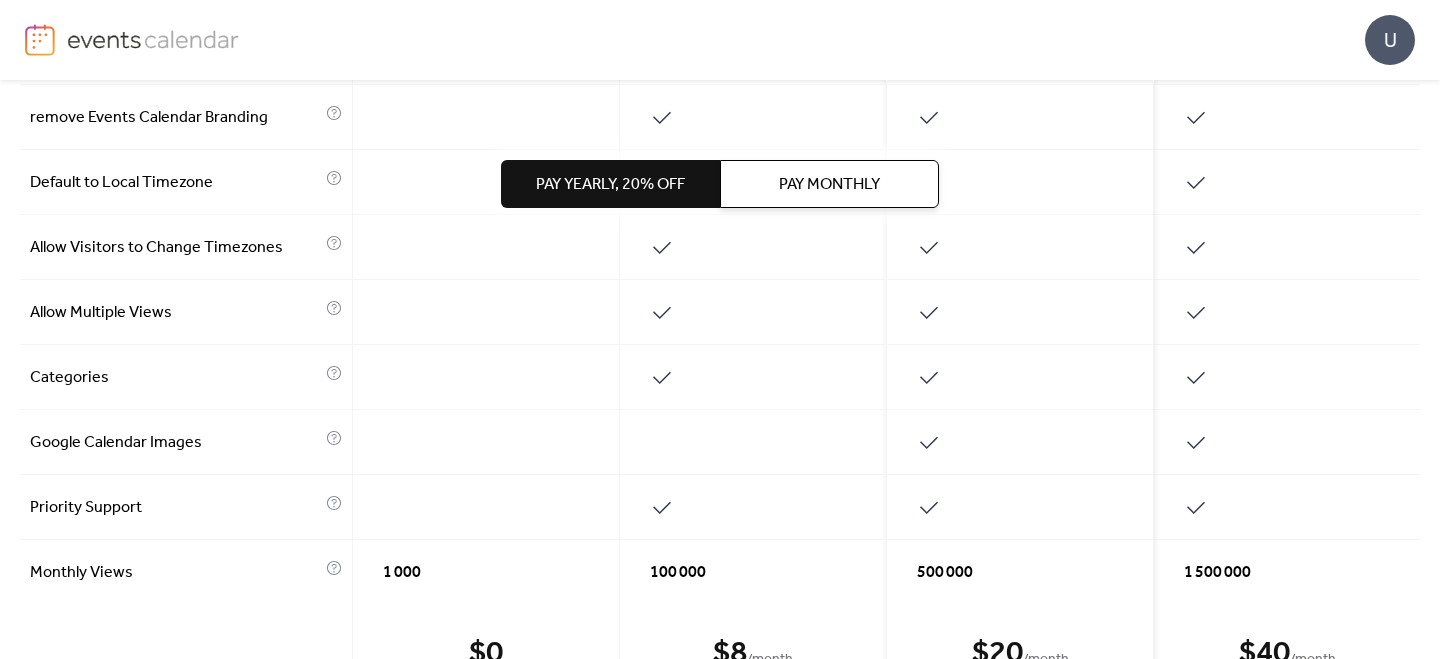 scroll, scrollTop: 1074, scrollLeft: 0, axis: vertical 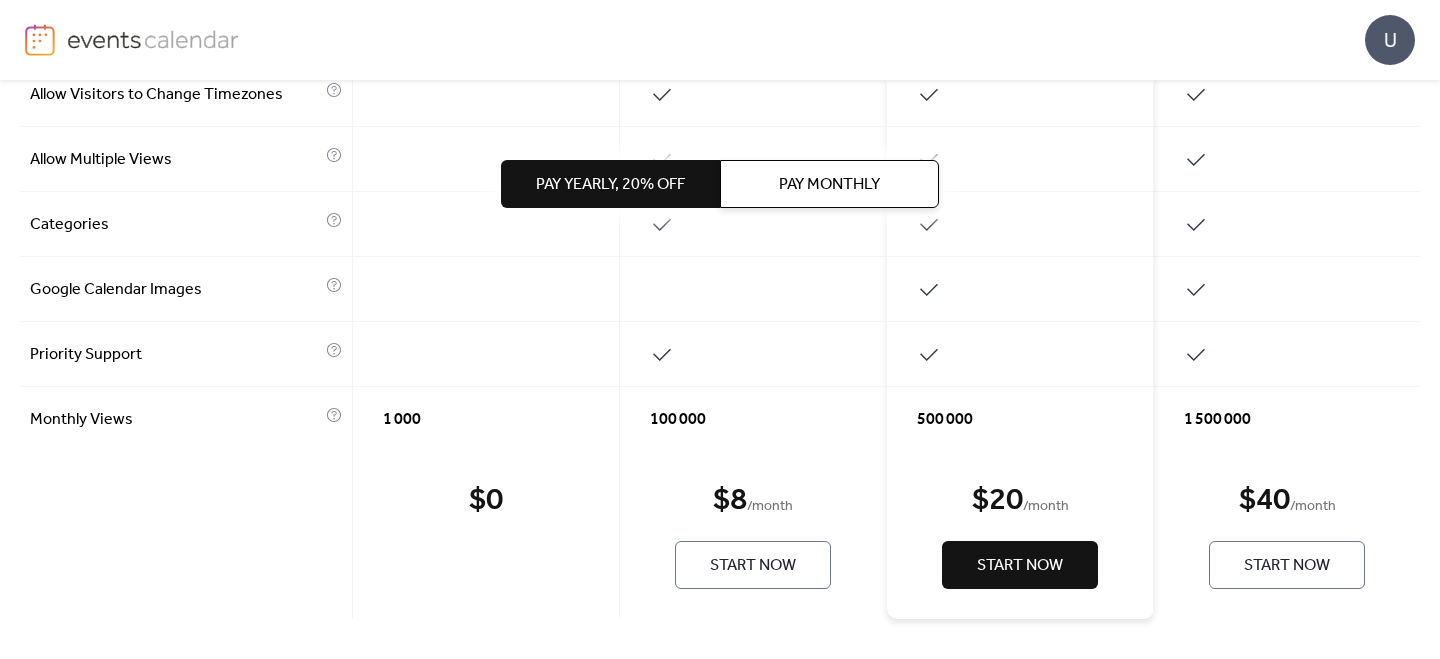 click on "$ 0" at bounding box center [486, 501] 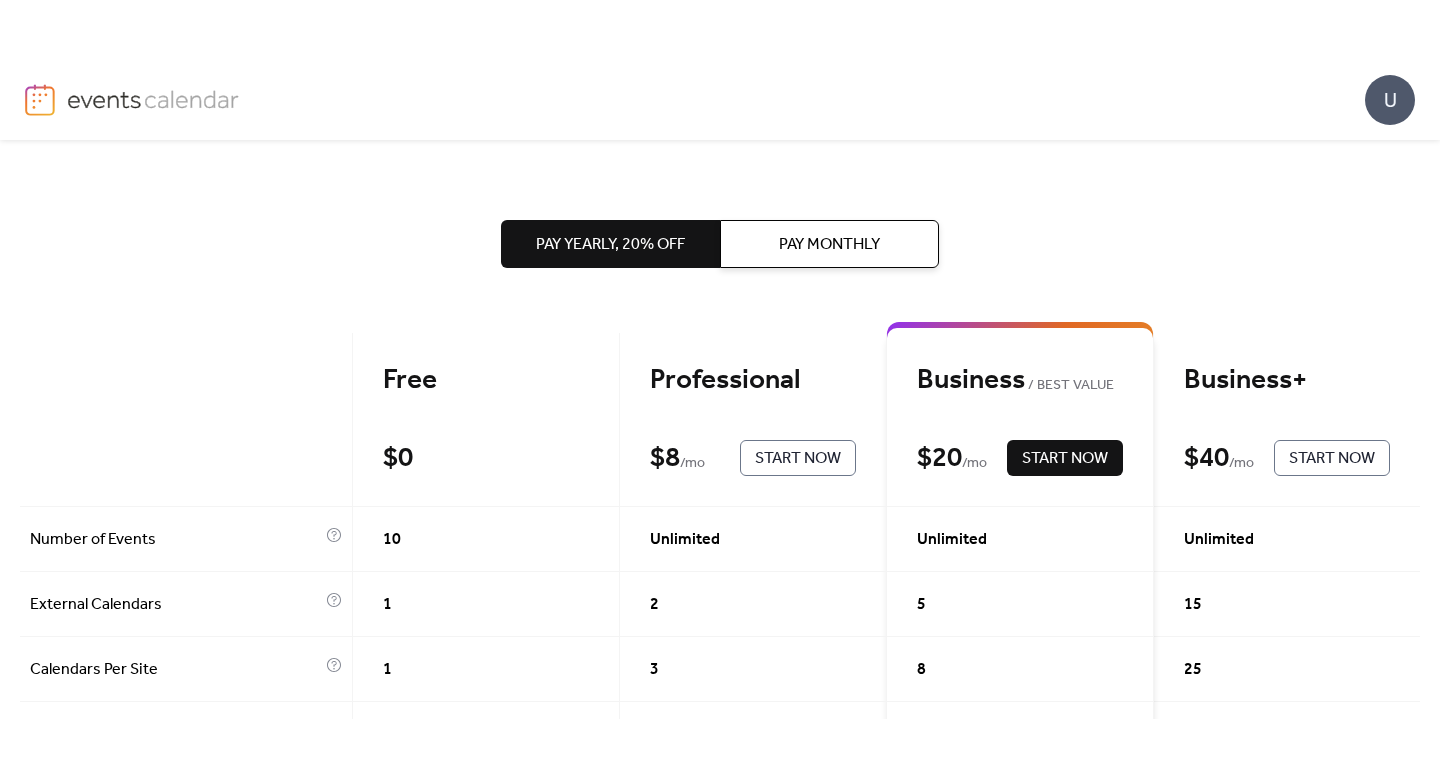scroll, scrollTop: 0, scrollLeft: 0, axis: both 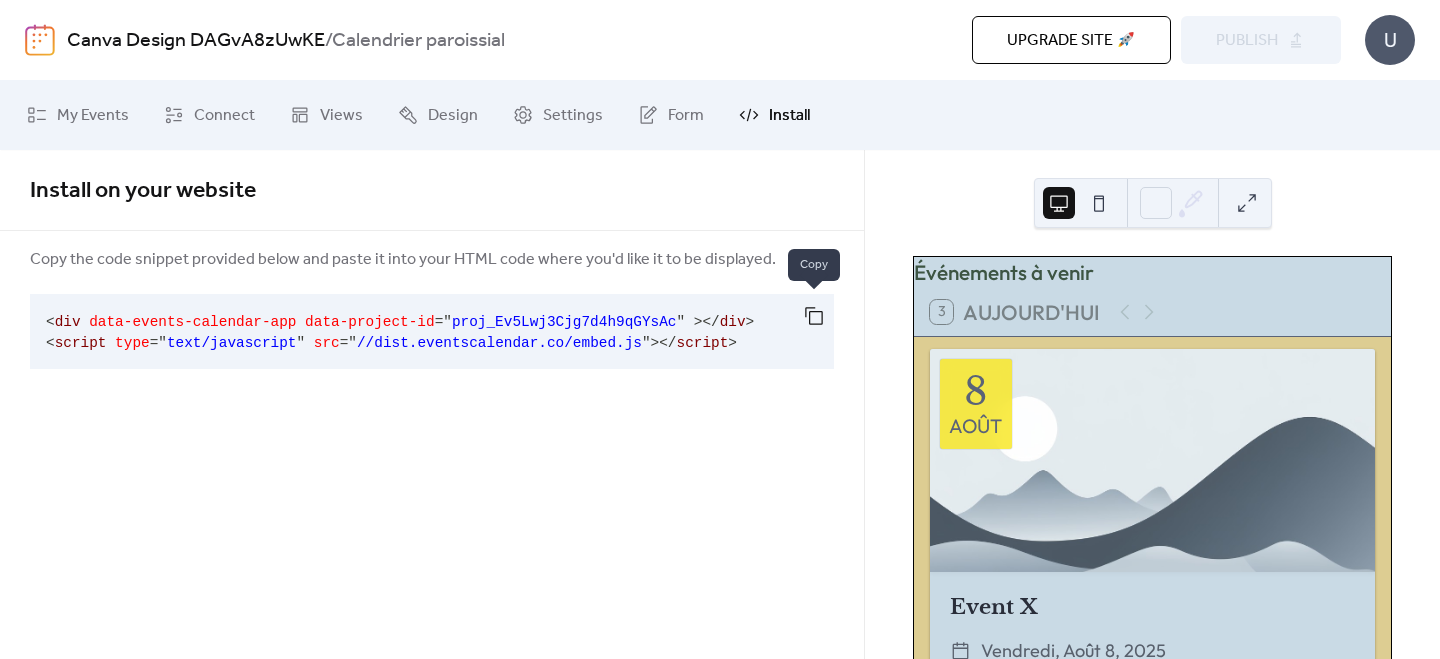click at bounding box center [814, 316] 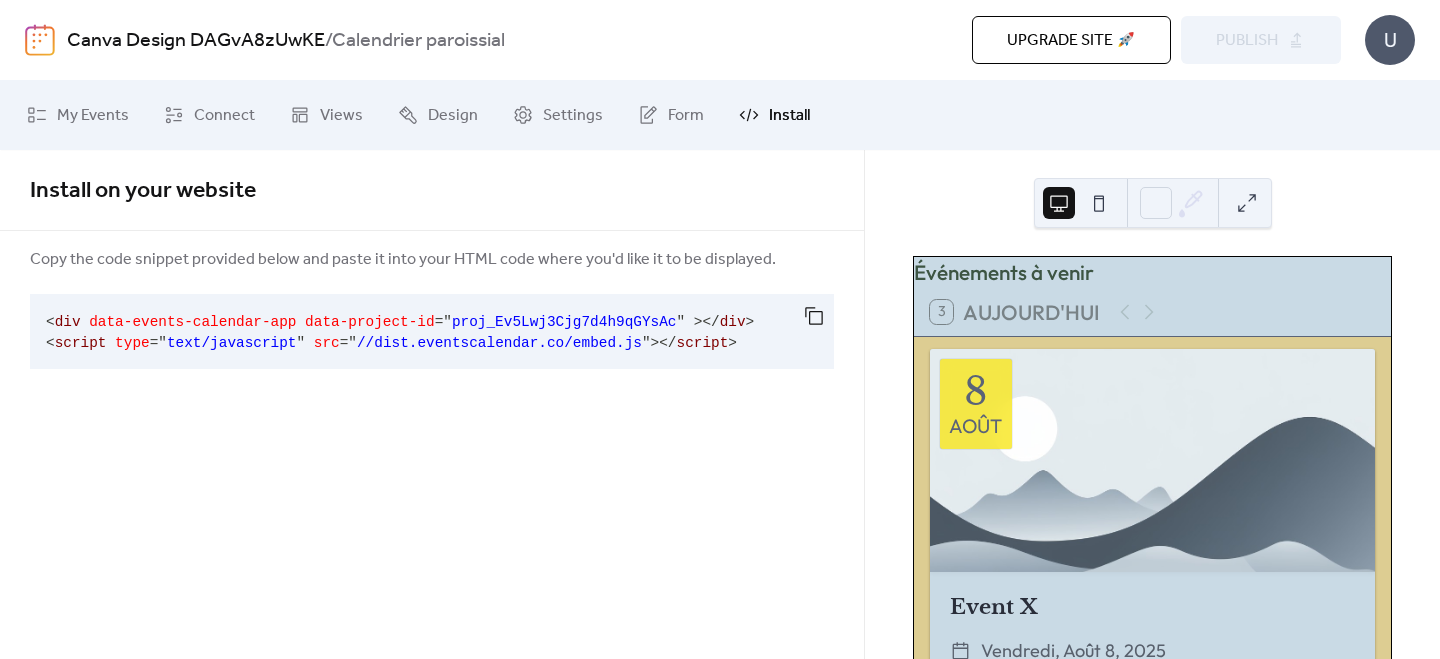click on "Upgrade site 🚀 Preview Publish" at bounding box center (1042, 40) 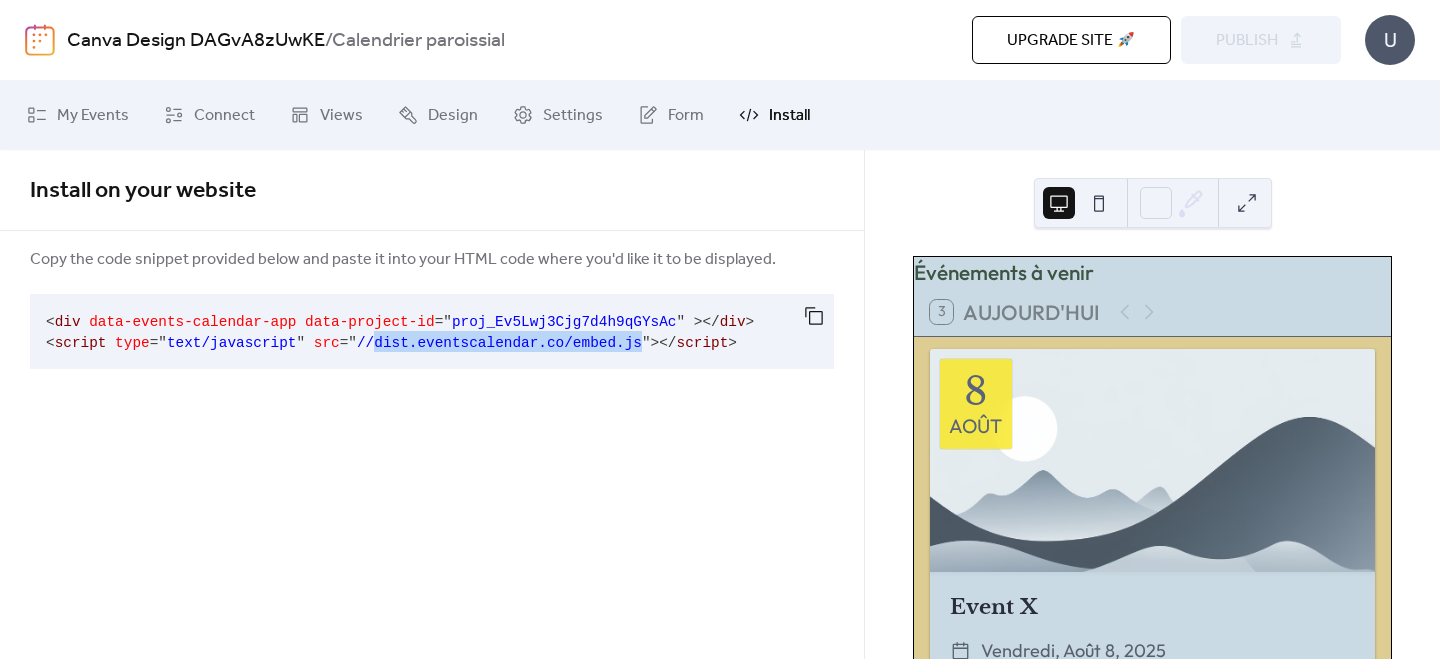 drag, startPoint x: 374, startPoint y: 343, endPoint x: 644, endPoint y: 343, distance: 270 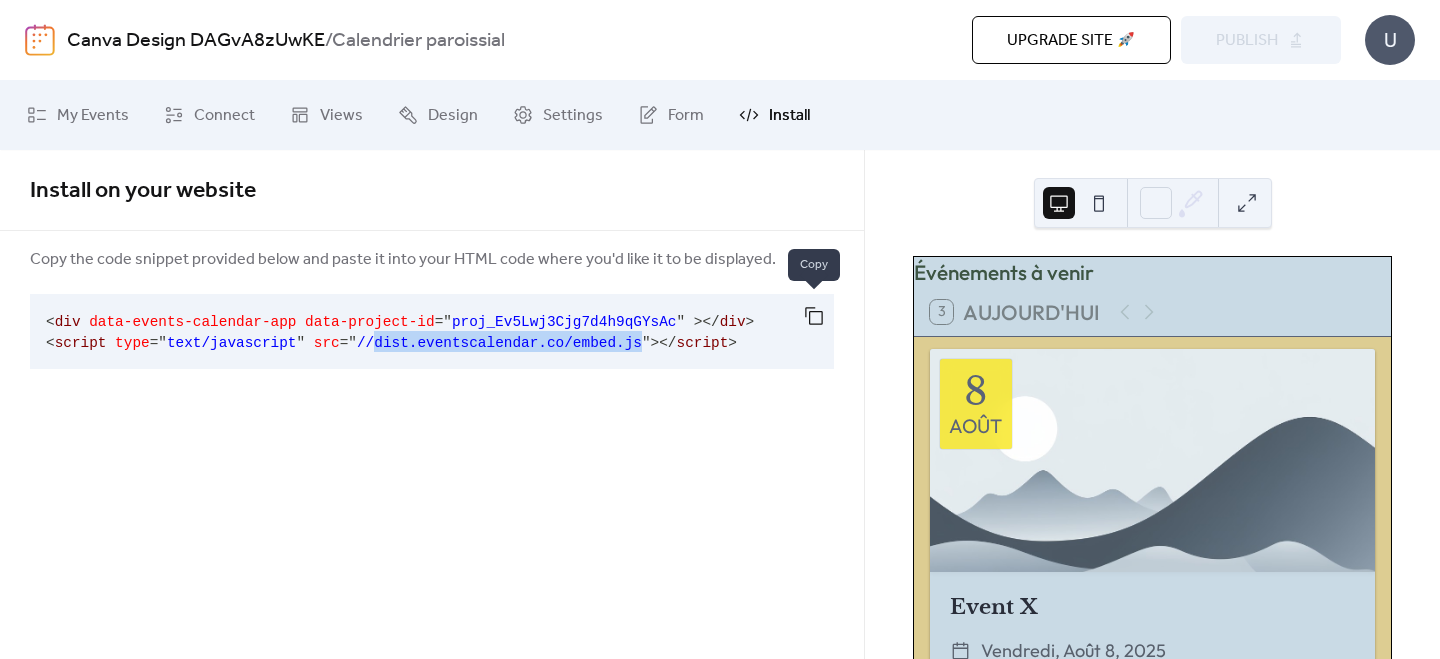 click at bounding box center [814, 316] 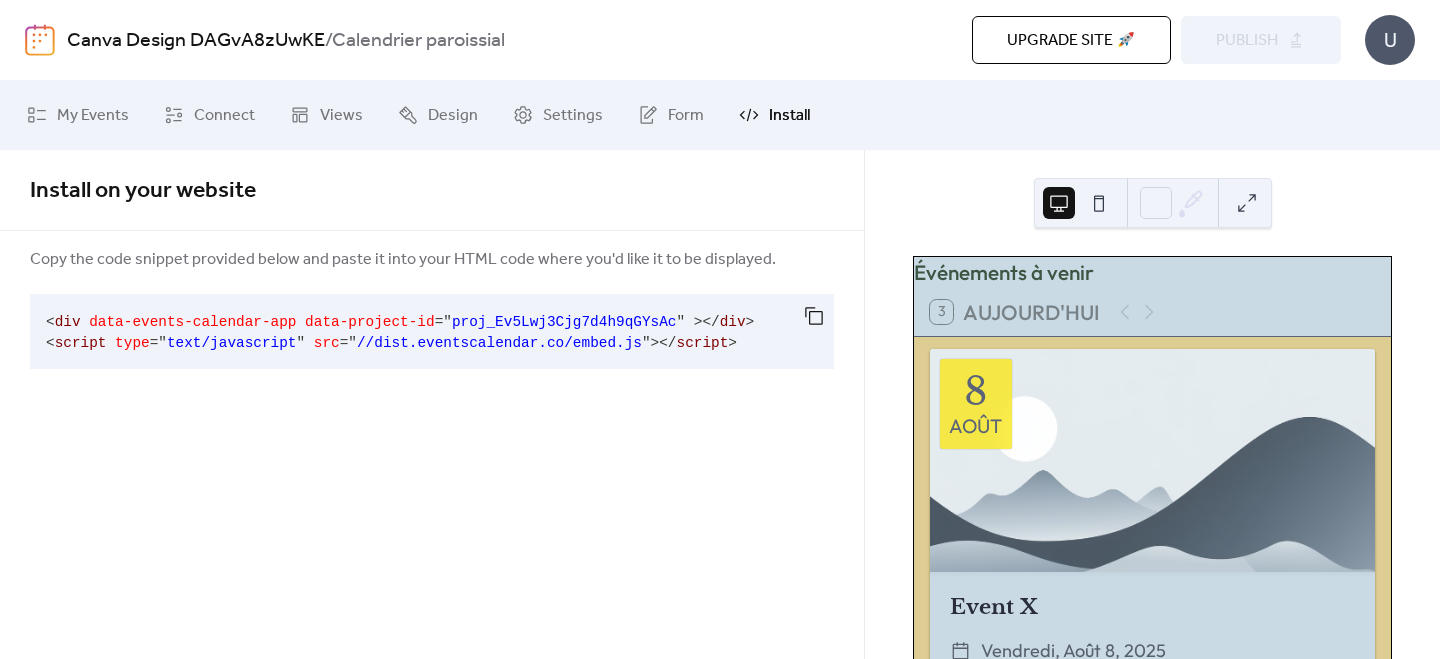 click on "Install on your website Copy the code snippet provided below and paste it into your HTML code where you'd like it to be displayed. < div   data-events-calendar-app   data-project-id = " proj_Ev5Lwj3Cjg7d4h9qGYsAc "   > </ div >
< script   type = " text/javascript "   src = " //dist.eventscalendar.co/embed.js " > </ script >" at bounding box center (432, 404) 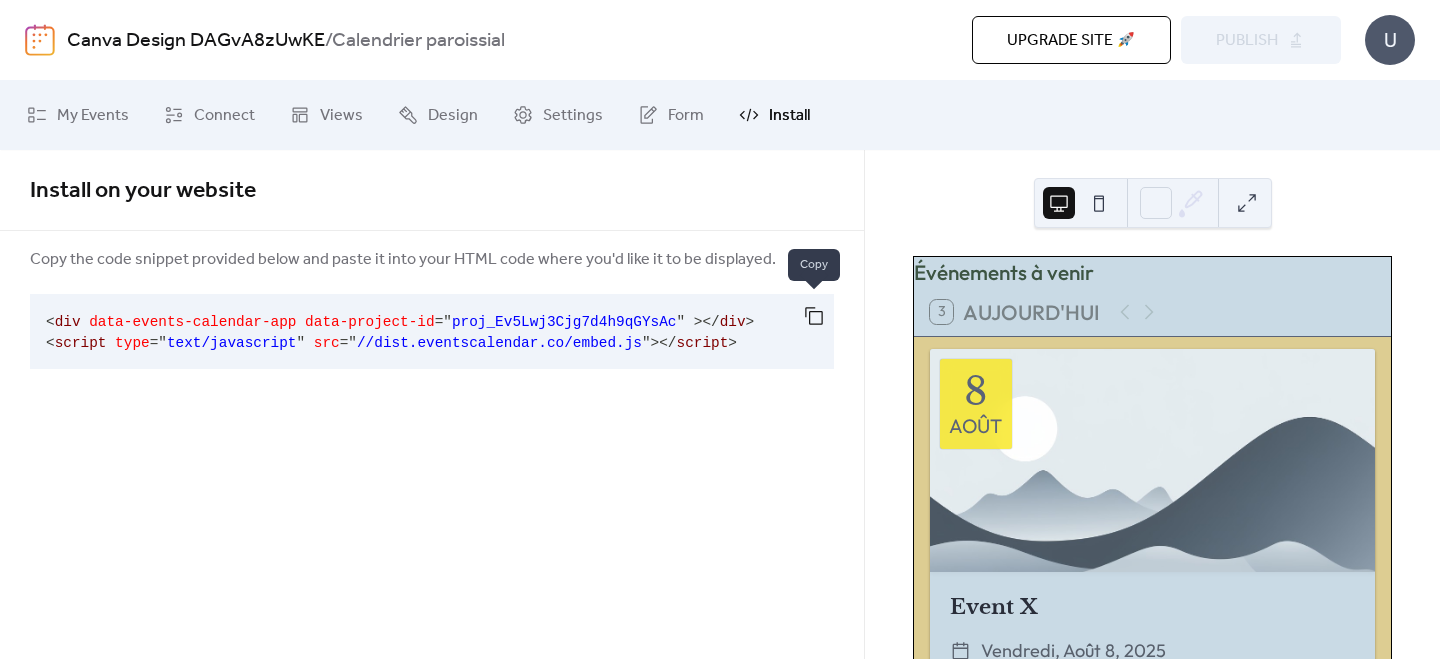 click at bounding box center [814, 316] 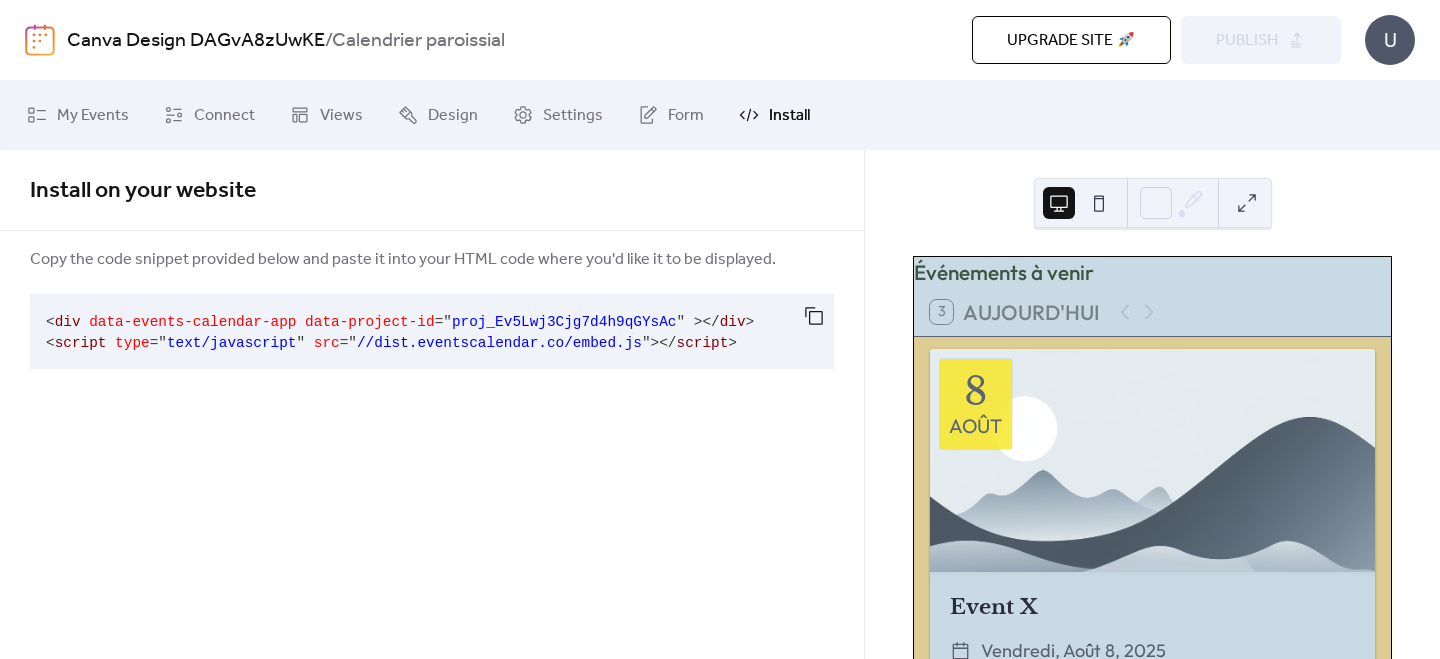 click on "Upgrade site 🚀 Preview Publish" at bounding box center [1042, 40] 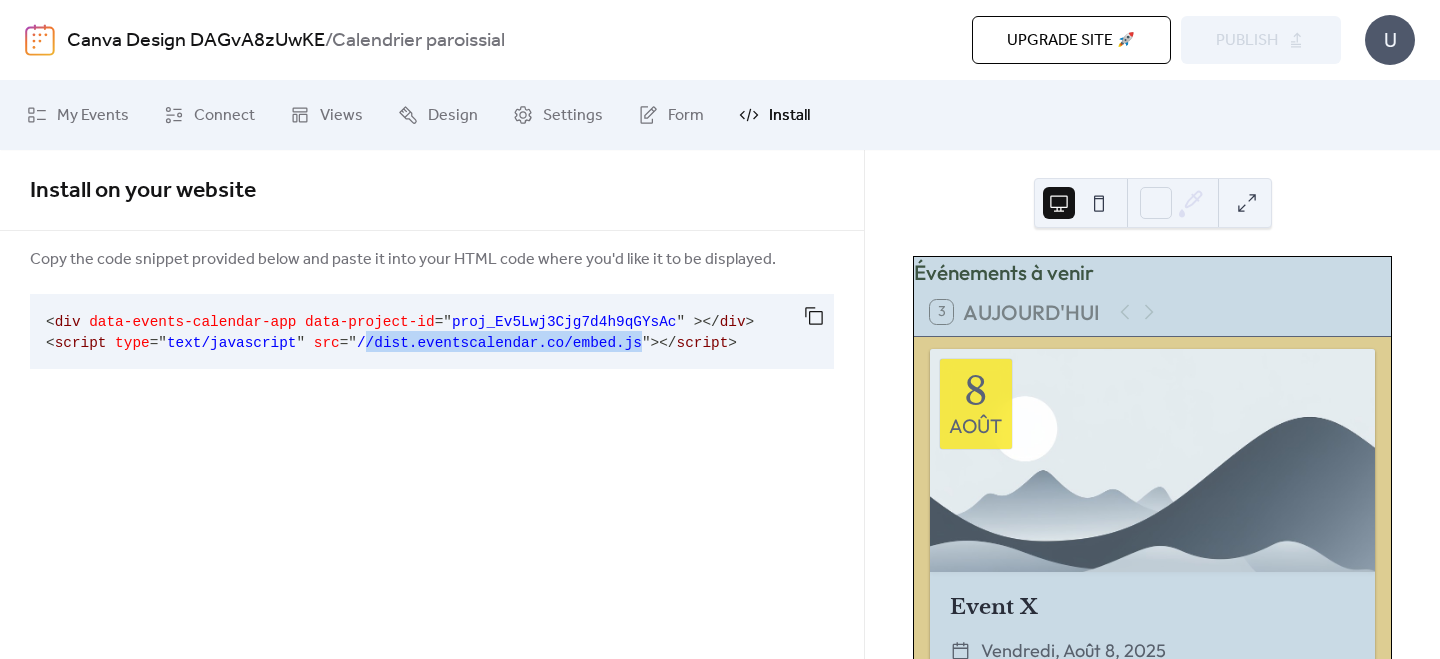 drag, startPoint x: 644, startPoint y: 348, endPoint x: 369, endPoint y: 347, distance: 275.00183 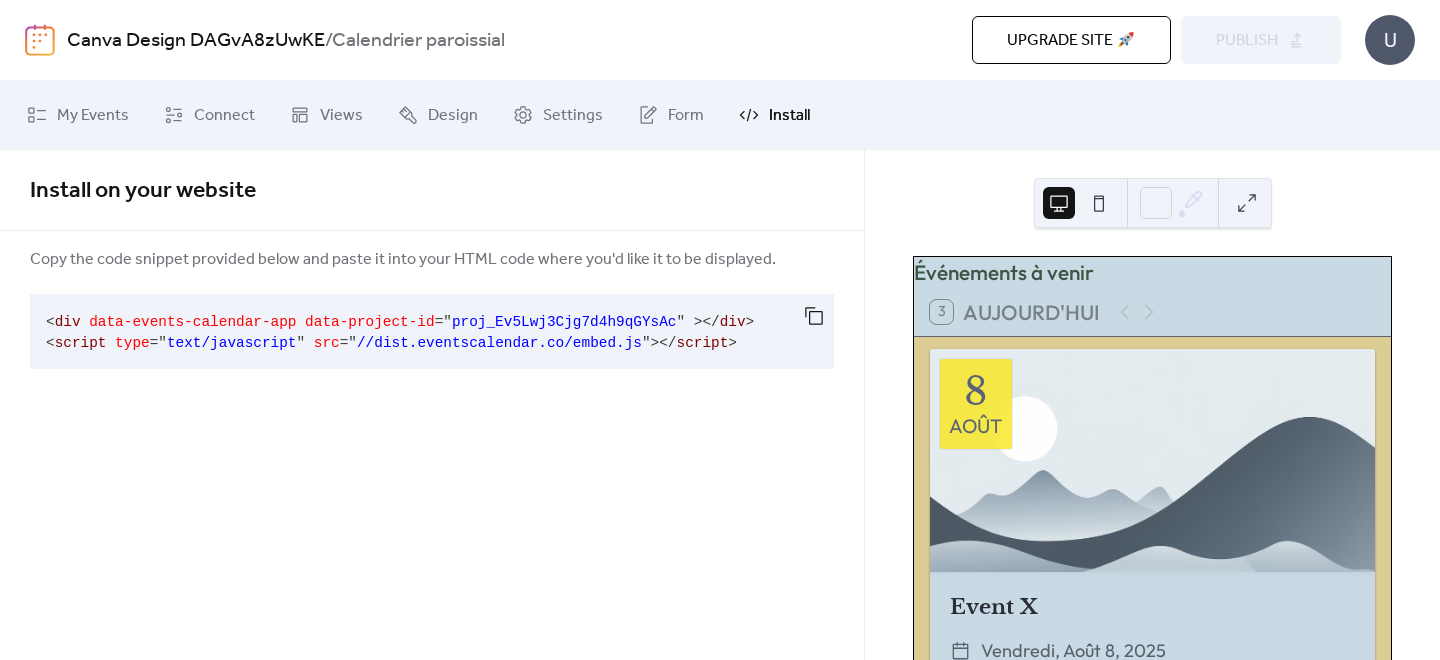 click at bounding box center [432, 239] 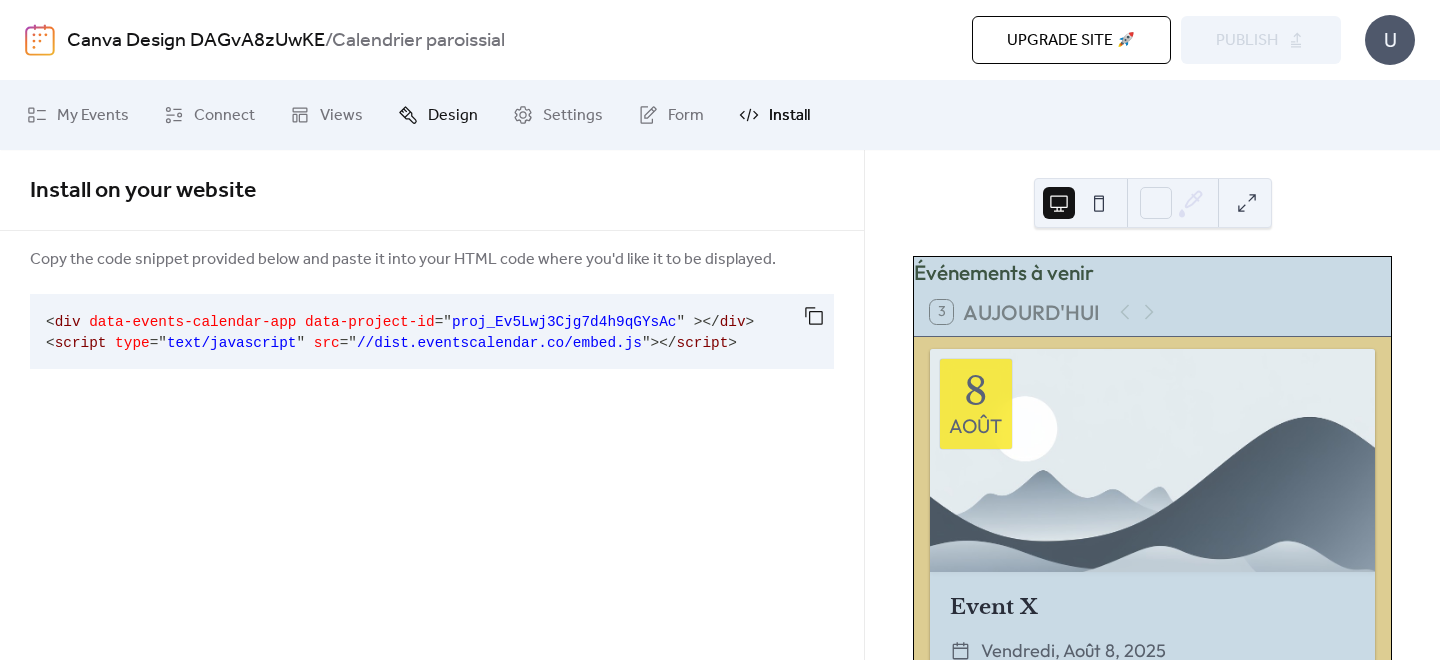click on "Design" at bounding box center (453, 116) 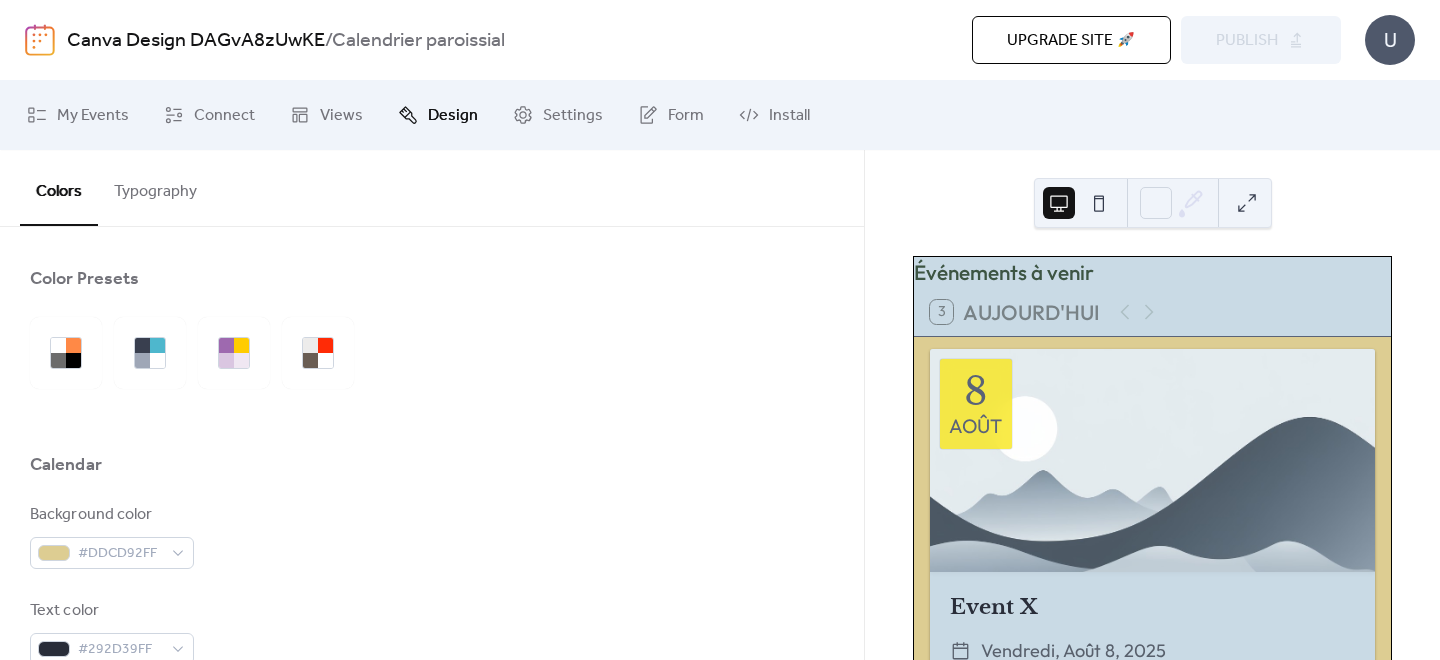 click on "Typography" at bounding box center (155, 187) 